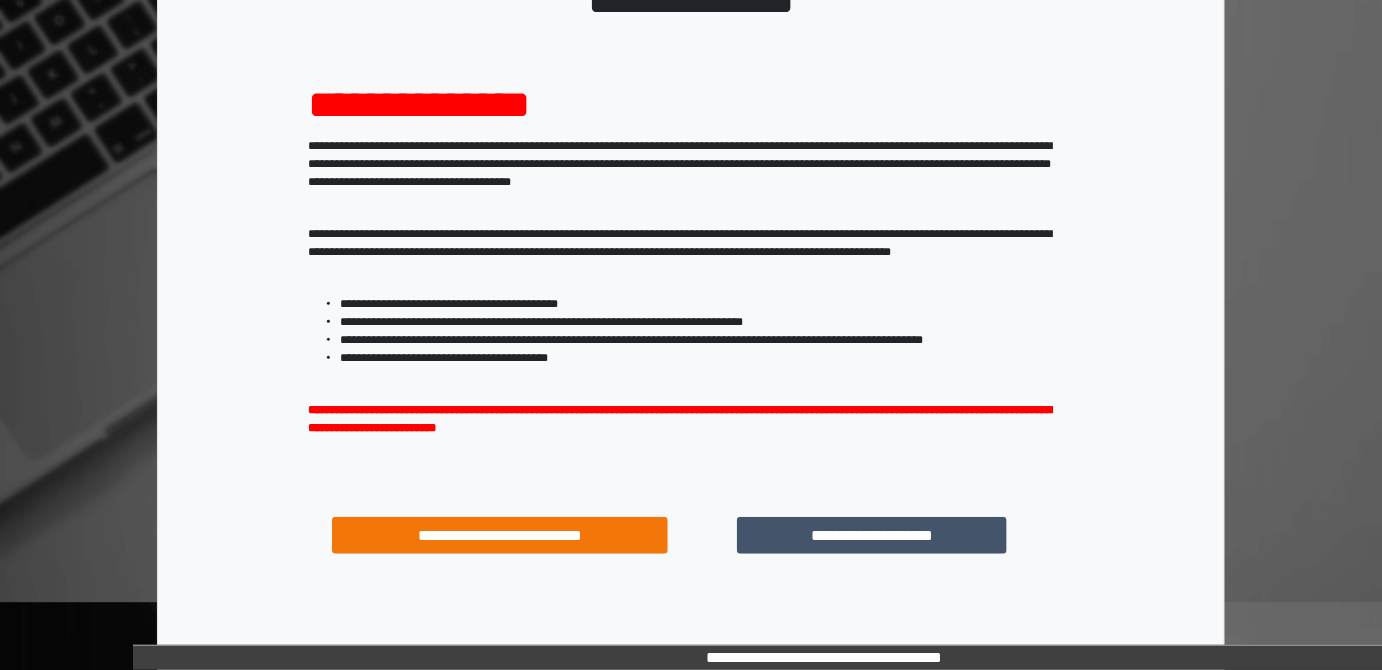 scroll, scrollTop: 256, scrollLeft: 0, axis: vertical 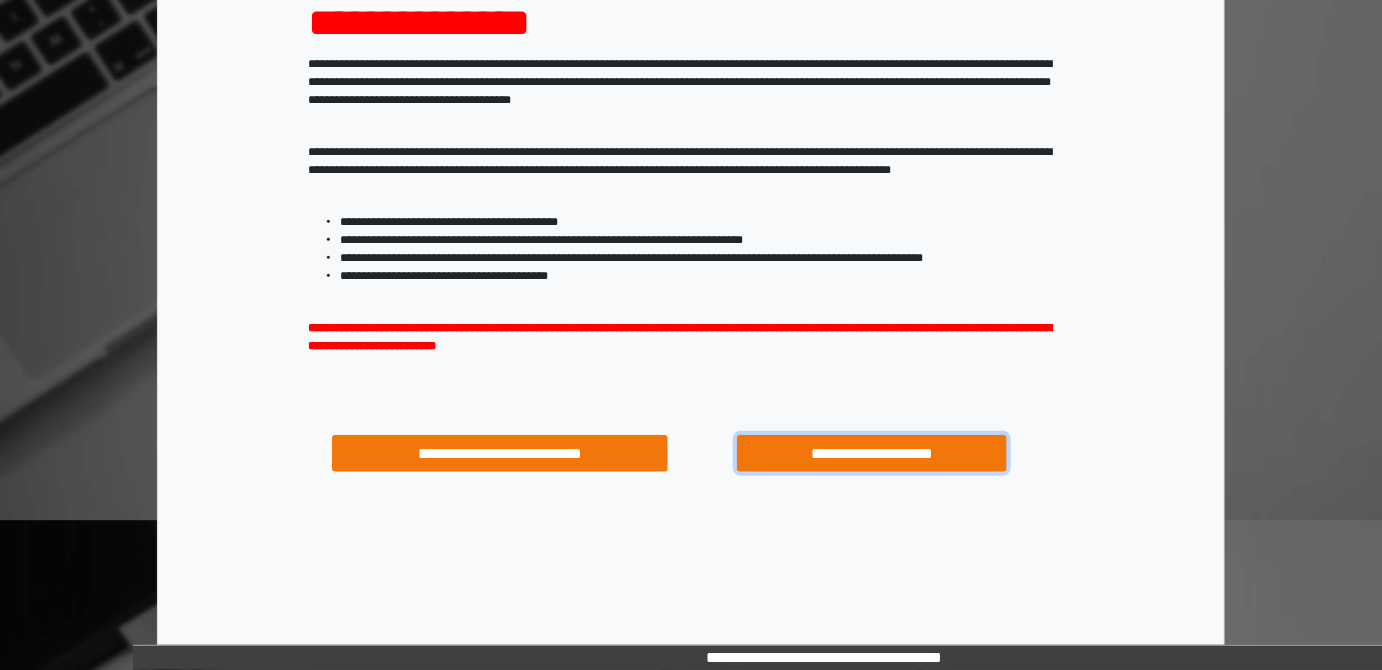 click on "**********" at bounding box center (871, 453) 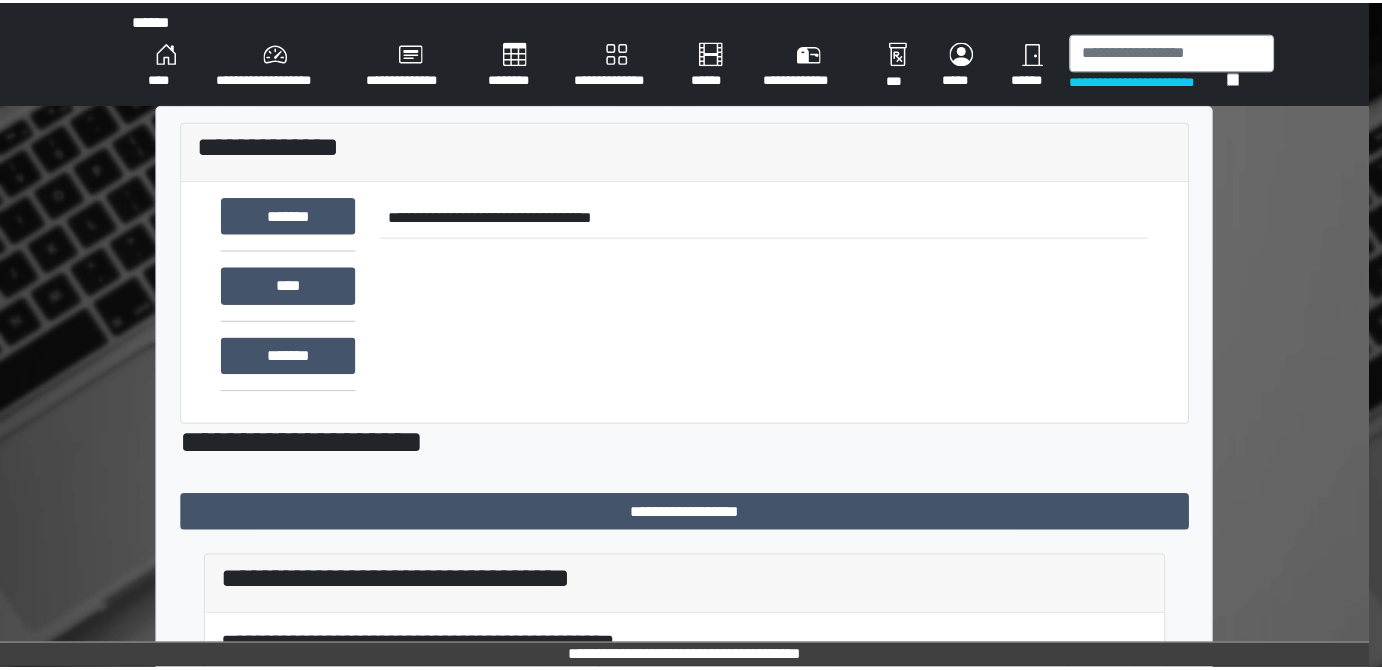 scroll, scrollTop: 0, scrollLeft: 0, axis: both 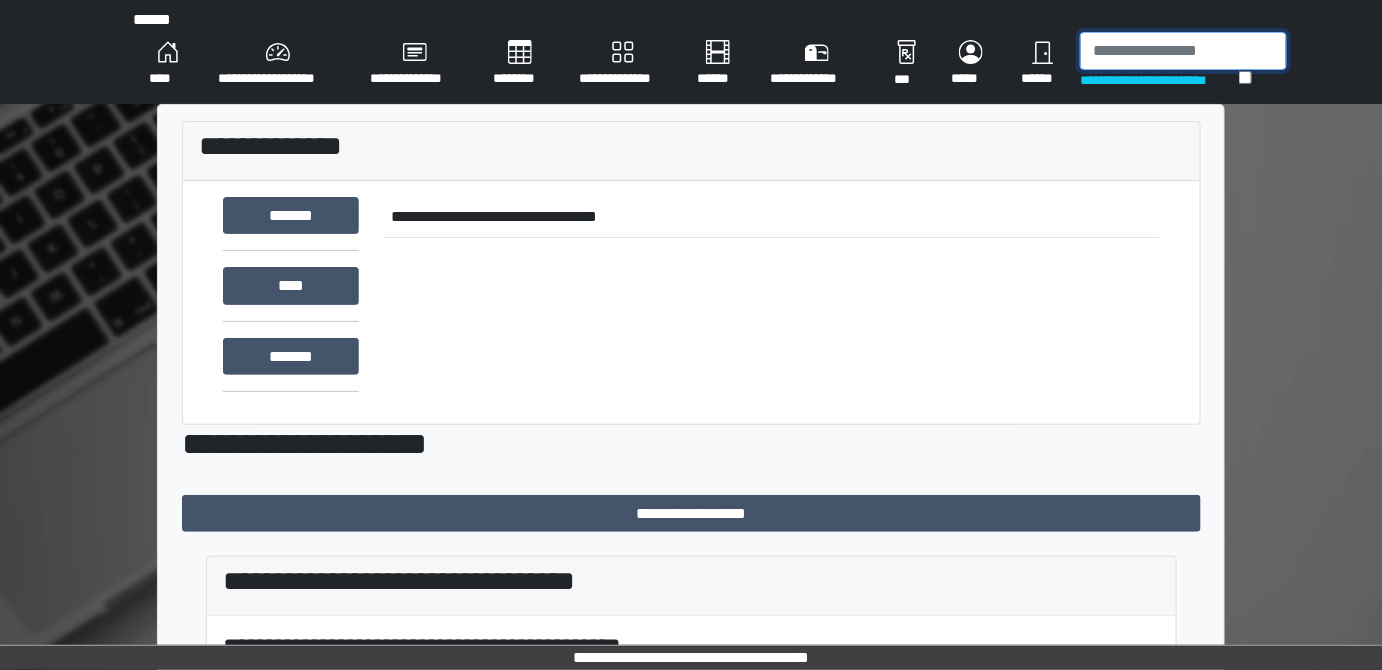 click at bounding box center (1183, 51) 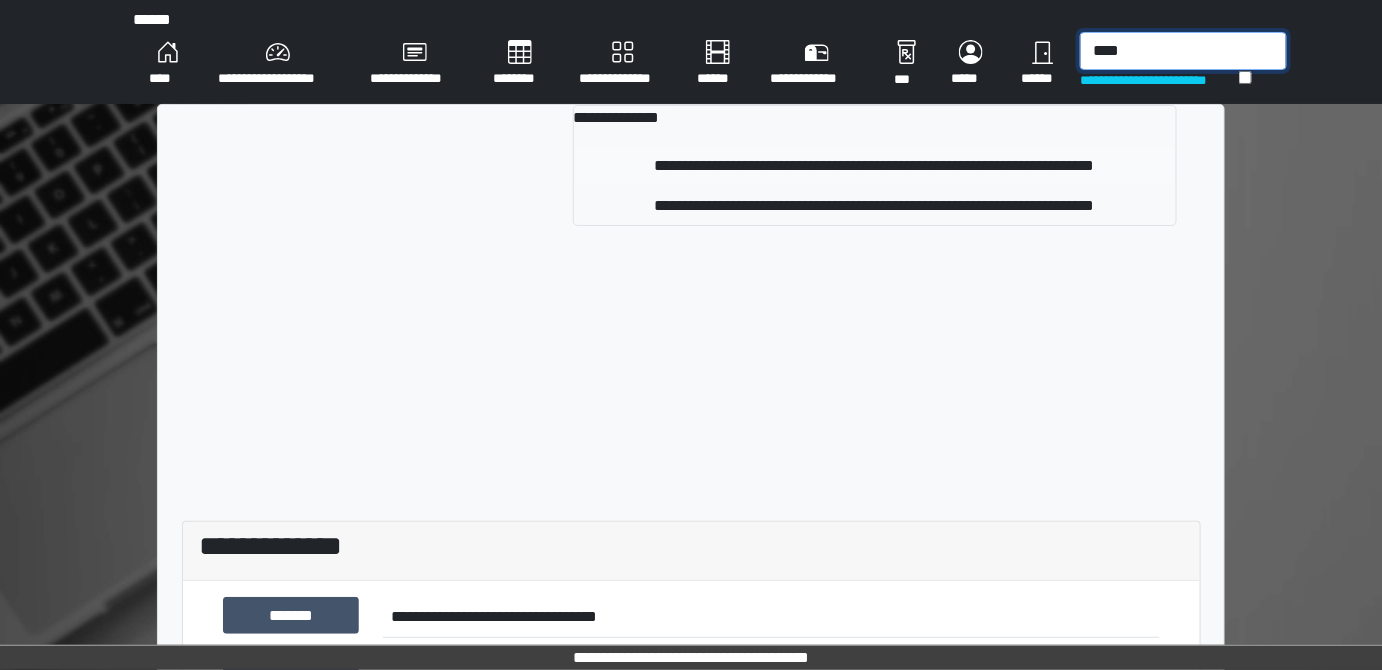 type on "****" 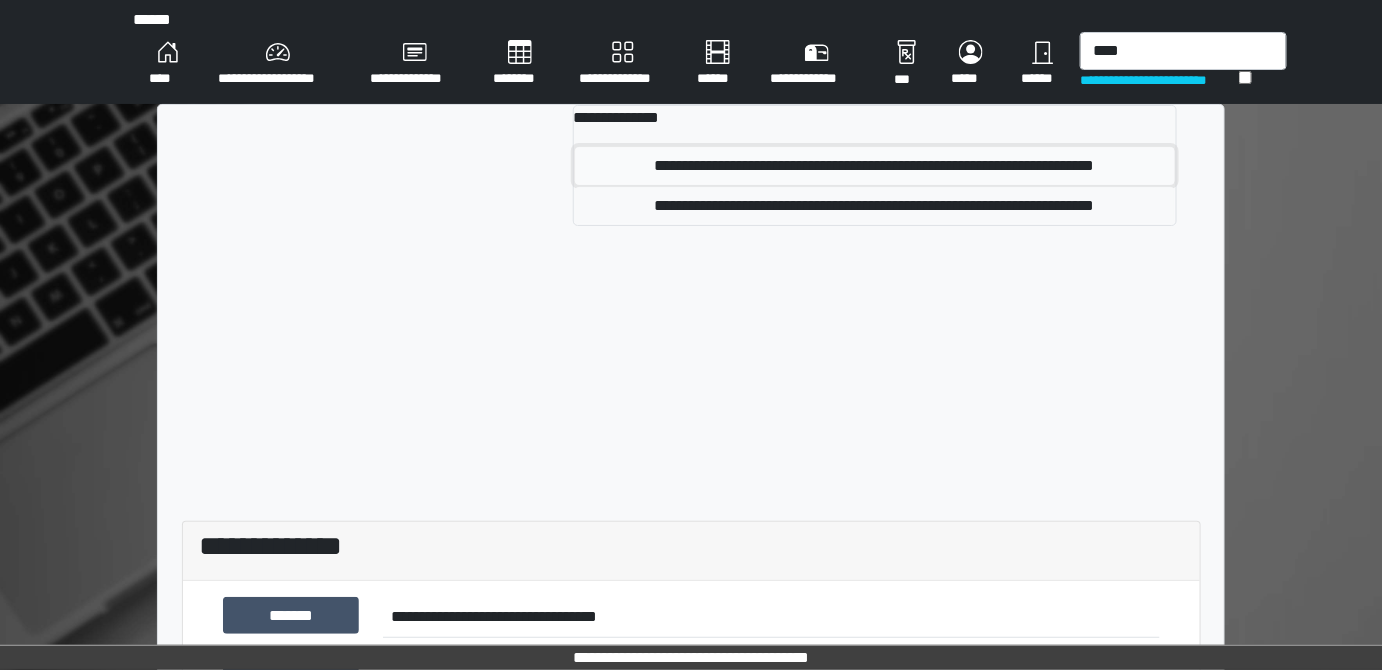 click on "**********" at bounding box center [875, 166] 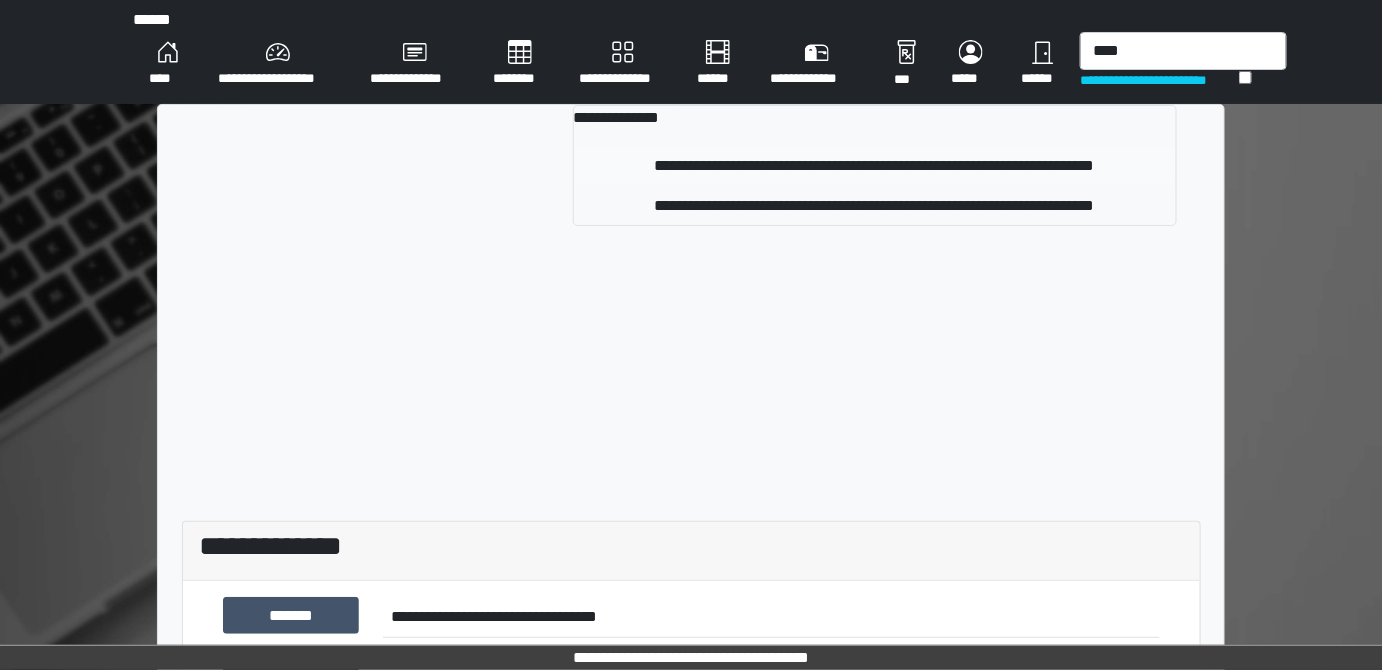 type 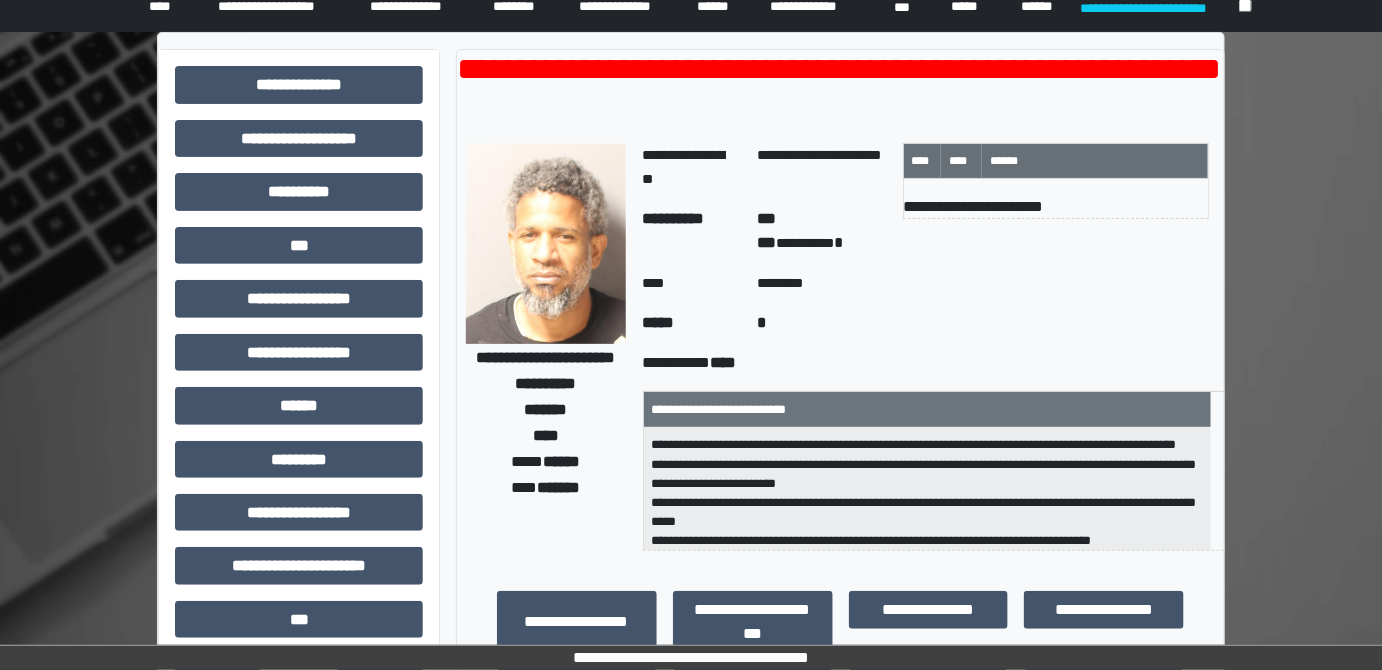 scroll, scrollTop: 0, scrollLeft: 0, axis: both 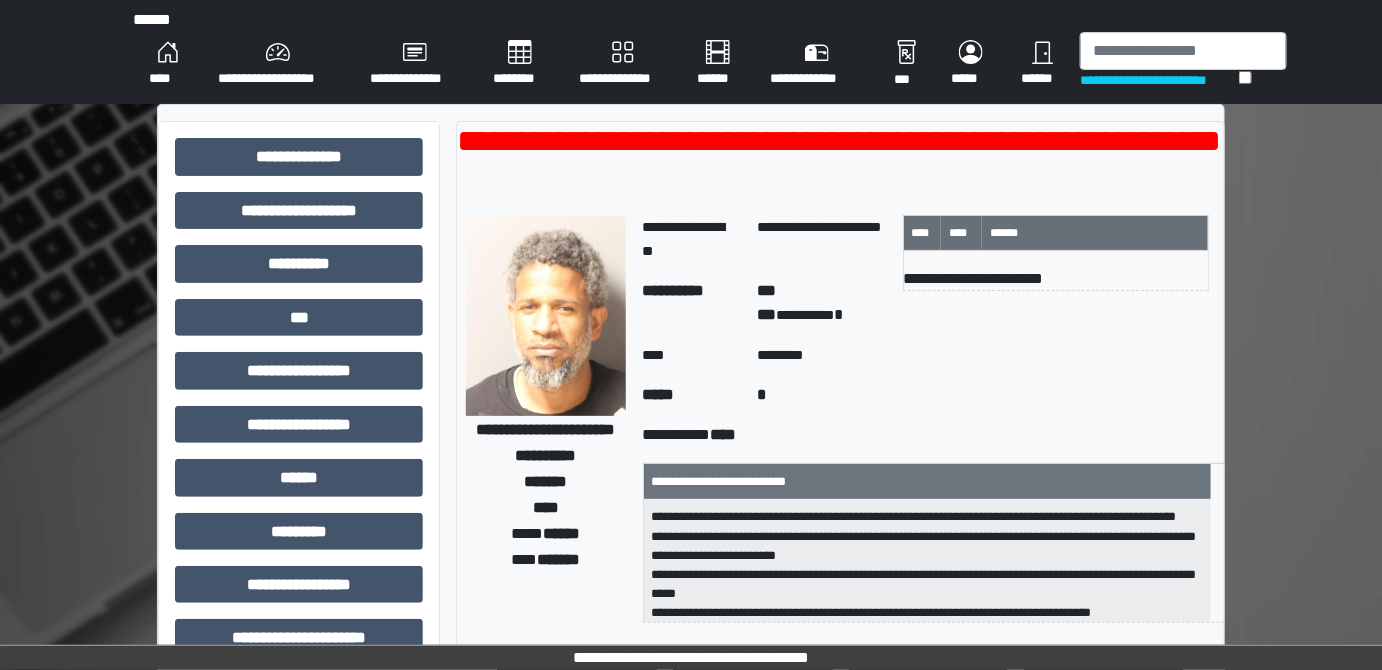 click on "**********" at bounding box center [1064, 311] 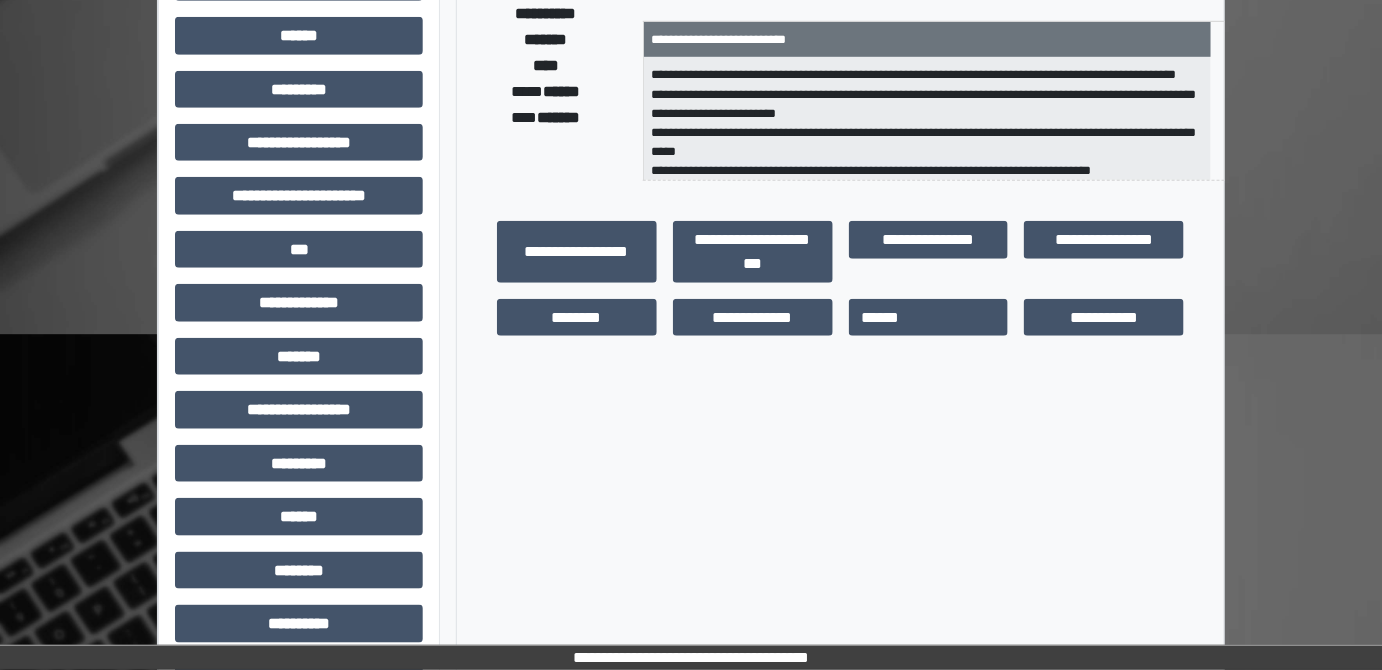 scroll, scrollTop: 0, scrollLeft: 0, axis: both 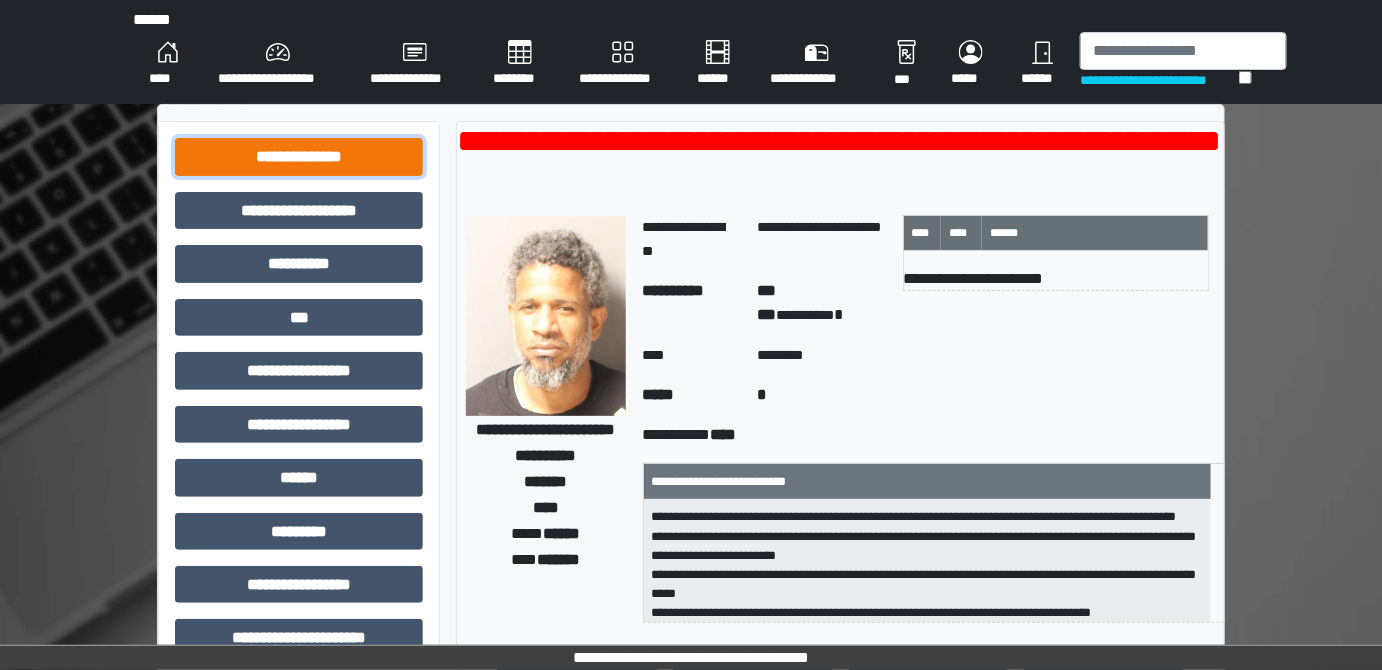 click on "**********" at bounding box center (299, 156) 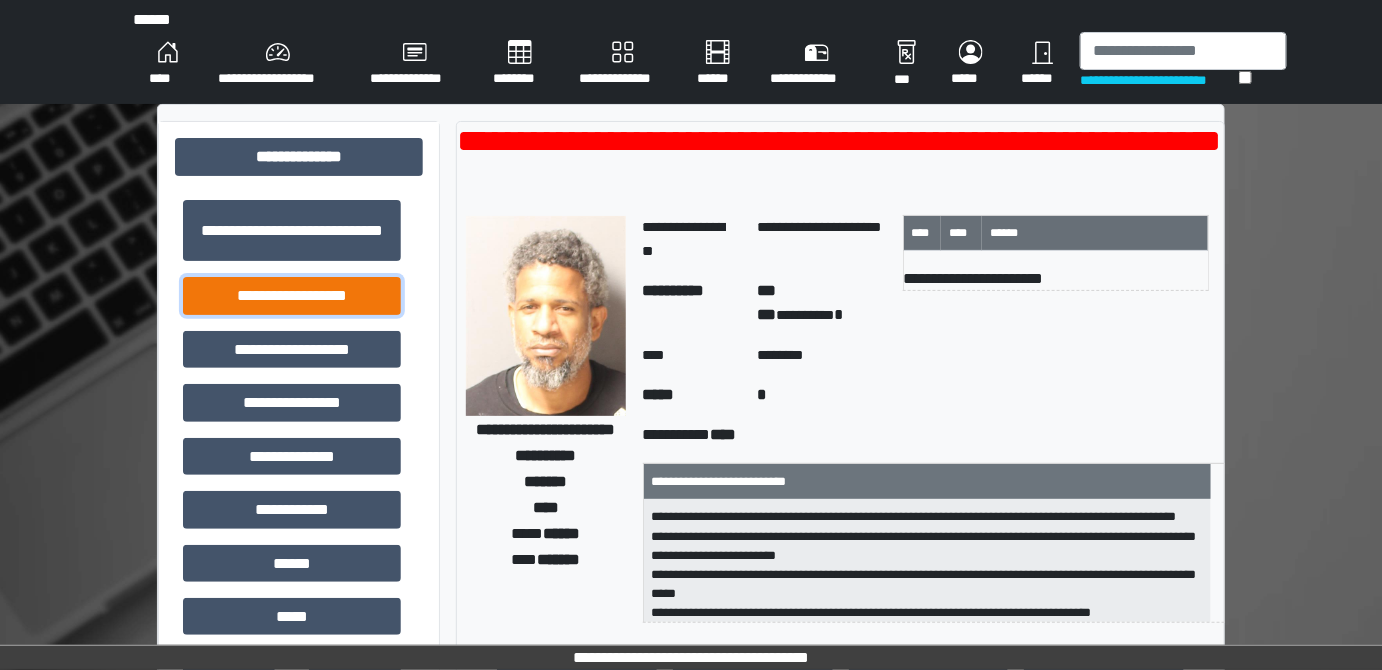 click on "**********" at bounding box center (292, 295) 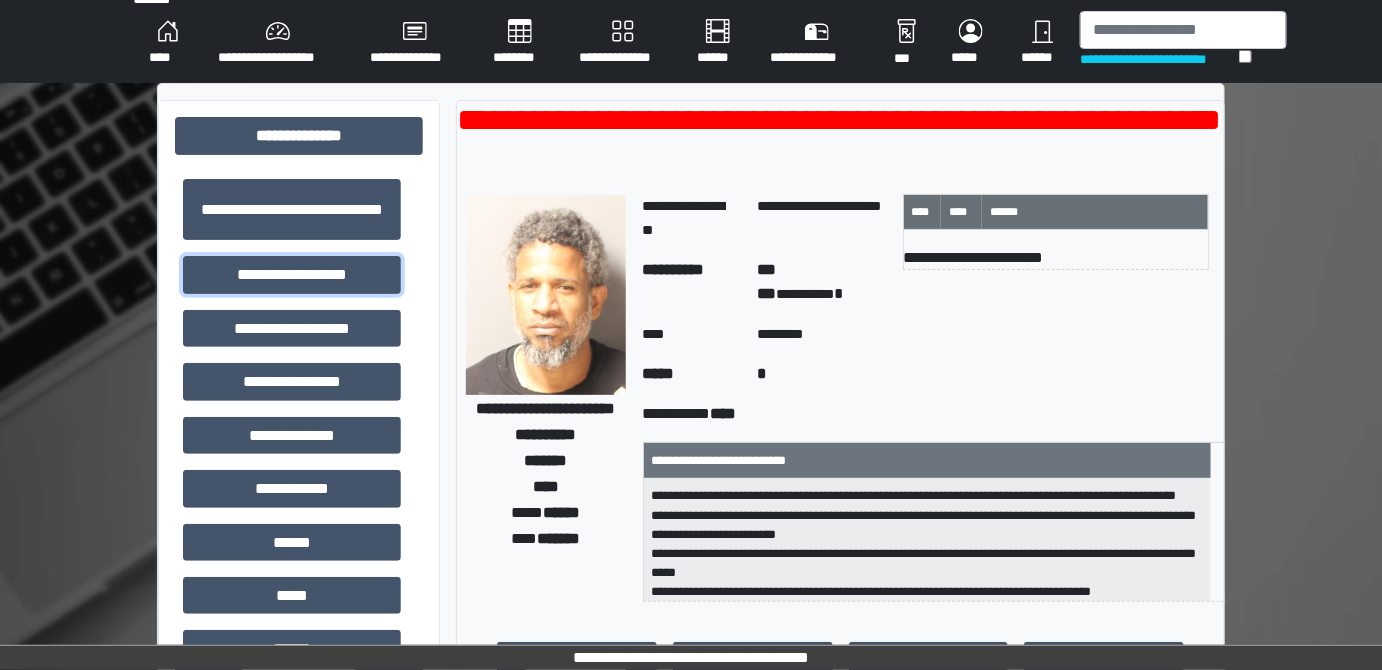 scroll, scrollTop: 454, scrollLeft: 0, axis: vertical 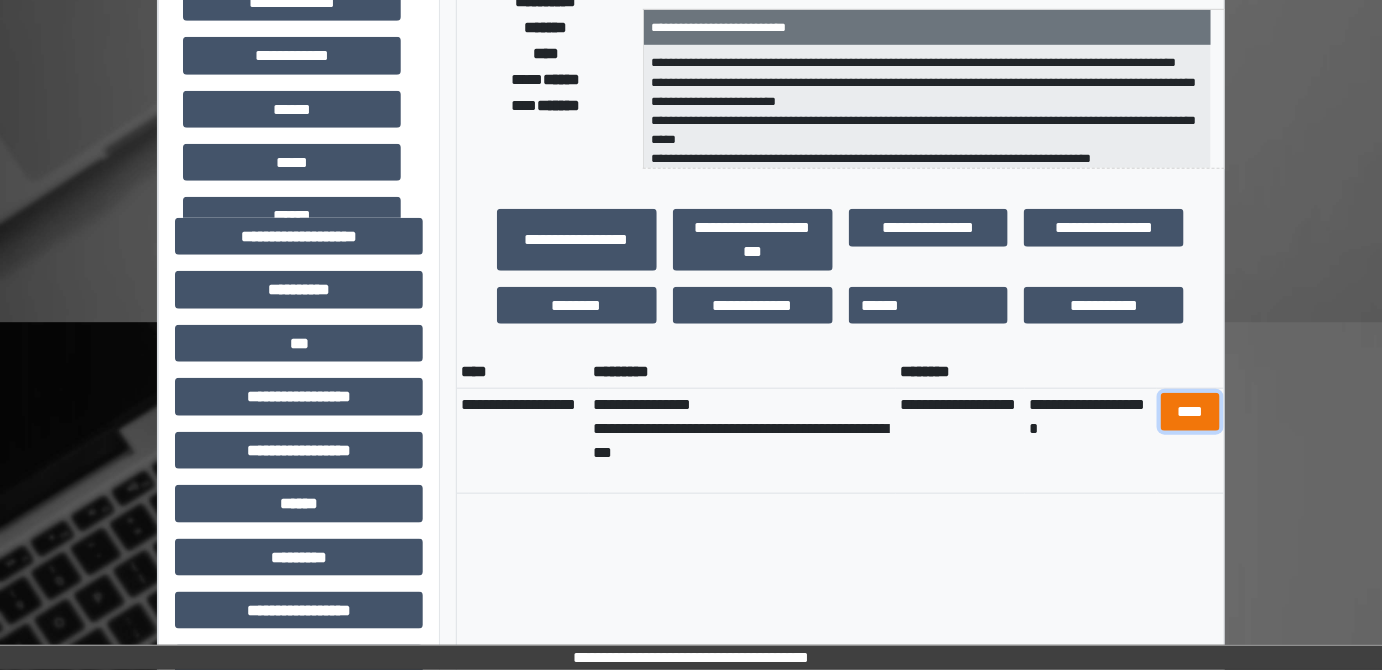click on "****" at bounding box center (1190, 411) 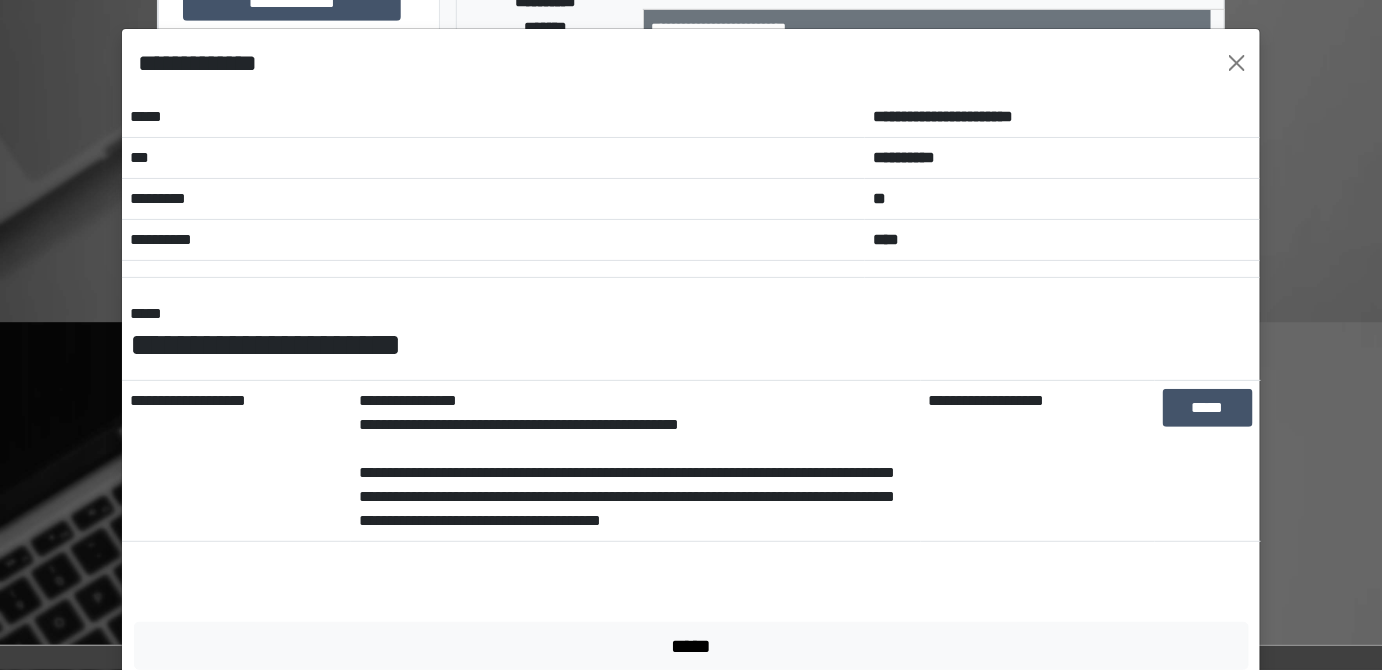 drag, startPoint x: 673, startPoint y: 518, endPoint x: 805, endPoint y: 539, distance: 133.66002 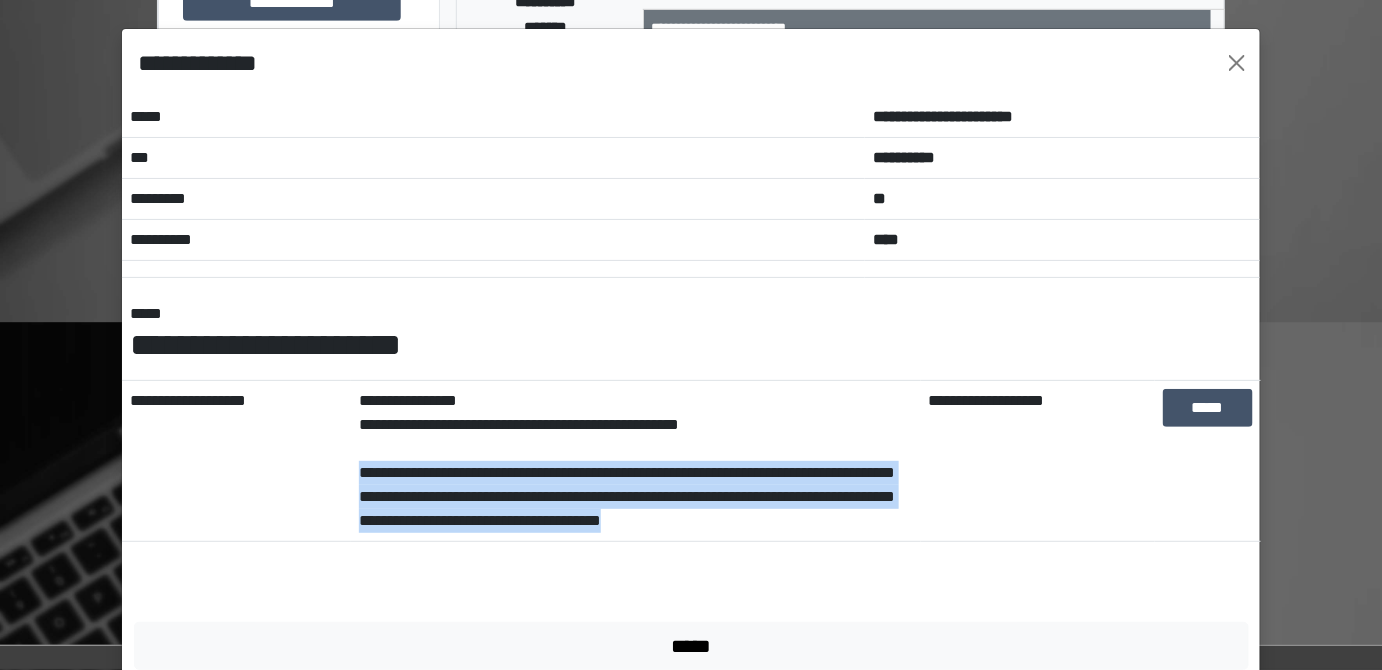 drag, startPoint x: 829, startPoint y: 521, endPoint x: 348, endPoint y: 475, distance: 483.19458 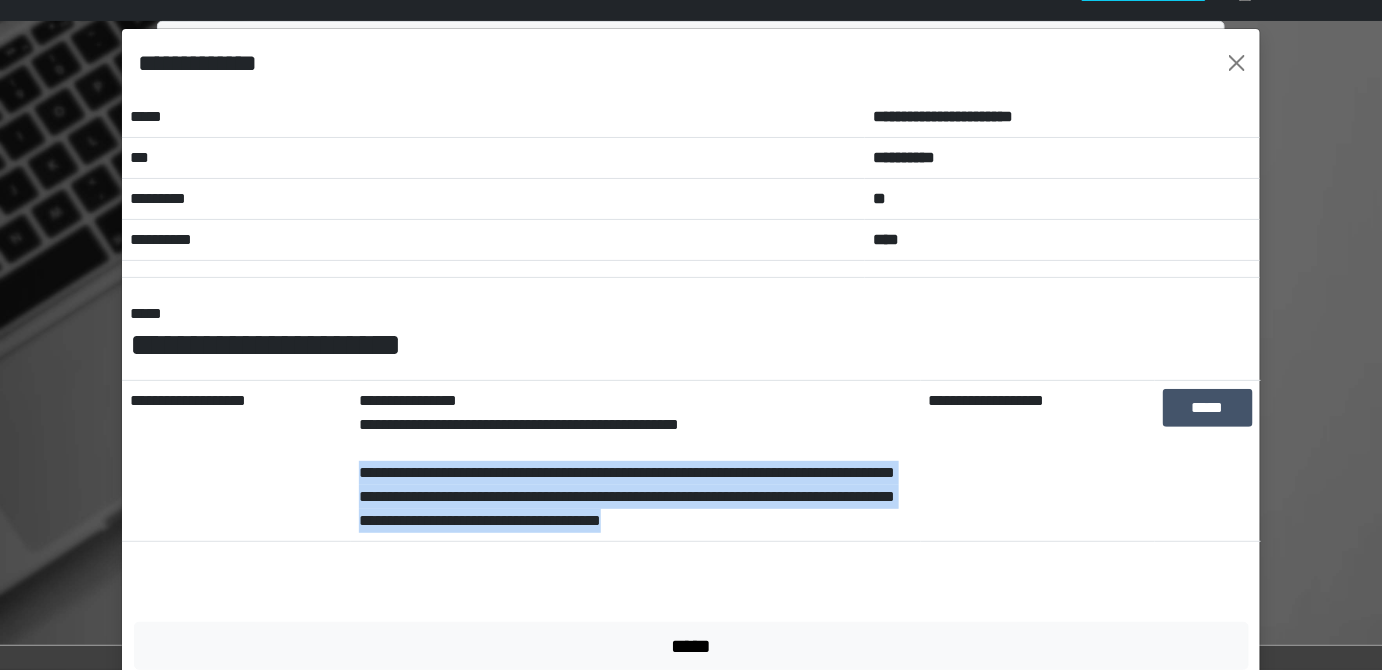 scroll, scrollTop: 0, scrollLeft: 0, axis: both 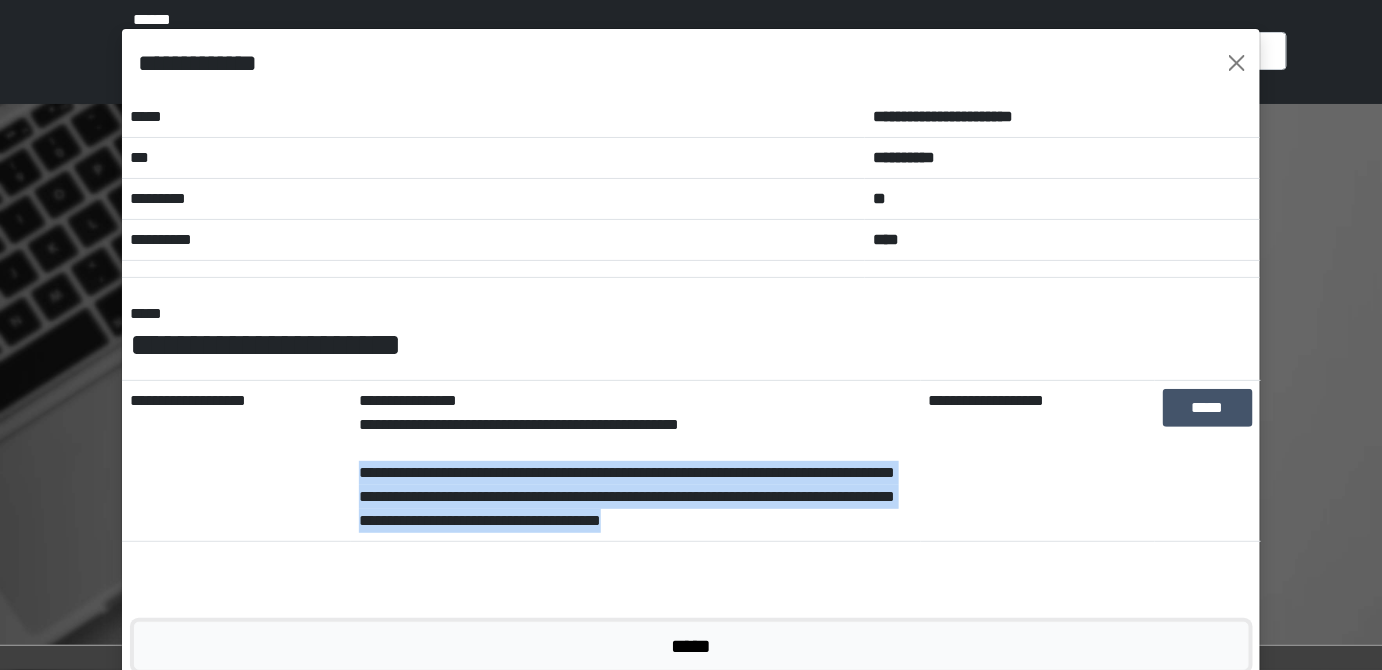 click on "*****" at bounding box center [691, 645] 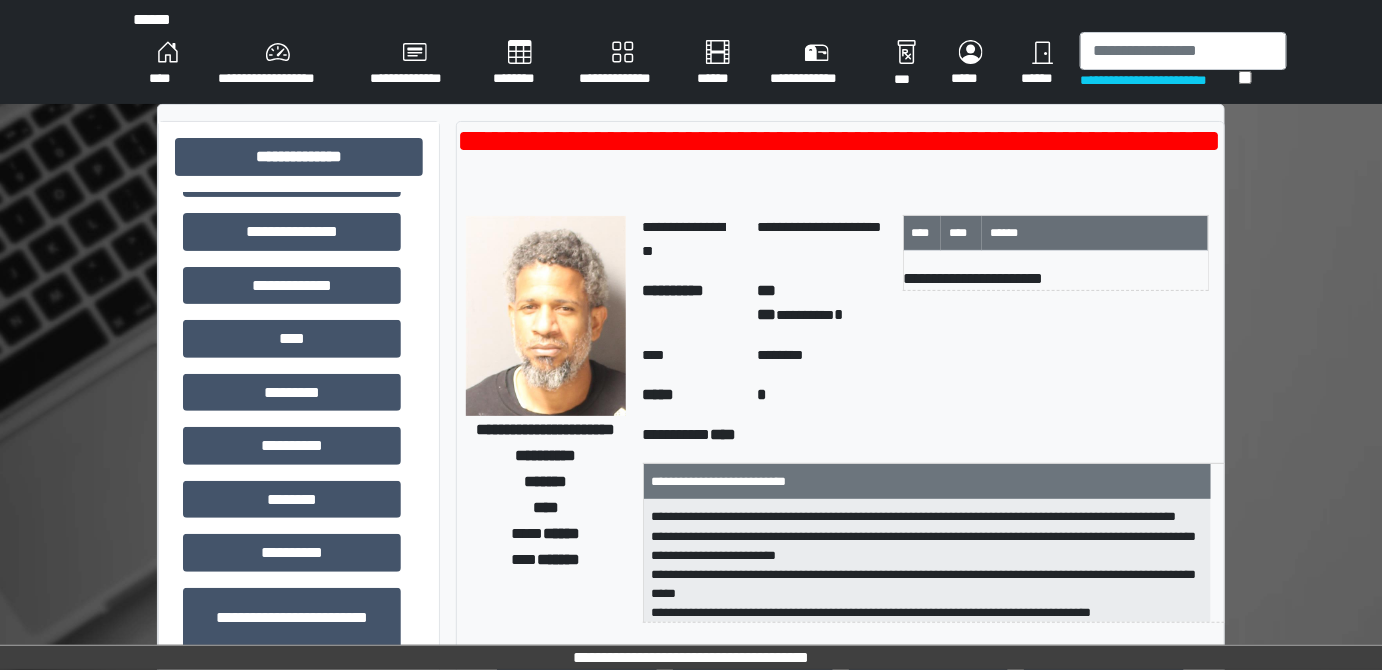 scroll, scrollTop: 570, scrollLeft: 0, axis: vertical 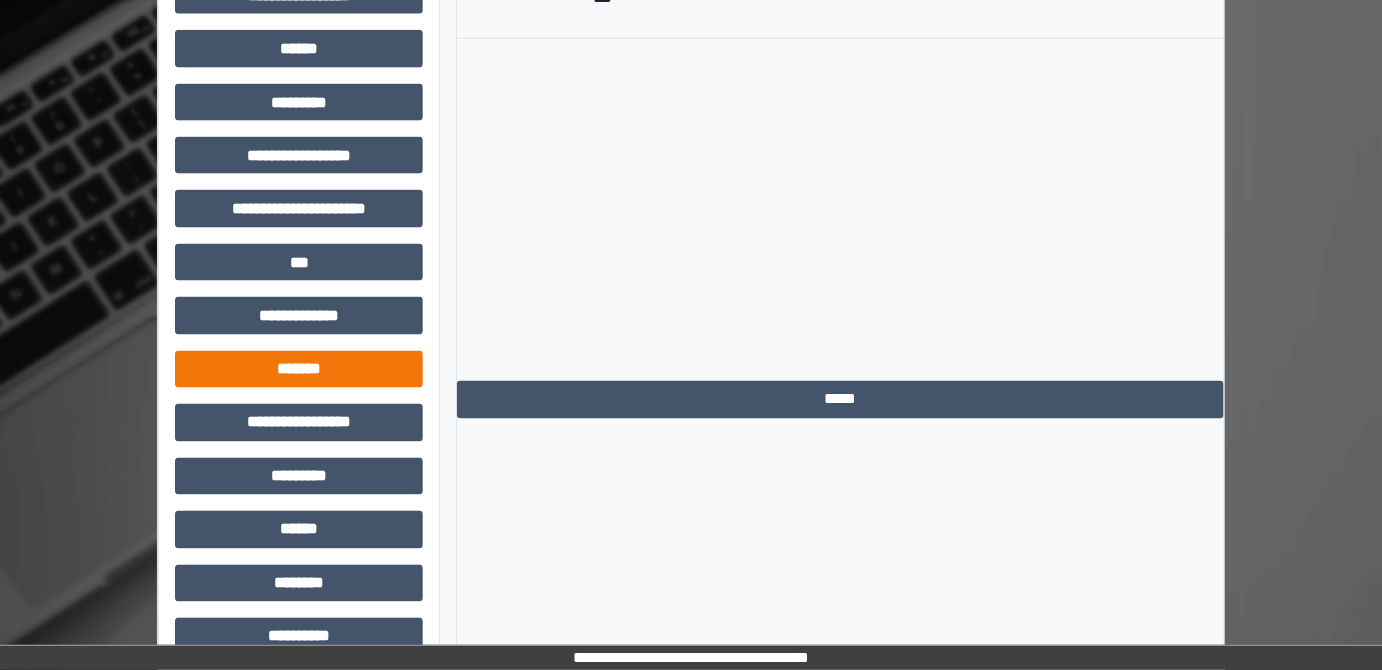 click on "**********" at bounding box center [299, -23] 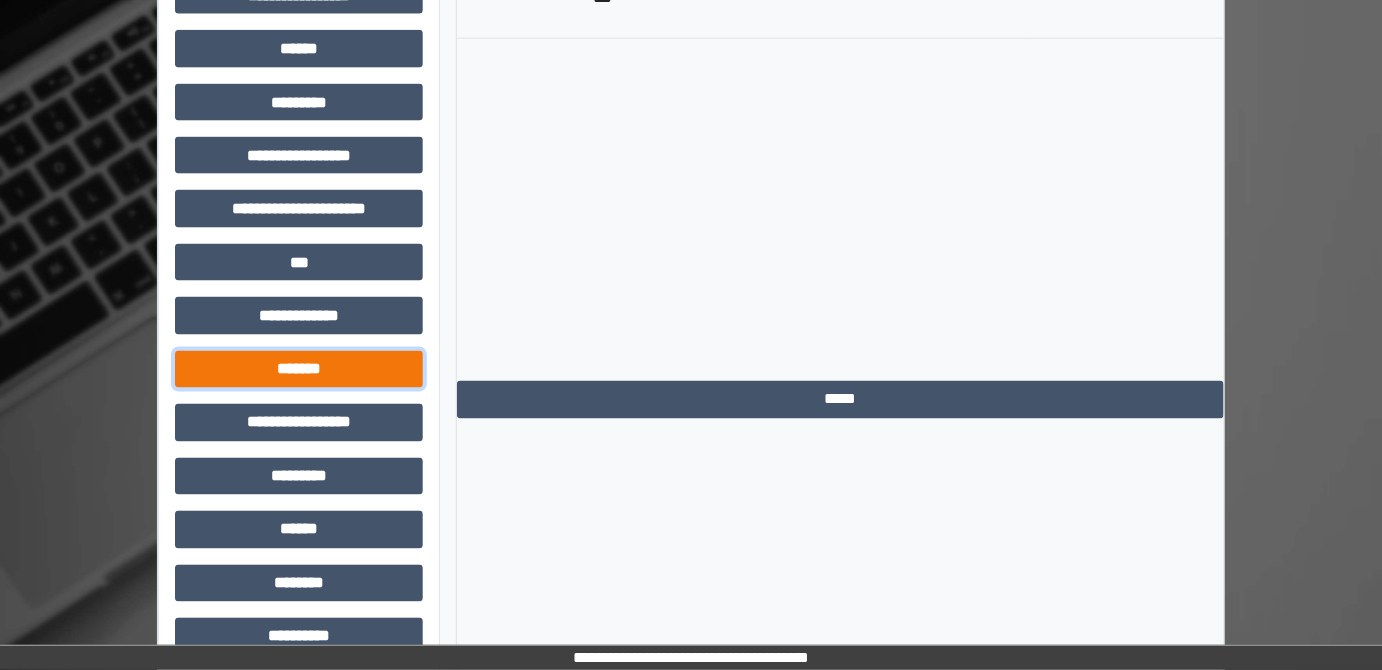 click on "*******" at bounding box center [299, 369] 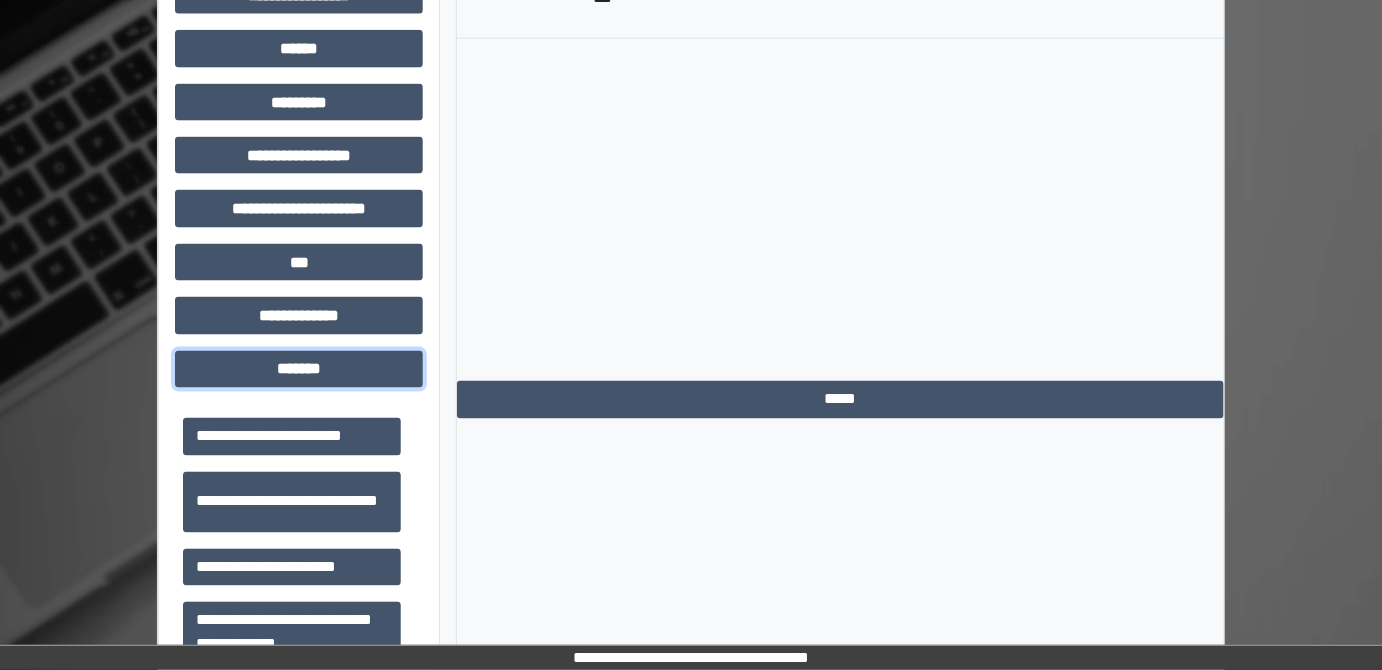 scroll, scrollTop: 909, scrollLeft: 0, axis: vertical 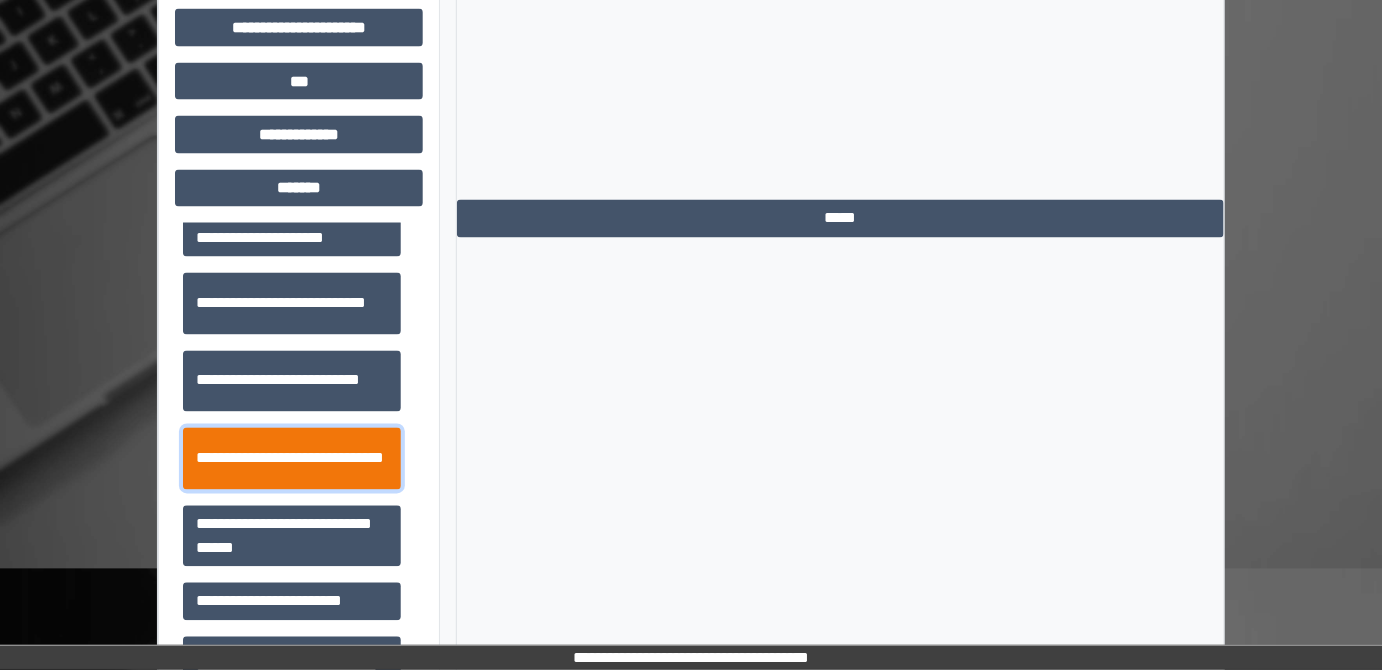 click on "**********" at bounding box center [292, 458] 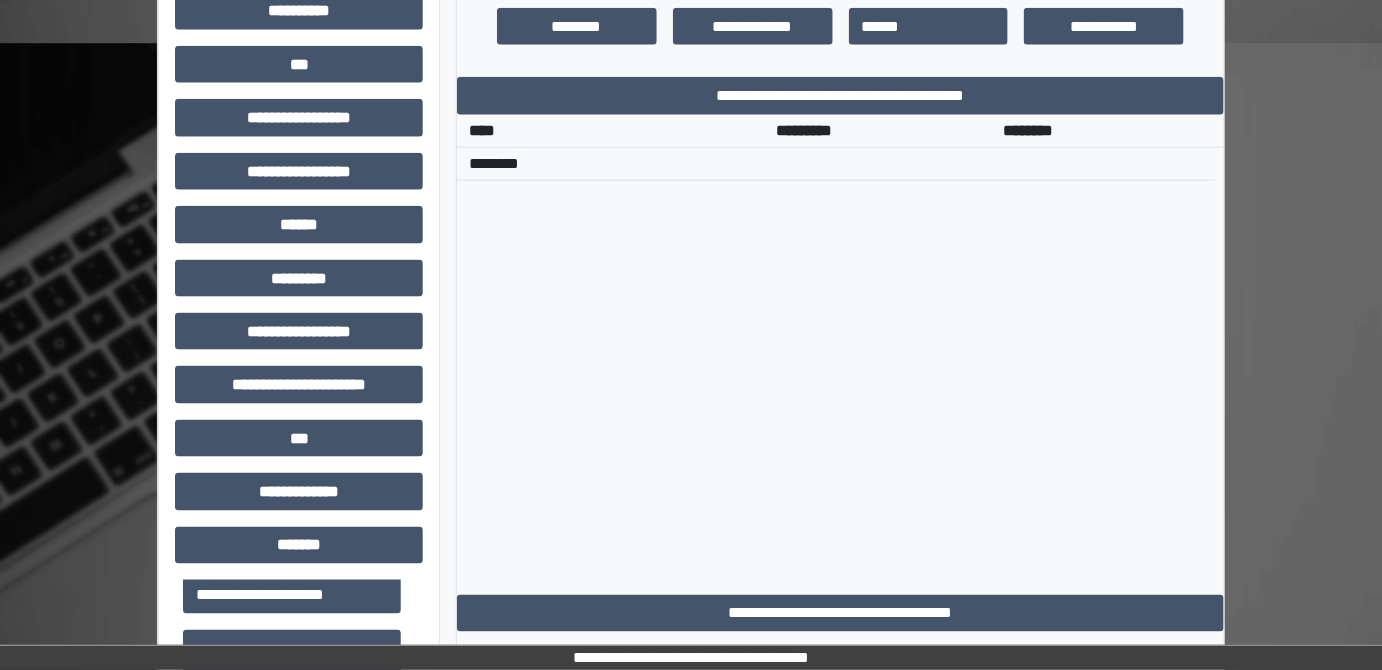 scroll, scrollTop: 545, scrollLeft: 0, axis: vertical 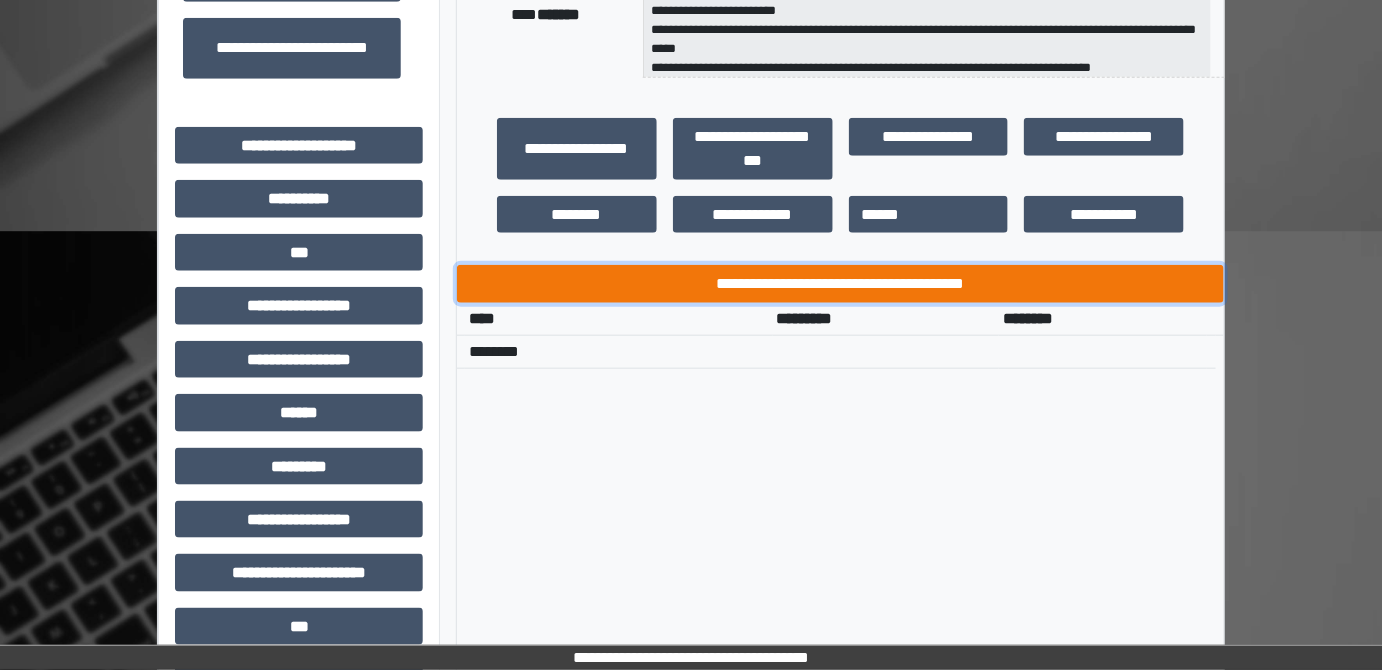 click on "**********" at bounding box center [841, 283] 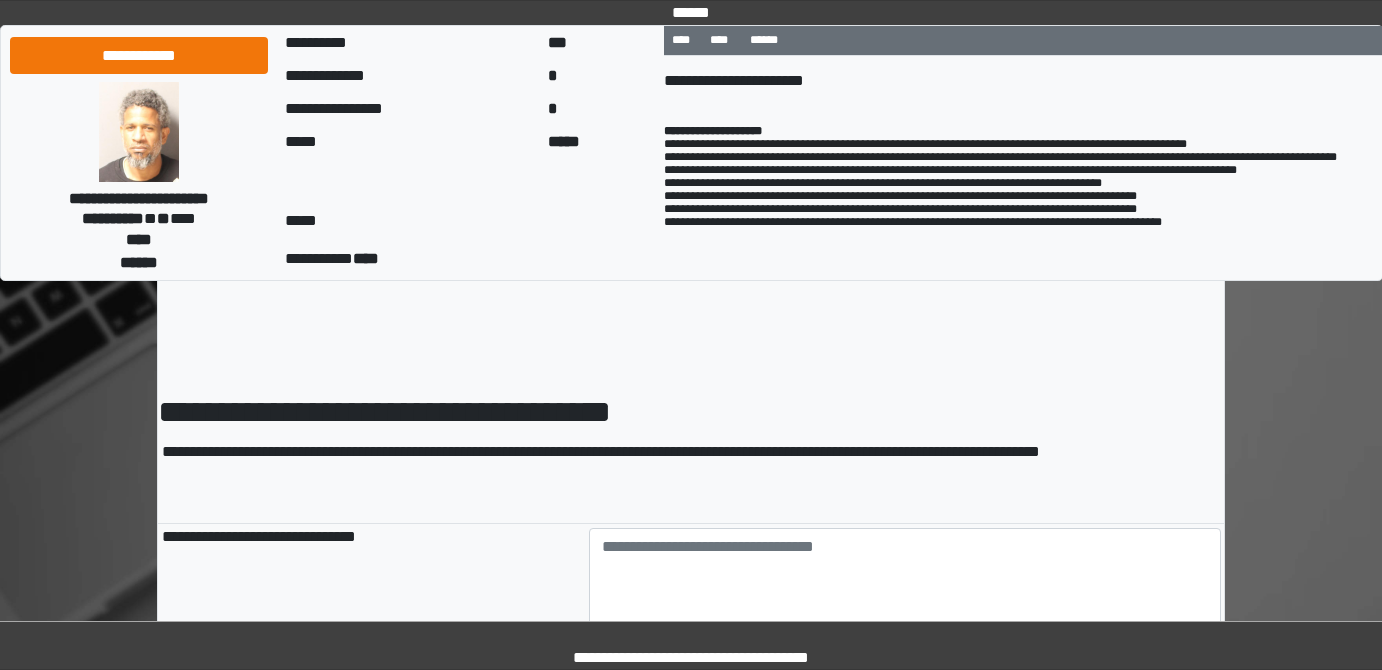 scroll, scrollTop: 0, scrollLeft: 0, axis: both 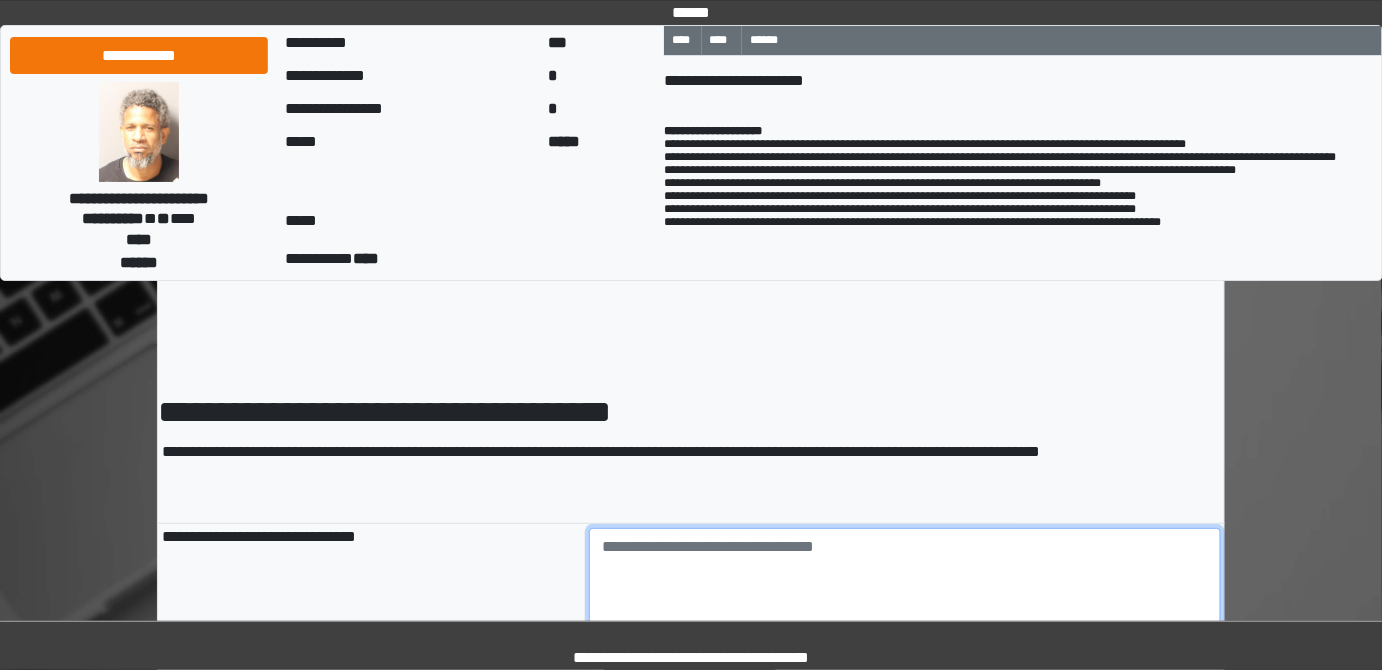 drag, startPoint x: 767, startPoint y: 603, endPoint x: 782, endPoint y: 603, distance: 15 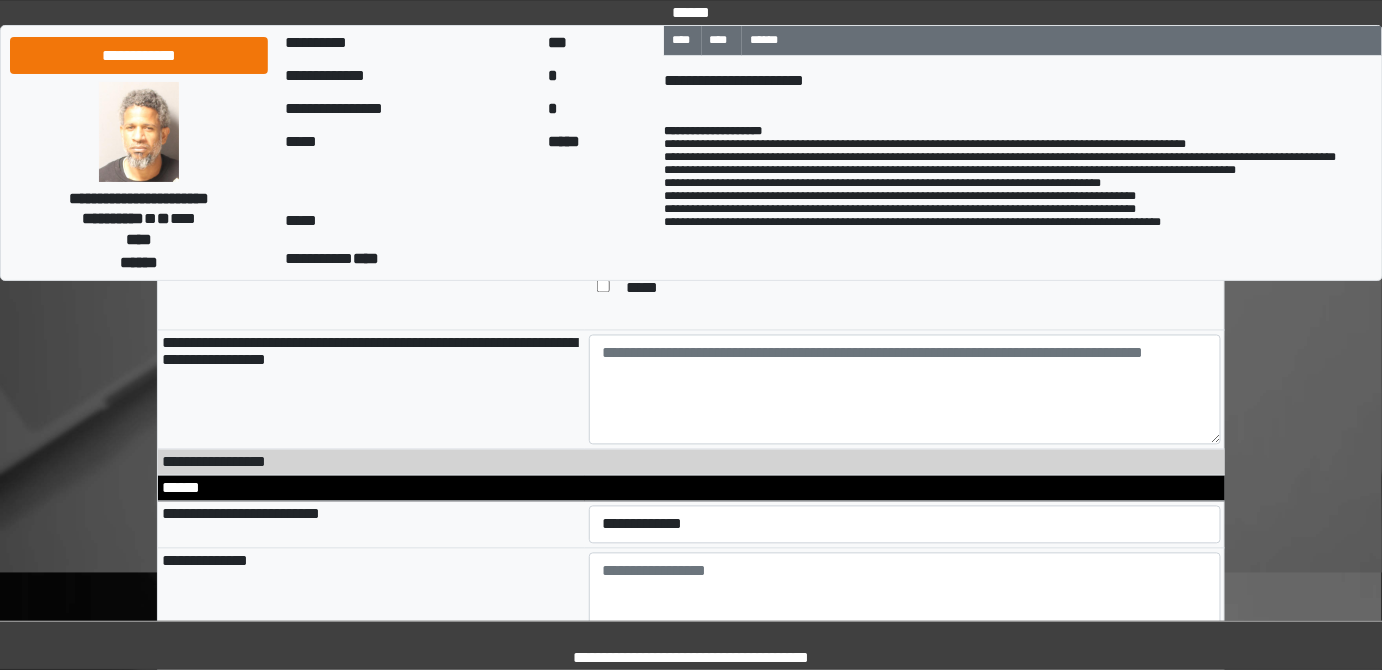 scroll, scrollTop: 1090, scrollLeft: 0, axis: vertical 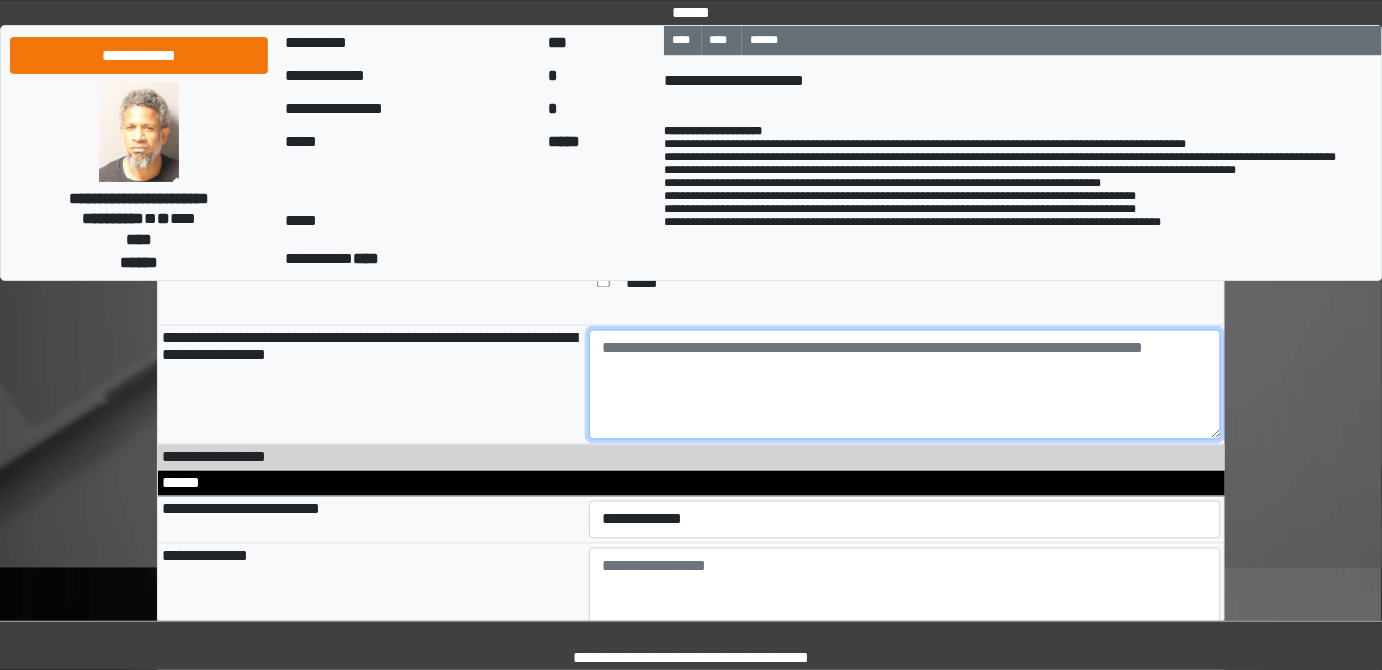 click at bounding box center [905, 385] 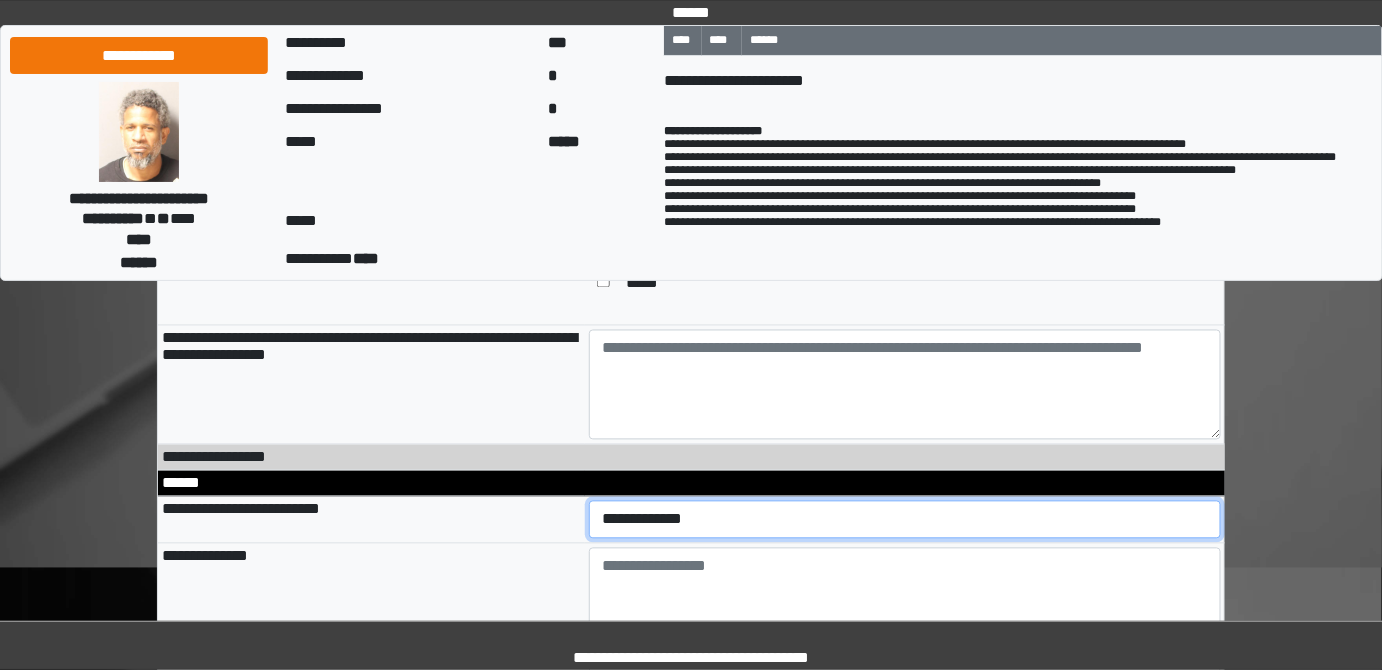 click on "**********" at bounding box center (905, 519) 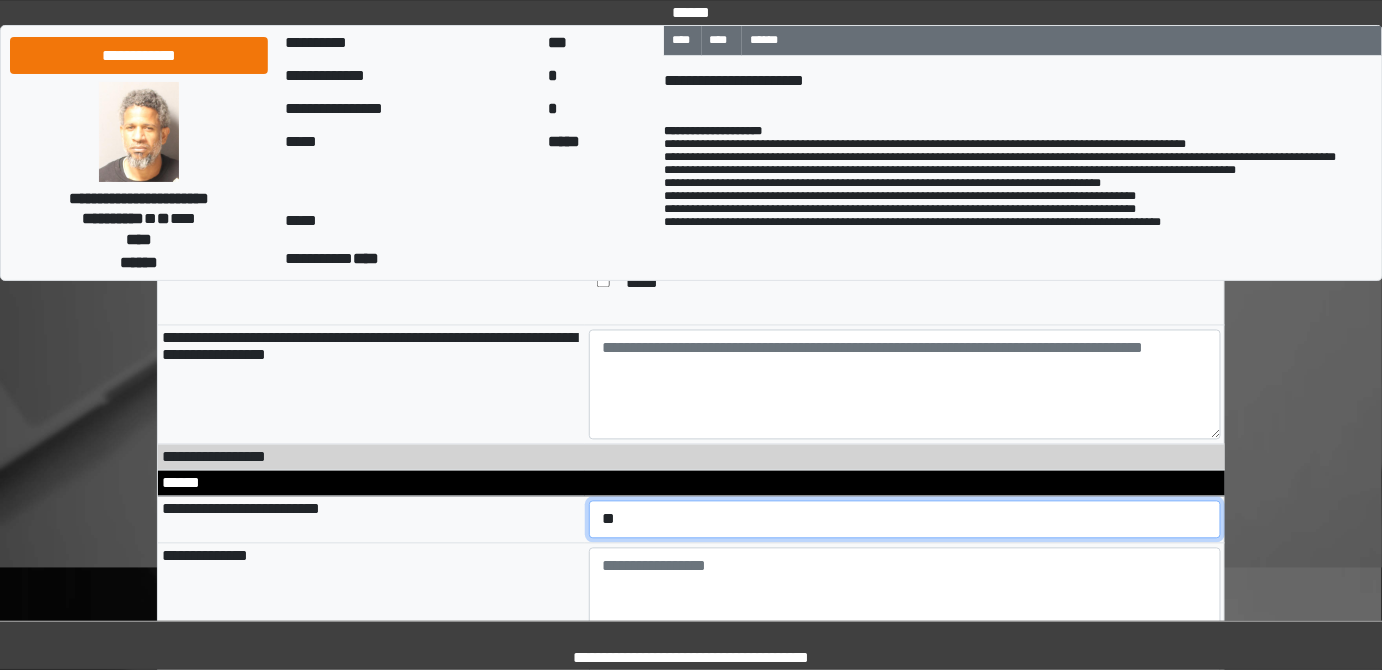 click on "**********" at bounding box center (905, 519) 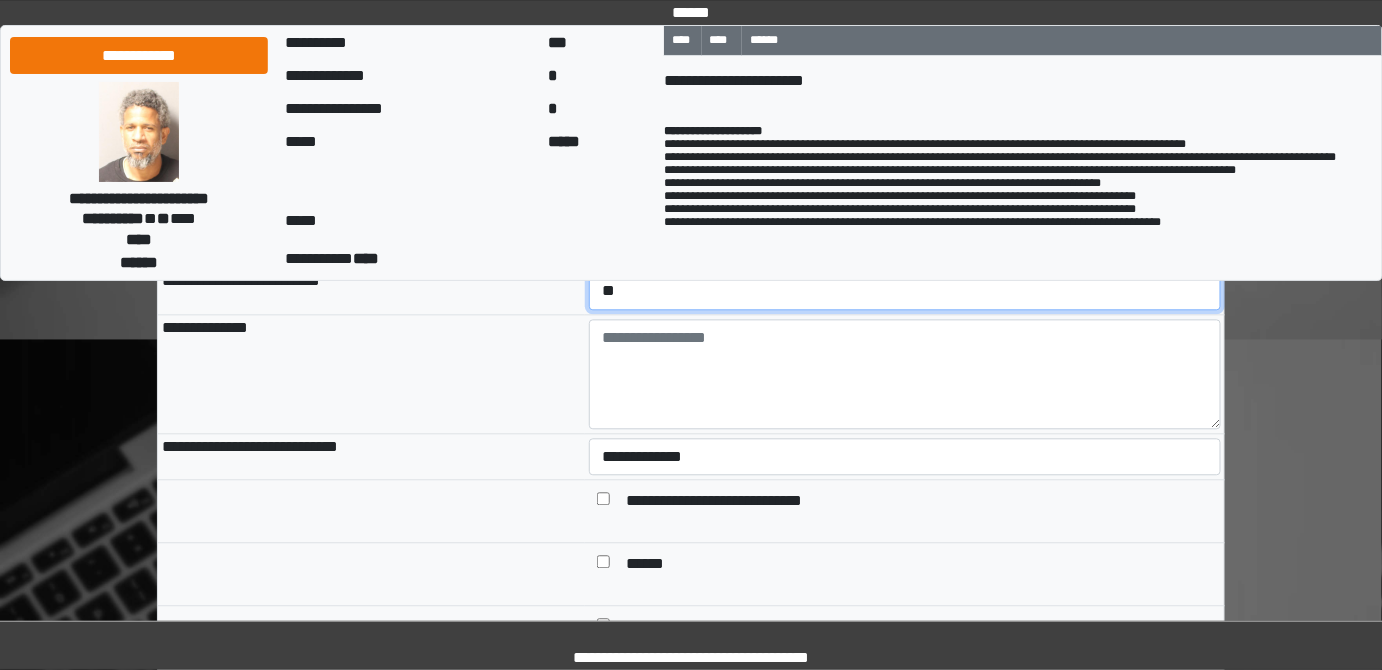 scroll, scrollTop: 1363, scrollLeft: 0, axis: vertical 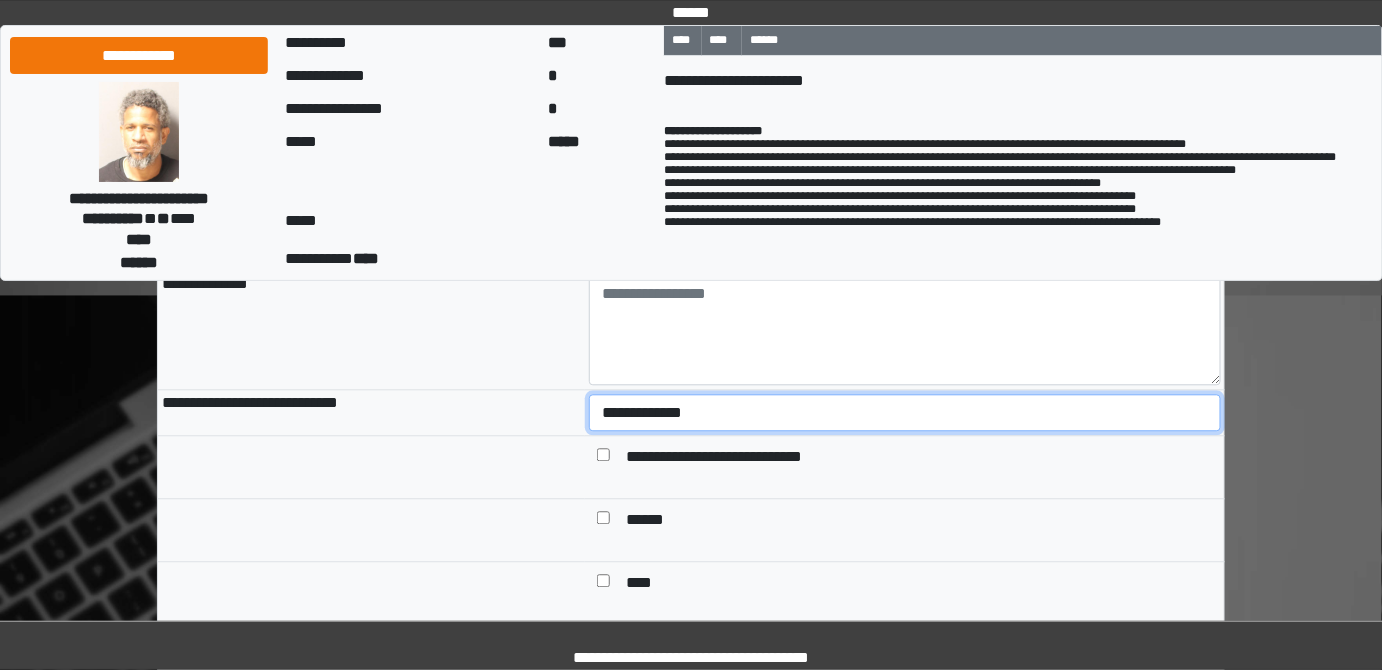 click on "**********" at bounding box center (905, 412) 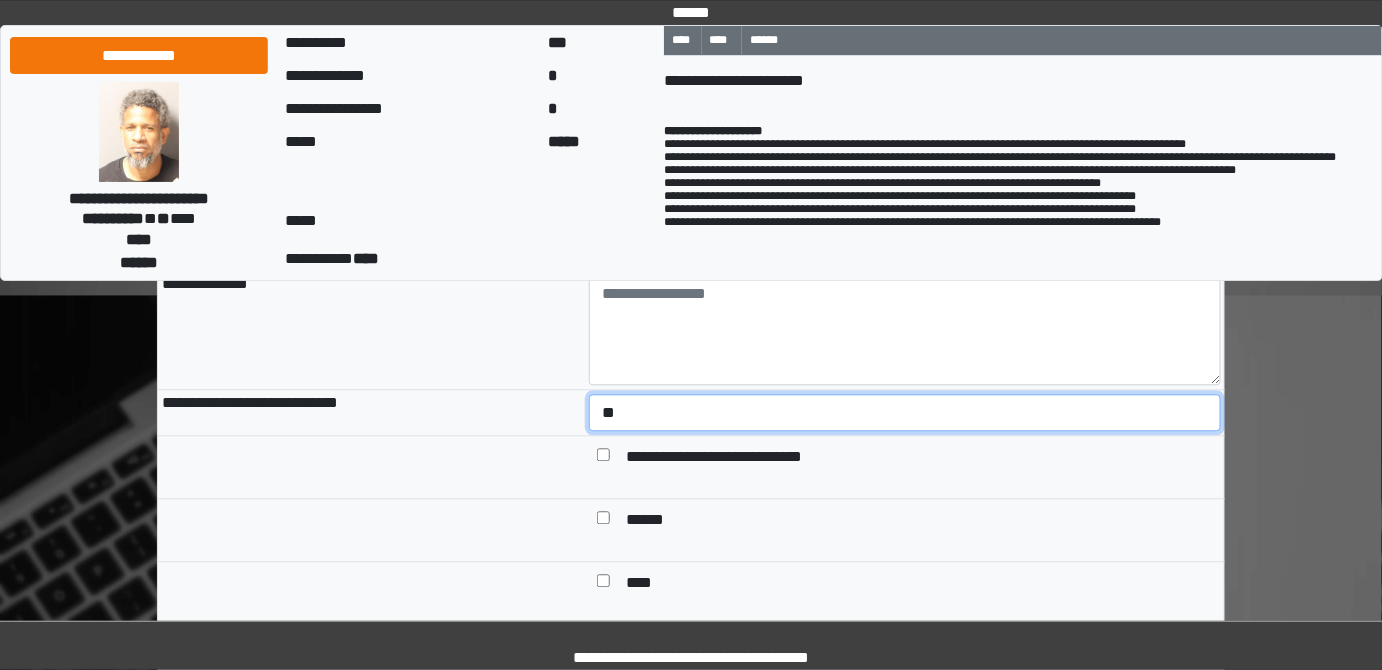 click on "**********" at bounding box center [905, 412] 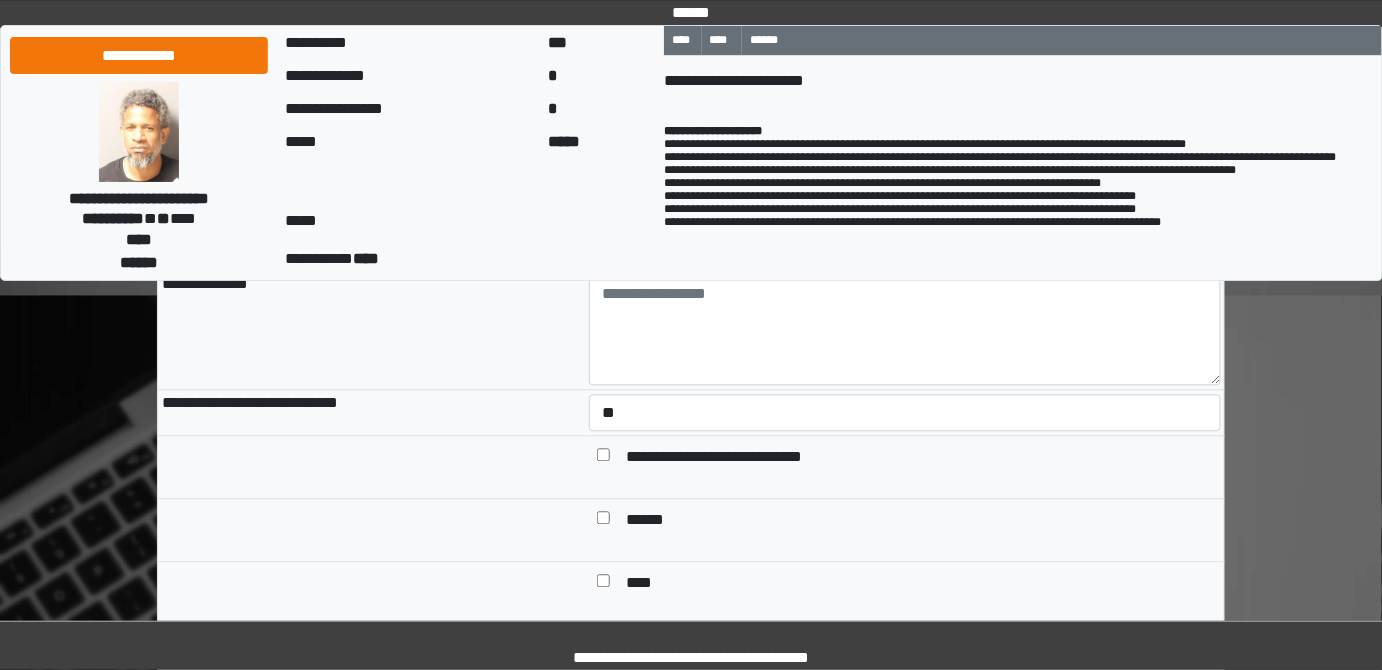 click on "******" at bounding box center [651, 522] 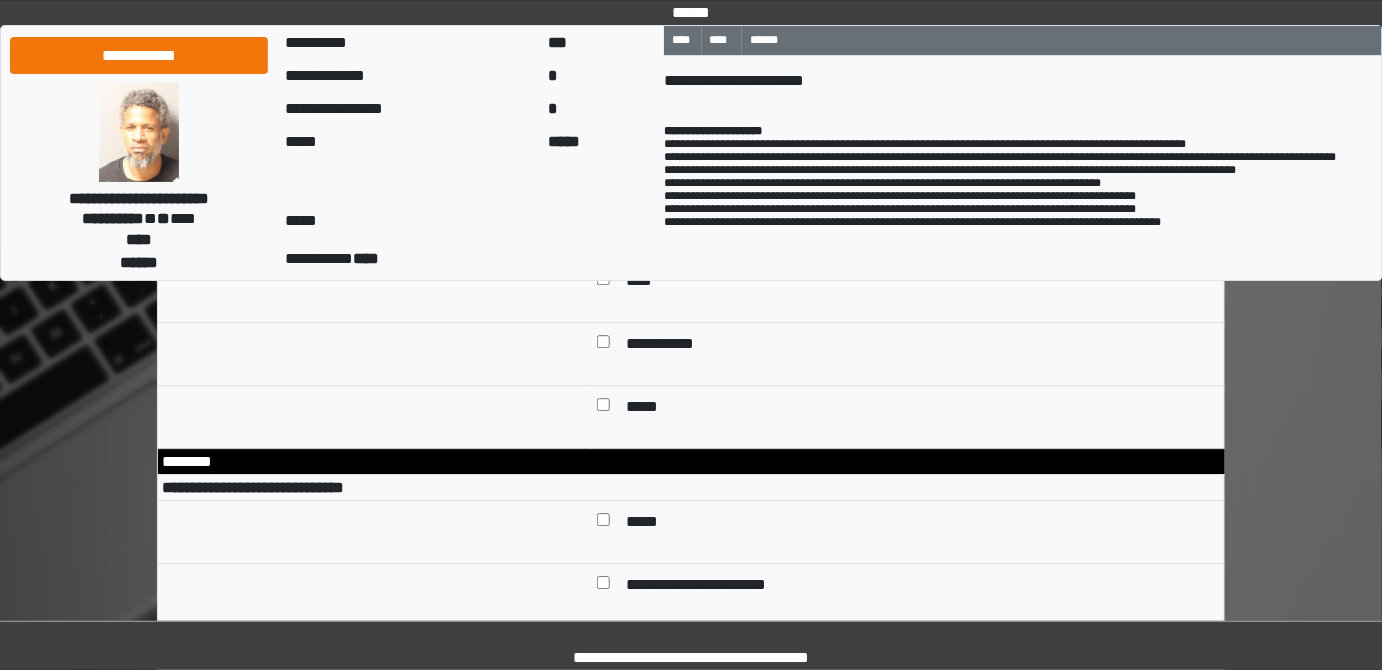 scroll, scrollTop: 1818, scrollLeft: 0, axis: vertical 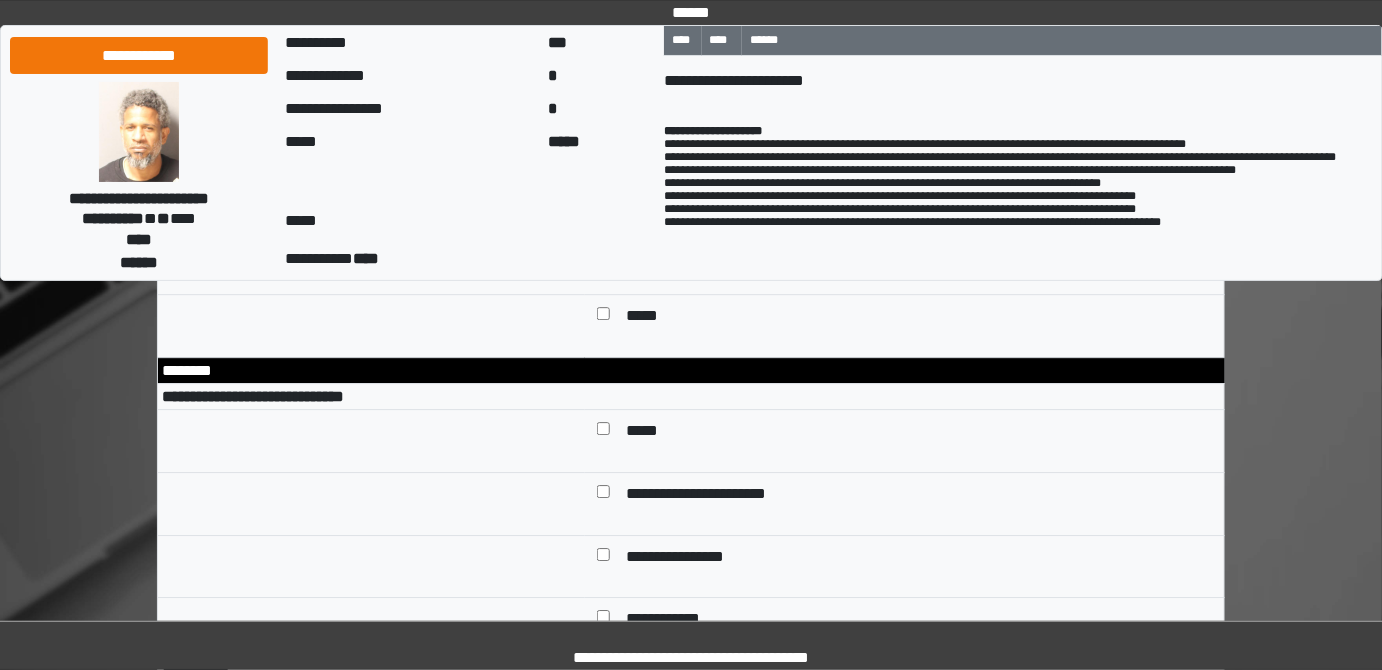 click on "*****" at bounding box center [645, 433] 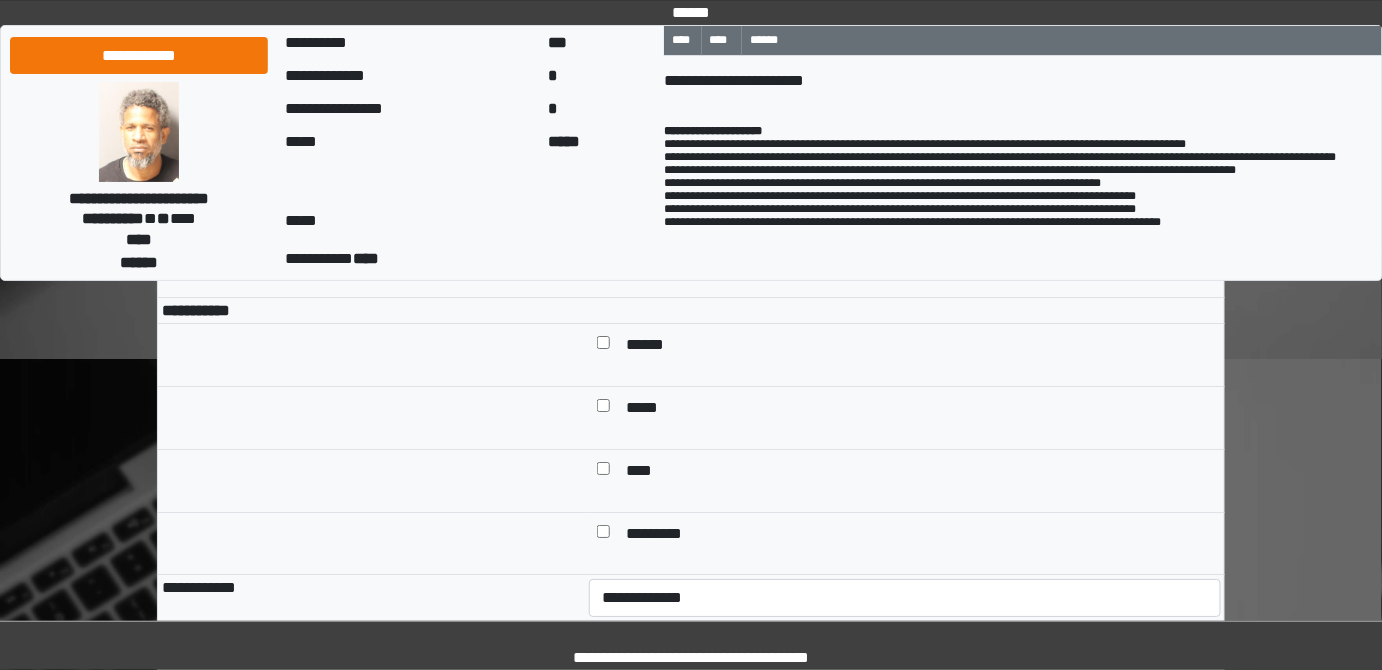 click on "******" at bounding box center (652, 347) 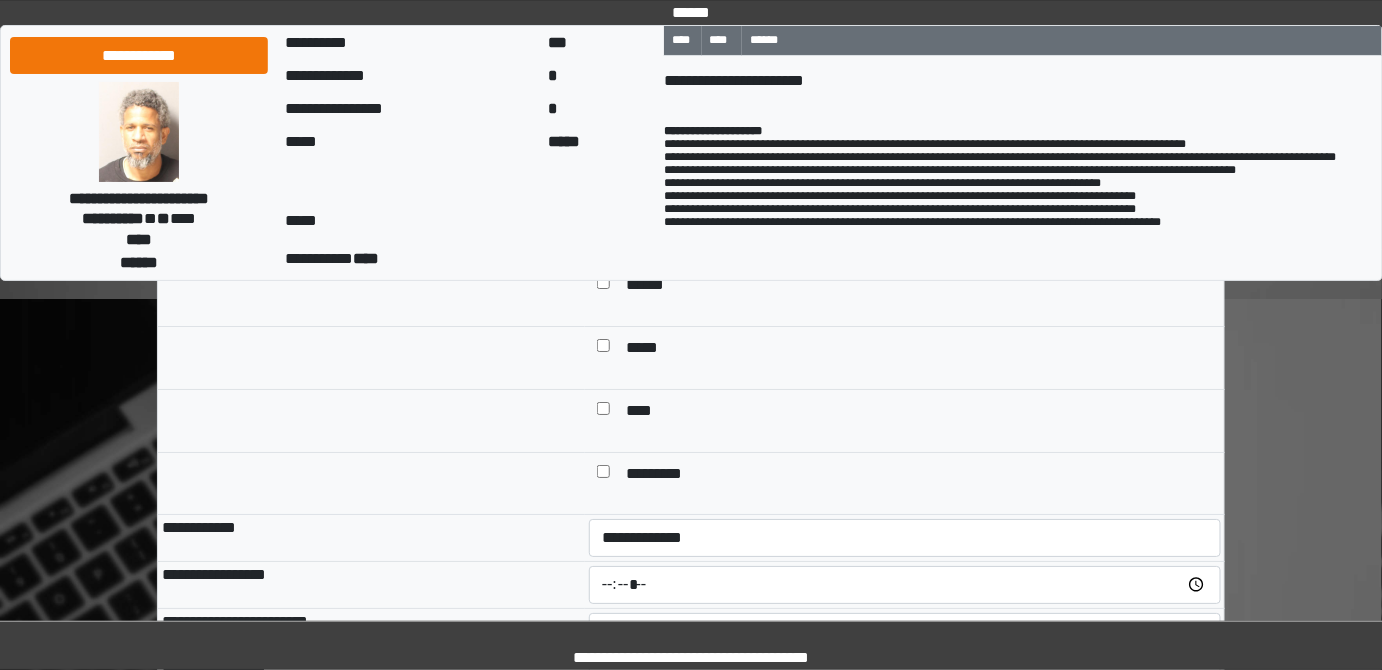 scroll, scrollTop: 2272, scrollLeft: 0, axis: vertical 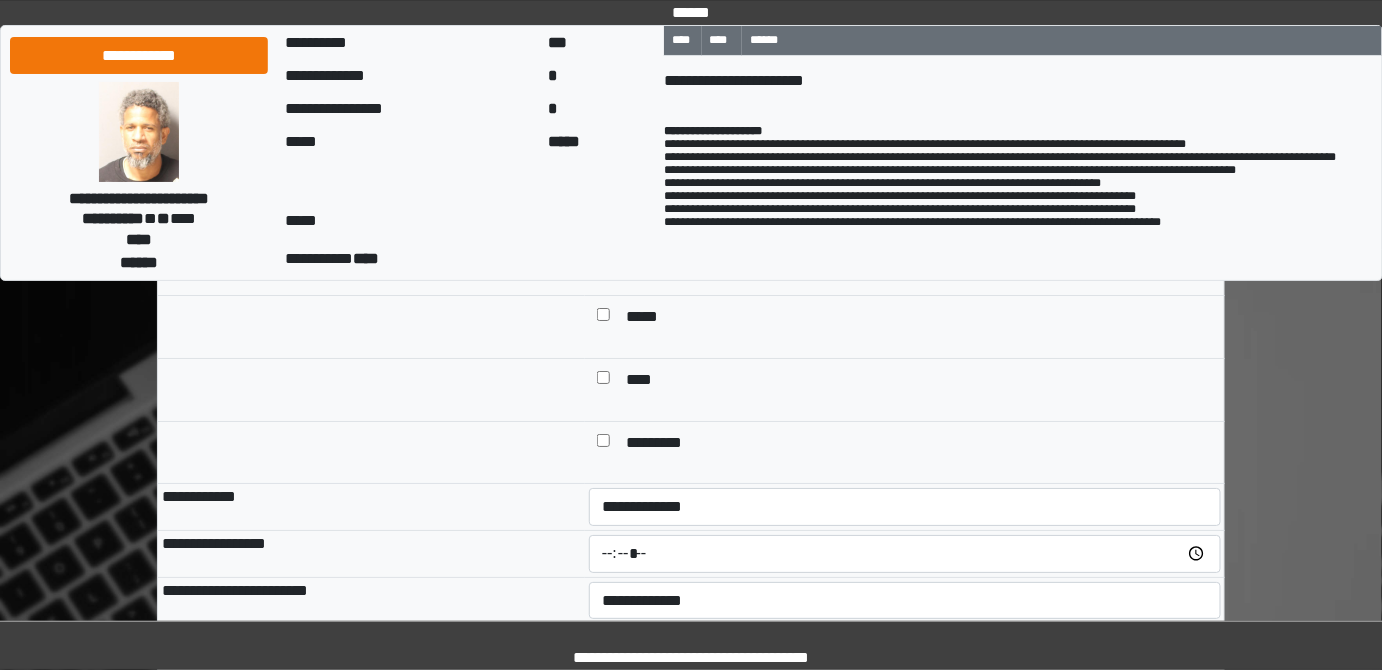 click on "*****" at bounding box center [646, 319] 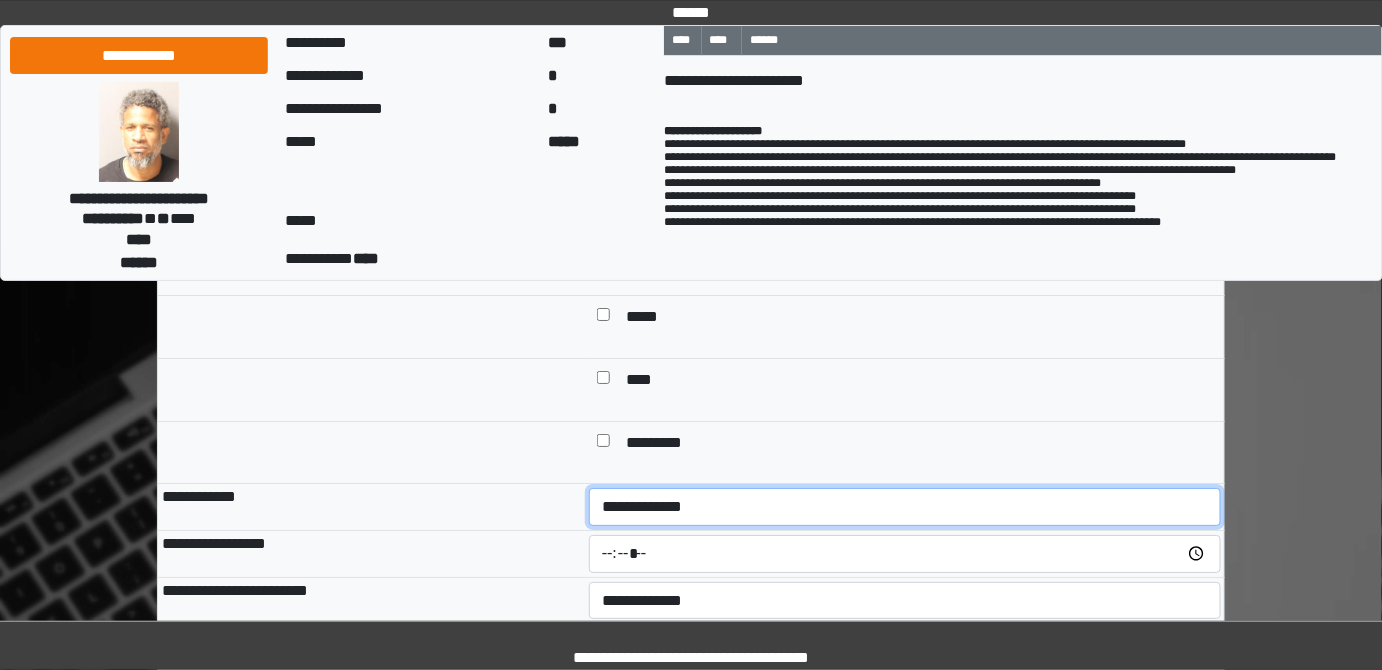 click on "**********" at bounding box center [905, 506] 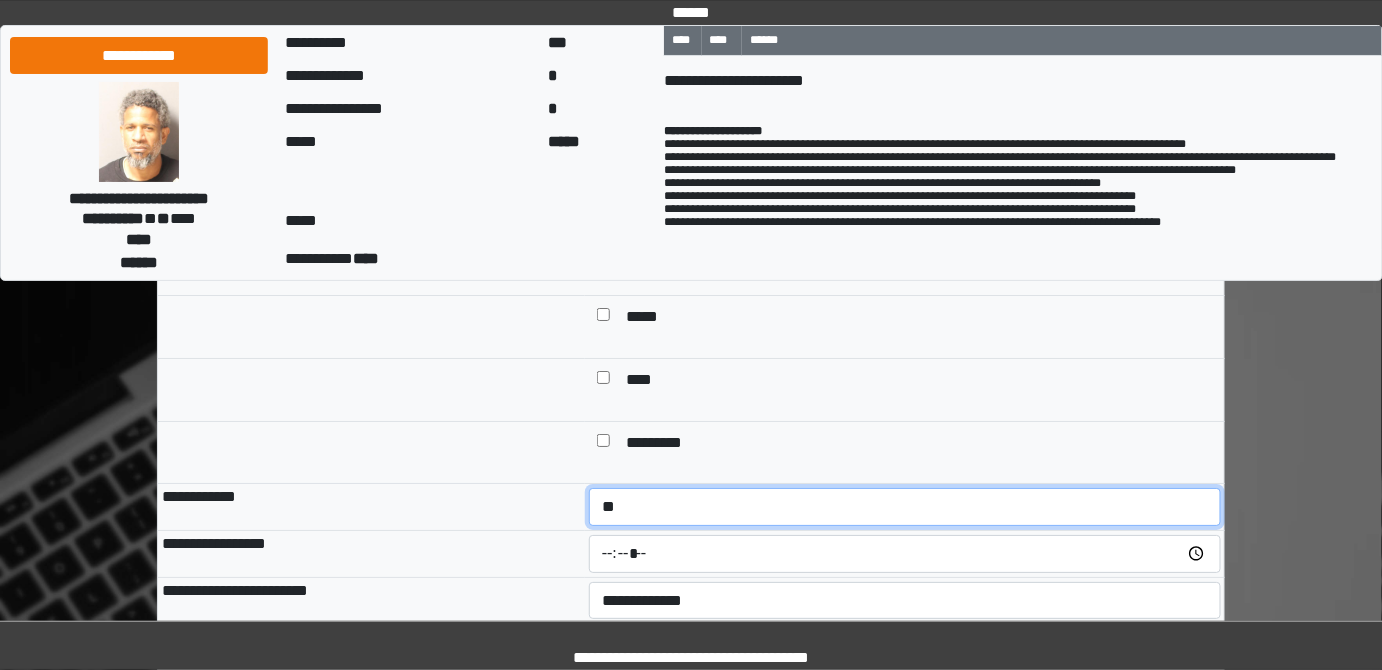 scroll, scrollTop: 2636, scrollLeft: 0, axis: vertical 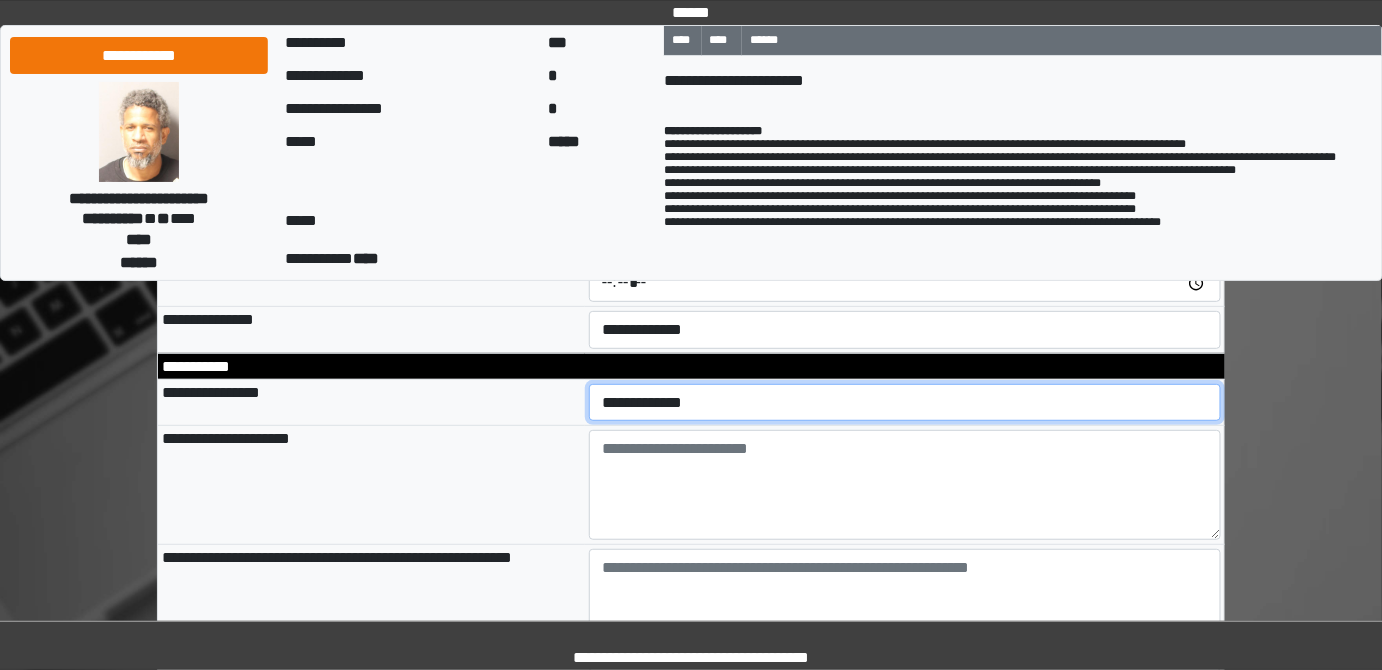 click on "**********" at bounding box center (905, 402) 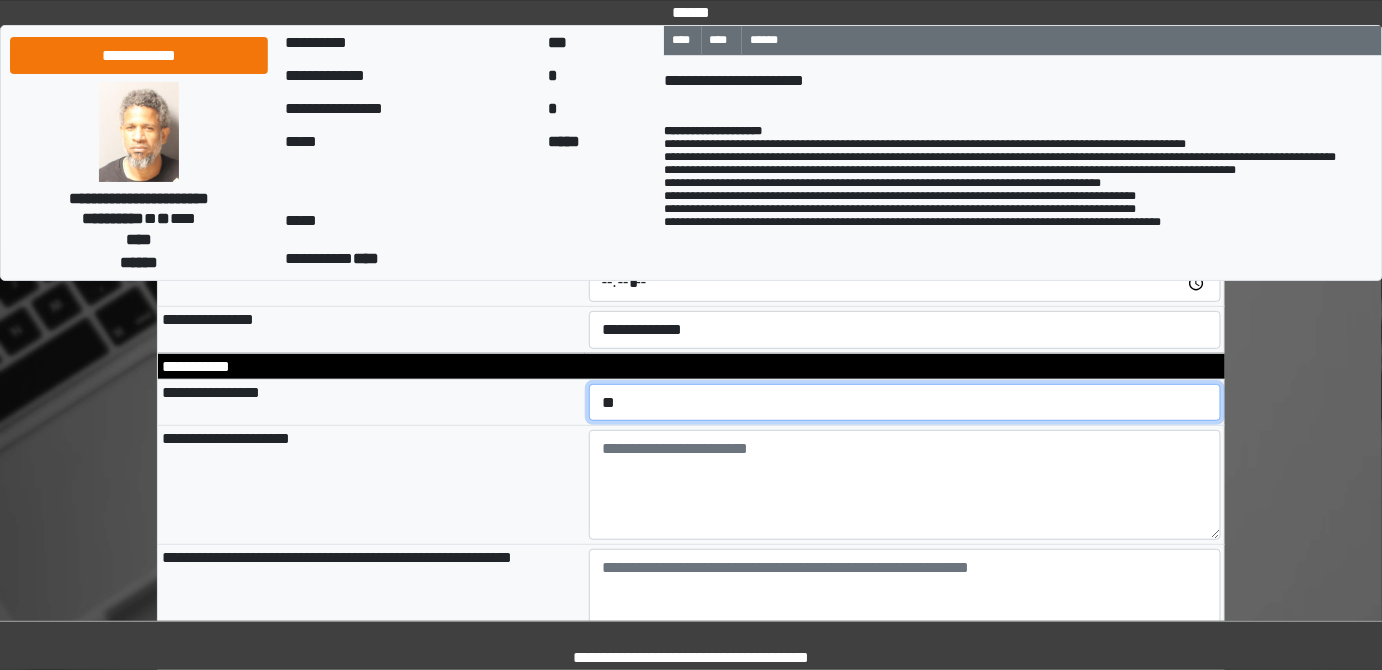 click on "**********" at bounding box center [905, 402] 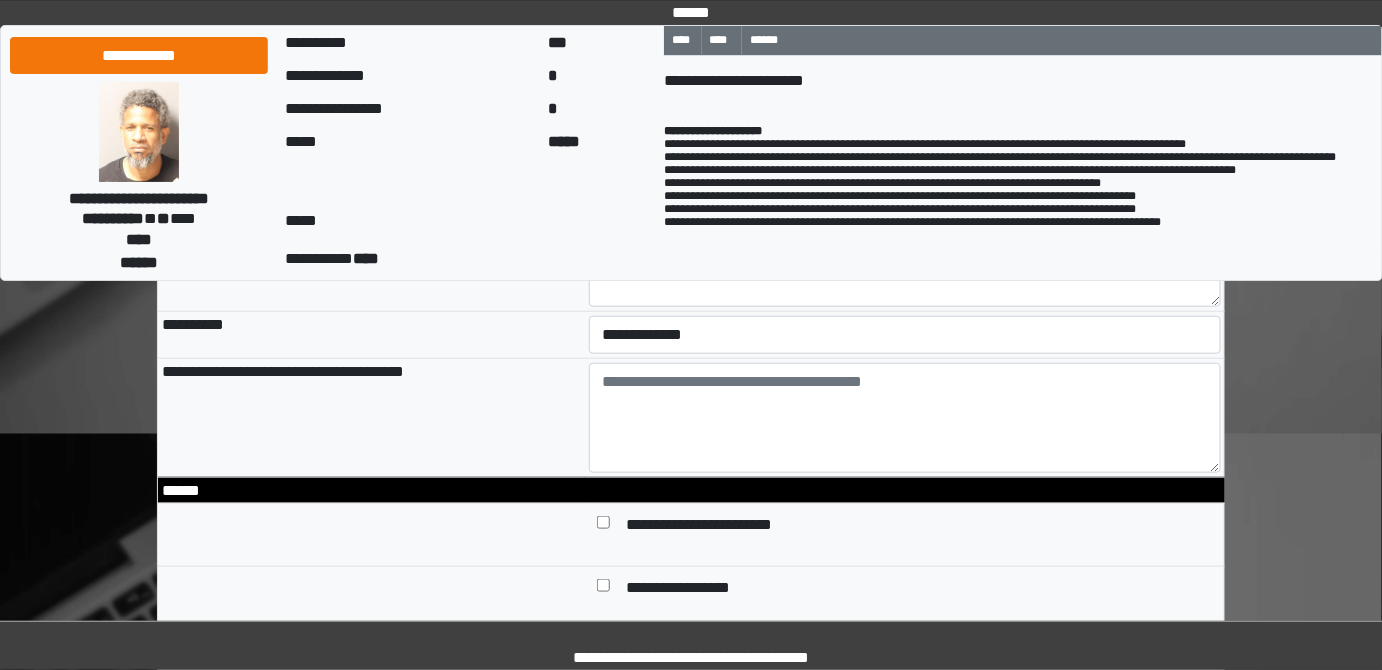 scroll, scrollTop: 3000, scrollLeft: 0, axis: vertical 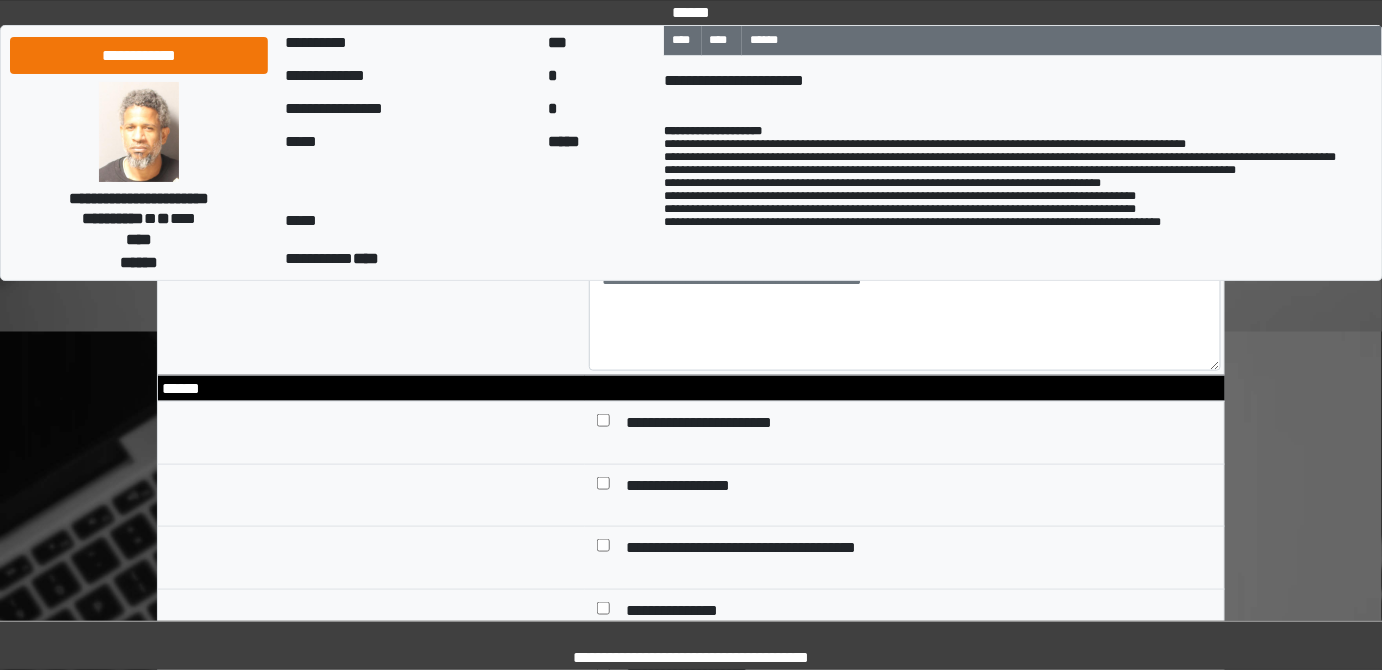 click on "**********" at bounding box center (714, 425) 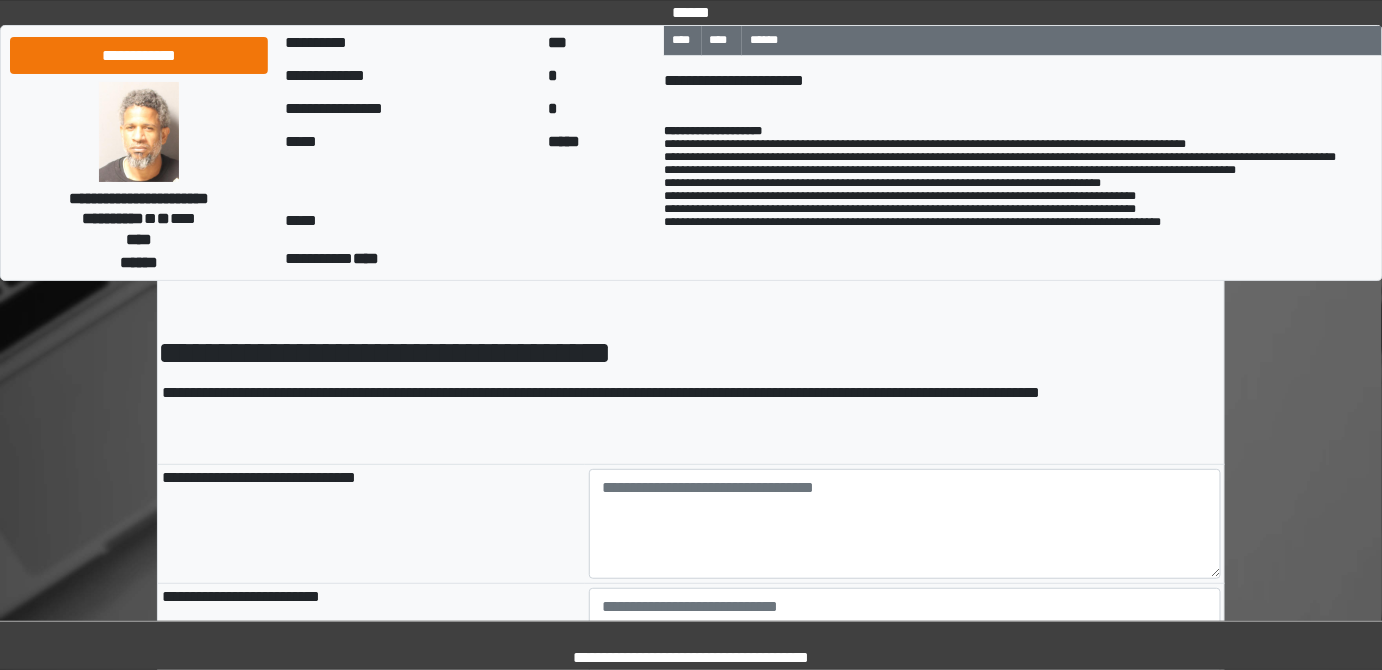 scroll, scrollTop: 90, scrollLeft: 0, axis: vertical 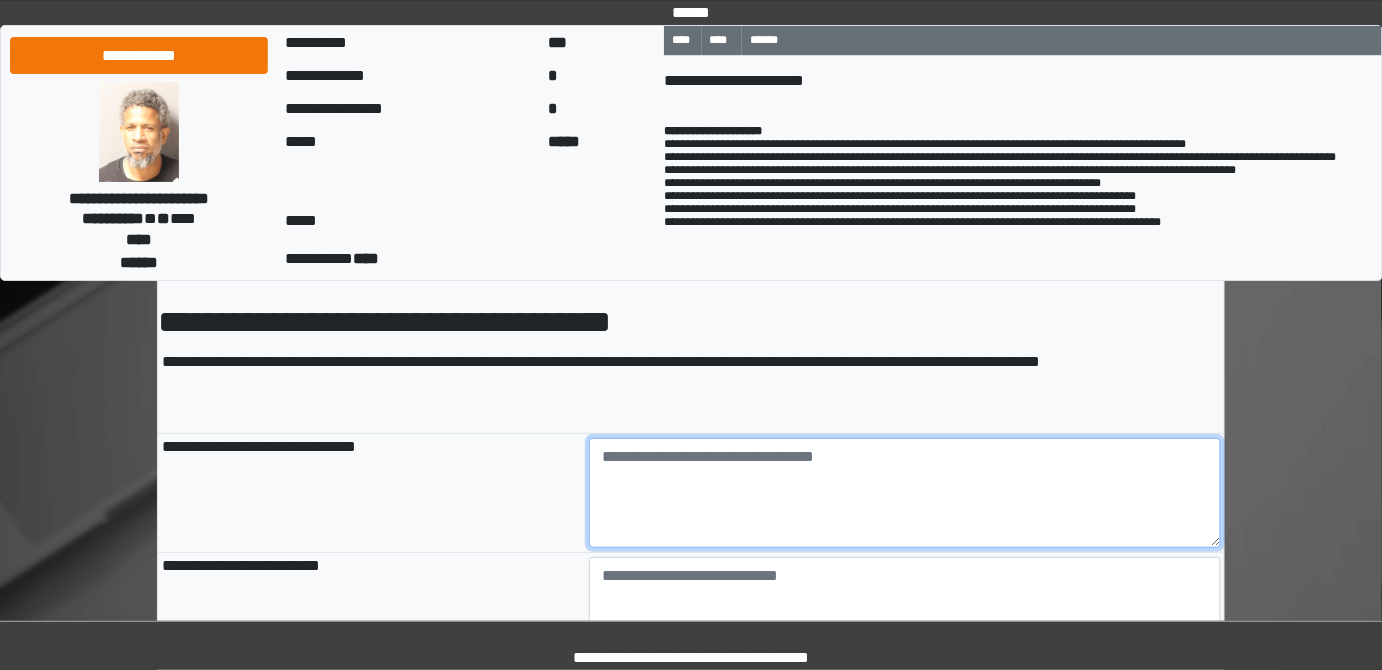 click at bounding box center (905, 493) 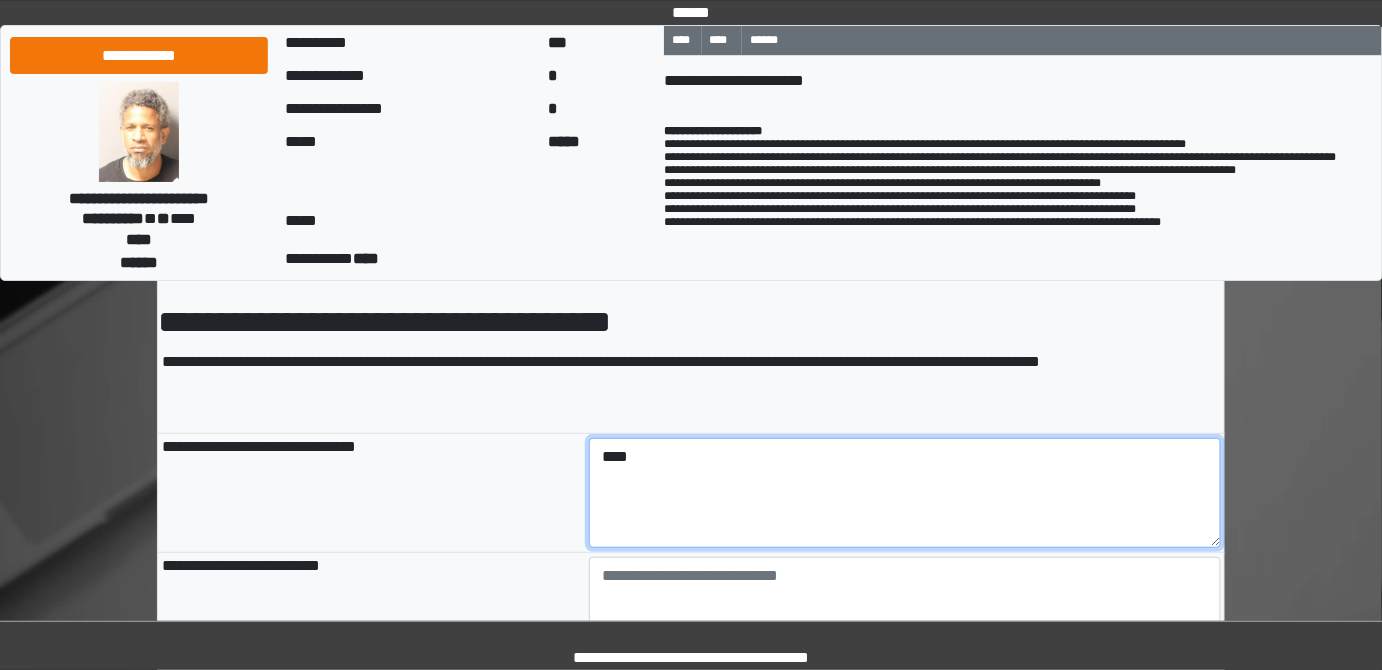 type on "****" 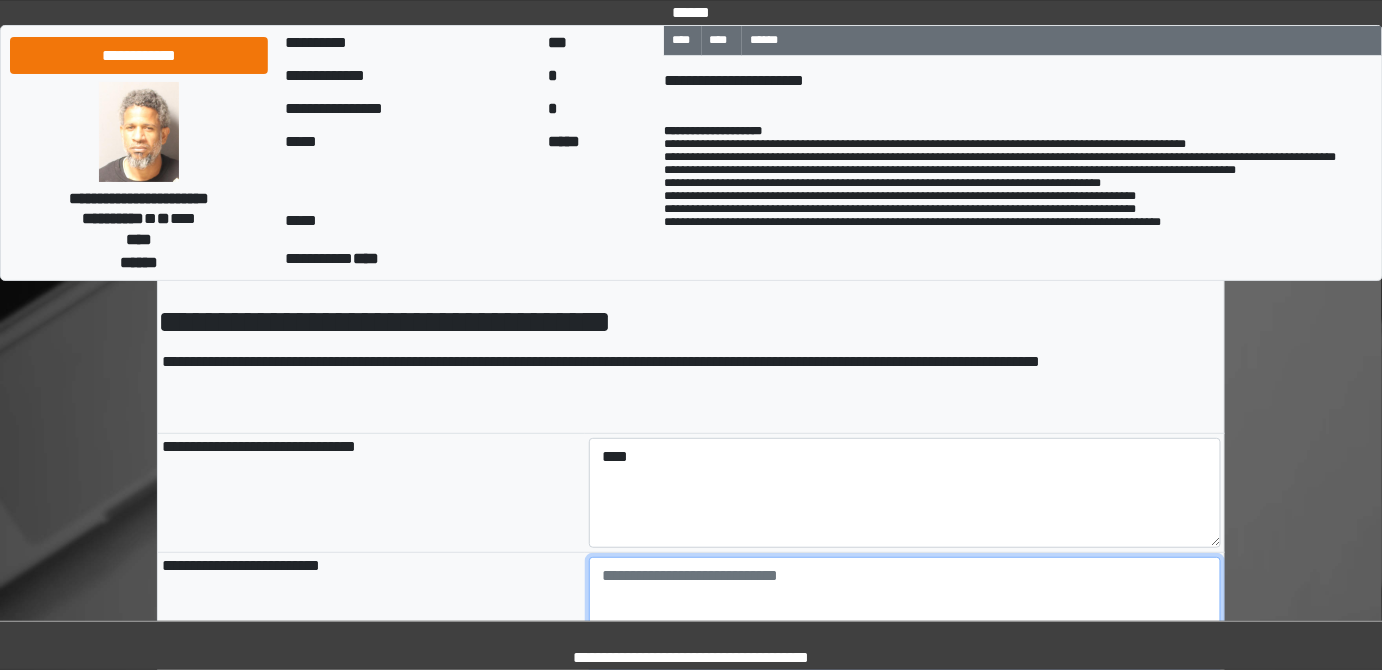 click at bounding box center [905, 612] 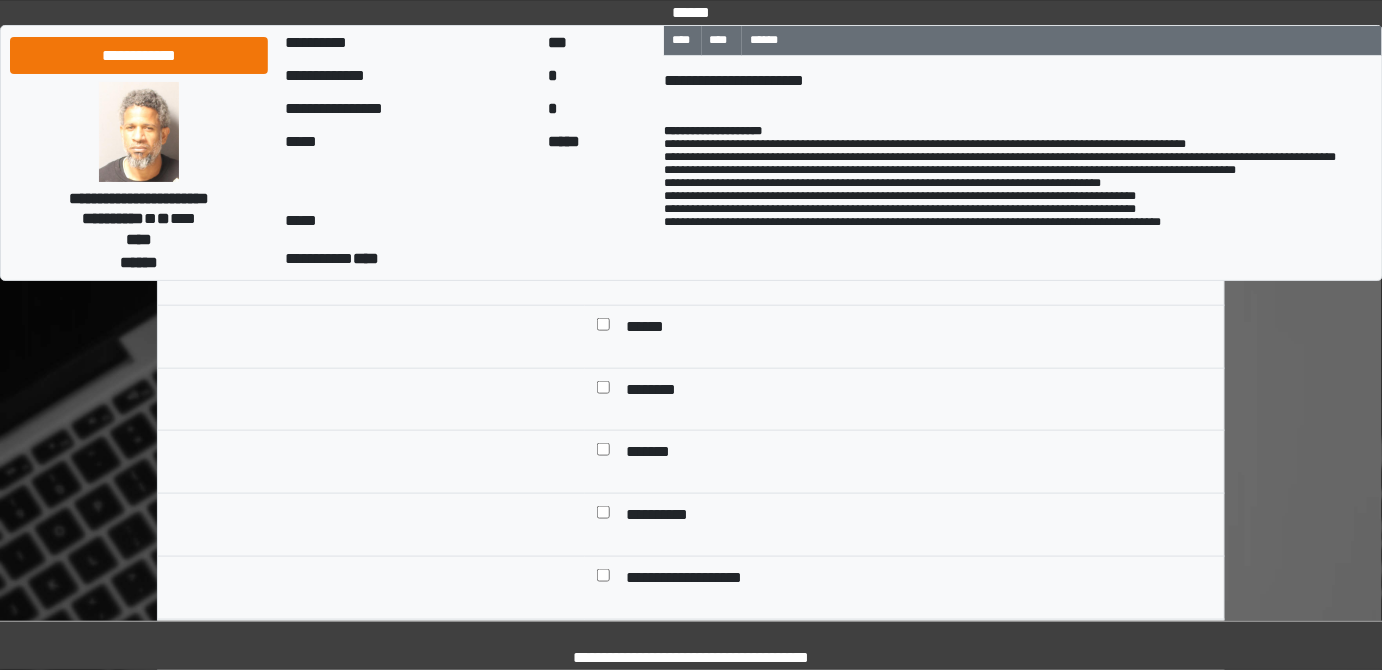 scroll, scrollTop: 1000, scrollLeft: 0, axis: vertical 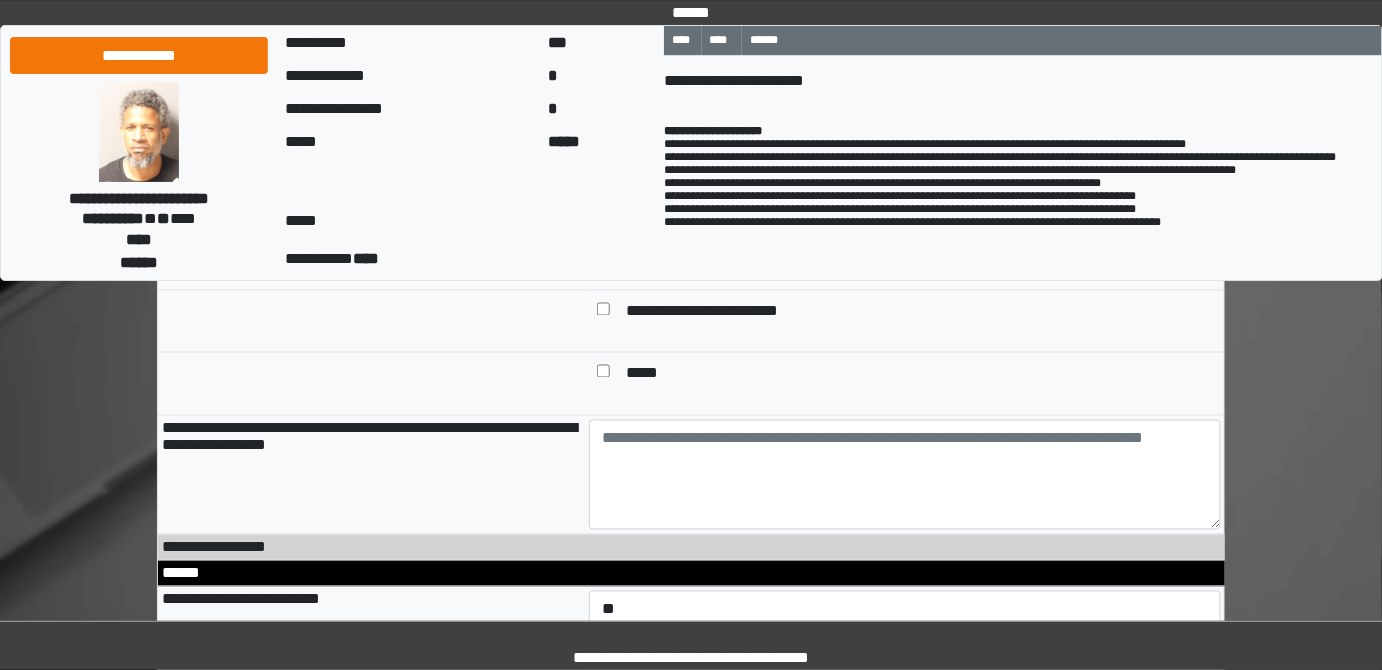 type on "****" 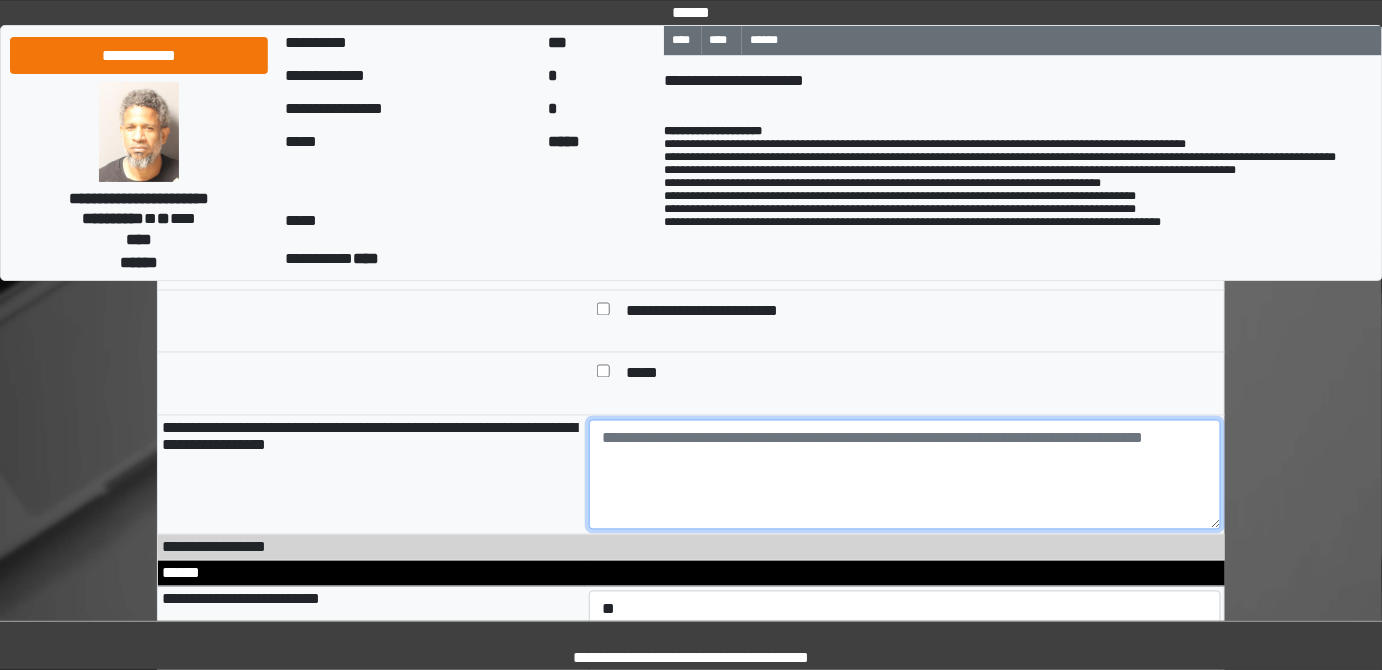click at bounding box center [905, 475] 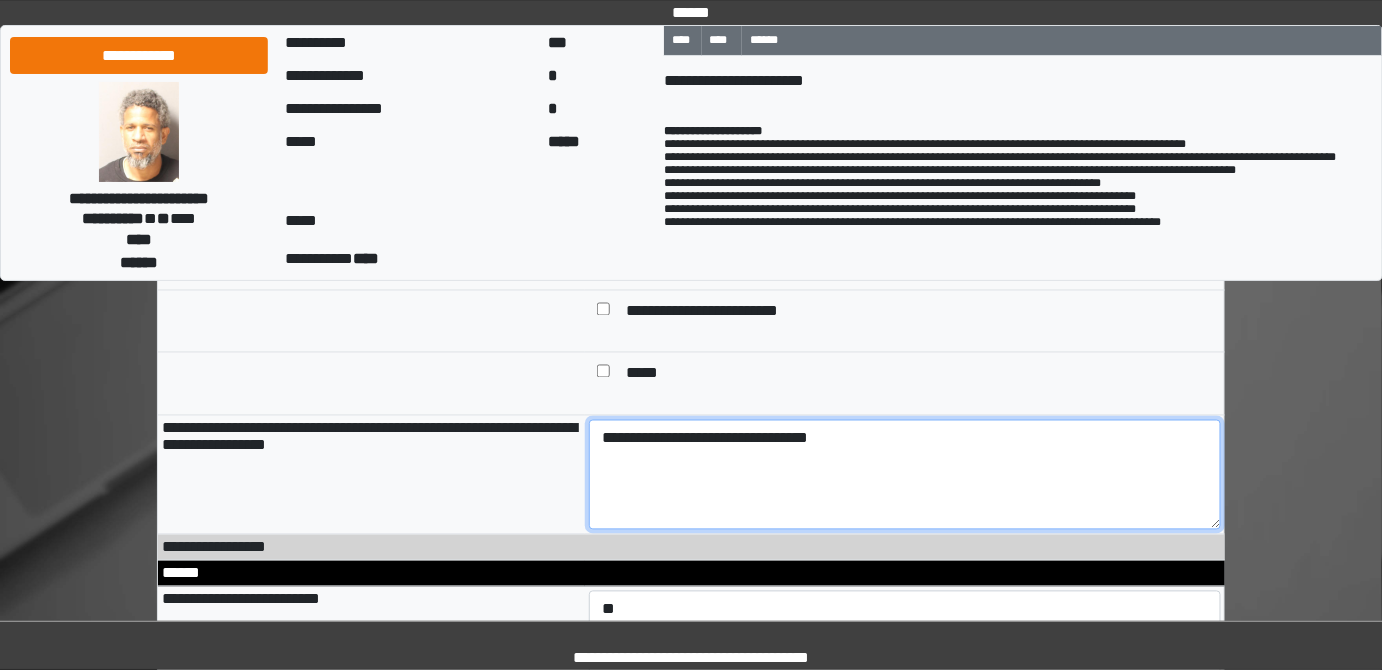 click on "**********" at bounding box center (905, 475) 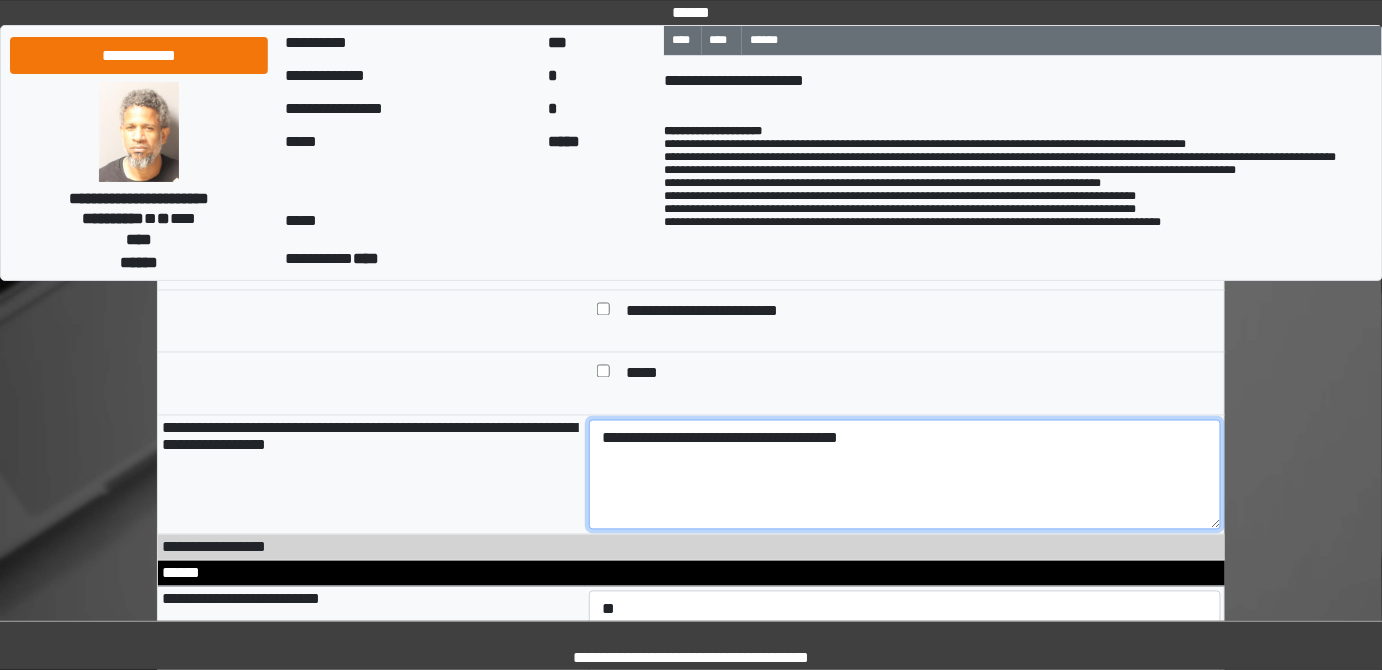 scroll, scrollTop: 29, scrollLeft: 0, axis: vertical 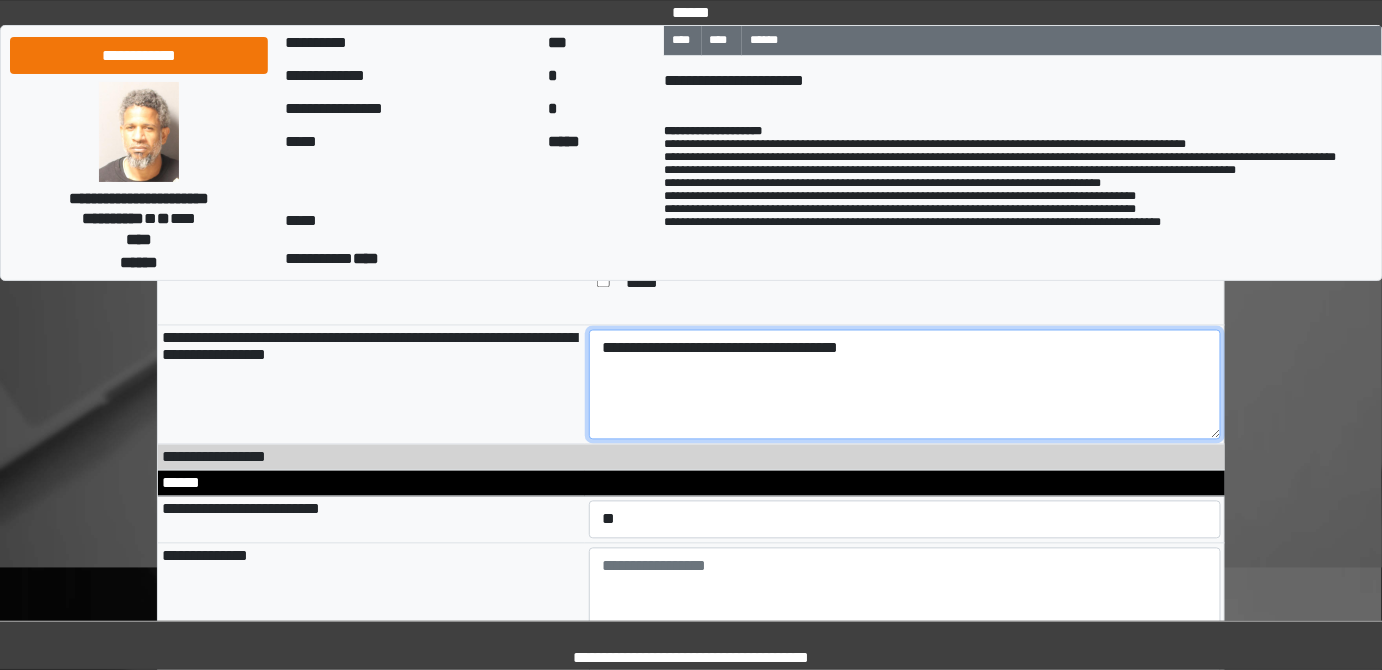 click on "**********" at bounding box center (905, 385) 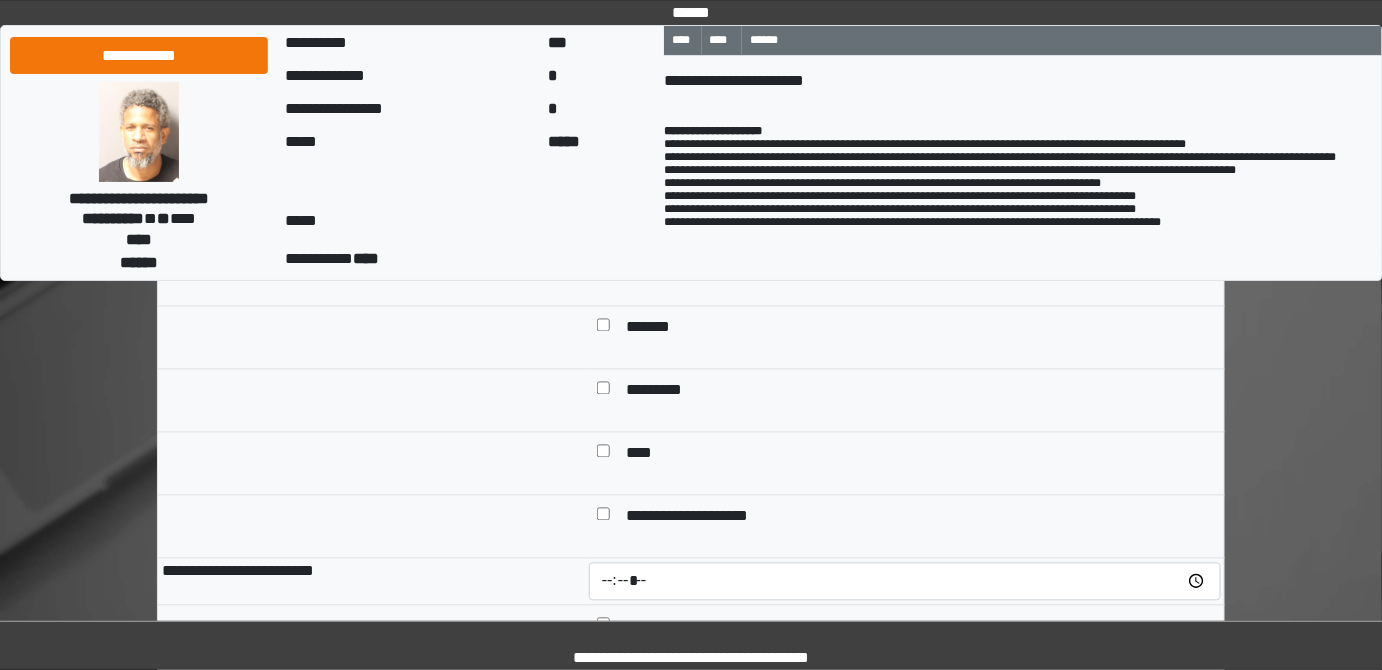 scroll, scrollTop: 3545, scrollLeft: 0, axis: vertical 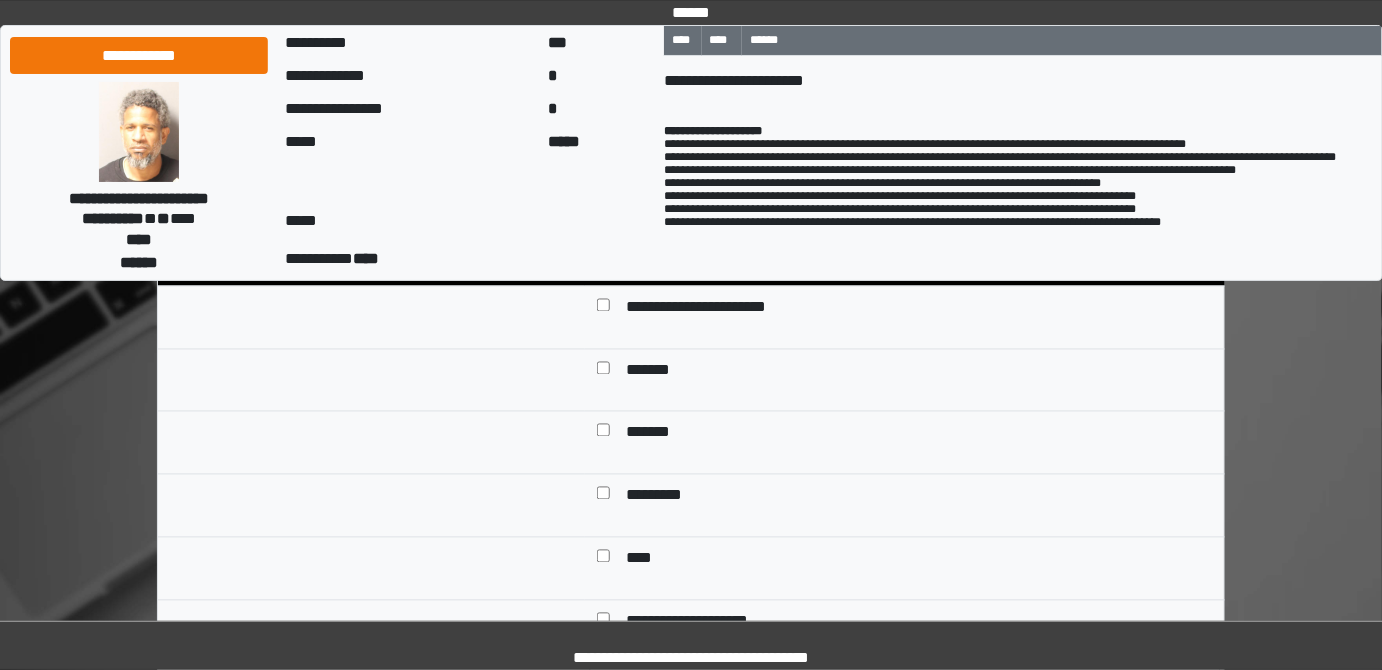type on "**********" 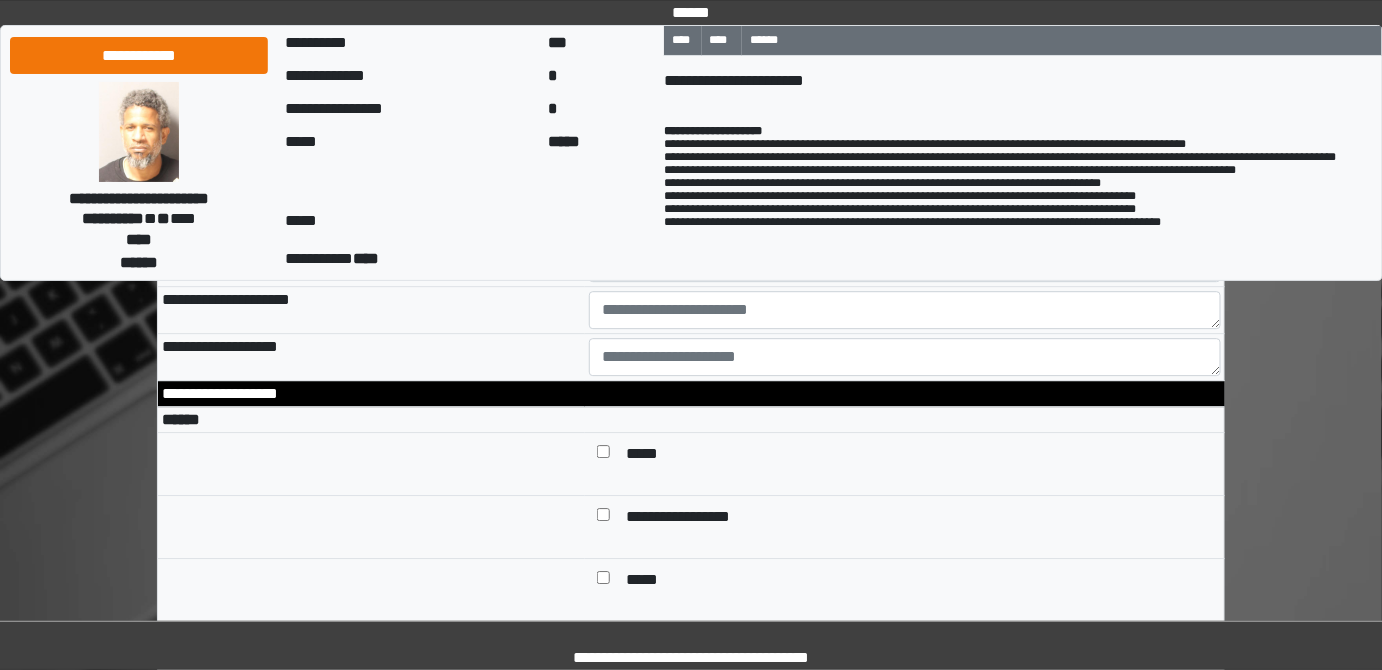 scroll, scrollTop: 4454, scrollLeft: 0, axis: vertical 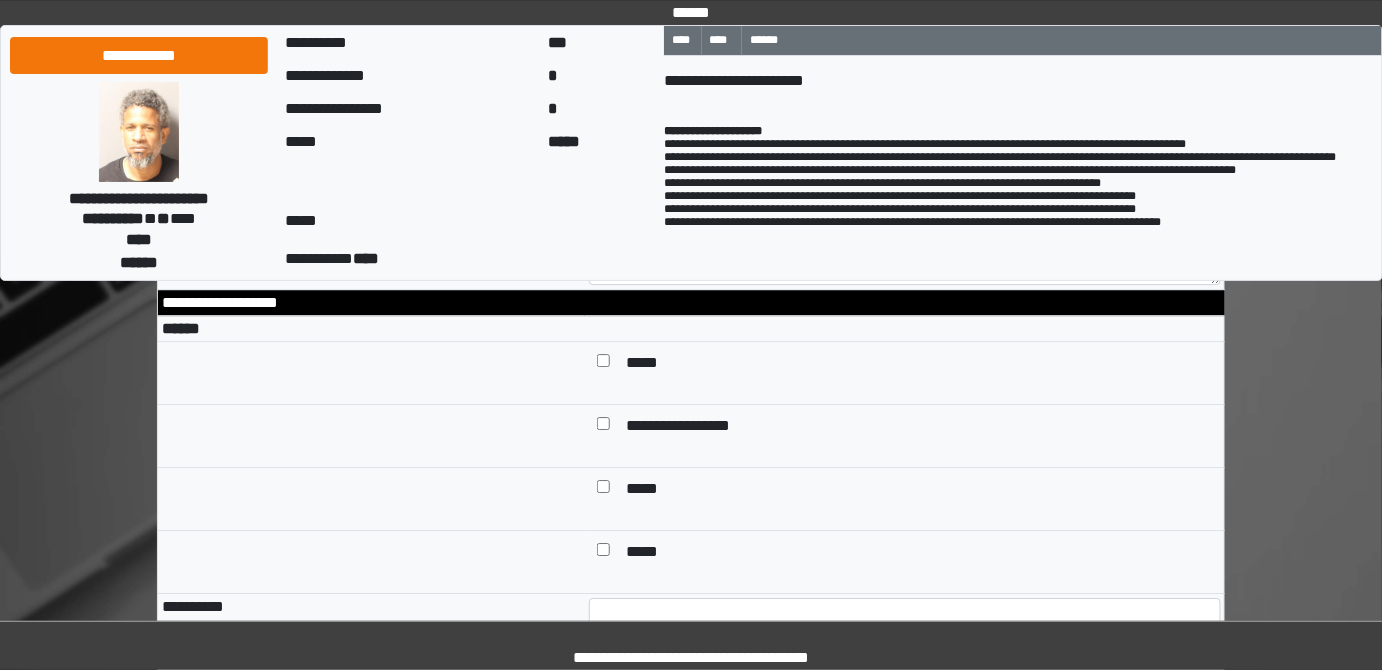 click on "*****" at bounding box center (647, 365) 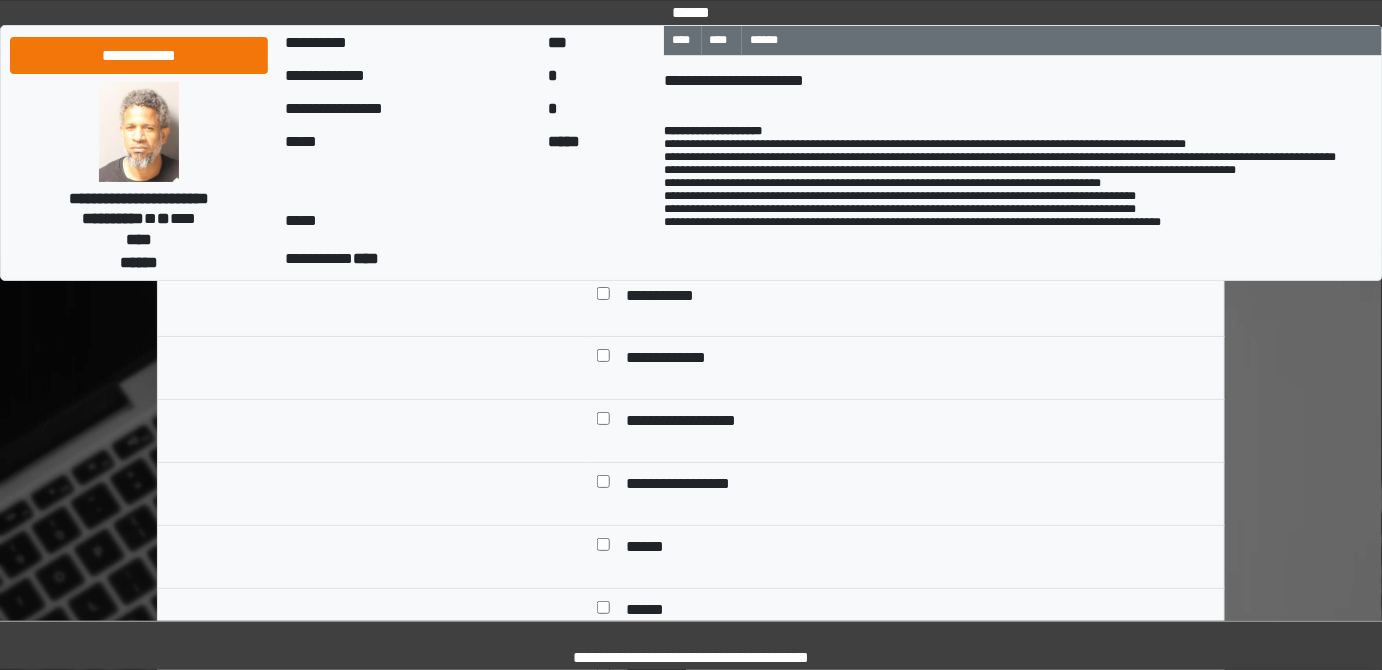 scroll, scrollTop: 4818, scrollLeft: 0, axis: vertical 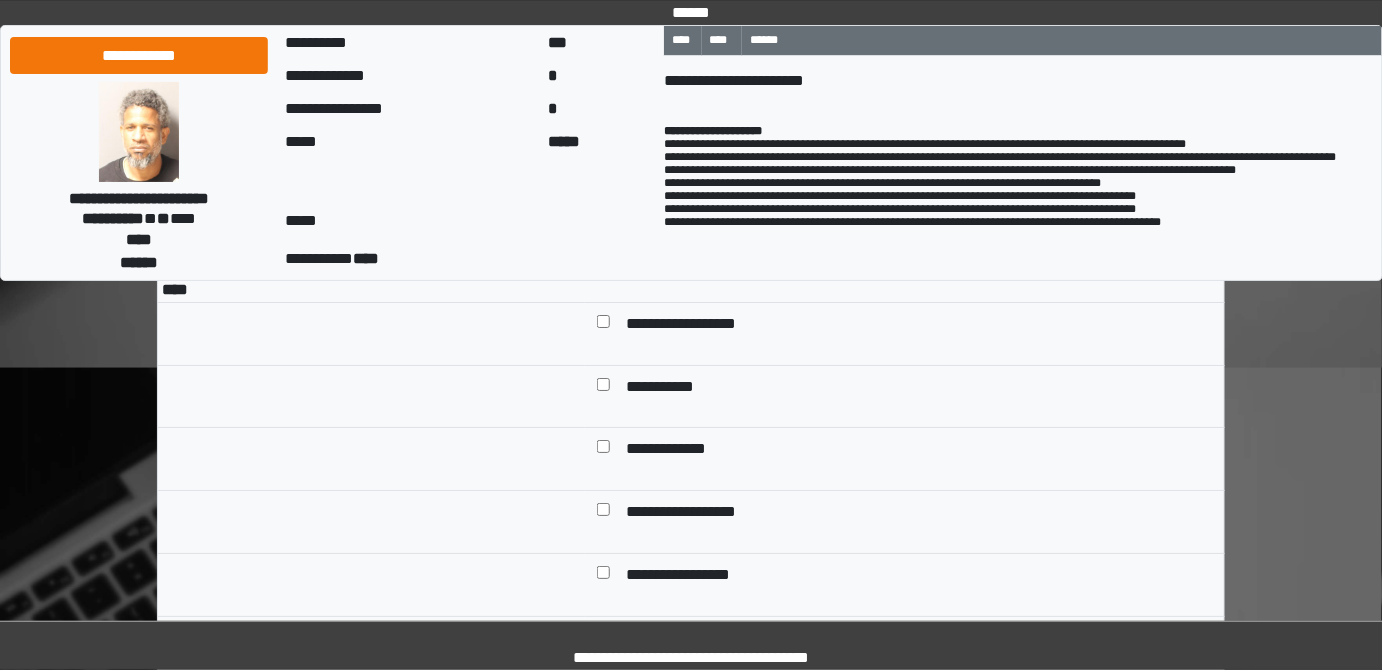 click on "**********" at bounding box center [693, 326] 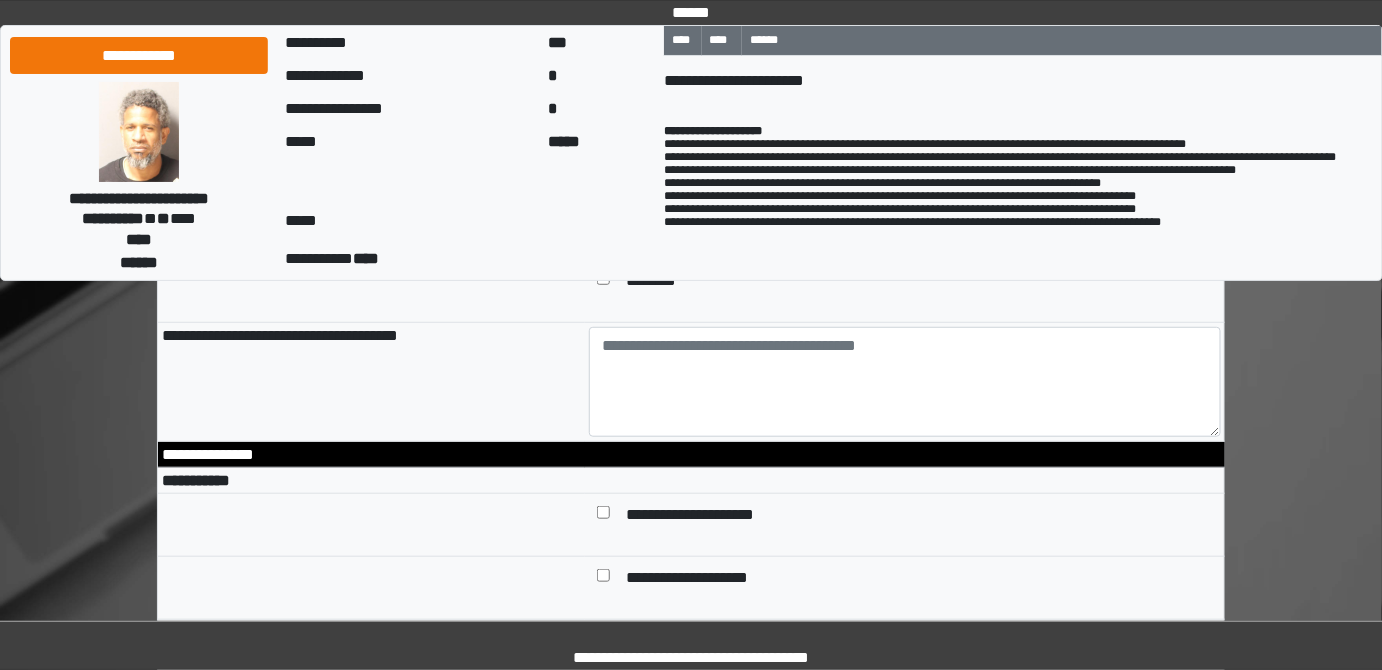 scroll, scrollTop: 5454, scrollLeft: 0, axis: vertical 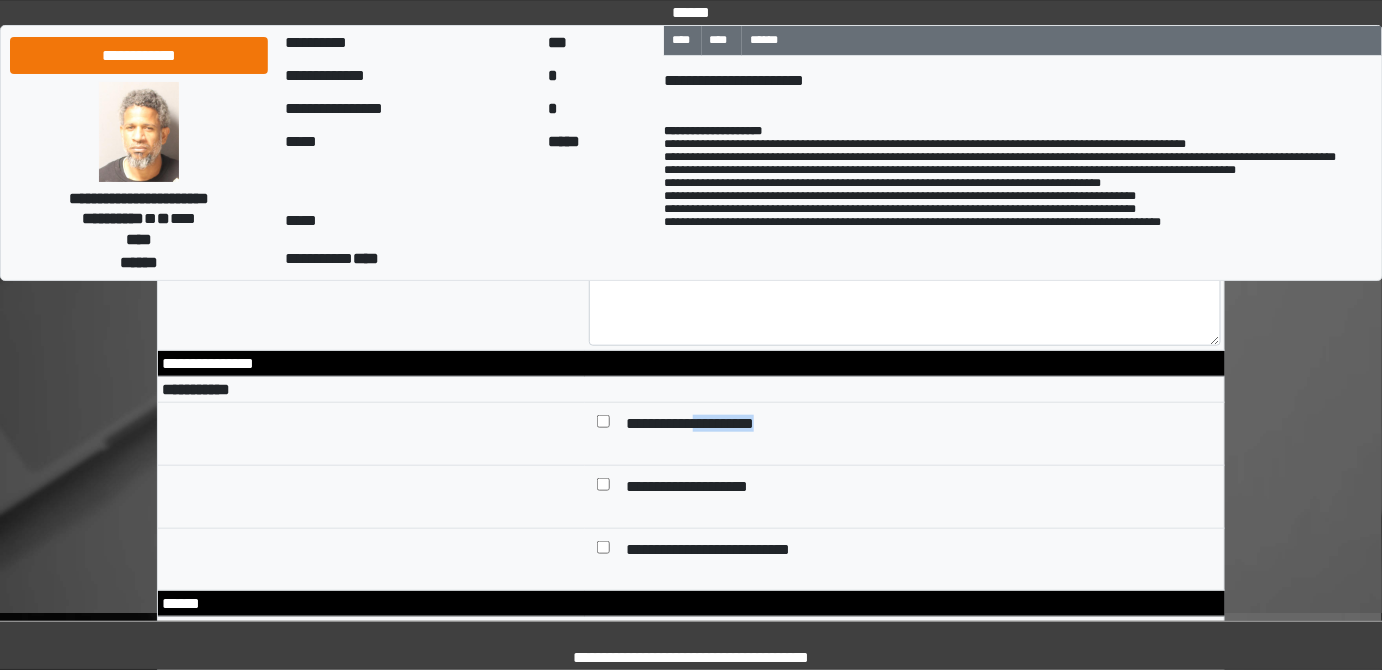 click on "**********" at bounding box center (919, 426) 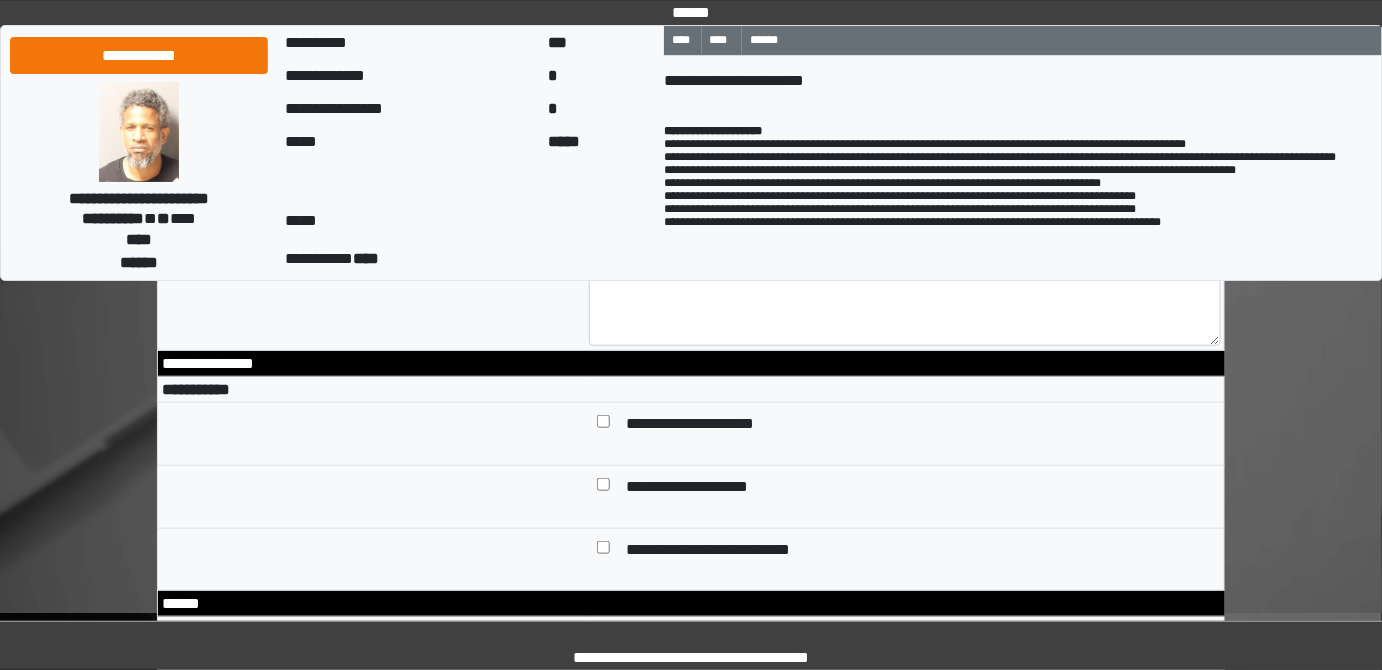 click on "**********" at bounding box center [704, 489] 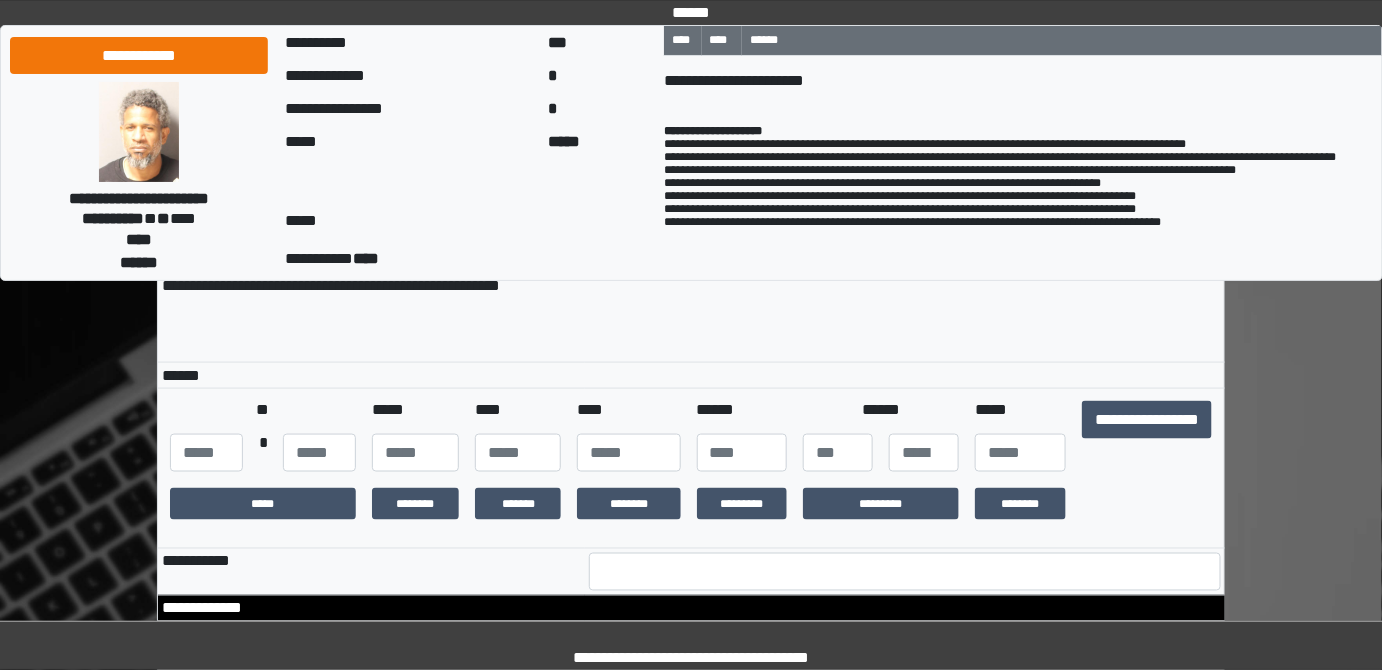 scroll, scrollTop: 5818, scrollLeft: 0, axis: vertical 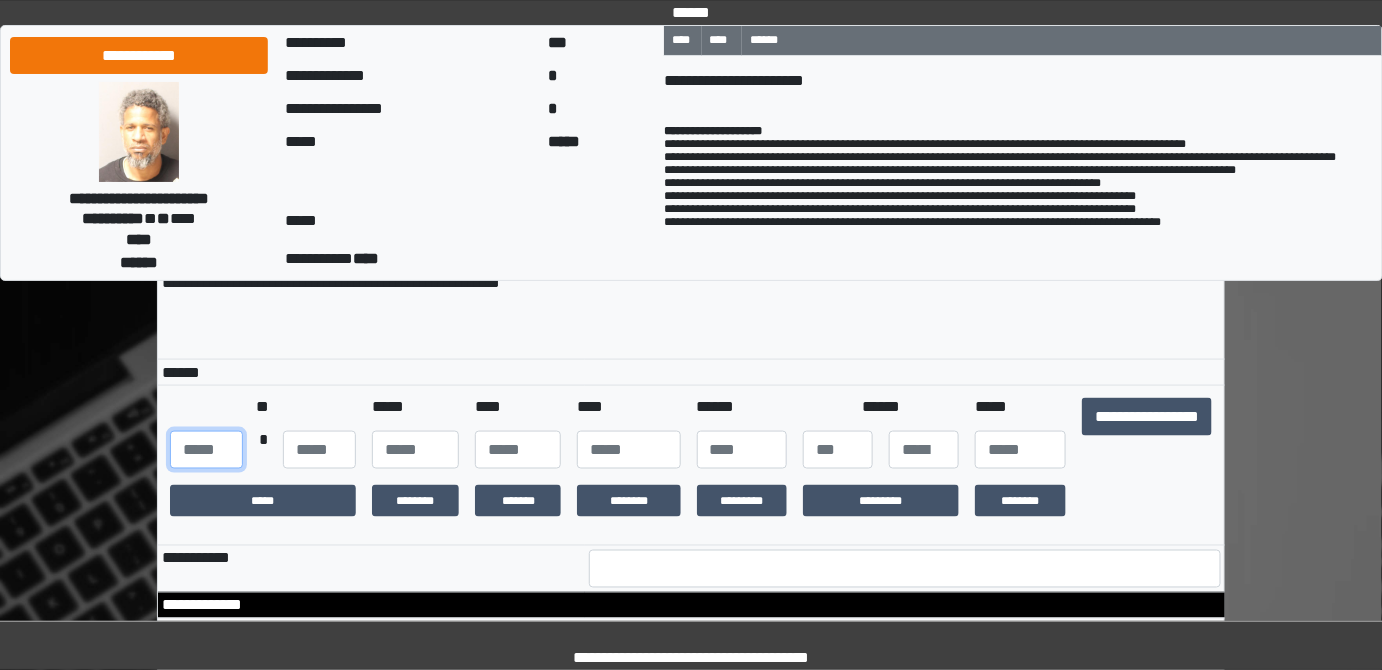 click at bounding box center [206, 450] 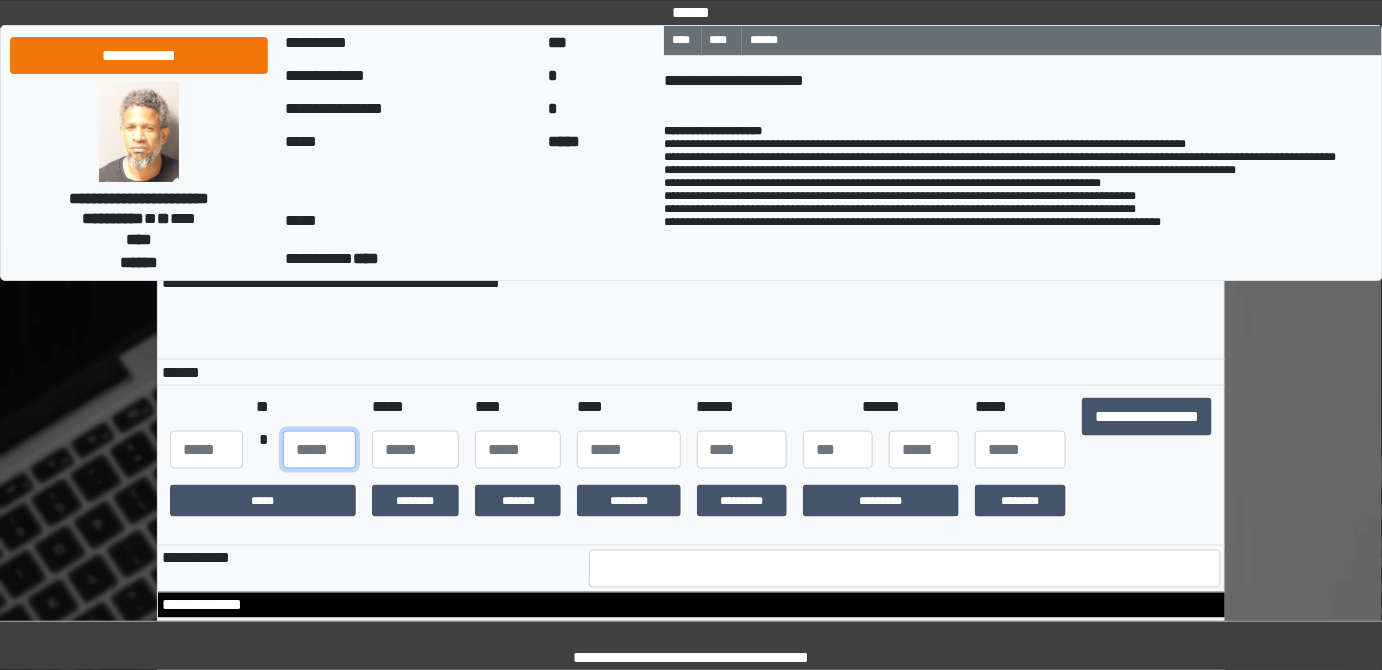 type on "**" 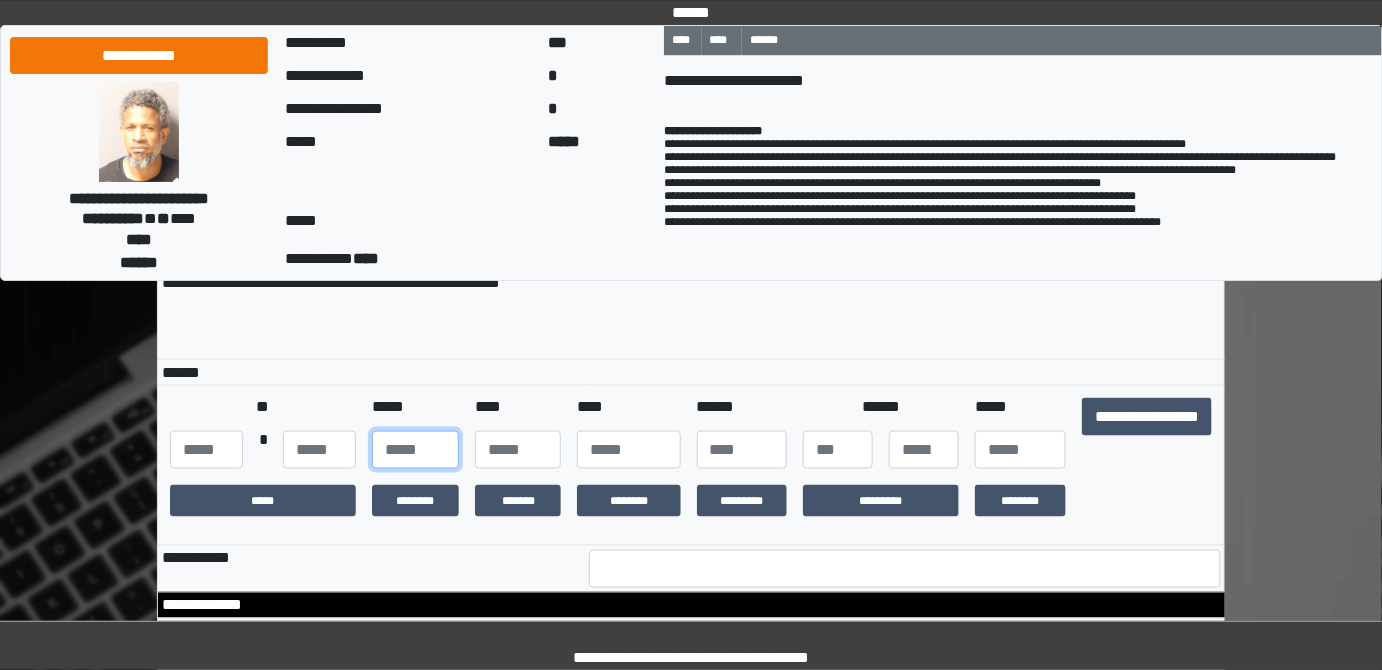 type on "**" 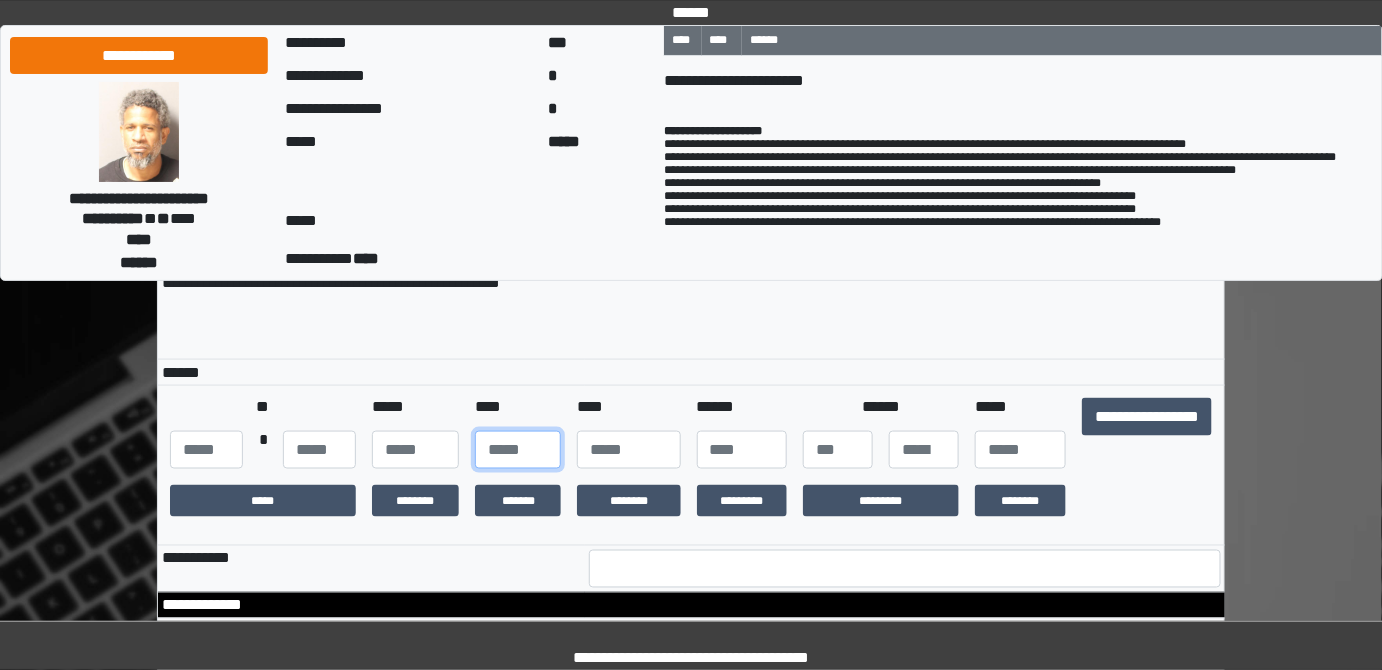 type on "**" 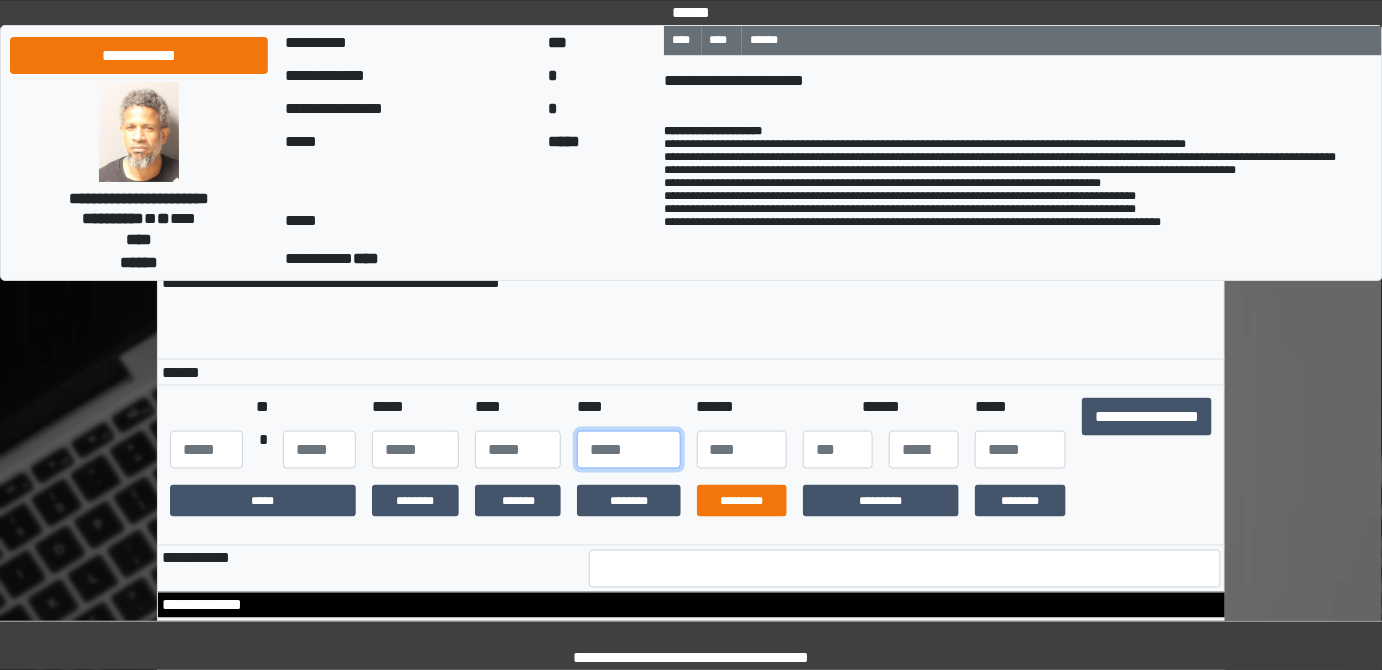type on "****" 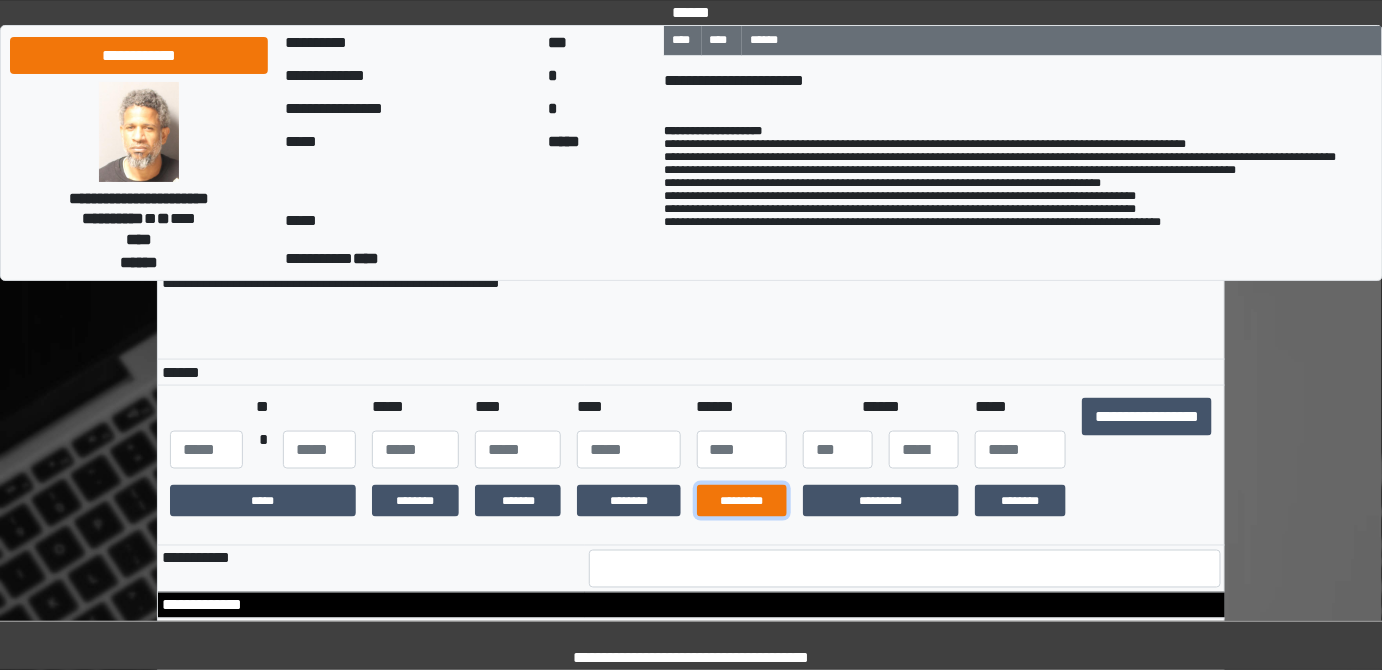 drag, startPoint x: 746, startPoint y: 555, endPoint x: 813, endPoint y: 539, distance: 68.88396 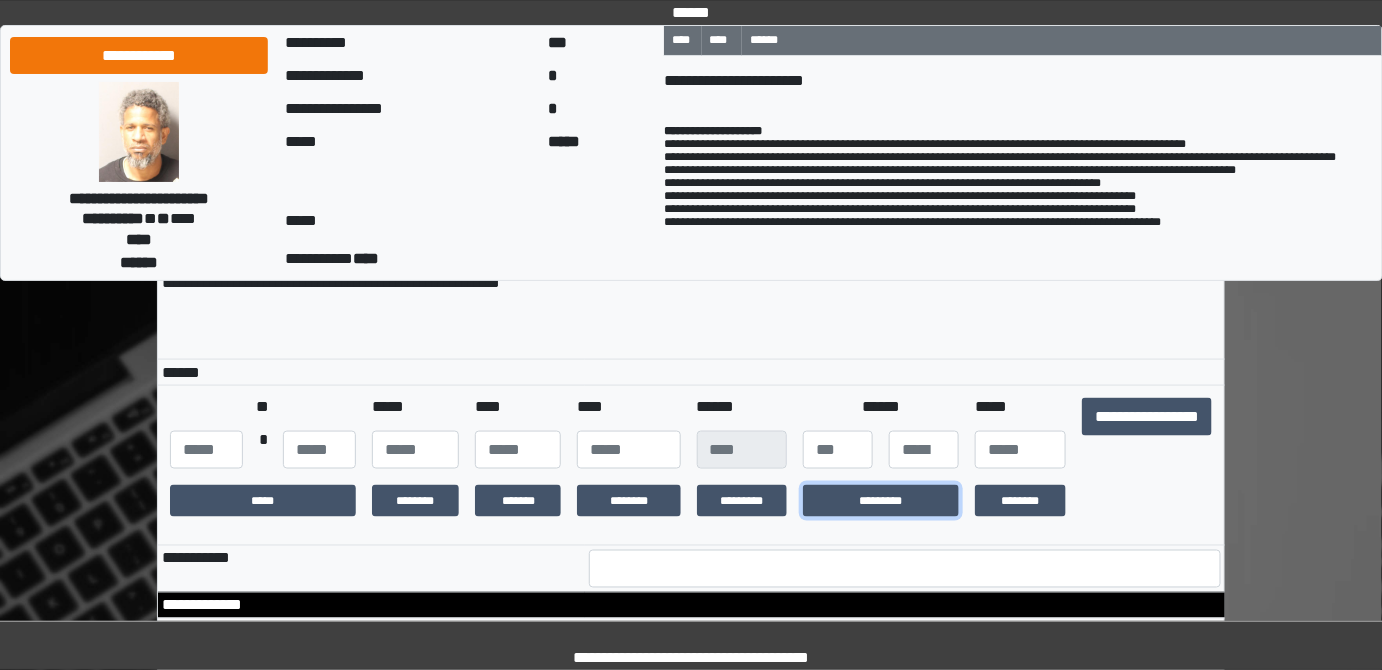 drag, startPoint x: 843, startPoint y: 539, endPoint x: 1010, endPoint y: 512, distance: 169.16855 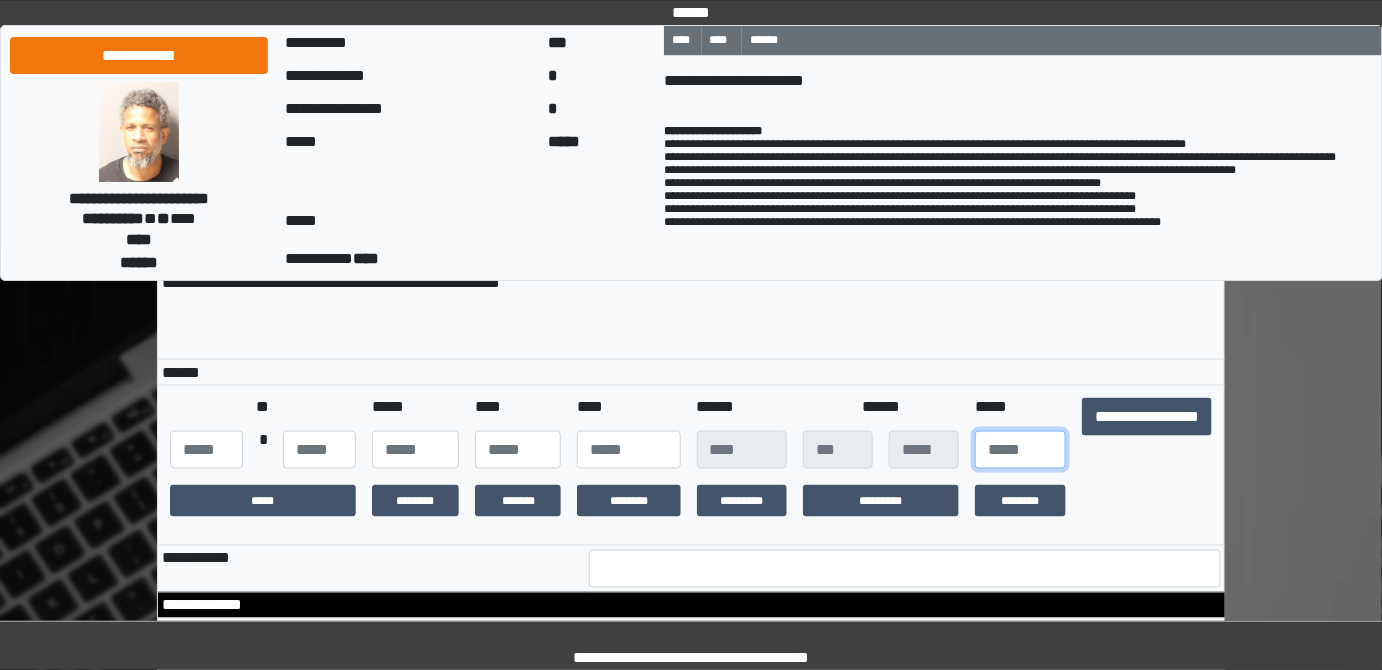 click at bounding box center [1020, 450] 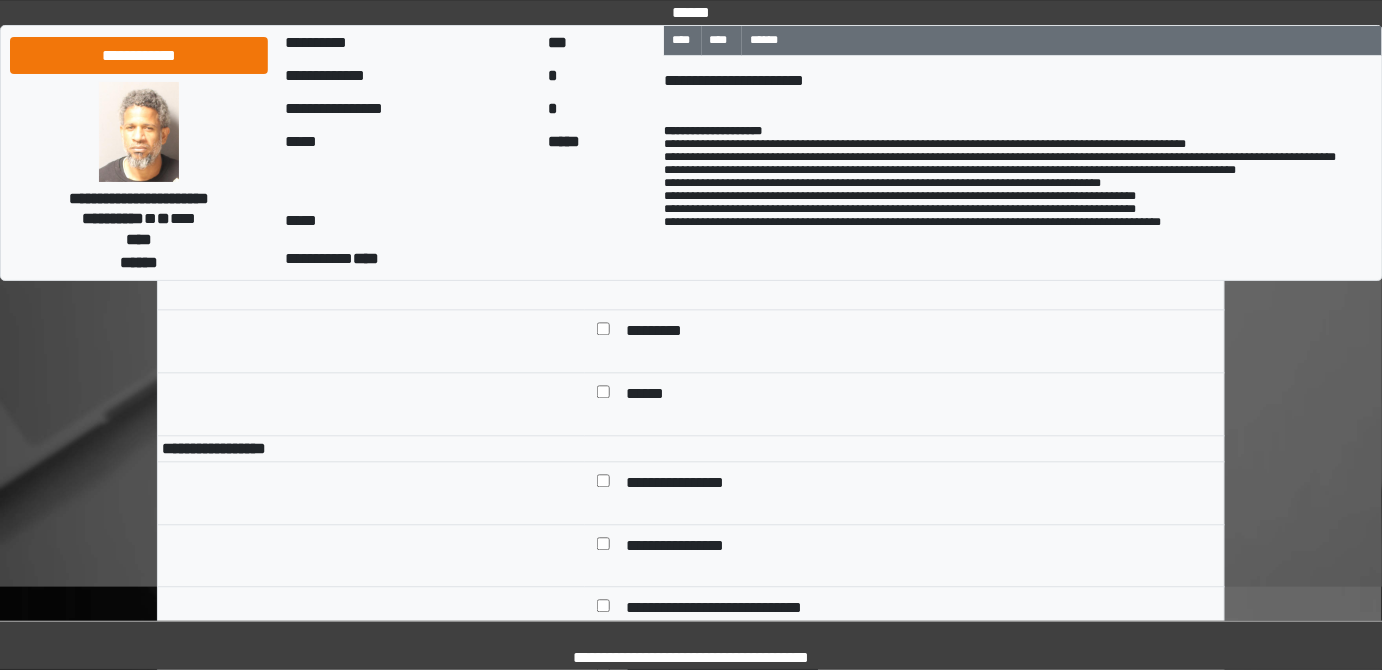 scroll, scrollTop: 6181, scrollLeft: 0, axis: vertical 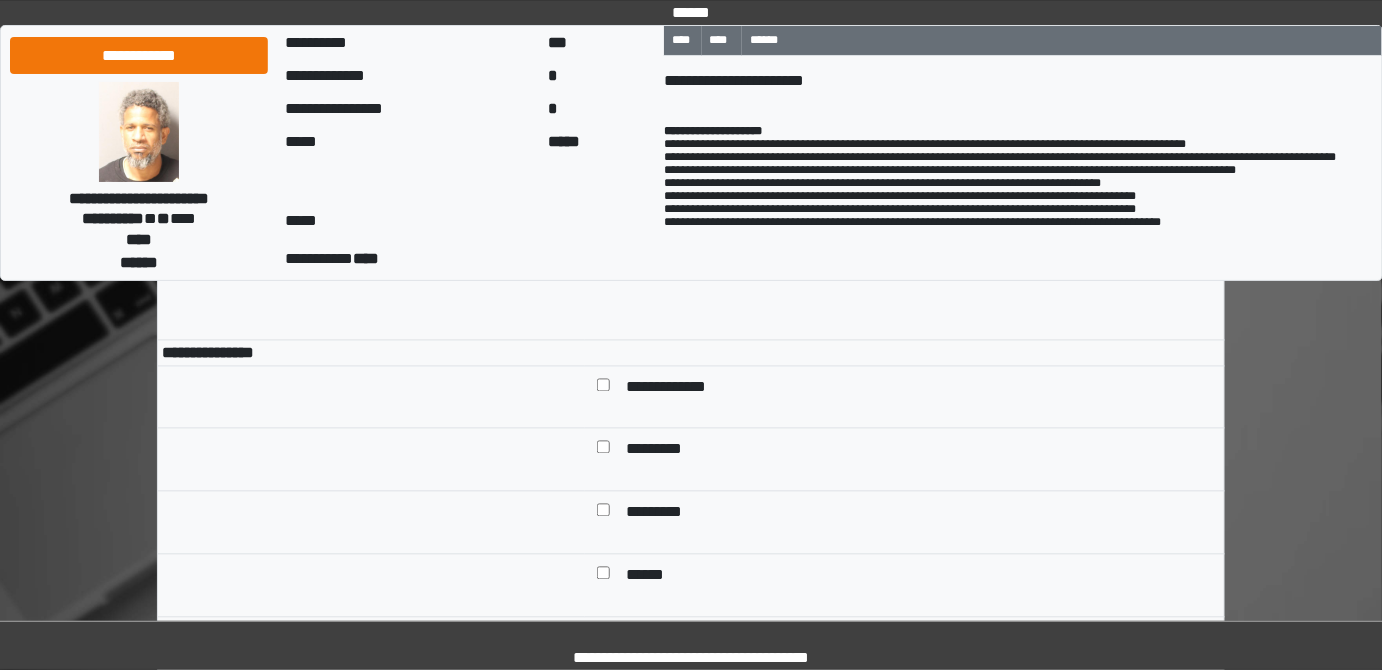 type on "**" 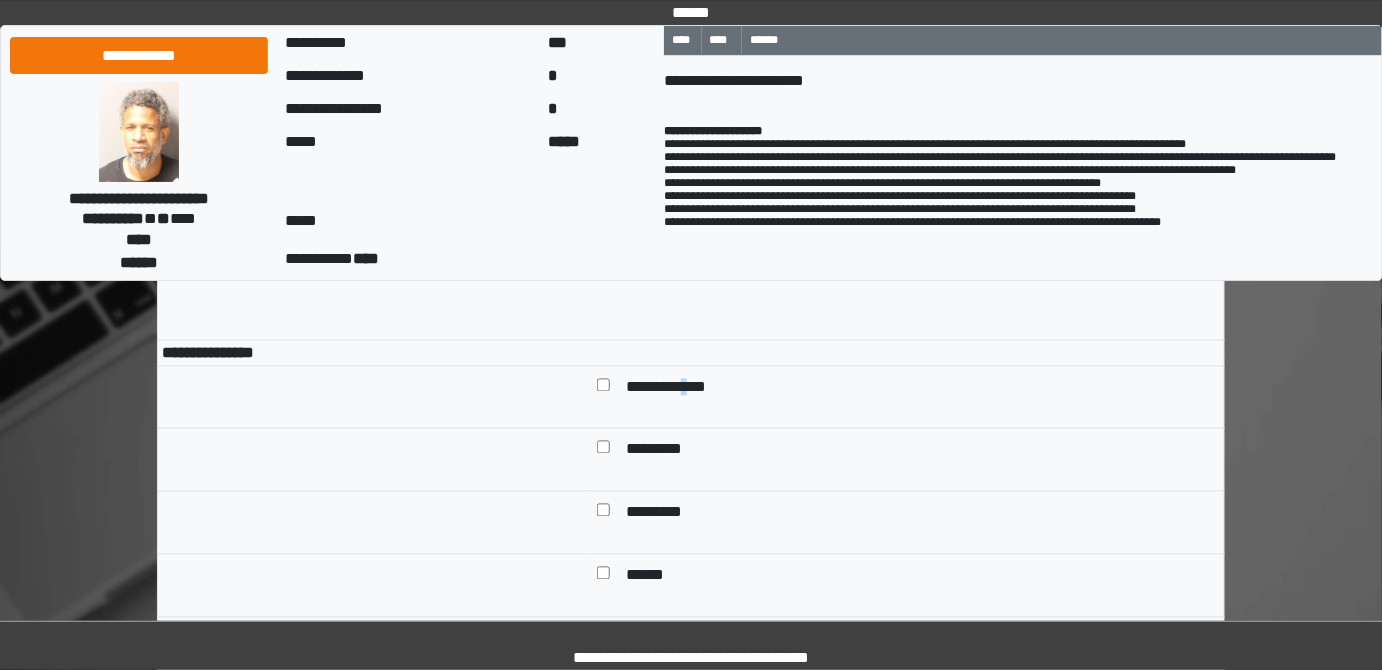 click on "**********" at bounding box center (681, 390) 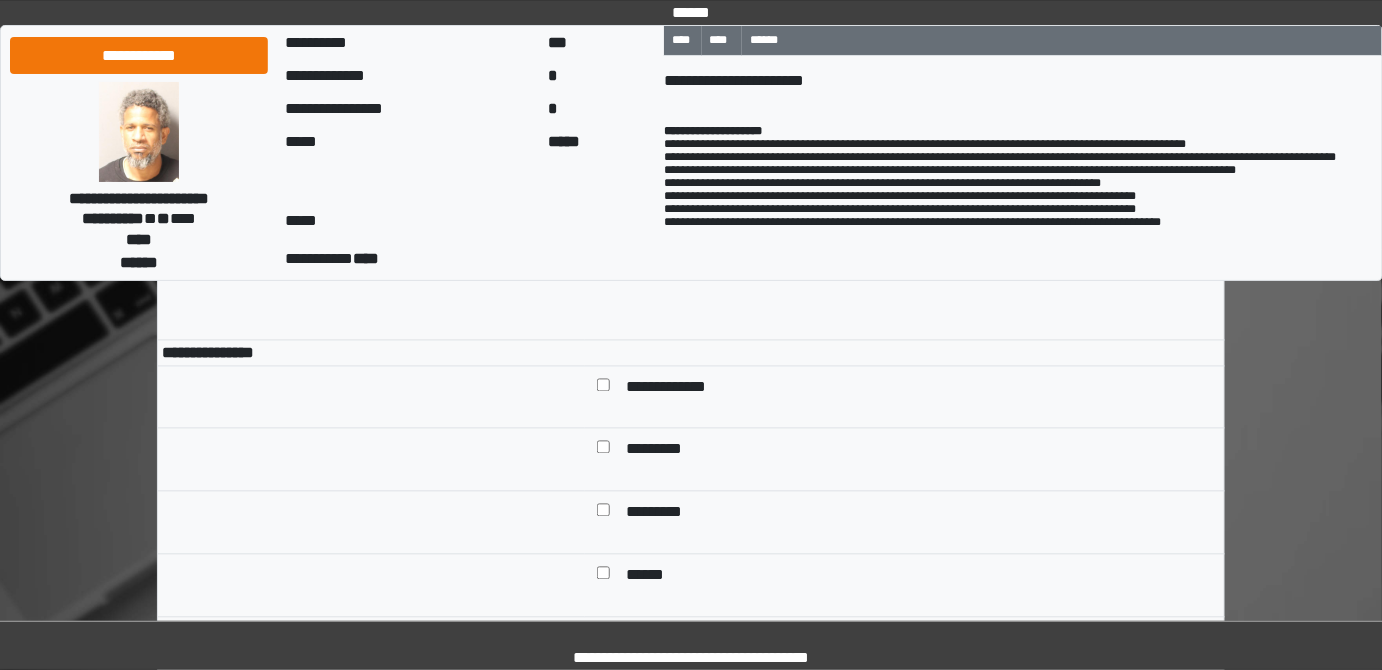 click on "**********" at bounding box center [681, 390] 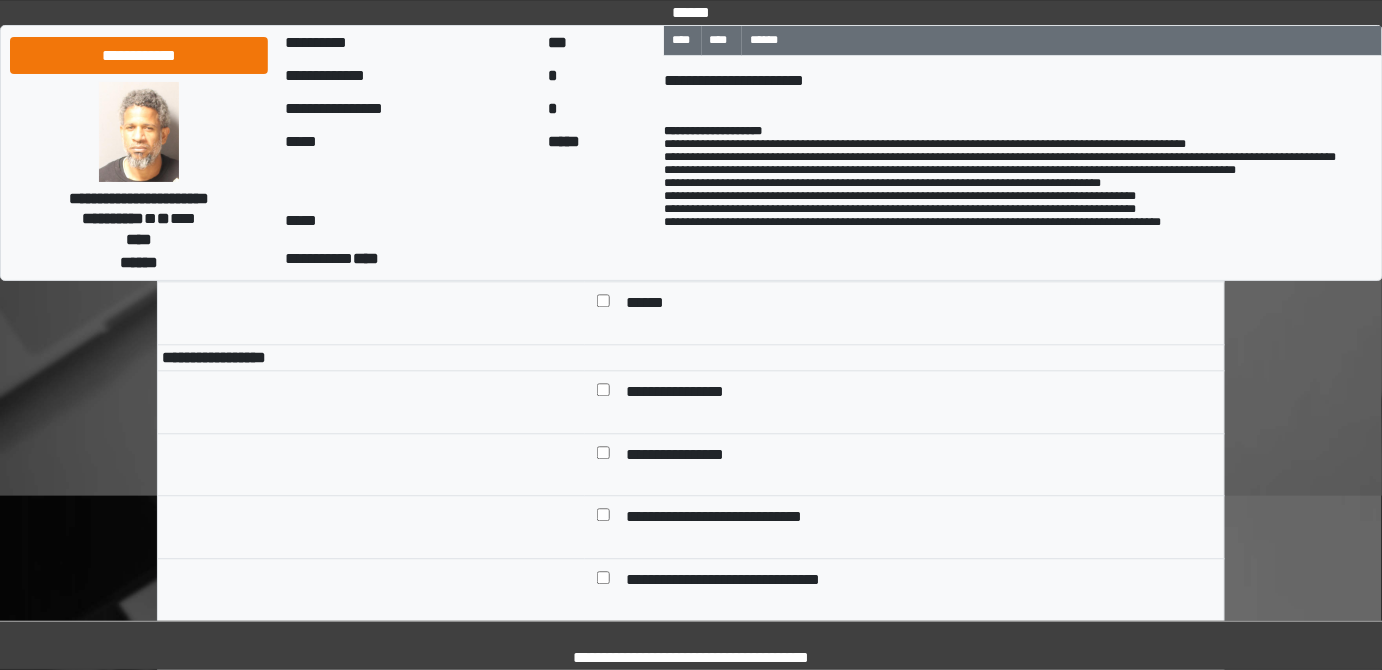 click on "**********" at bounding box center [698, 394] 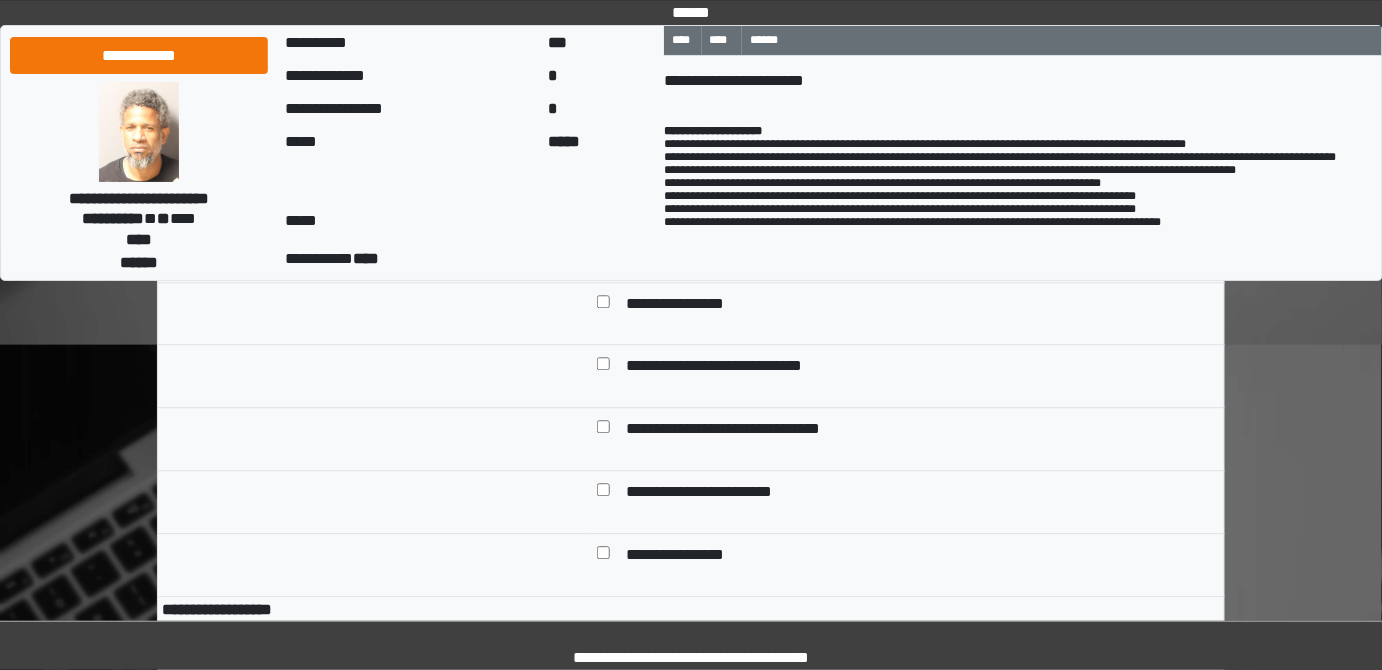 scroll, scrollTop: 6727, scrollLeft: 0, axis: vertical 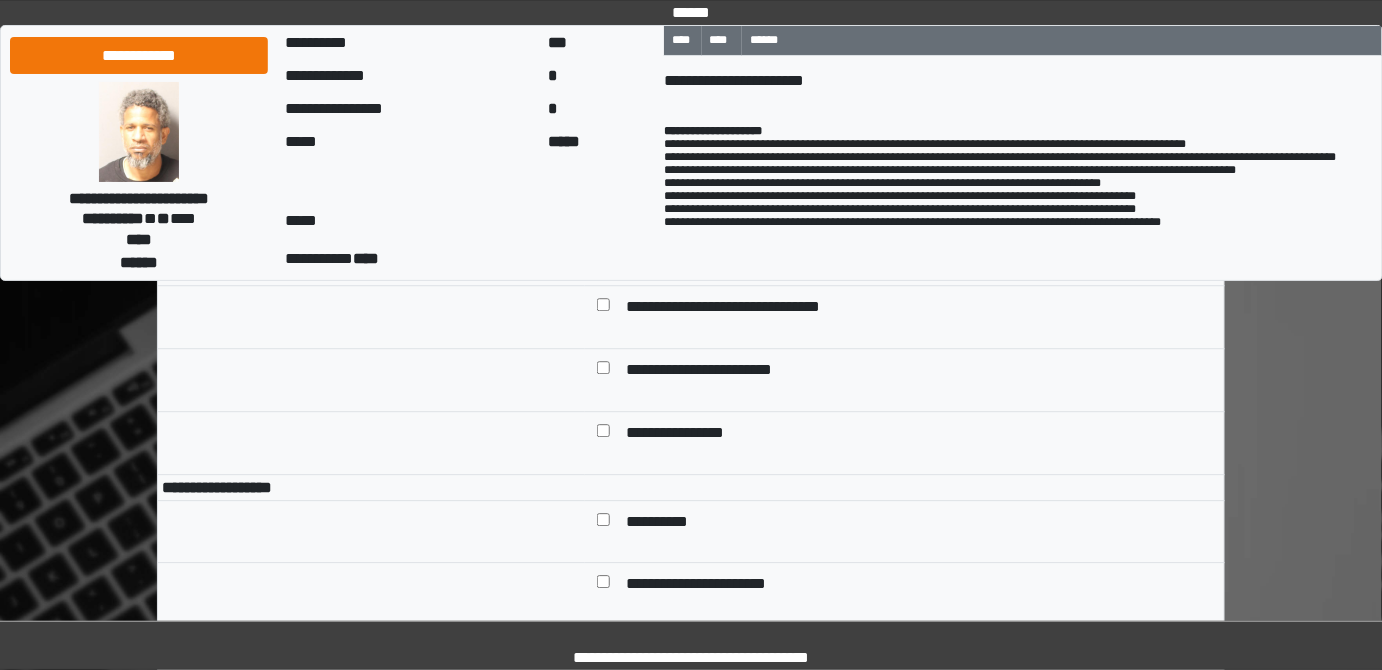 click on "**********" at bounding box center [666, 524] 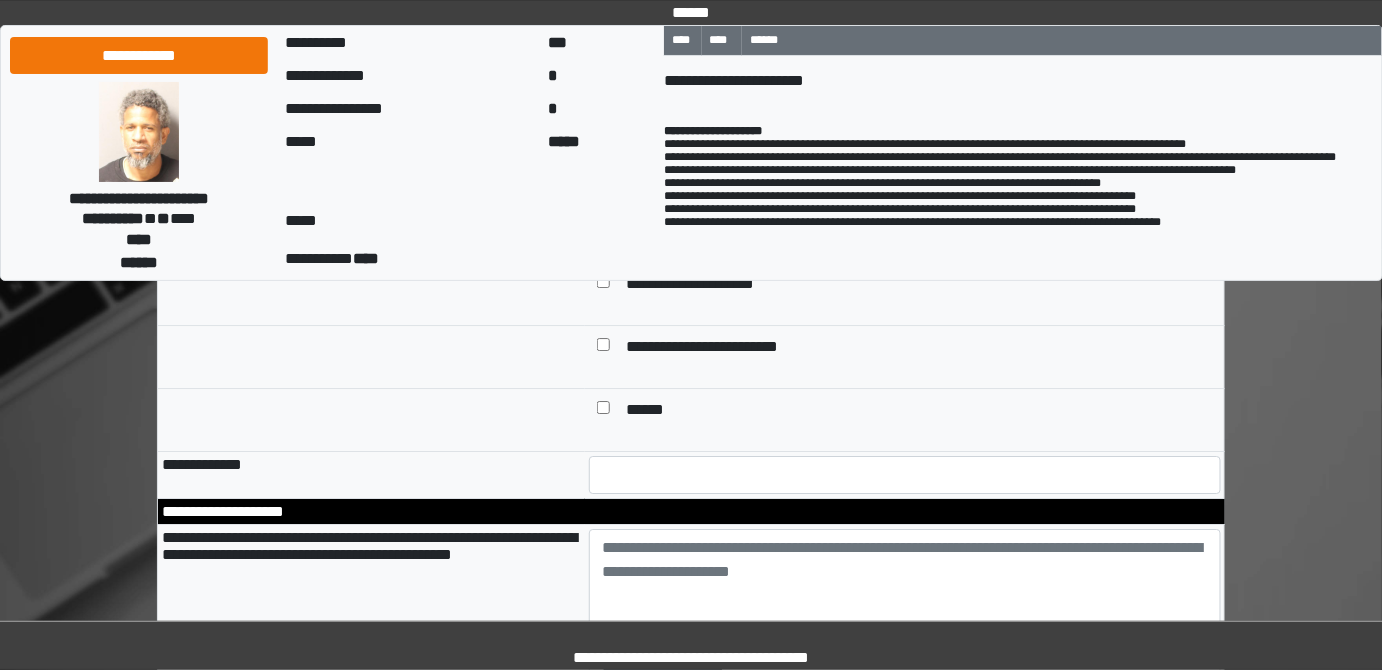 scroll, scrollTop: 7181, scrollLeft: 0, axis: vertical 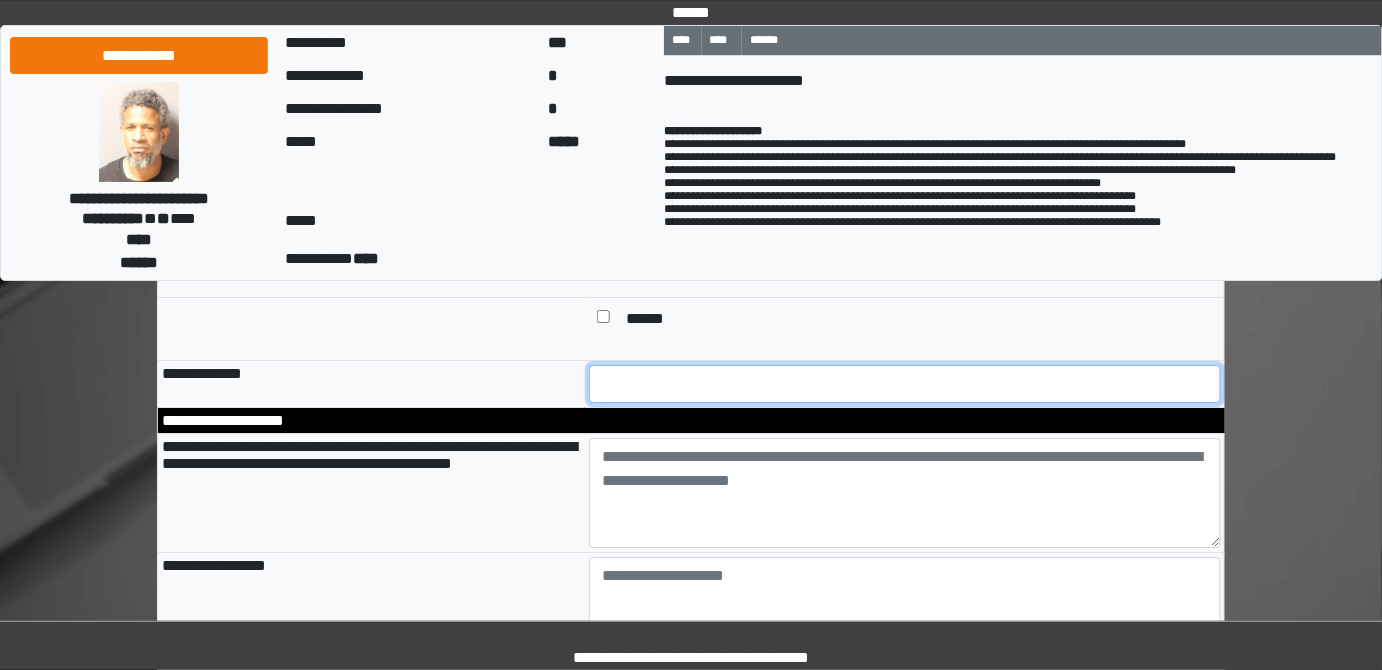 click at bounding box center (905, 384) 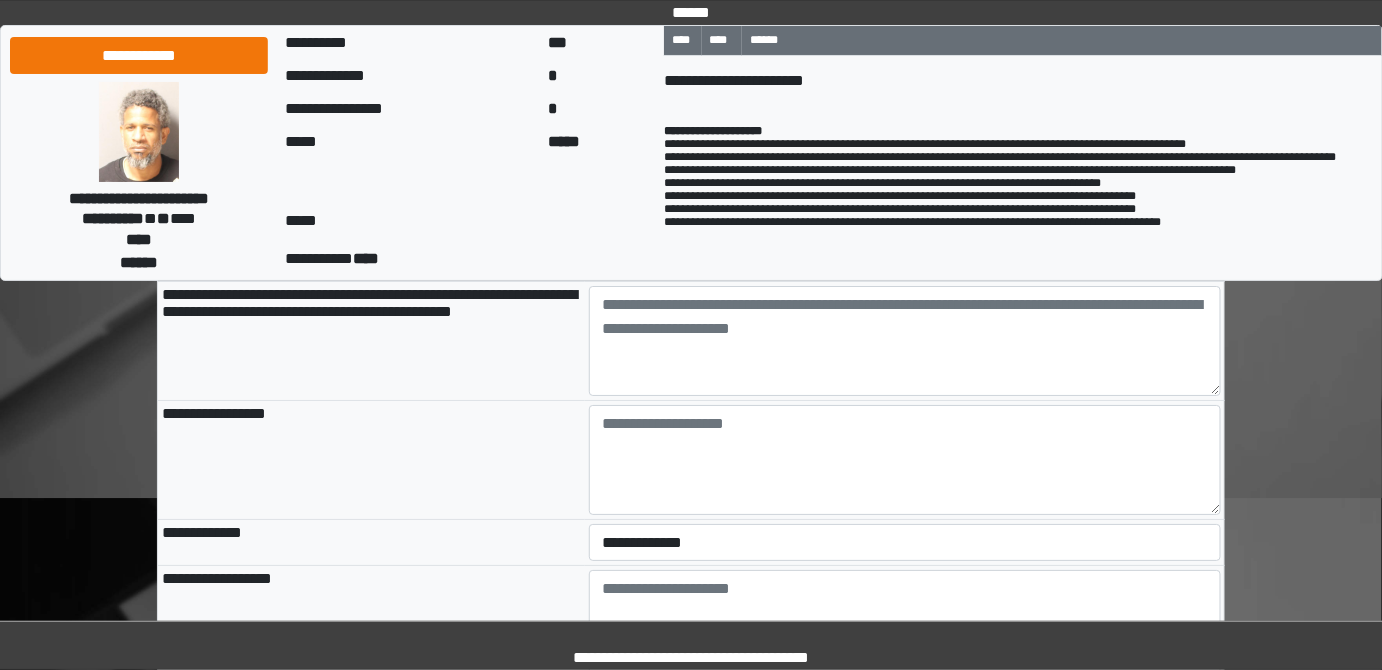 scroll, scrollTop: 7363, scrollLeft: 0, axis: vertical 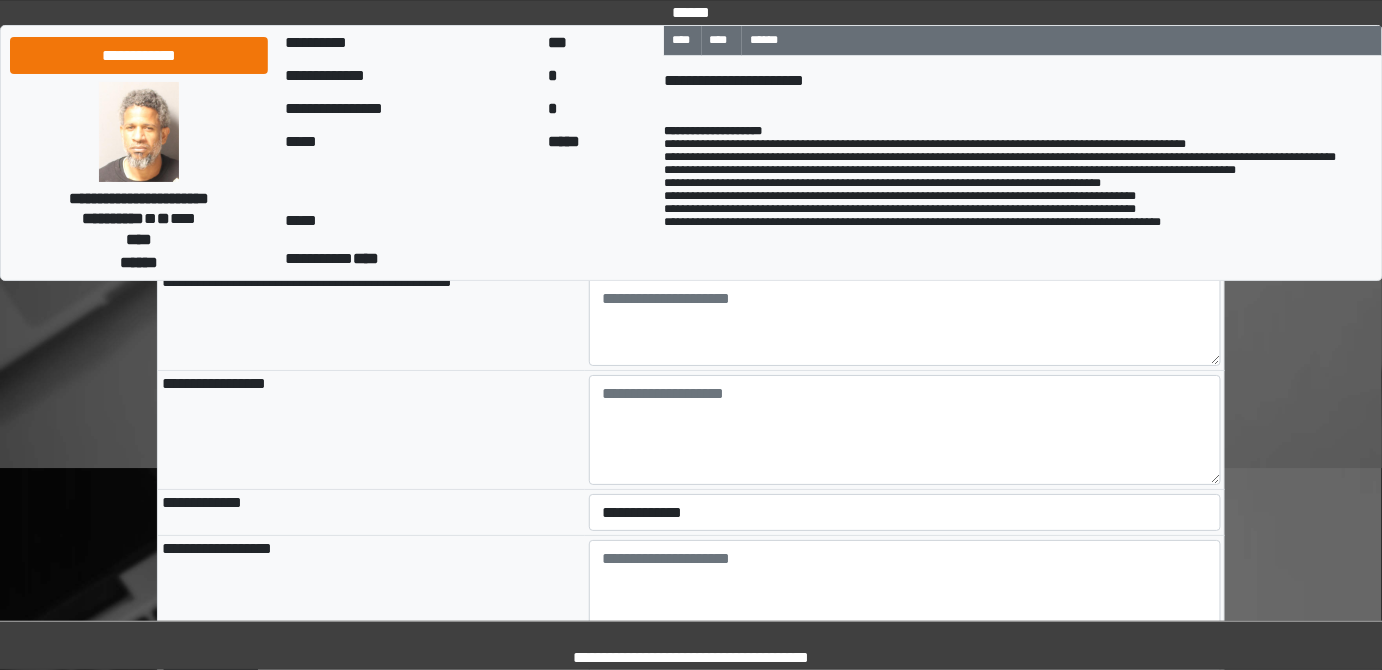 type on "**" 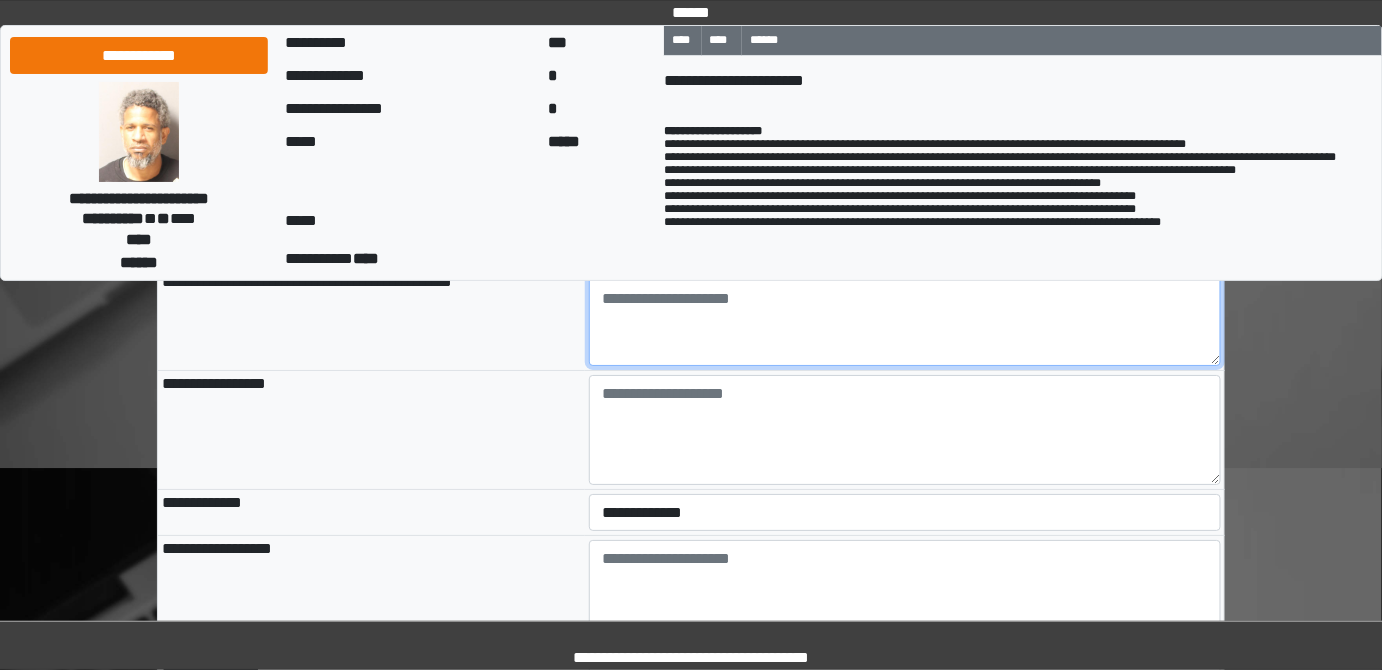 click at bounding box center [905, 311] 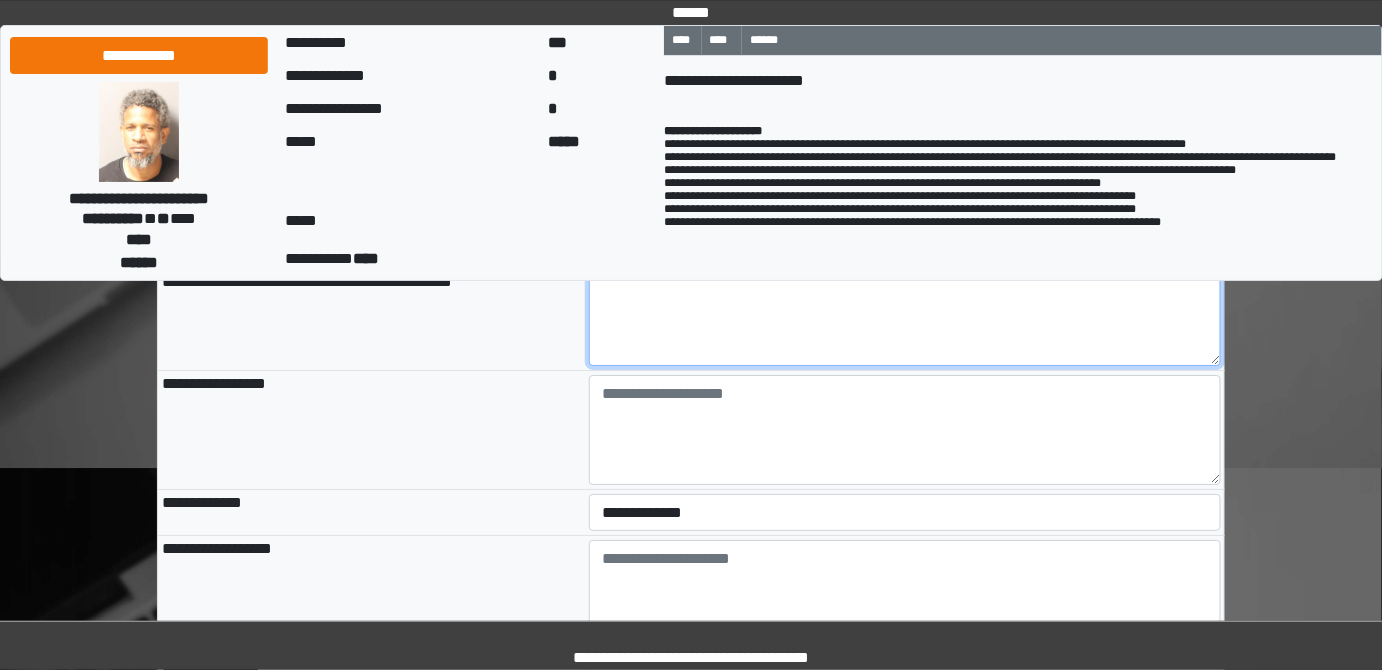 click on "**********" at bounding box center [905, 311] 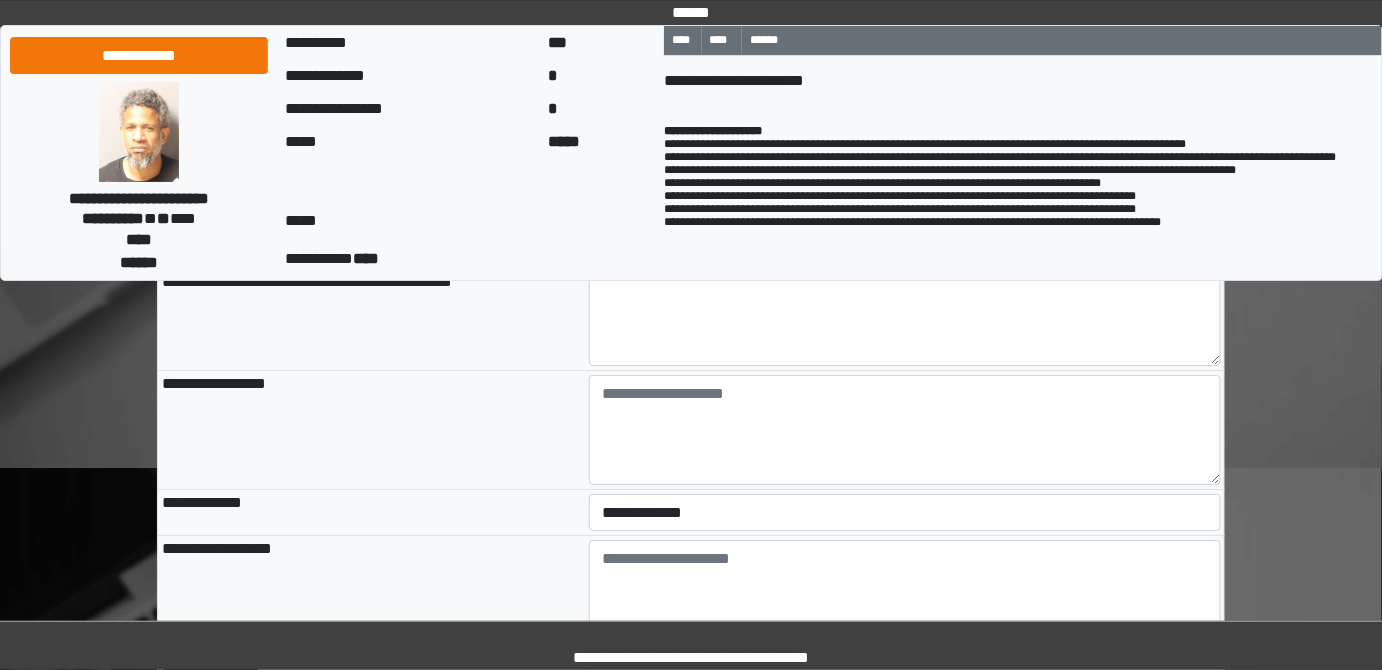 click on "**********" at bounding box center [691, 238] 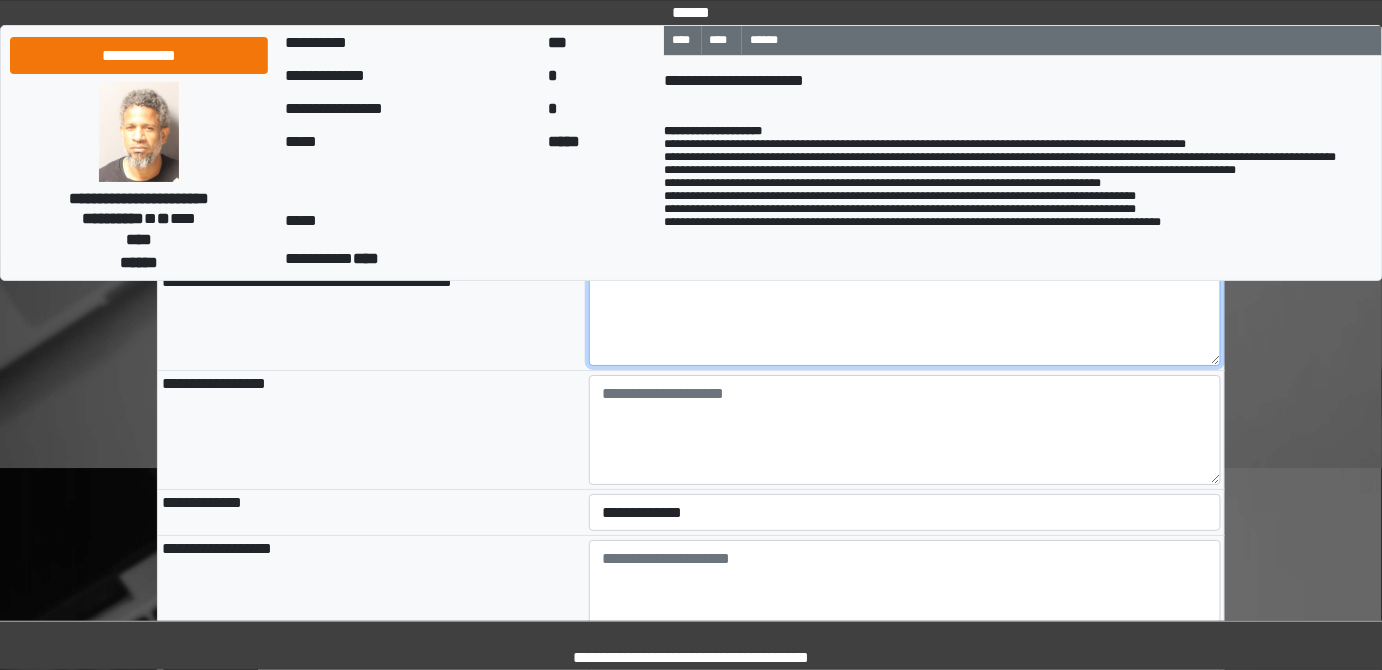 click on "**********" at bounding box center (905, 311) 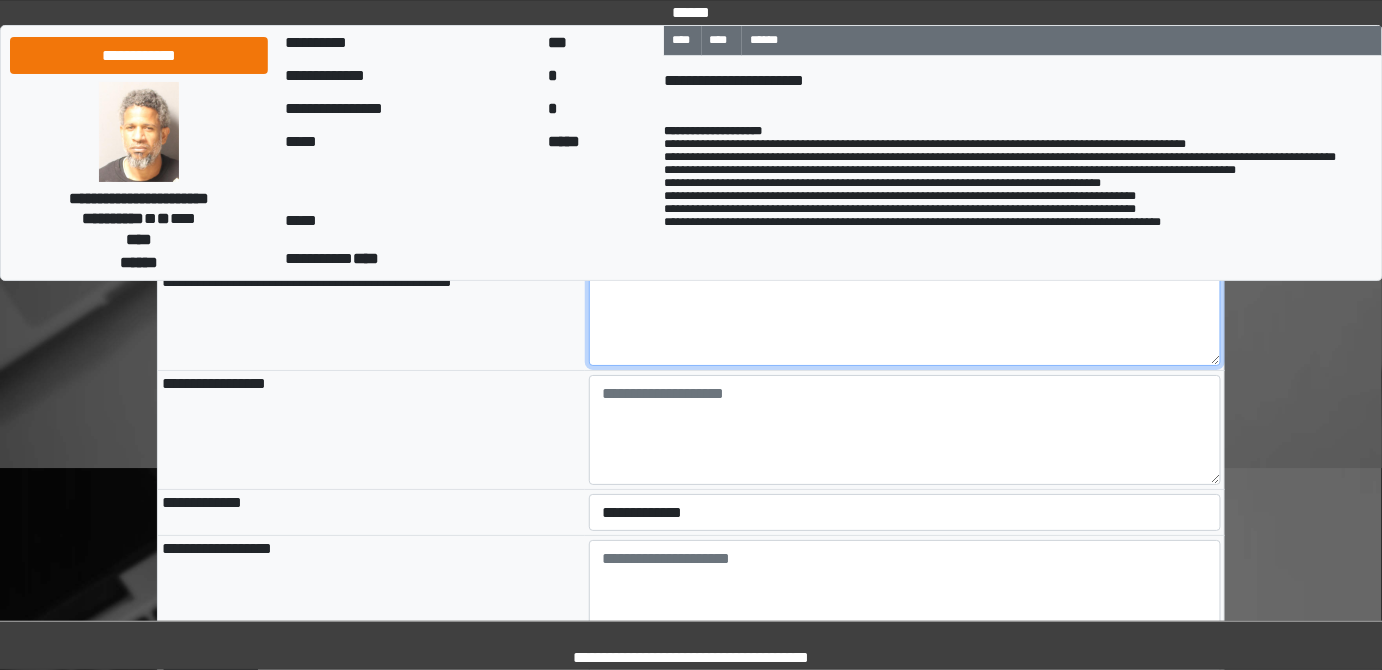 click on "**********" at bounding box center [905, 311] 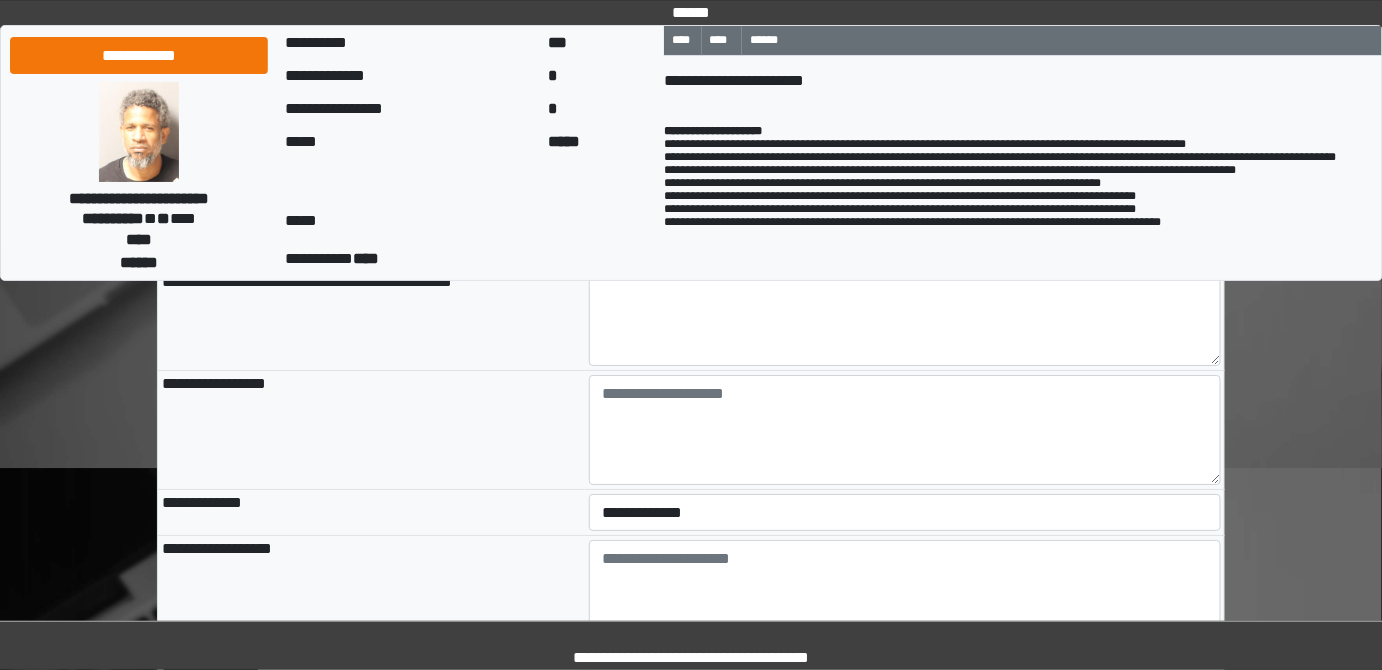 drag, startPoint x: 725, startPoint y: 600, endPoint x: 727, endPoint y: 576, distance: 24.083189 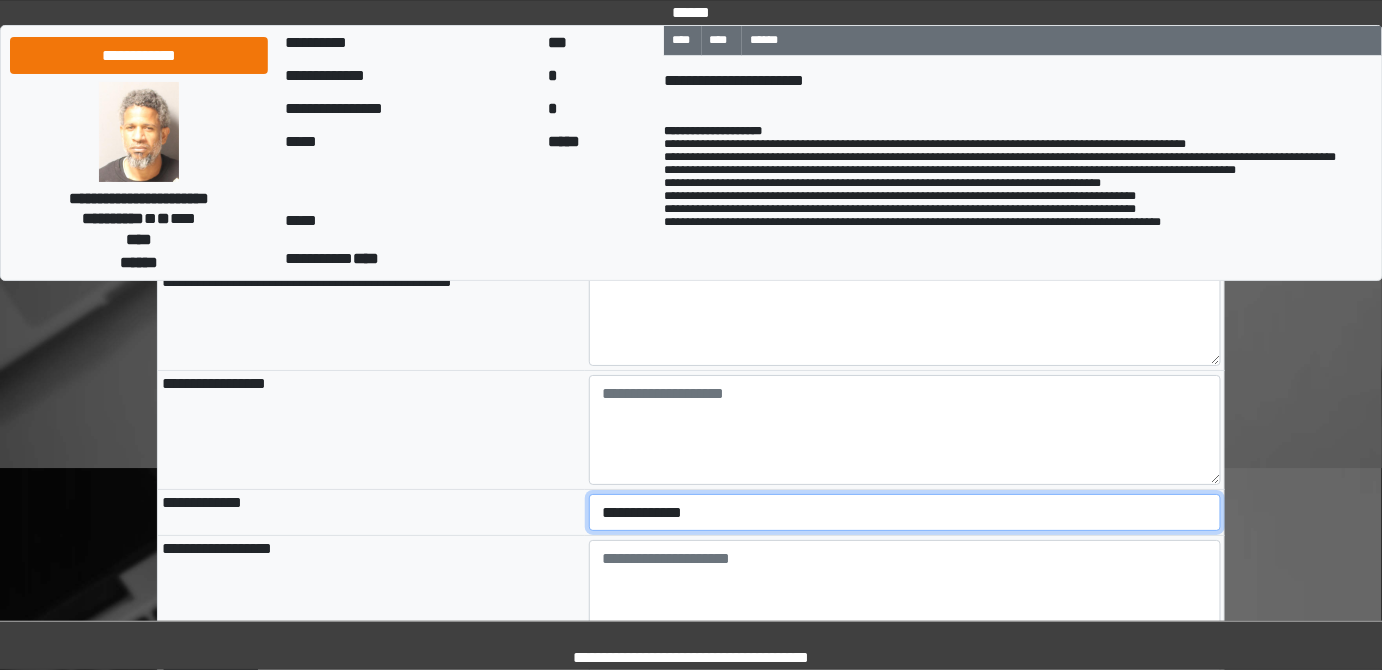 click on "**********" at bounding box center [905, 512] 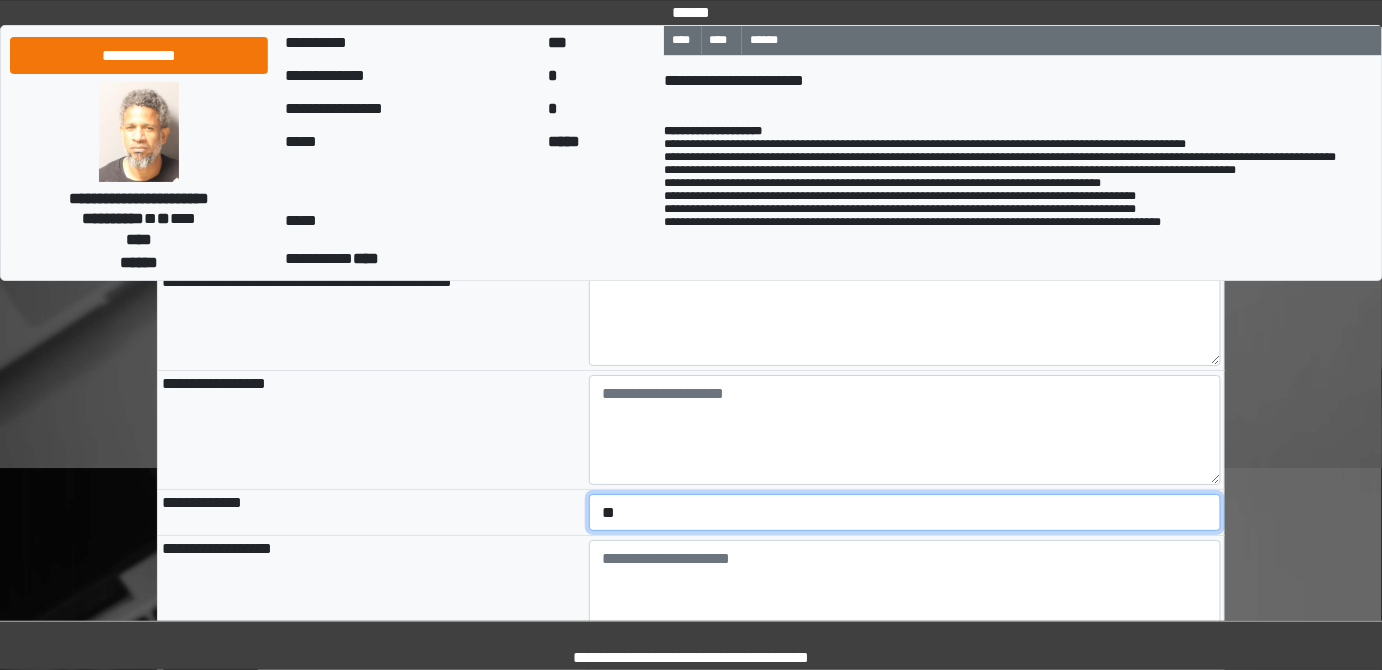 click on "**********" at bounding box center [905, 512] 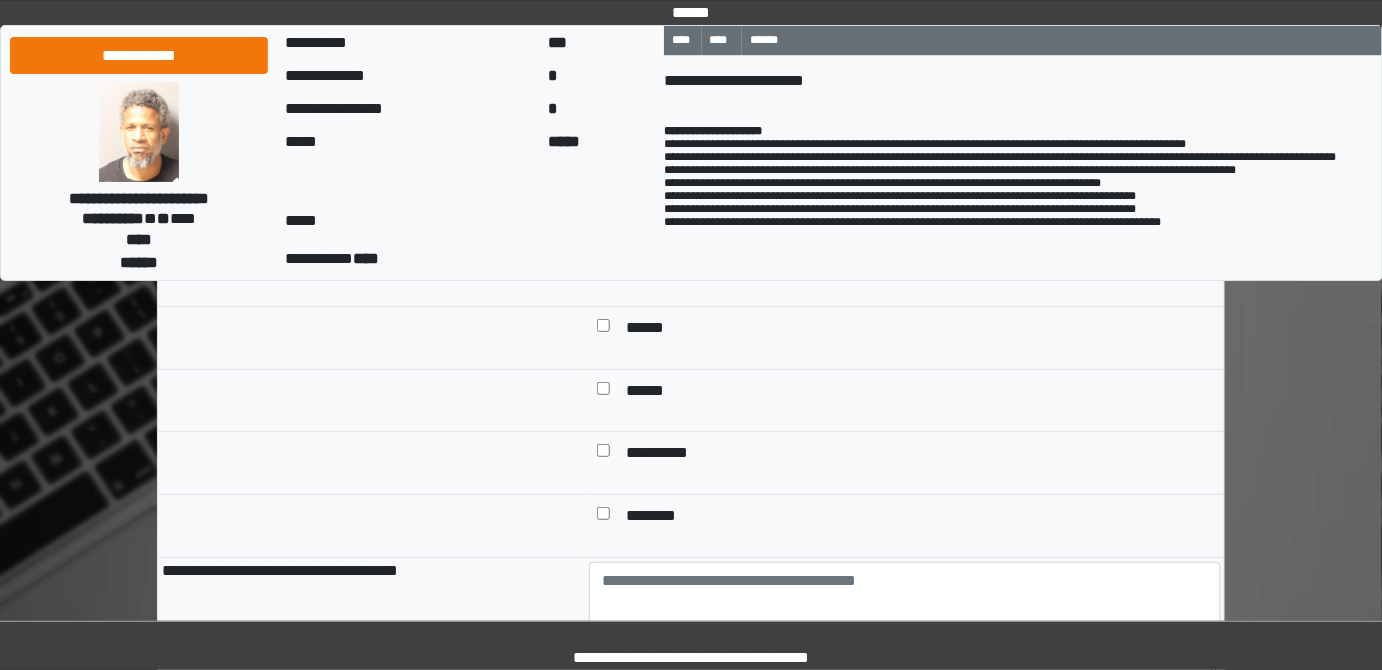 scroll, scrollTop: 5097, scrollLeft: 0, axis: vertical 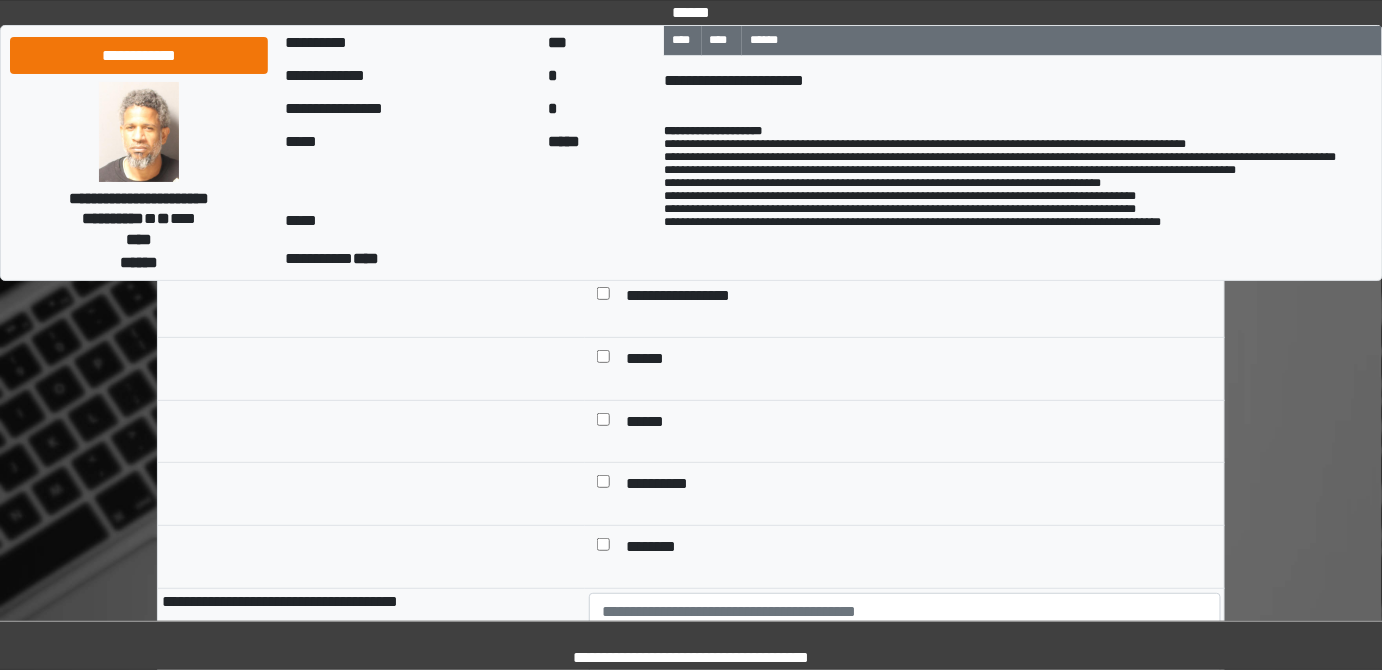 drag, startPoint x: 680, startPoint y: 397, endPoint x: 663, endPoint y: 387, distance: 19.723083 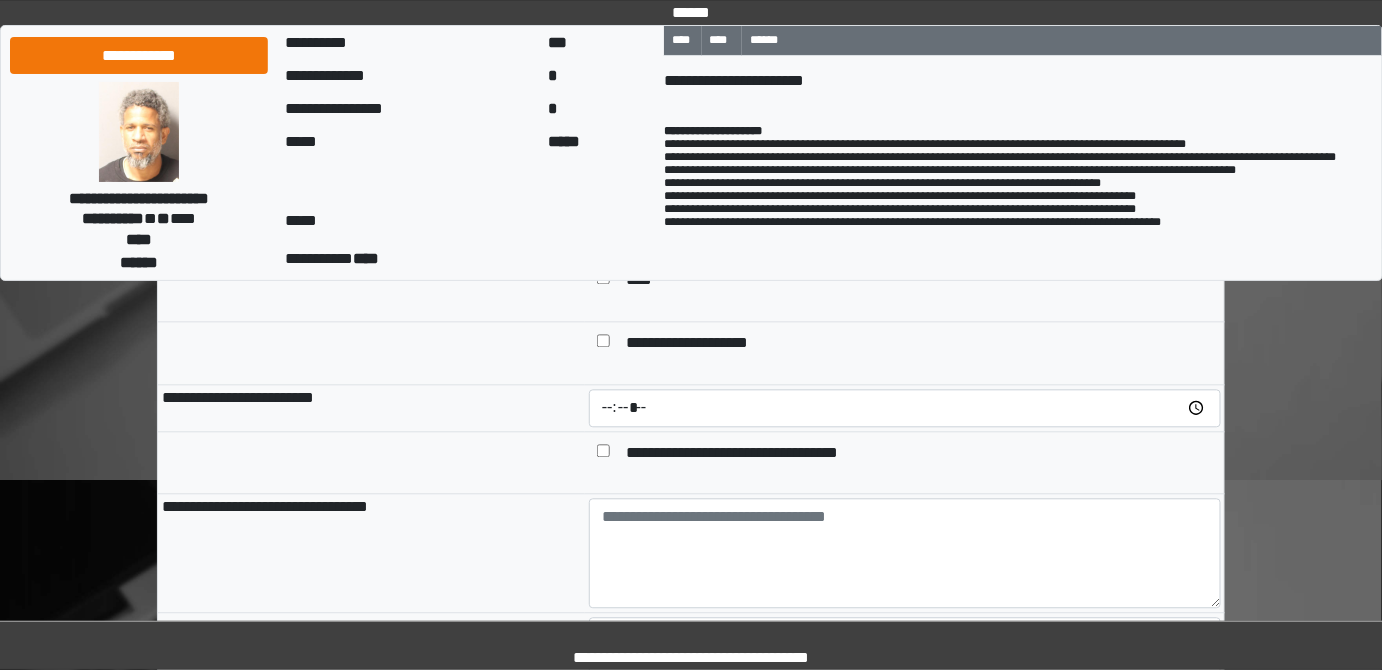 click on "**********" at bounding box center (371, 407) 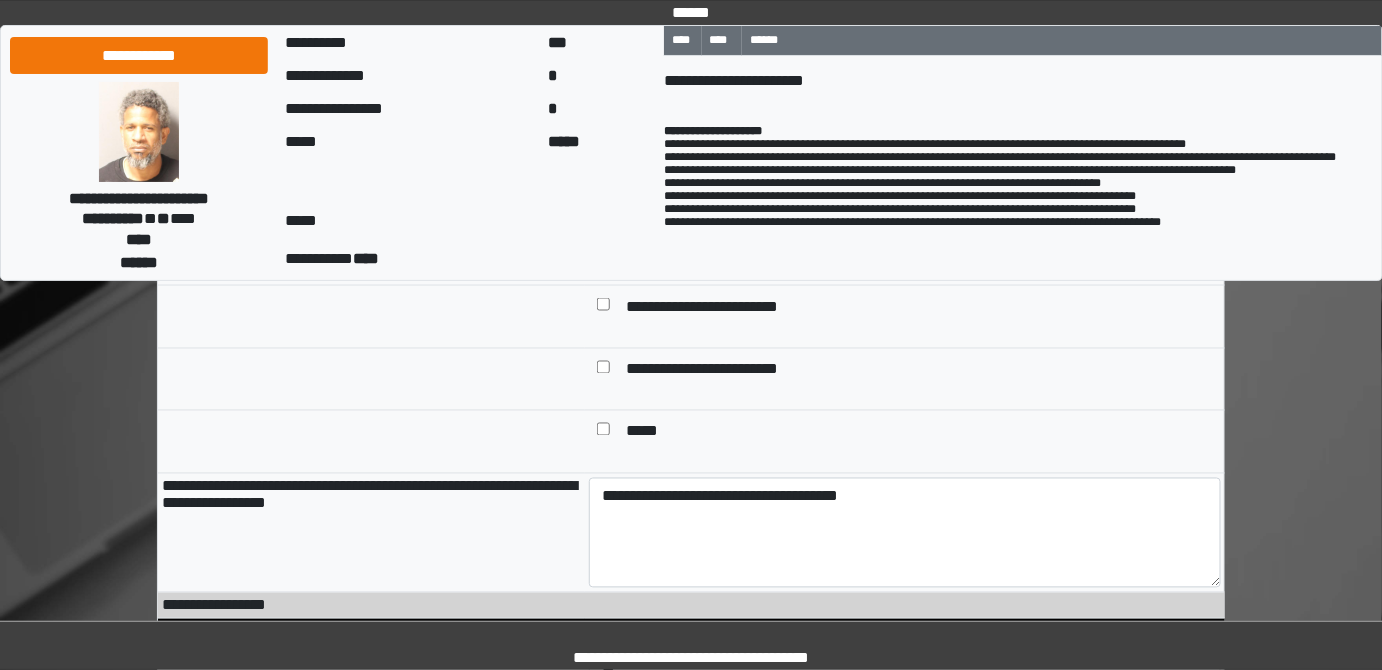 scroll, scrollTop: 915, scrollLeft: 0, axis: vertical 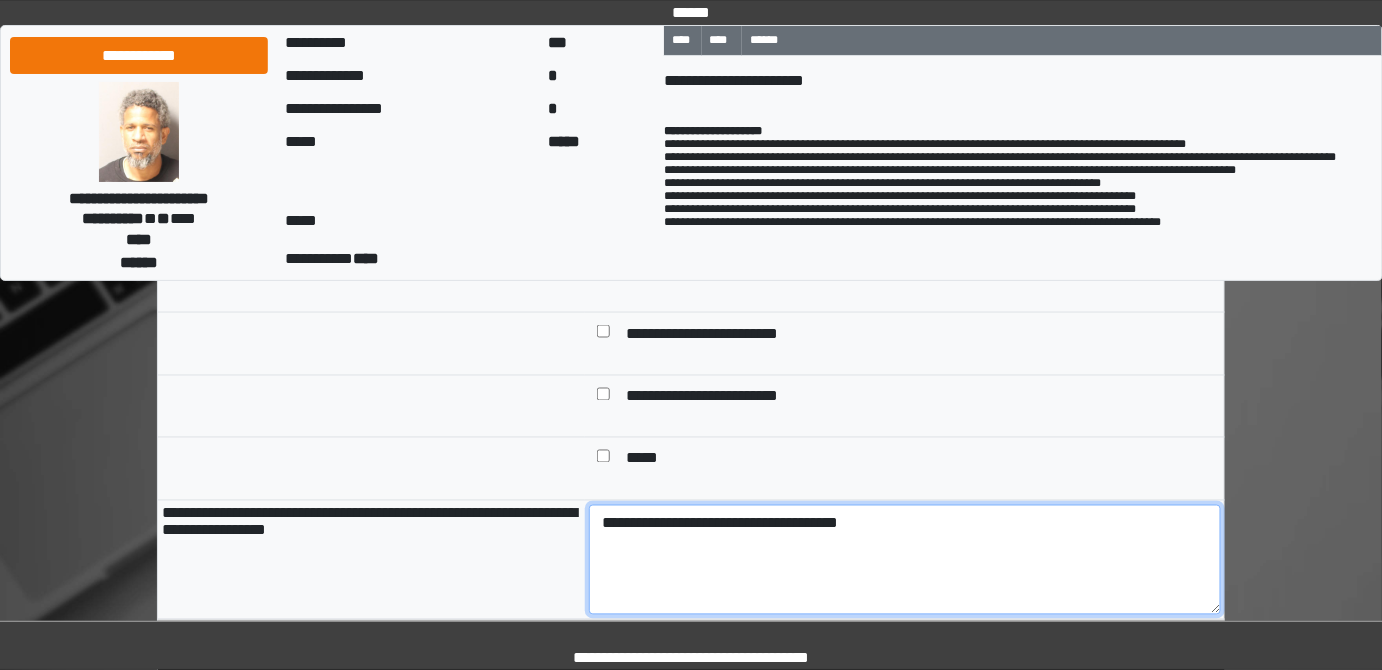 click on "**********" at bounding box center (905, 560) 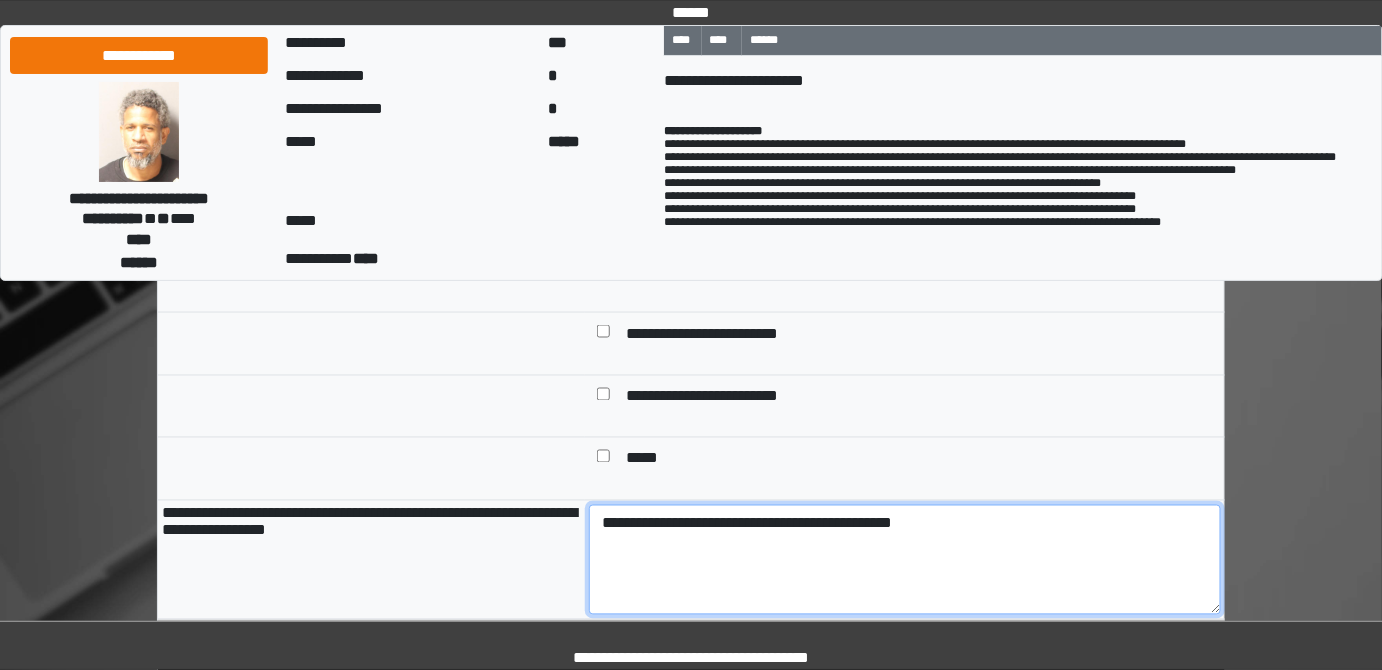click on "**********" at bounding box center [905, 560] 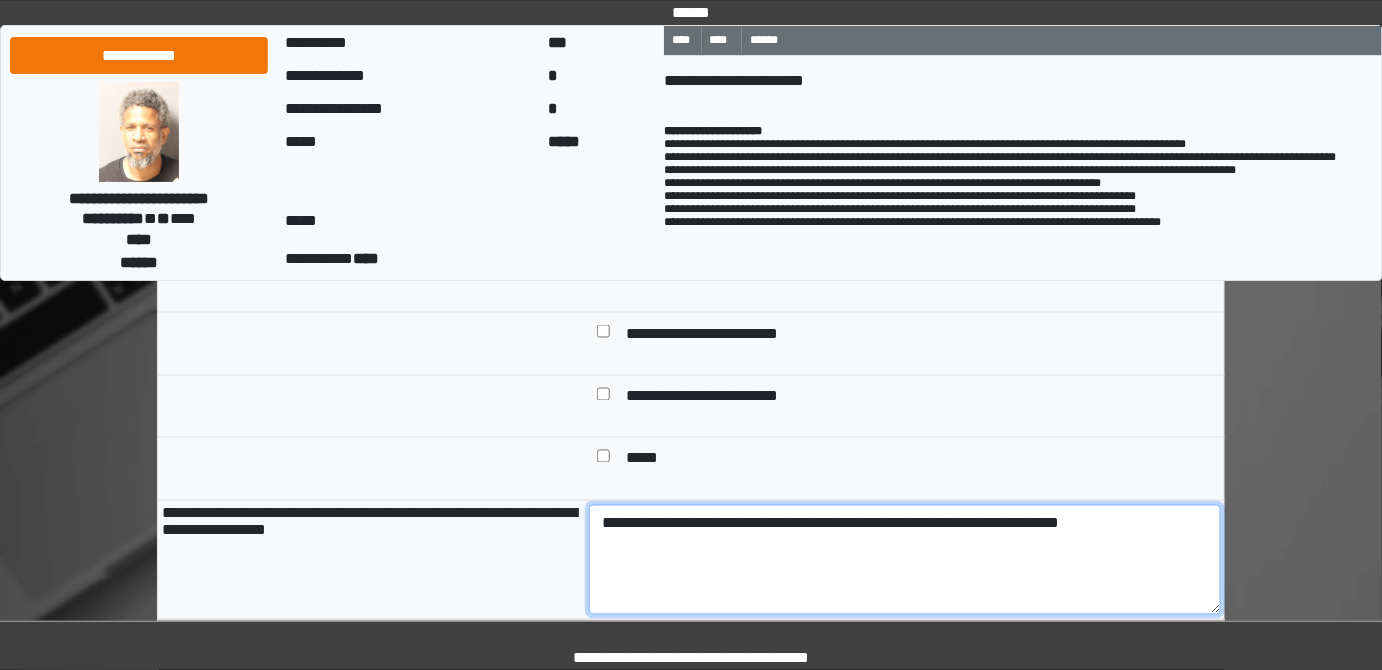 click on "**********" at bounding box center [905, 560] 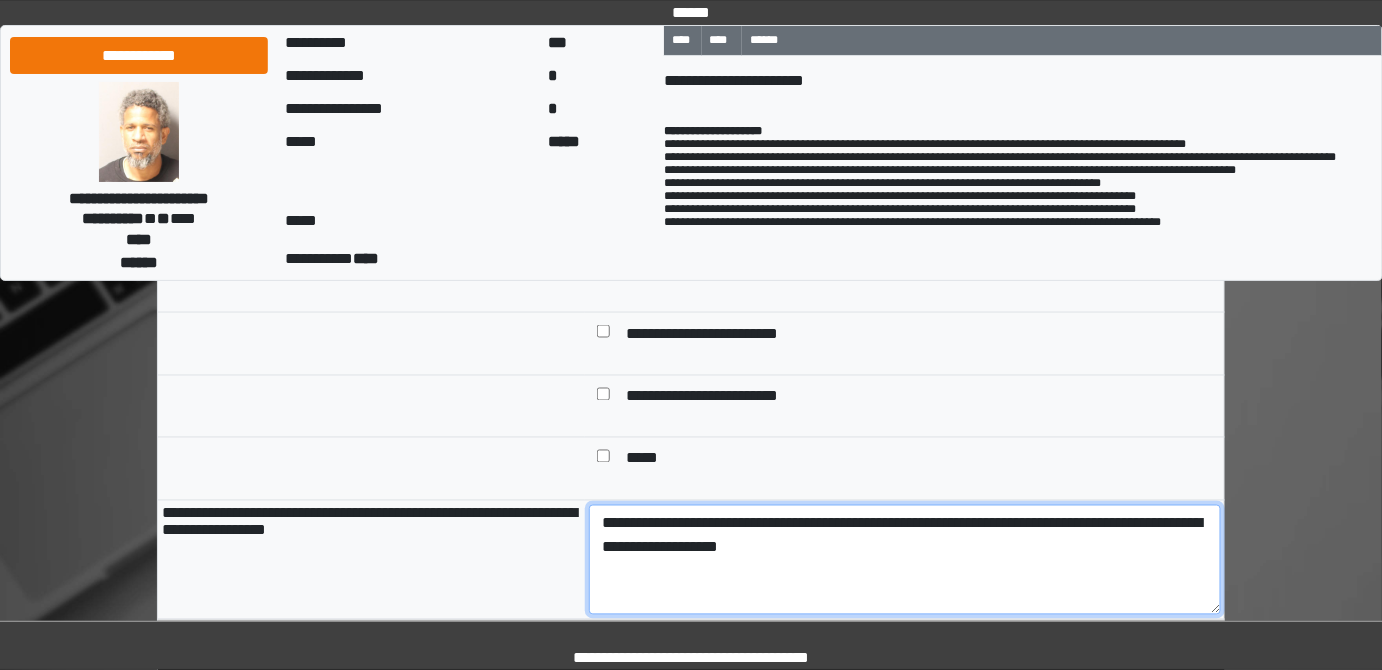 click on "**********" at bounding box center [905, 560] 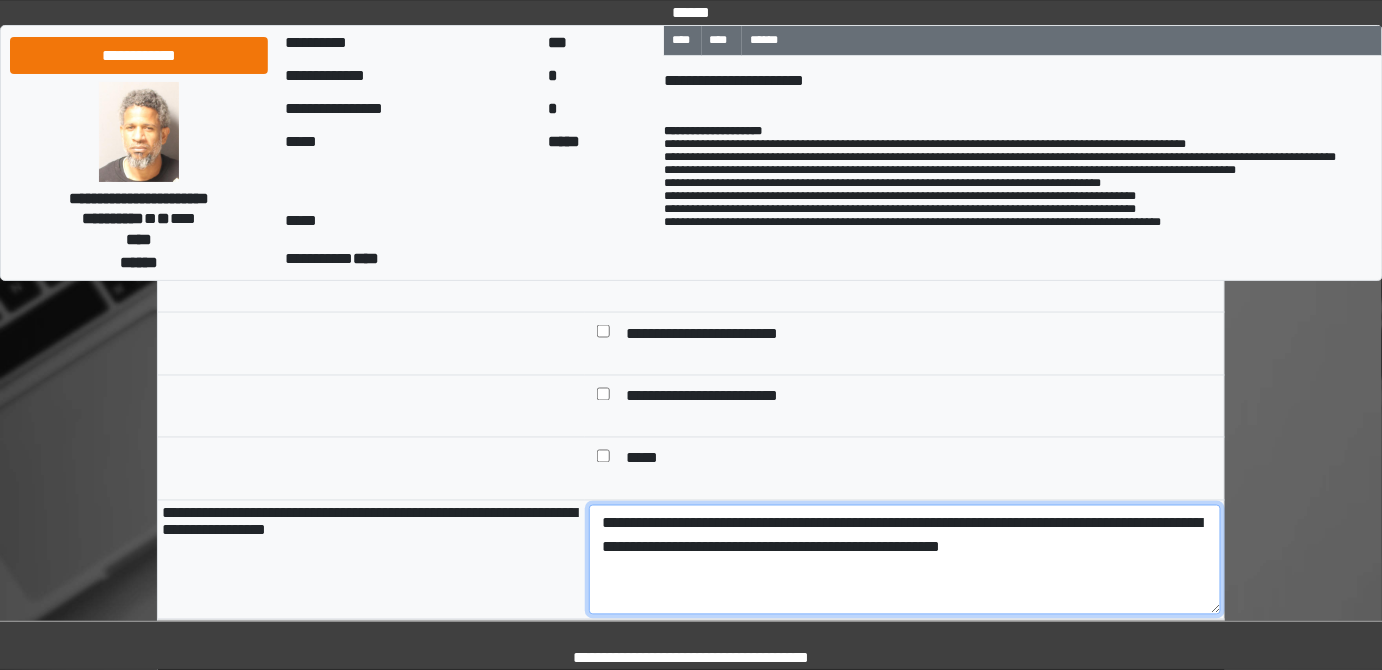 click on "**********" at bounding box center [905, 560] 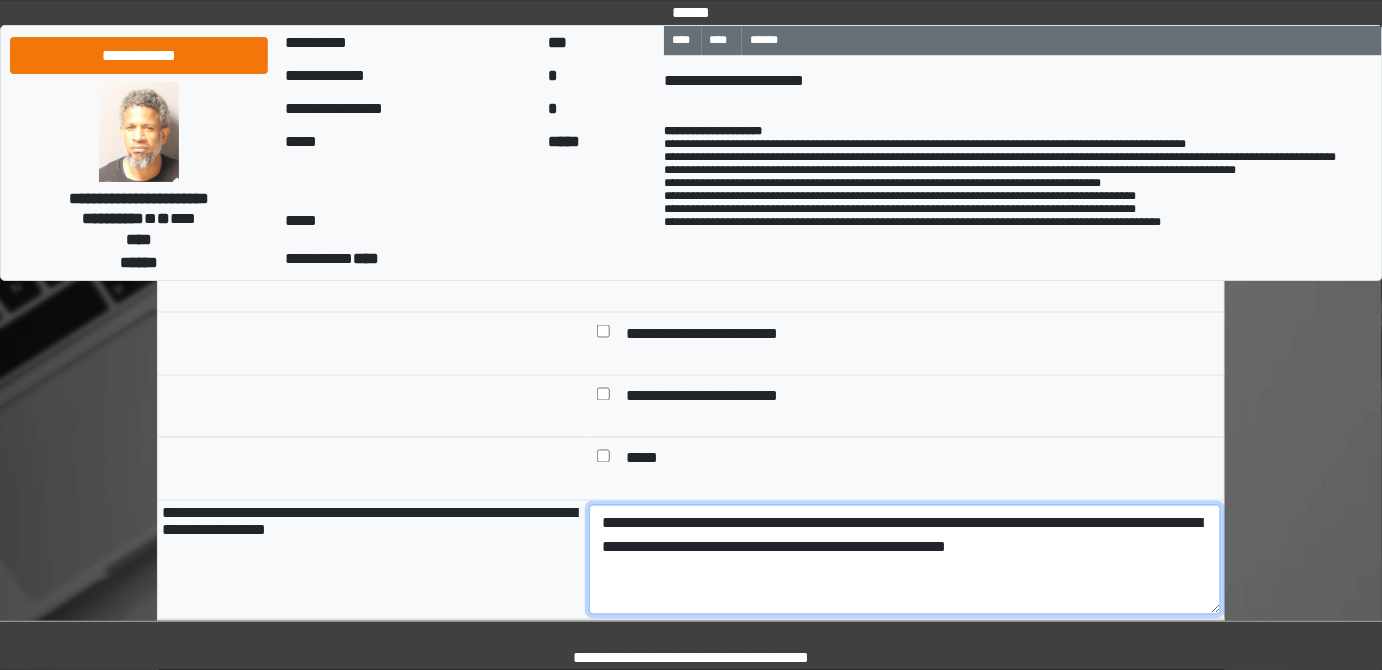 click on "**********" at bounding box center (905, 560) 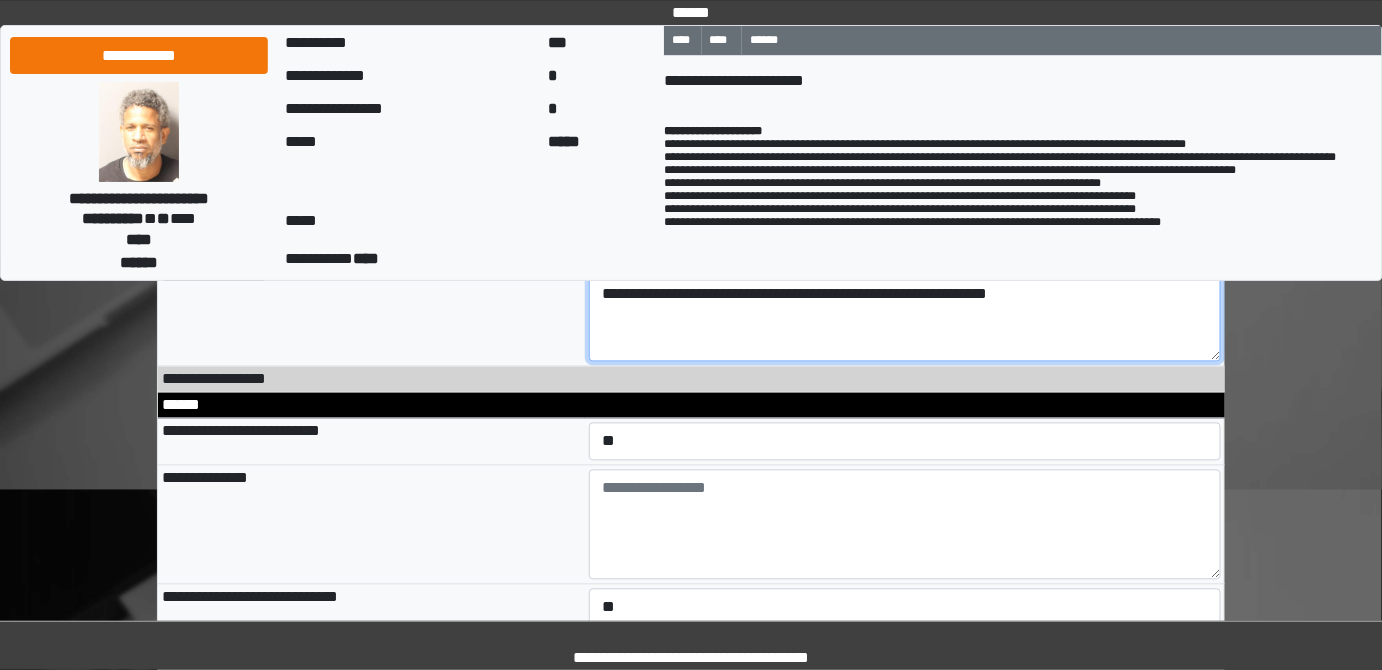 scroll, scrollTop: 1090, scrollLeft: 0, axis: vertical 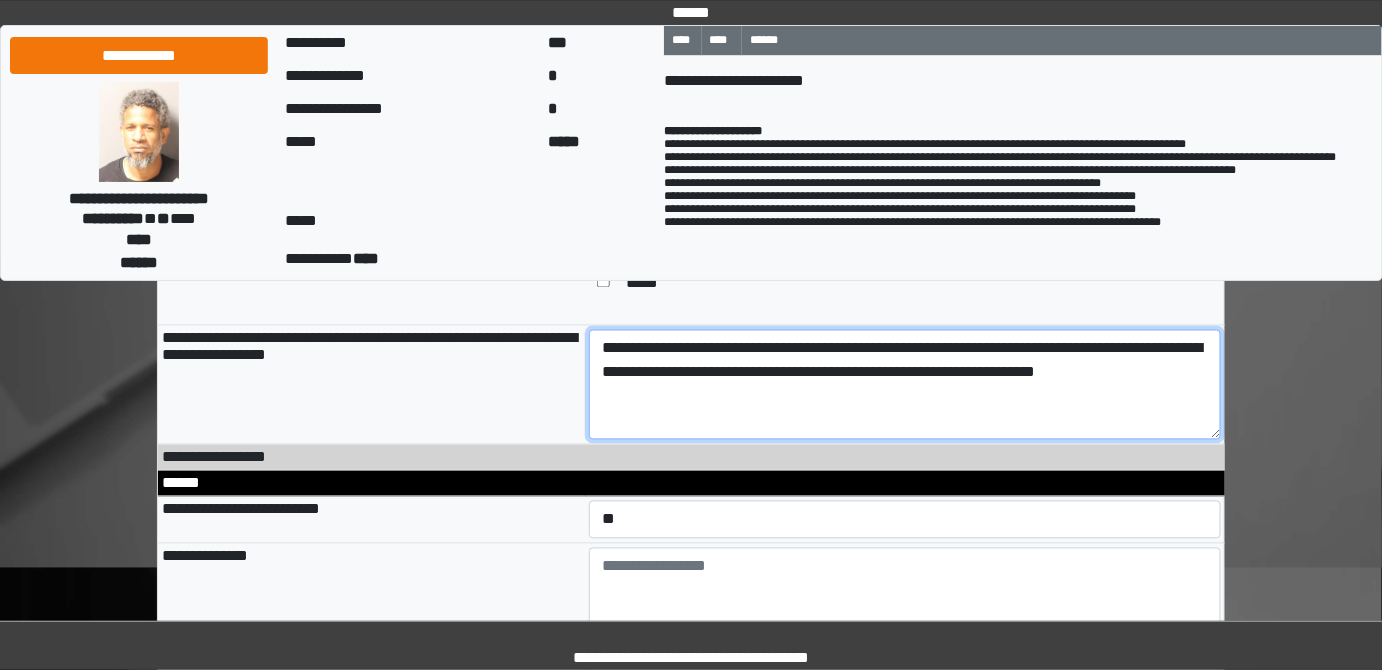click on "**********" at bounding box center (905, 385) 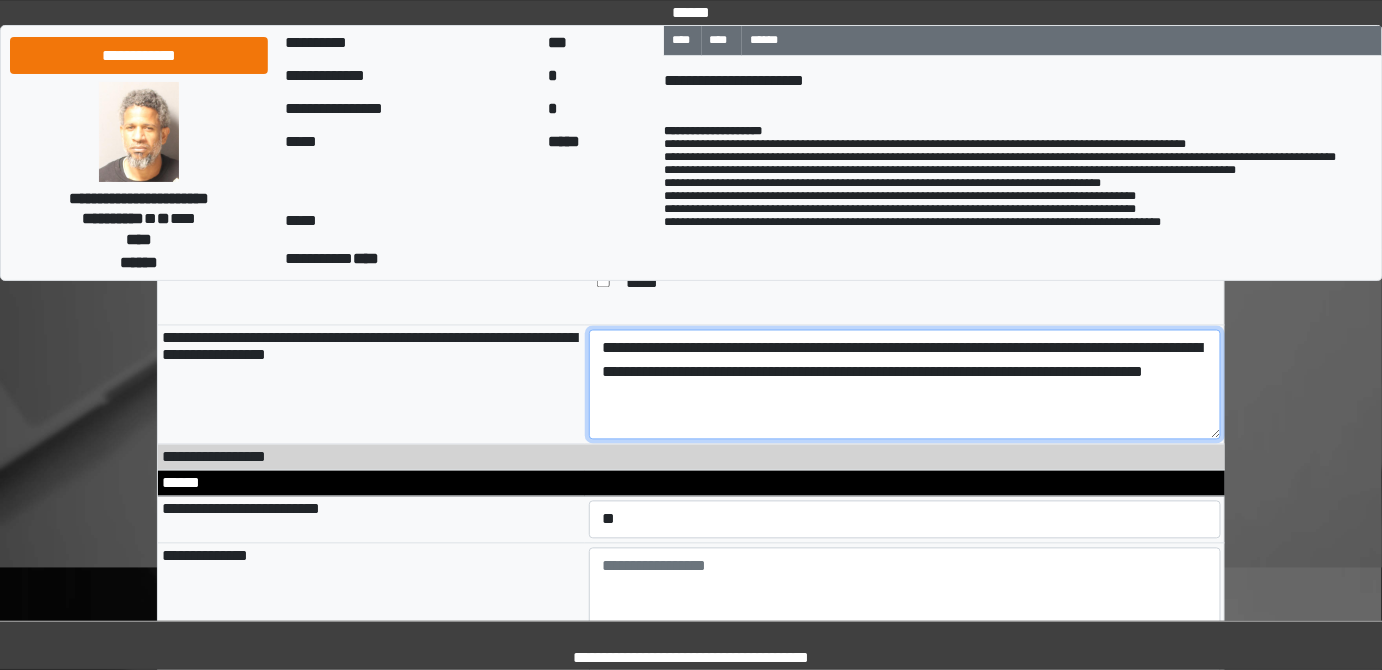 click on "**********" at bounding box center [905, 385] 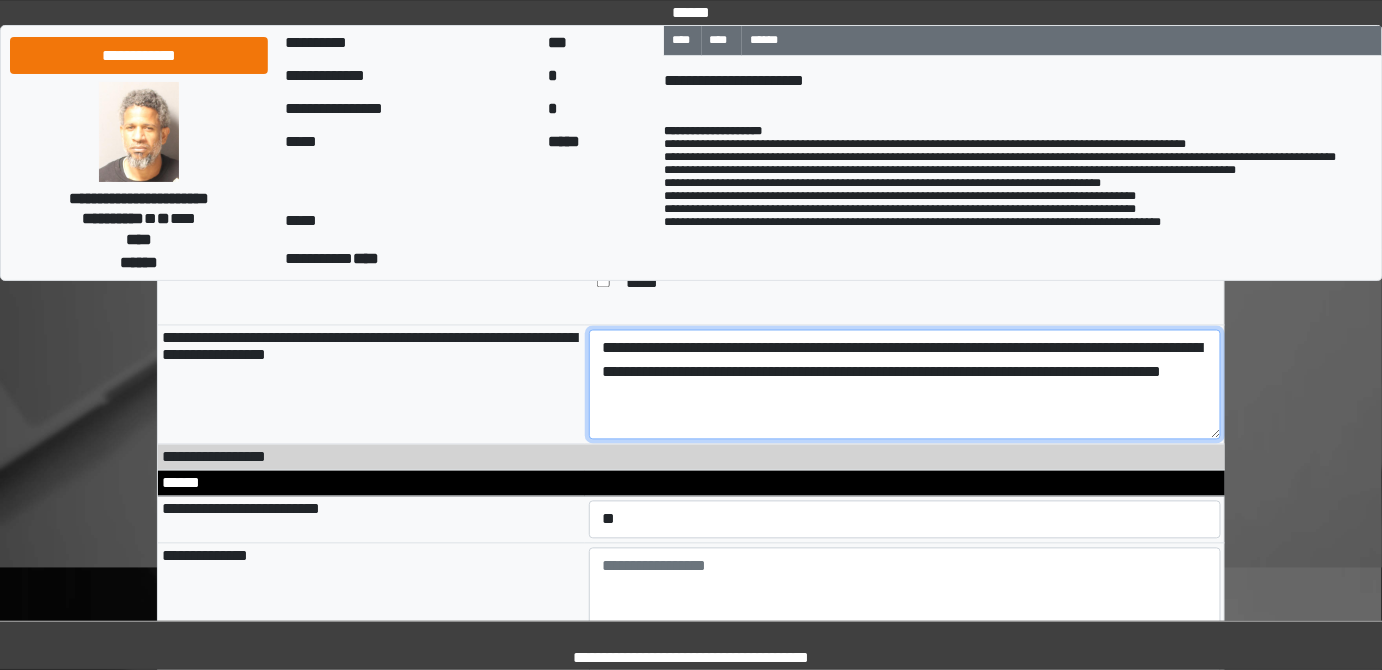 click on "**********" at bounding box center [905, 385] 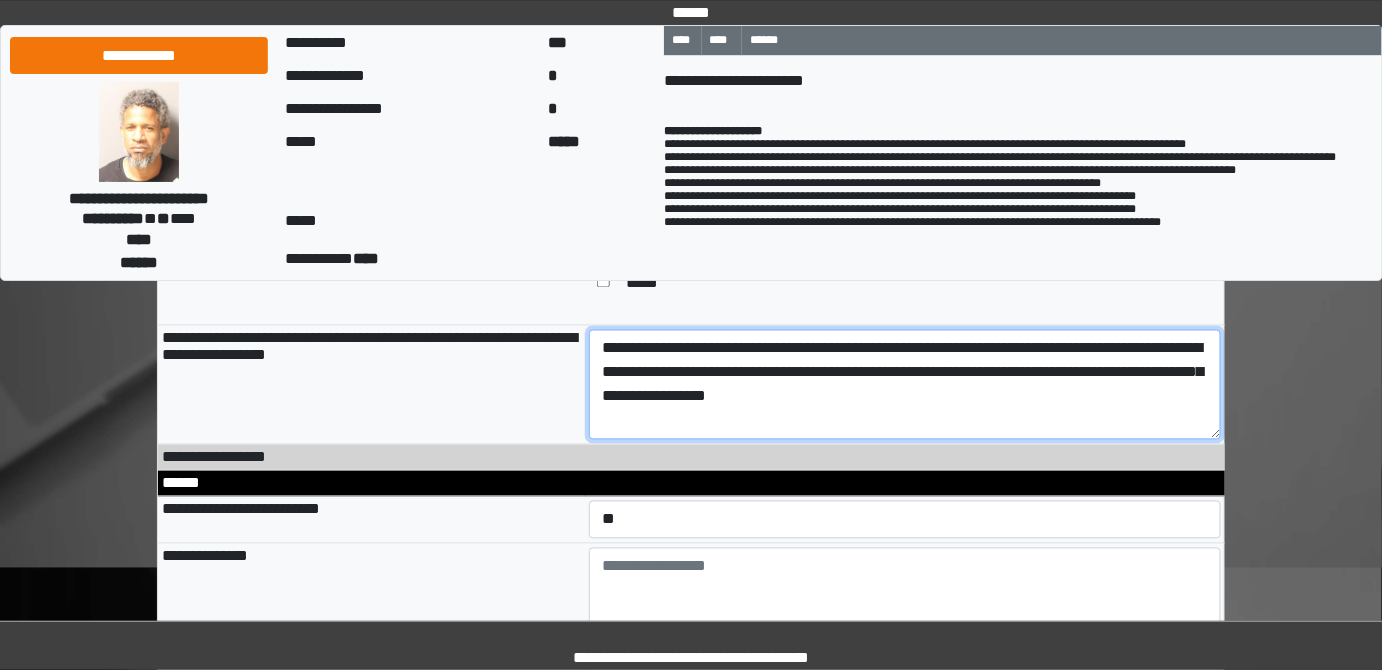 click on "**********" at bounding box center [905, 385] 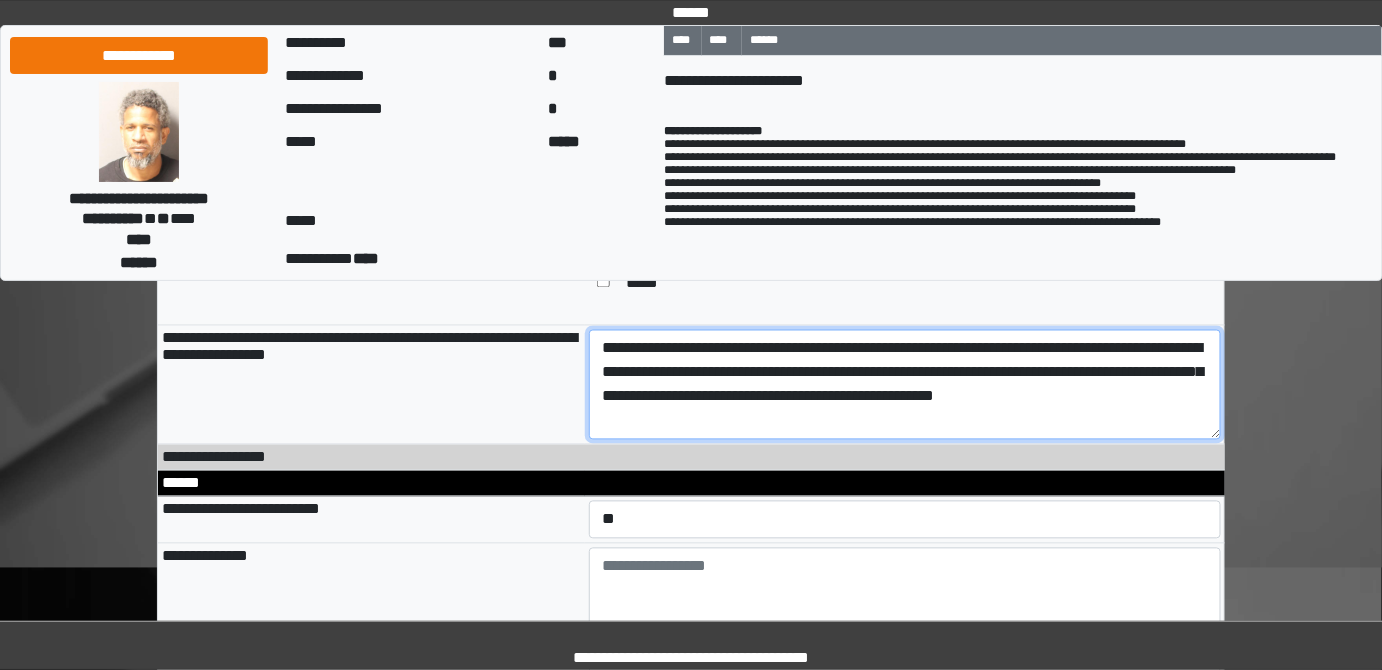 click on "**********" at bounding box center (905, 385) 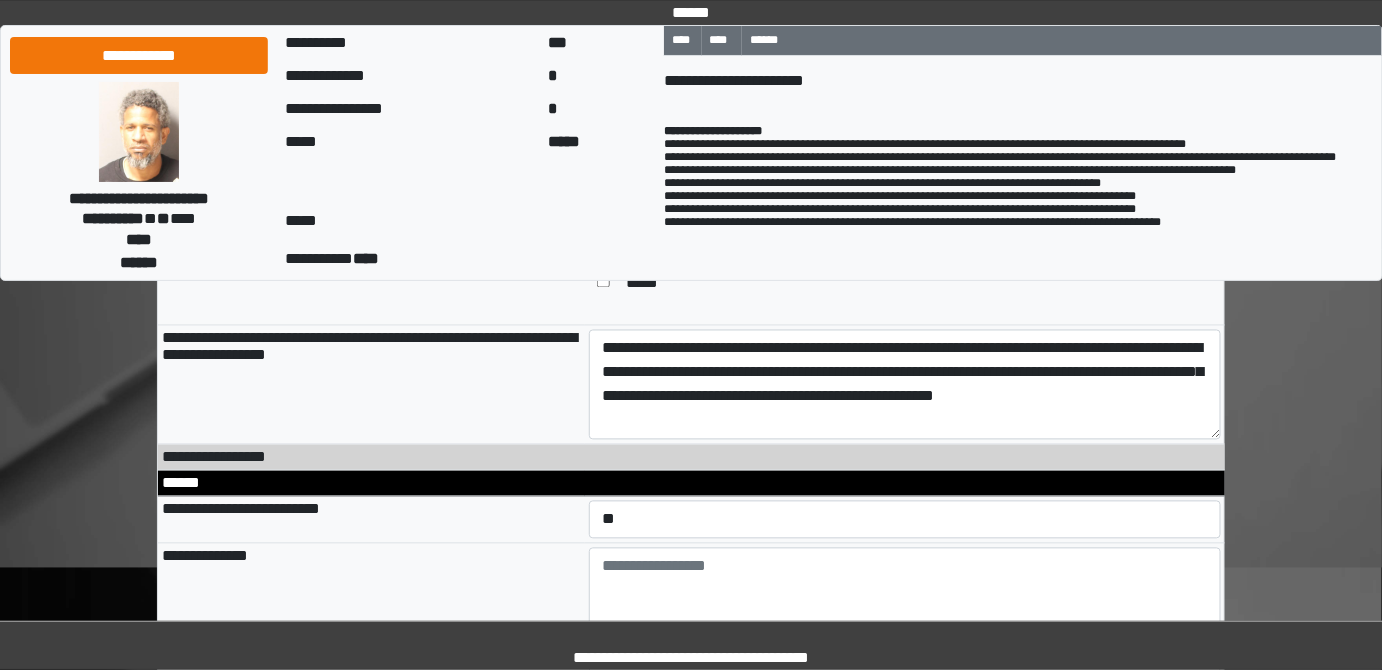 drag, startPoint x: 494, startPoint y: 359, endPoint x: 590, endPoint y: 360, distance: 96.00521 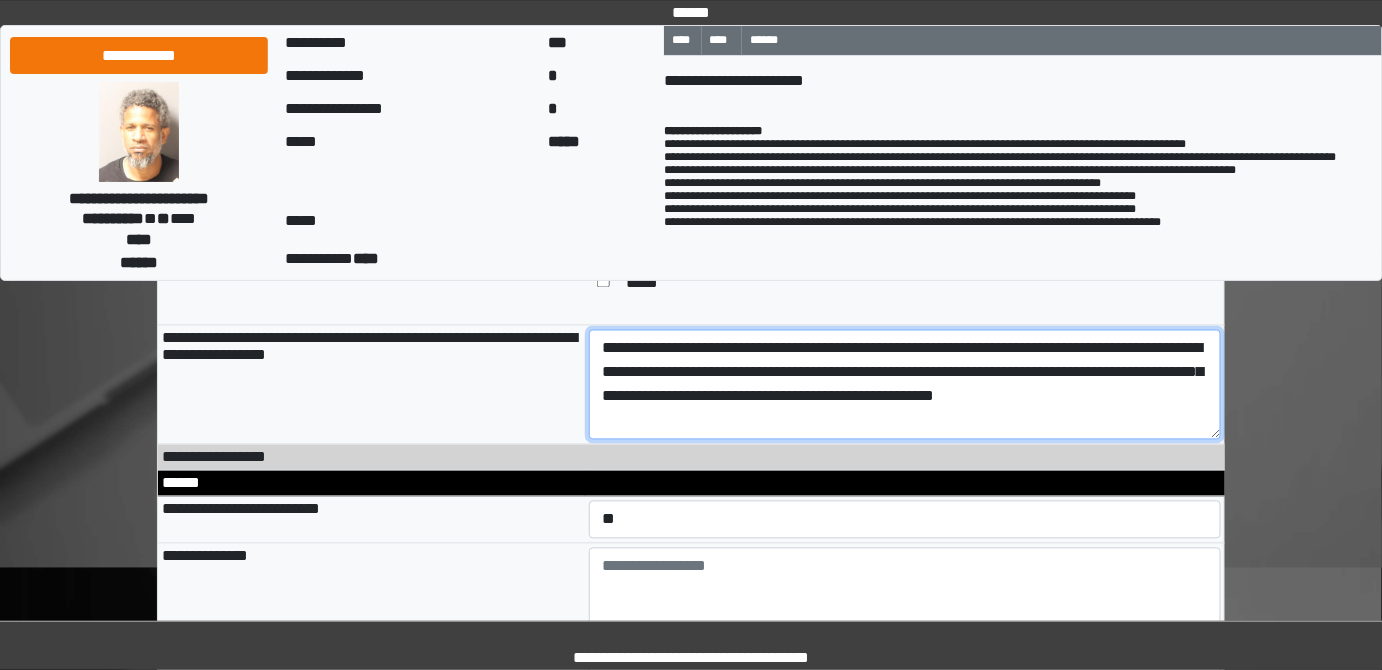 drag, startPoint x: 616, startPoint y: 356, endPoint x: 617, endPoint y: 408, distance: 52.009613 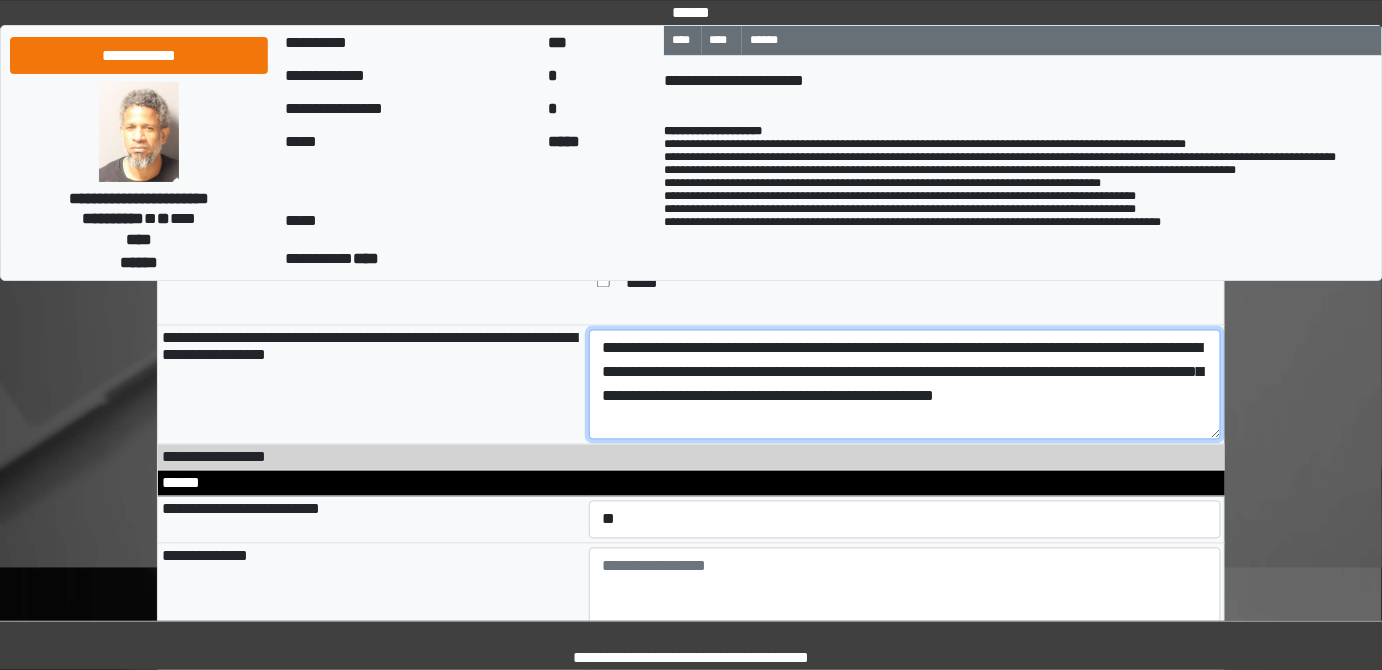 click on "**********" at bounding box center [905, 385] 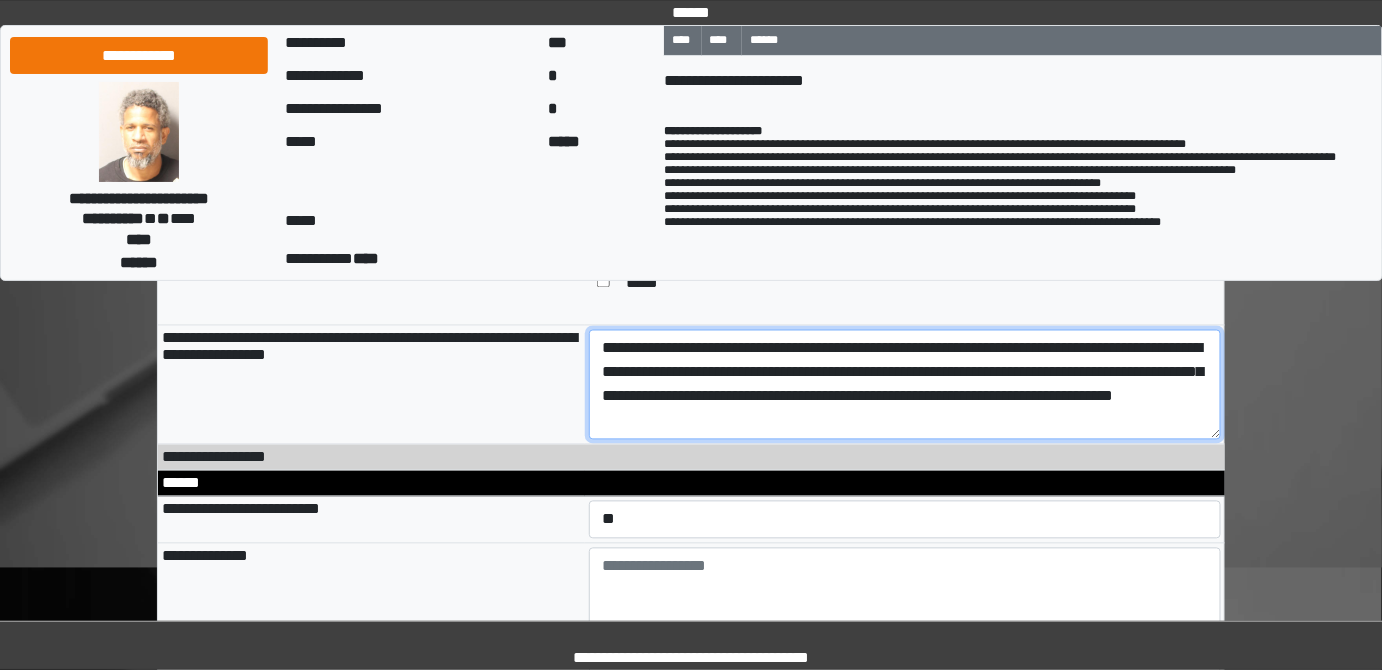 click on "**********" at bounding box center [905, 385] 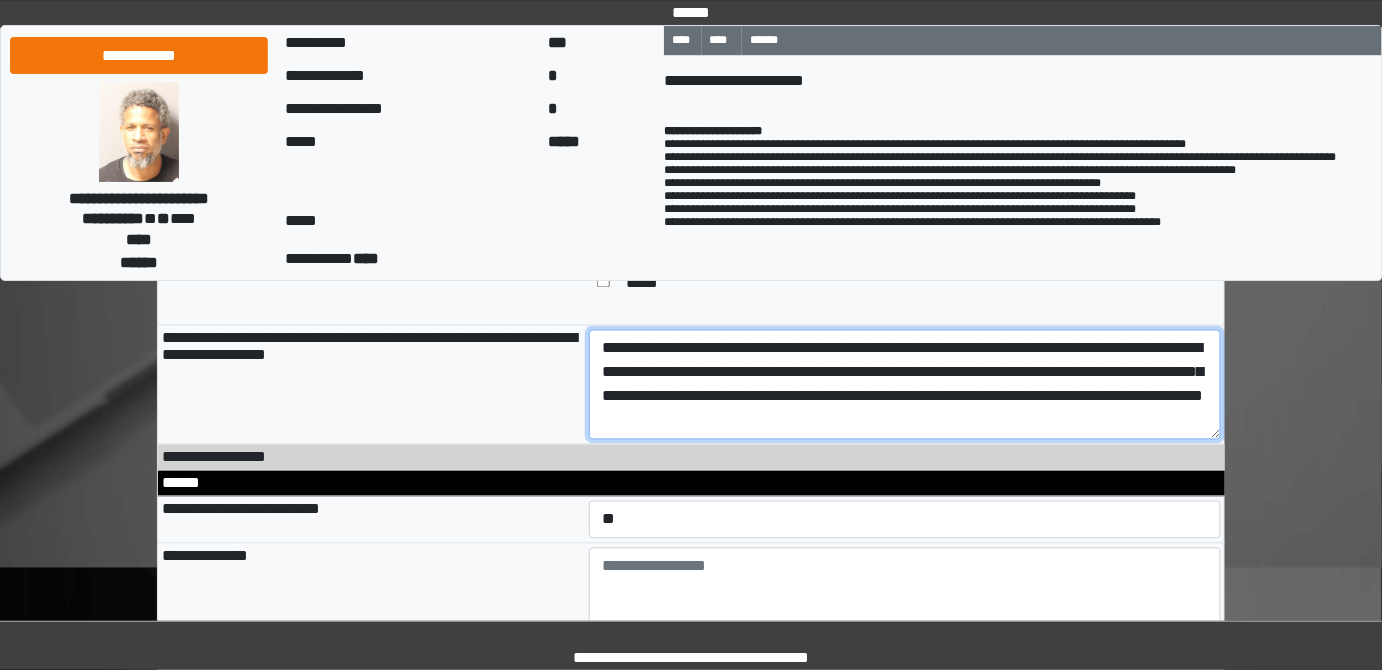 click on "**********" at bounding box center (905, 385) 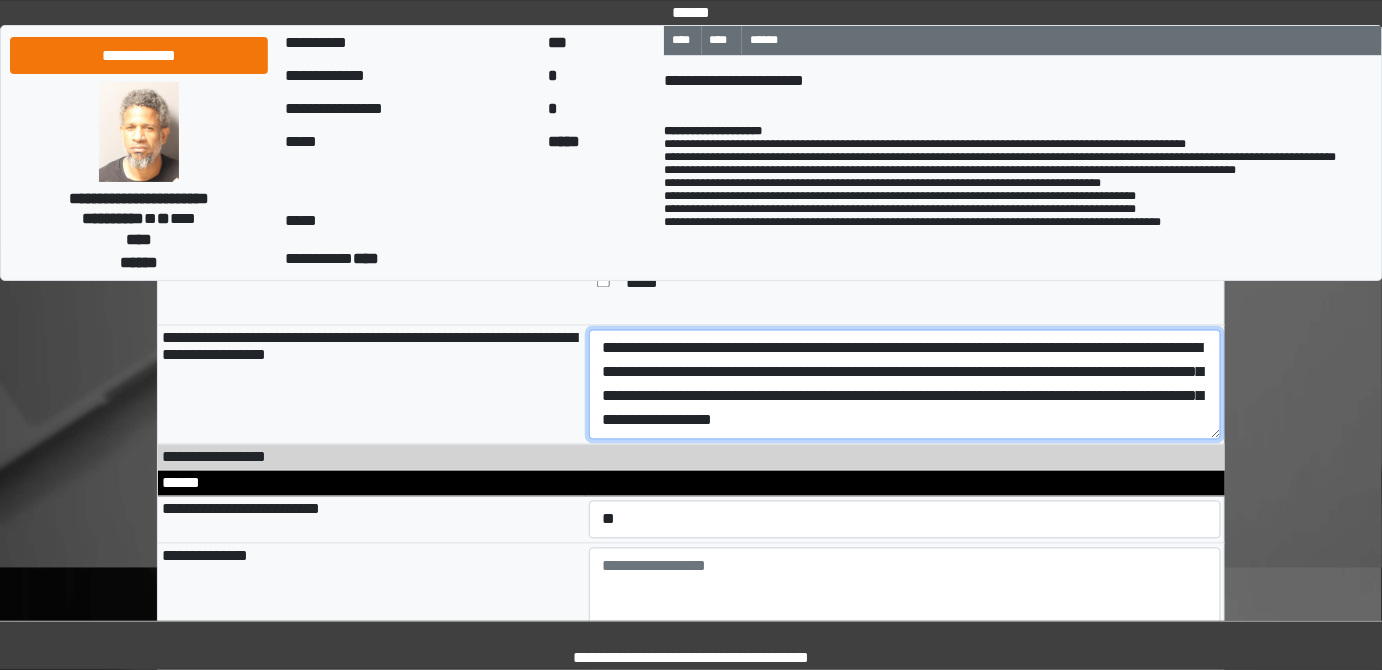click on "**********" at bounding box center [905, 385] 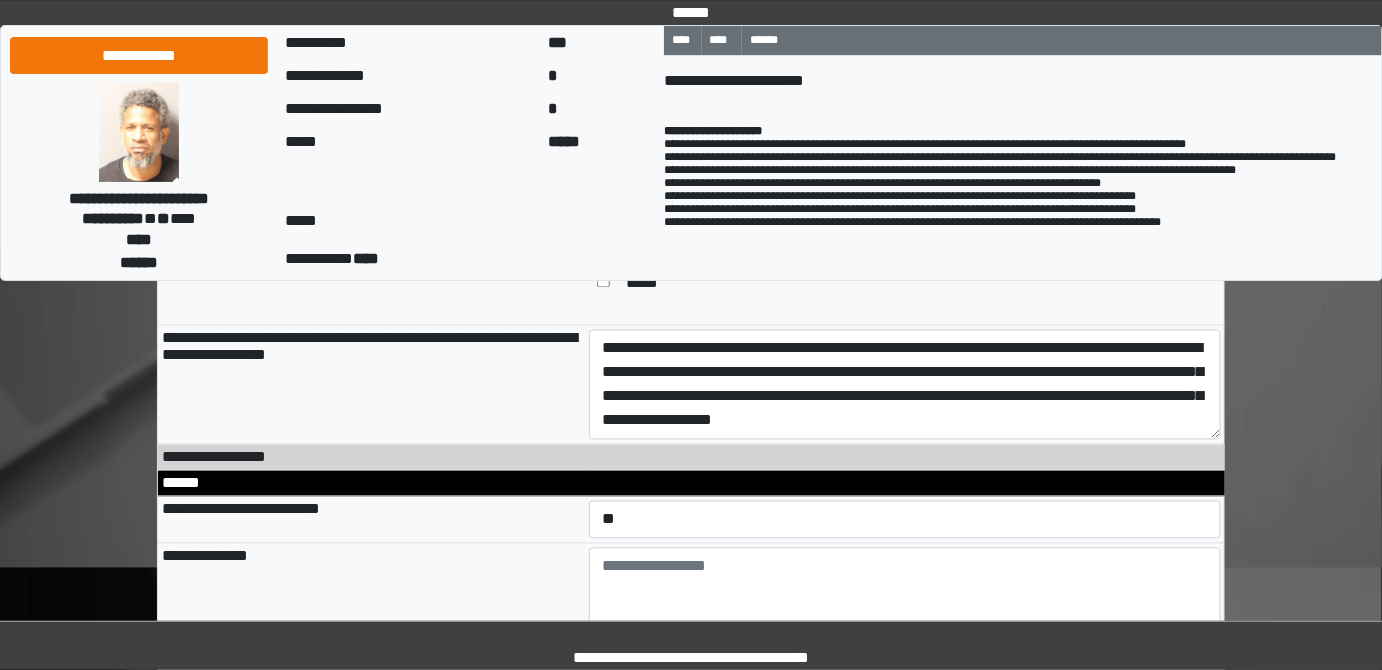 click on "**********" at bounding box center (905, 385) 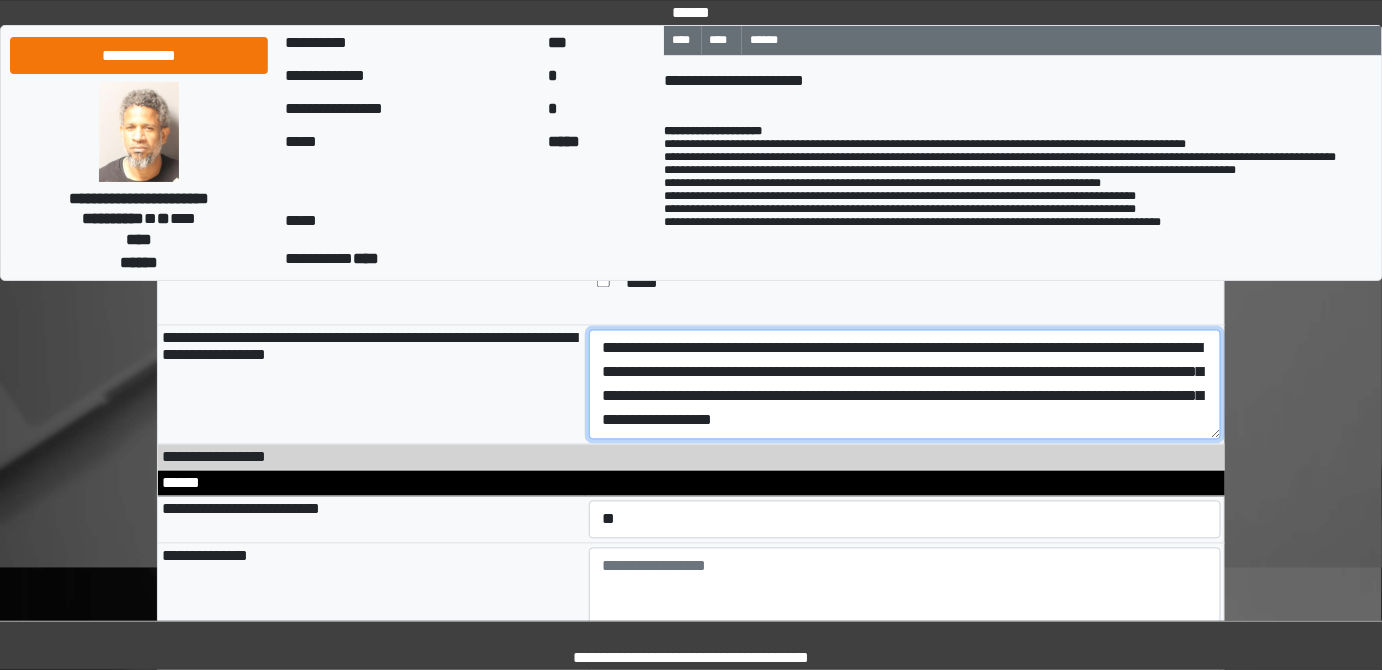click on "**********" at bounding box center [905, 385] 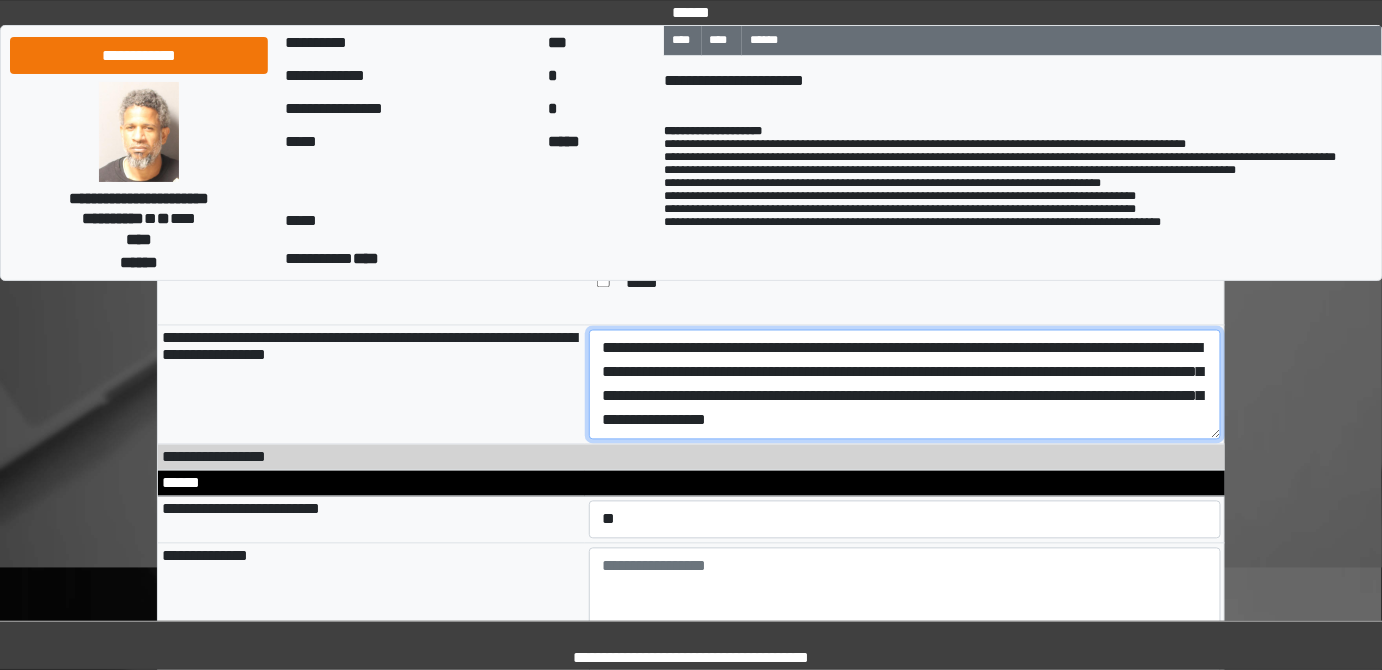 type on "**********" 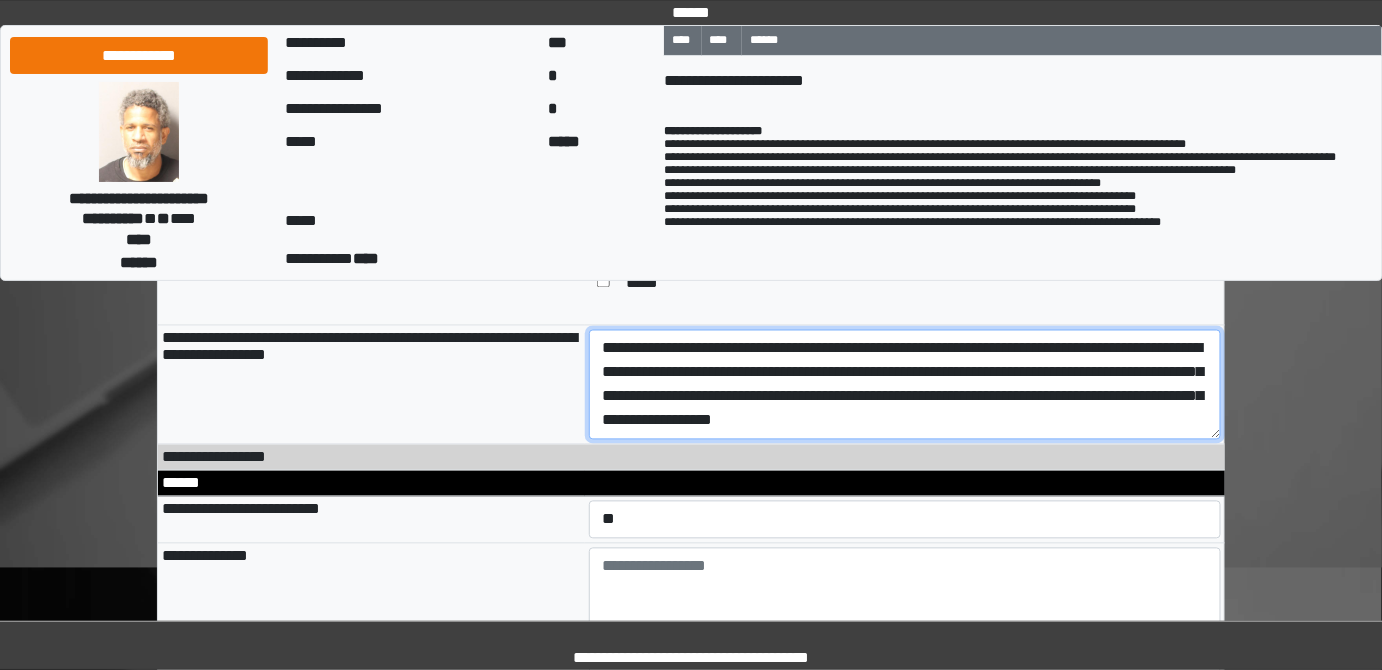 click on "**********" at bounding box center [905, 385] 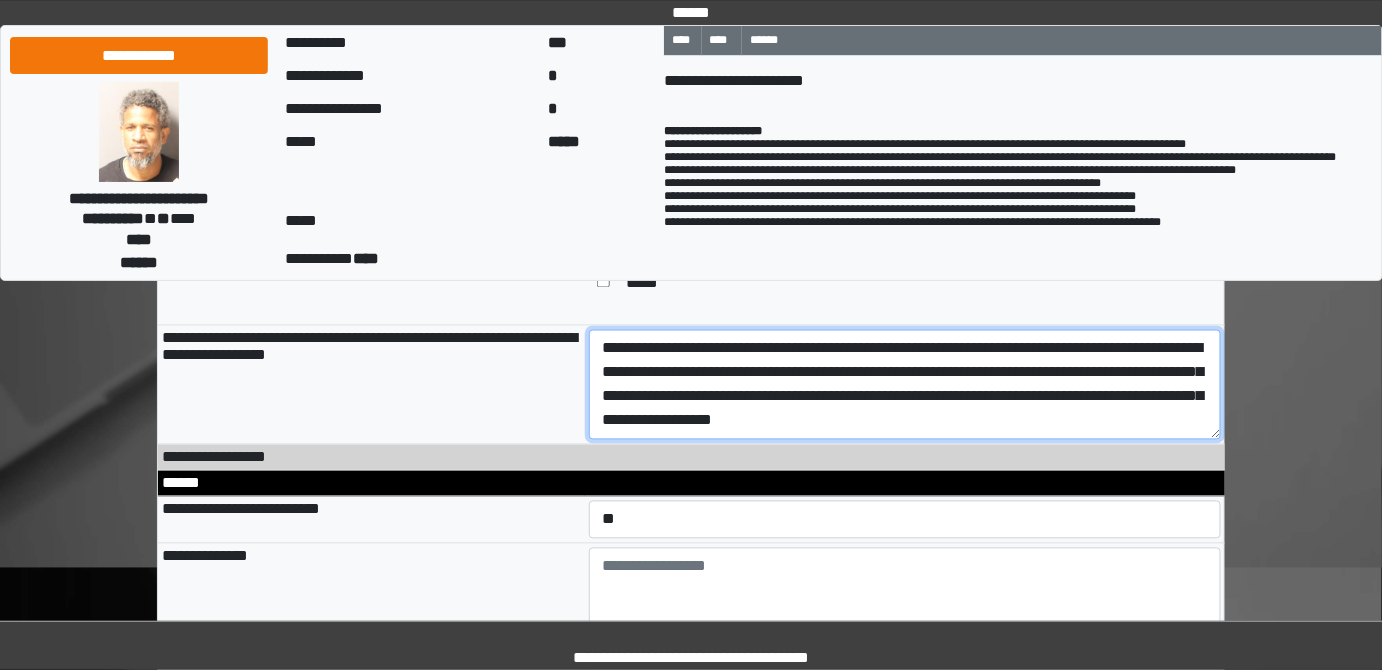 click on "**********" at bounding box center [905, 385] 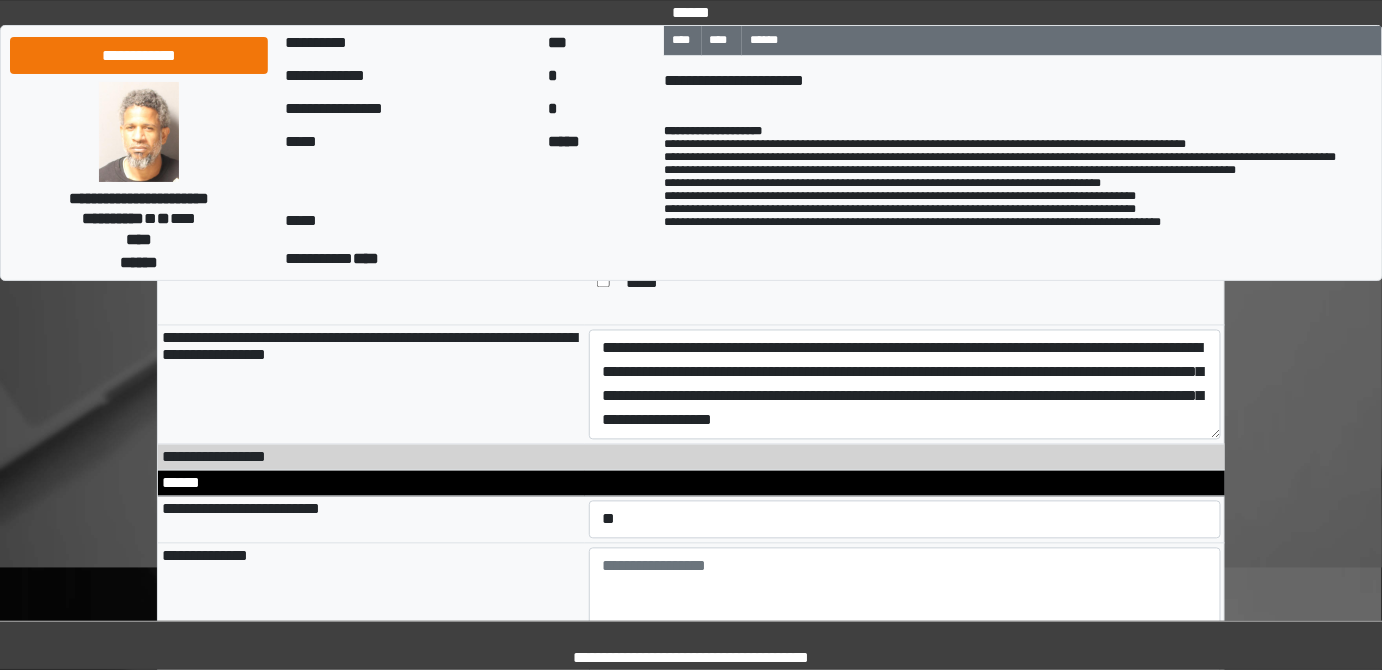 click on "**********" at bounding box center [691, 3099] 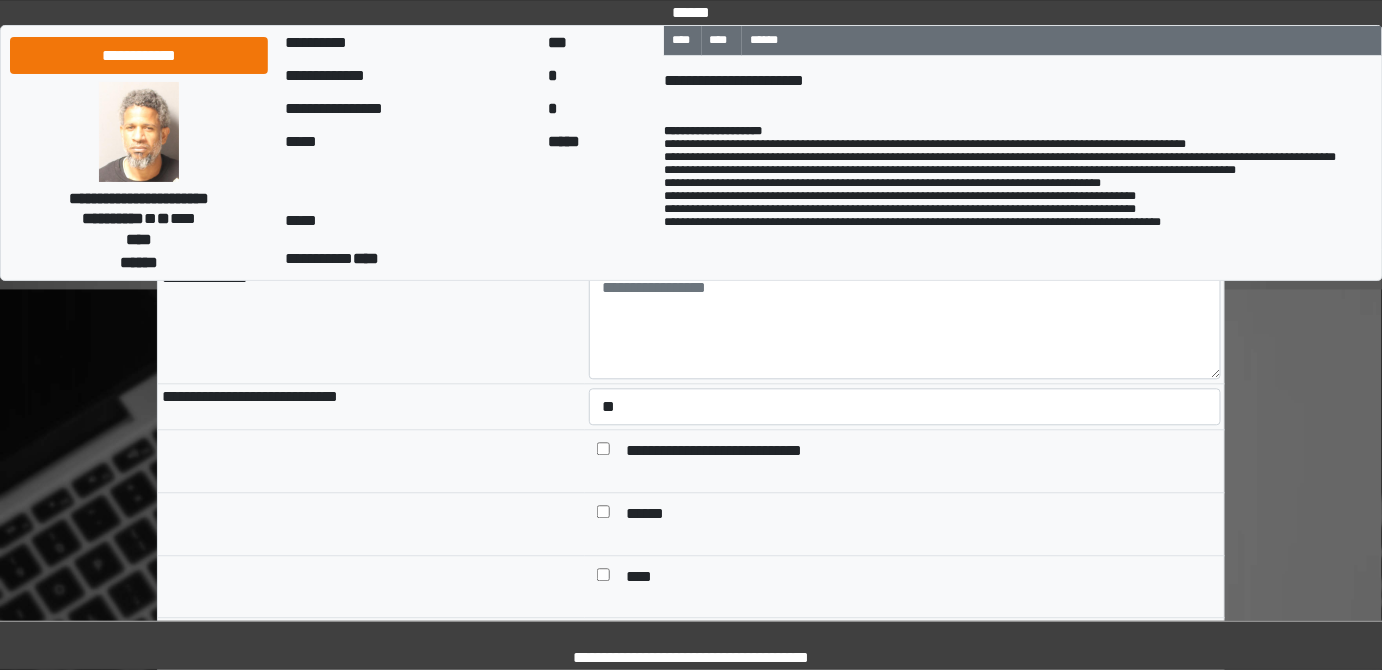 scroll, scrollTop: 1636, scrollLeft: 0, axis: vertical 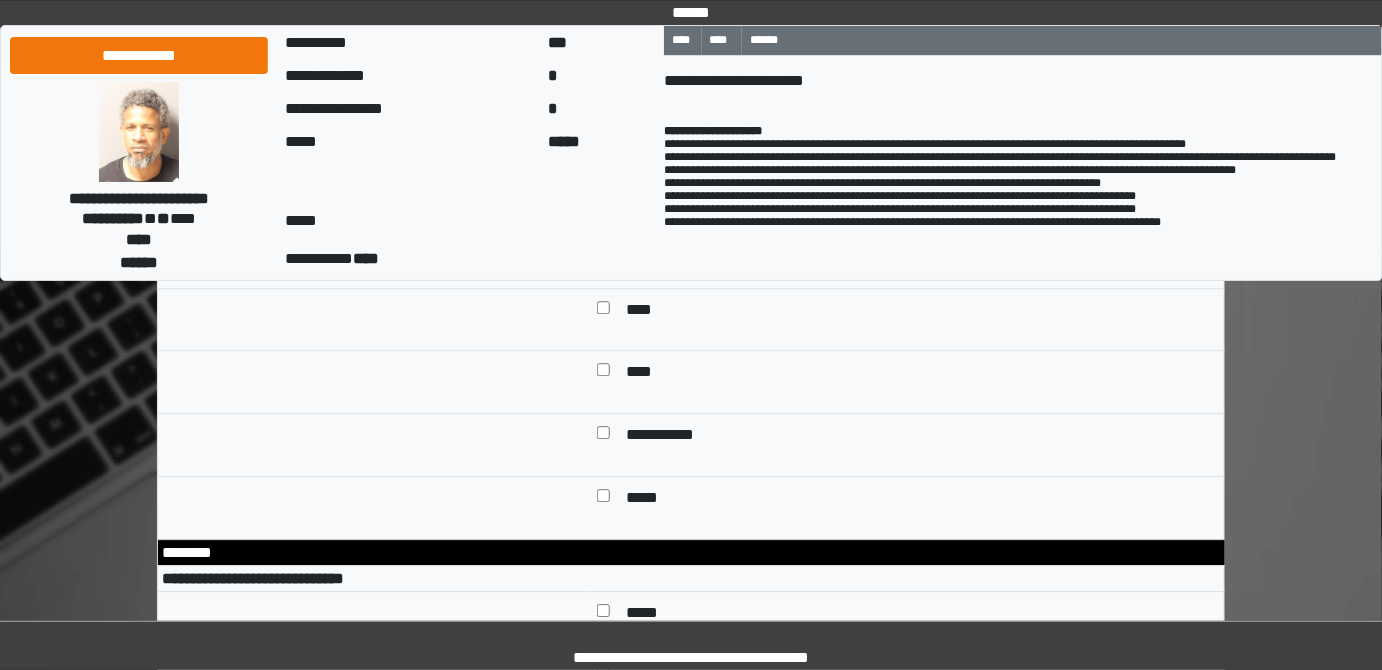 click on "**********" at bounding box center (691, 2553) 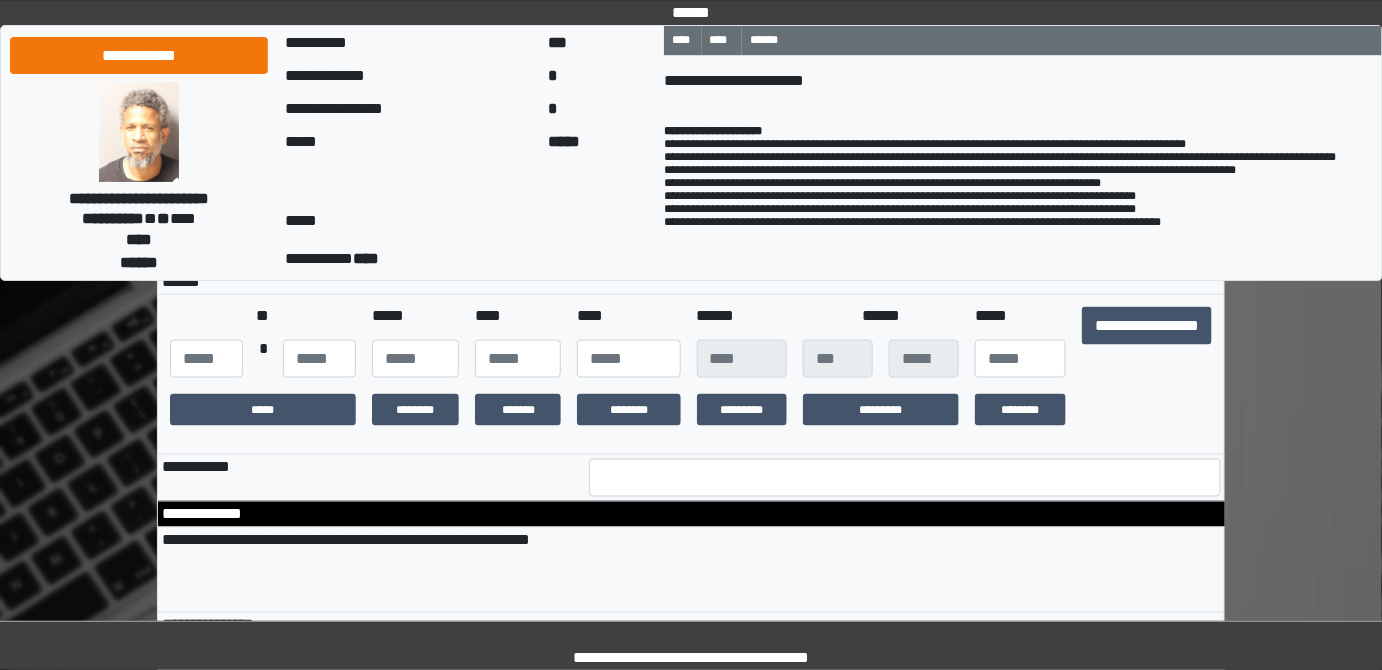 scroll, scrollTop: 5727, scrollLeft: 0, axis: vertical 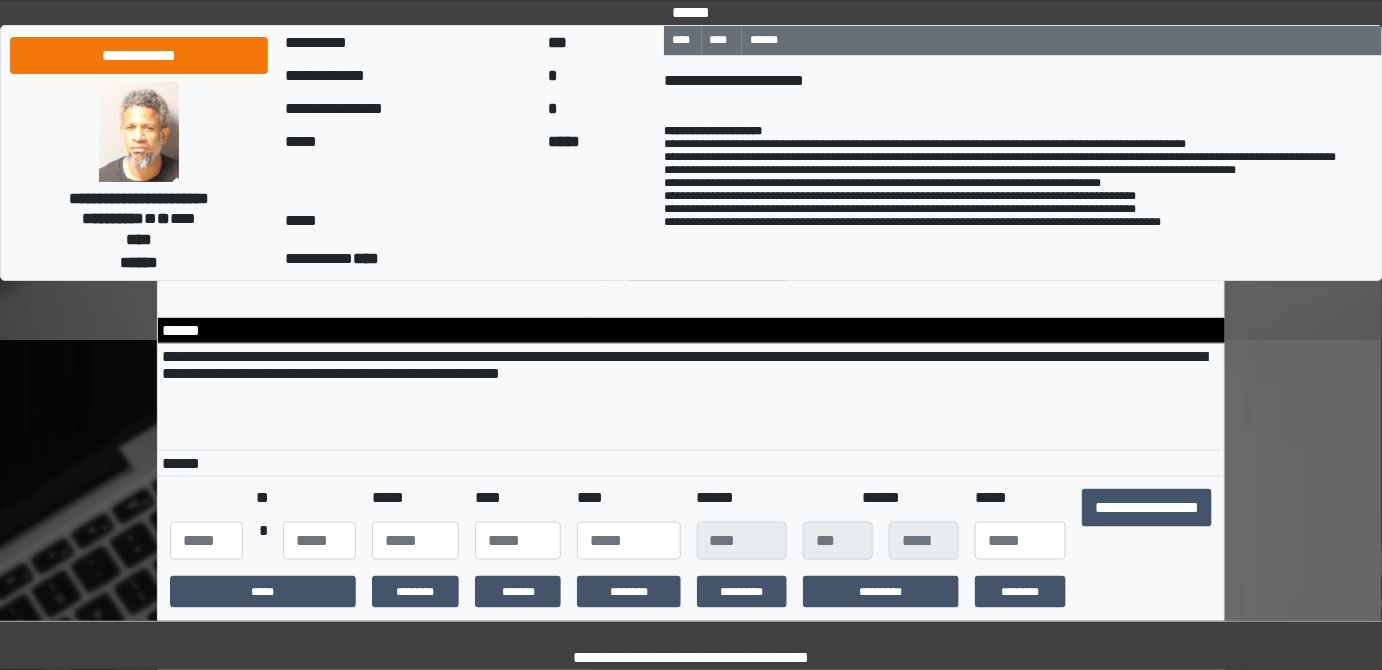click on "**********" at bounding box center [691, -1538] 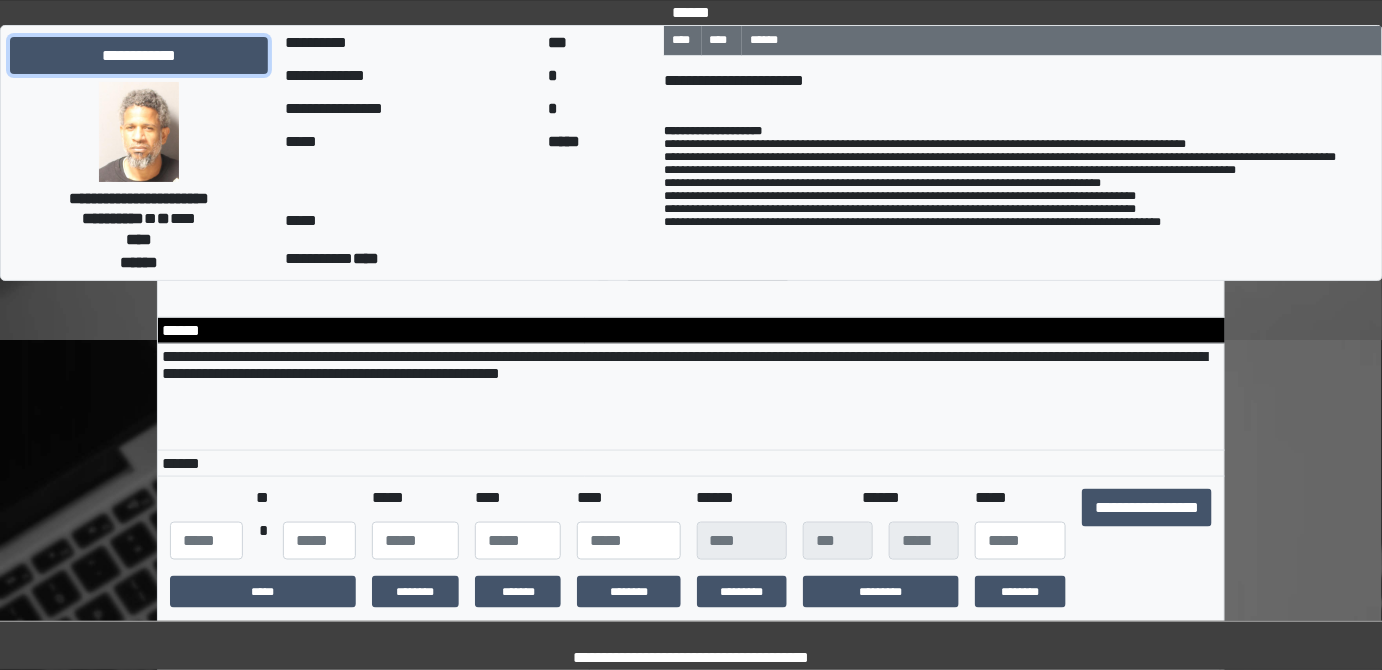click on "**********" at bounding box center [139, 55] 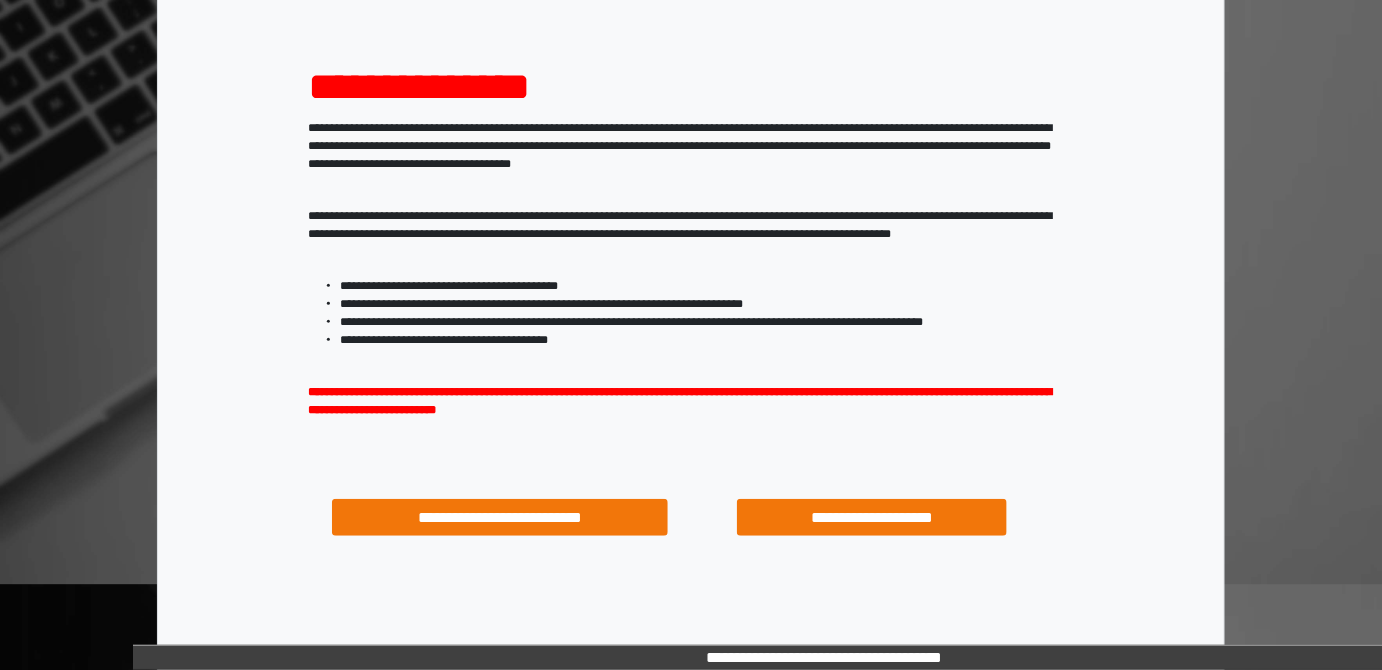 scroll, scrollTop: 256, scrollLeft: 0, axis: vertical 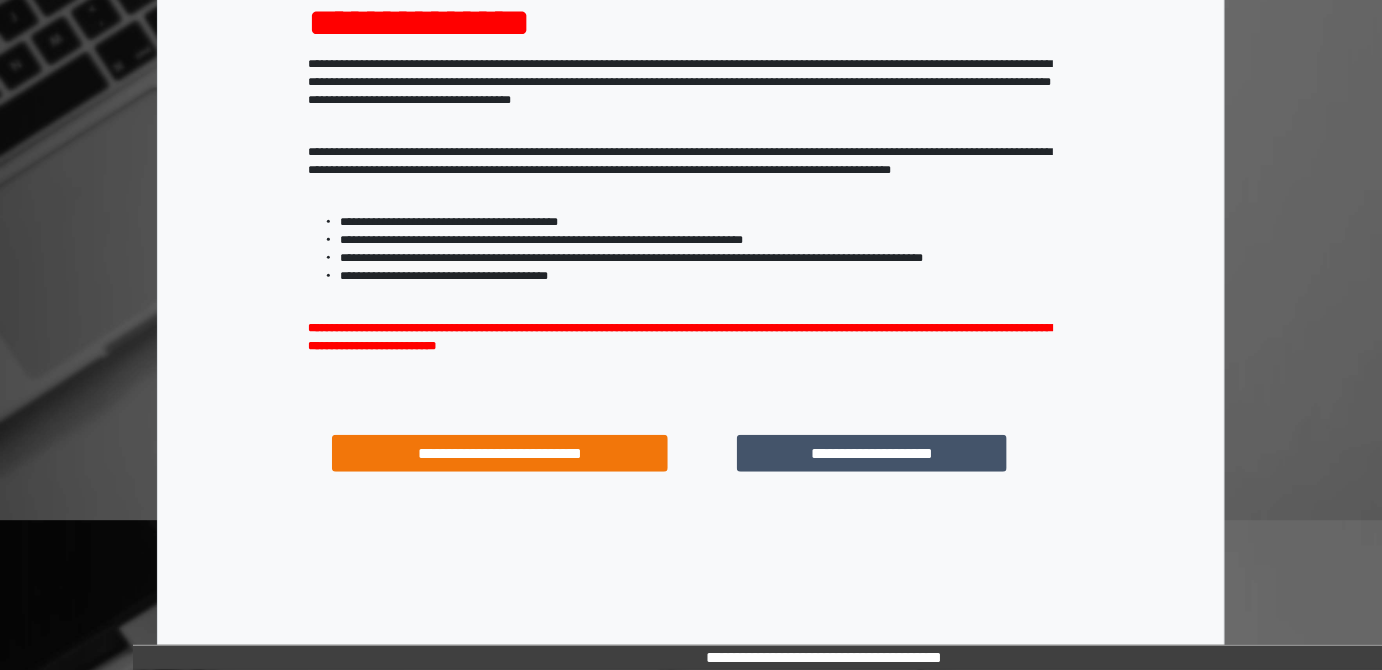 click on "**********" at bounding box center [871, 453] 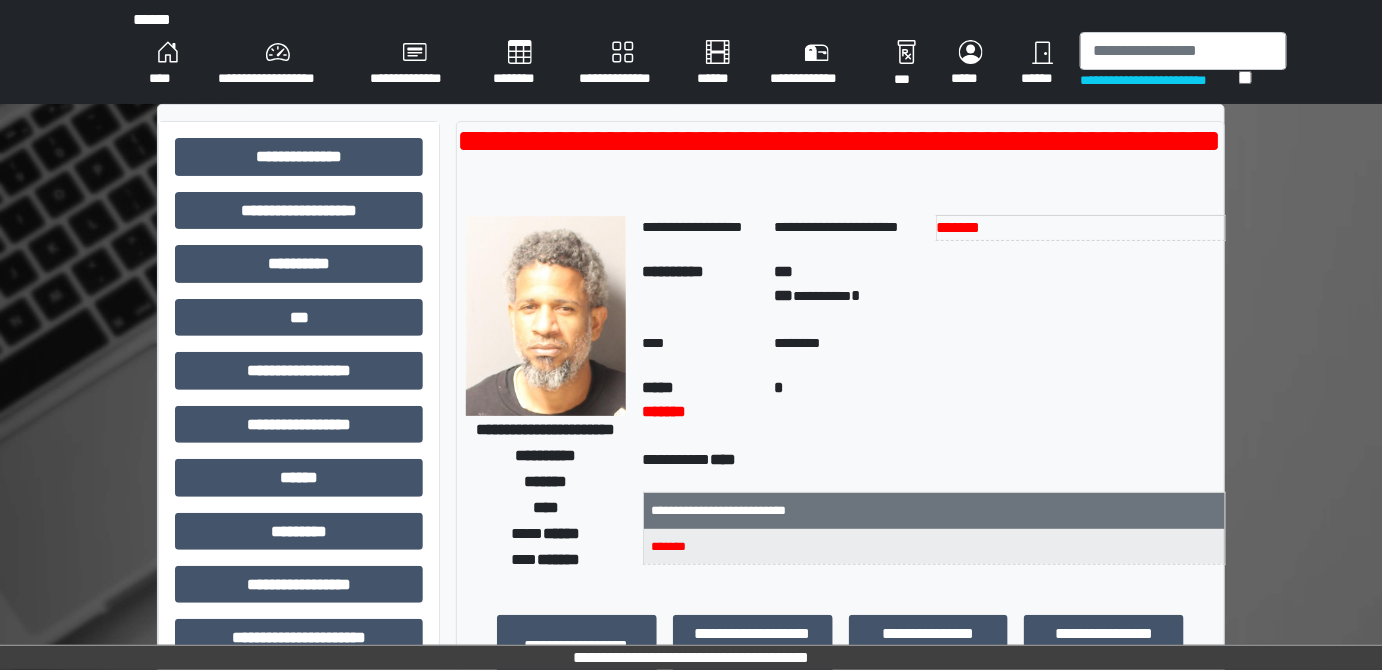 scroll, scrollTop: 516, scrollLeft: 0, axis: vertical 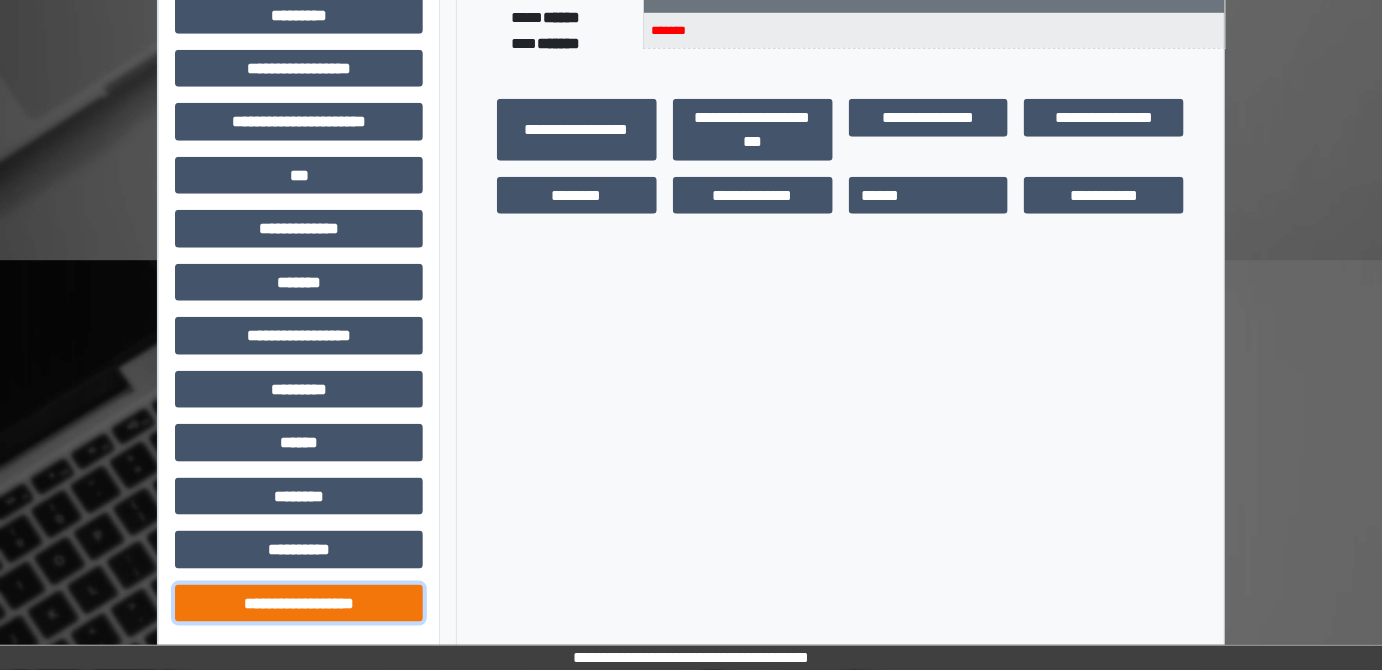 click on "**********" at bounding box center (299, 603) 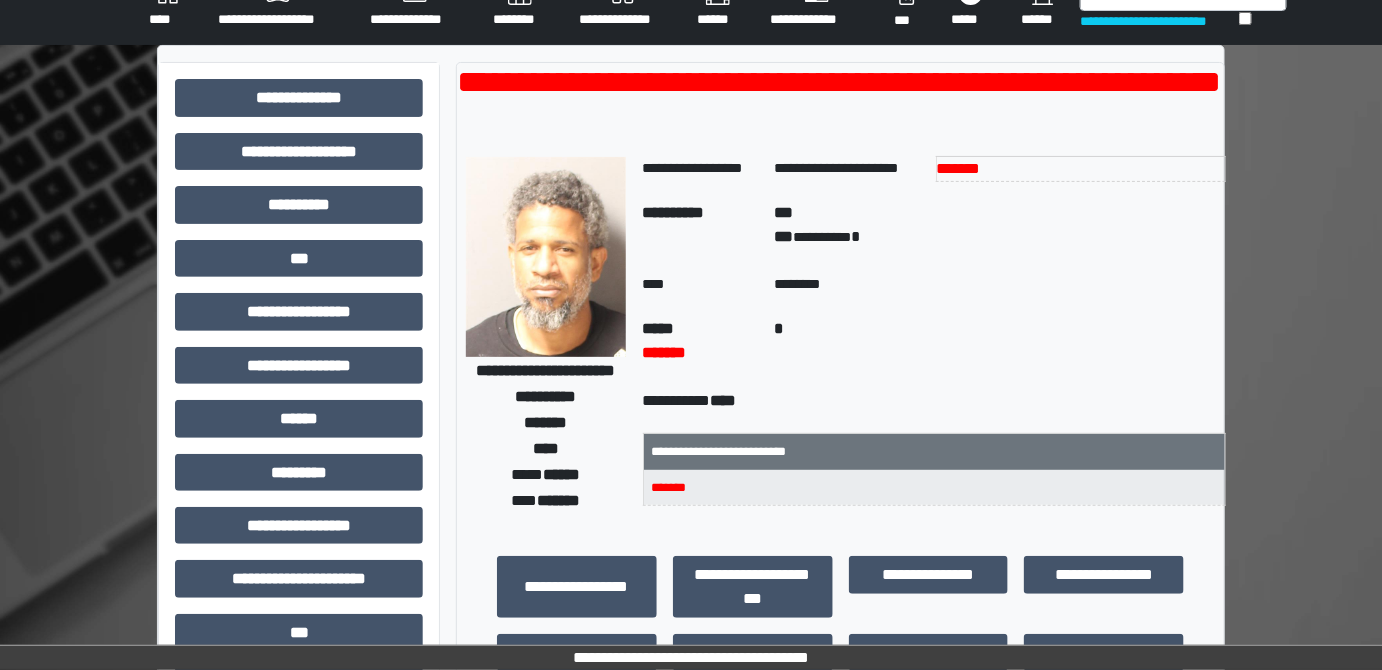 scroll, scrollTop: 0, scrollLeft: 0, axis: both 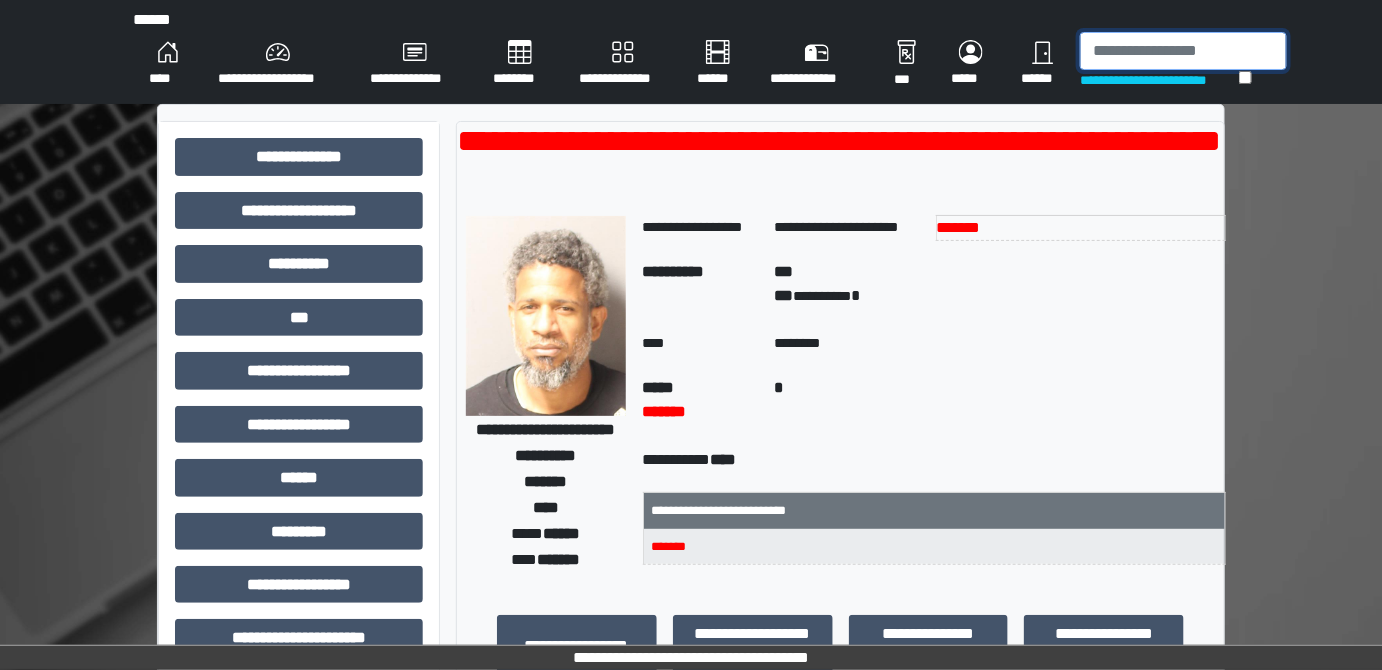 click at bounding box center (1183, 51) 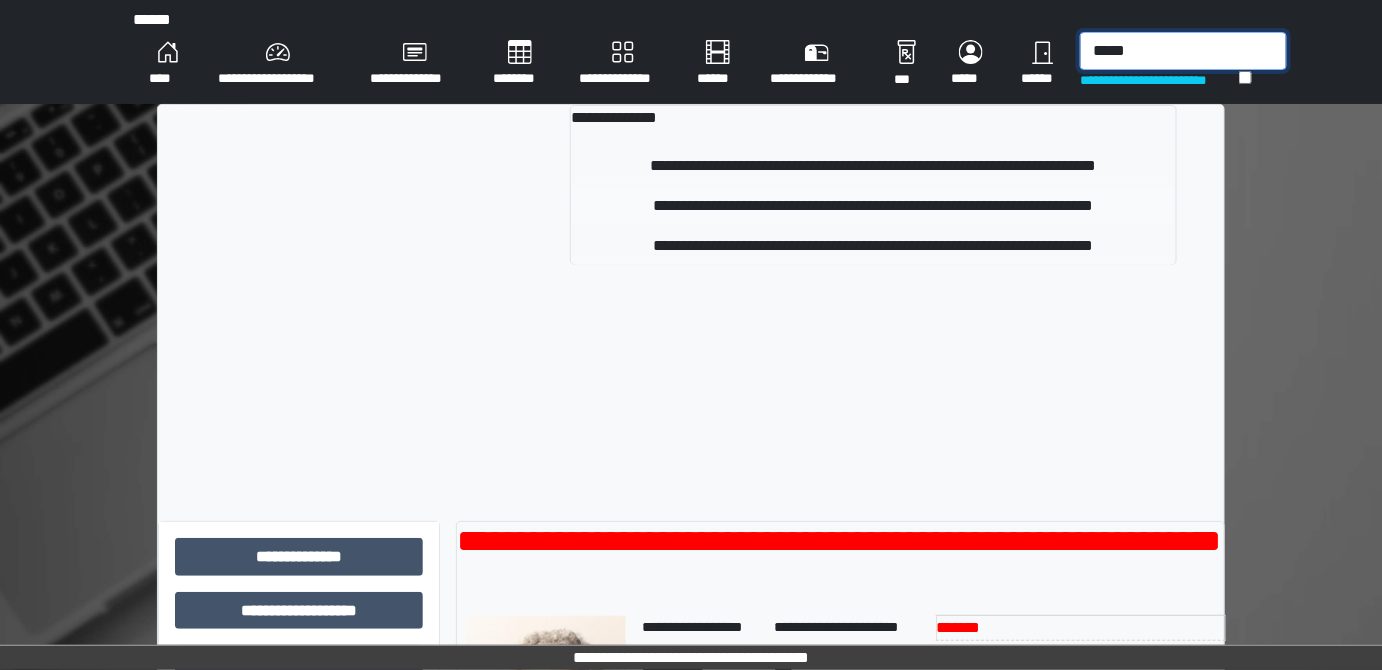 type on "*****" 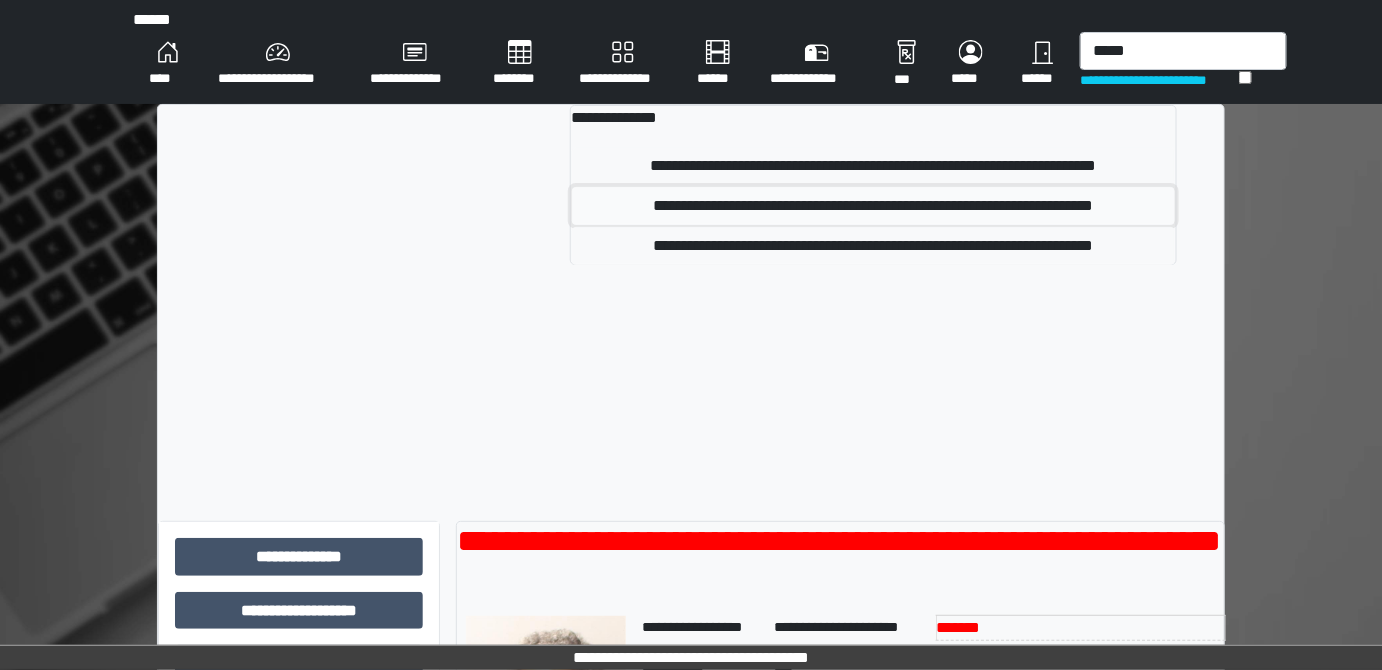 click on "**********" at bounding box center (873, 206) 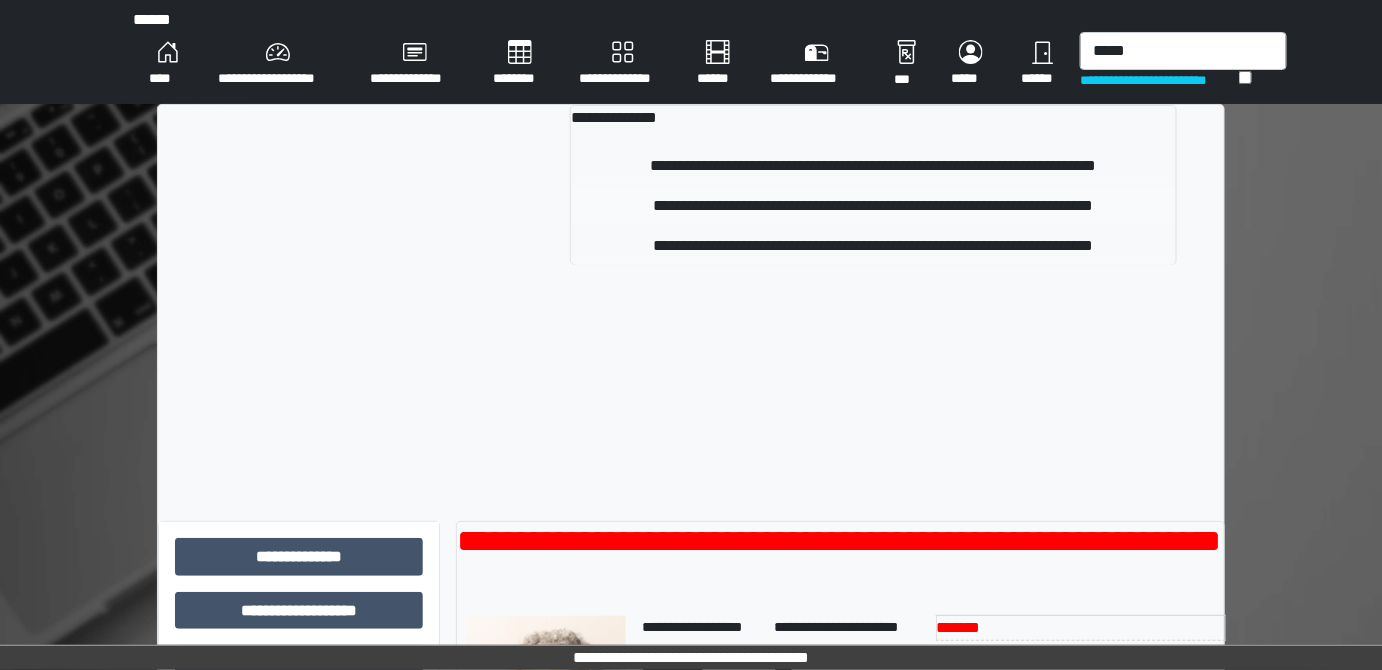 type 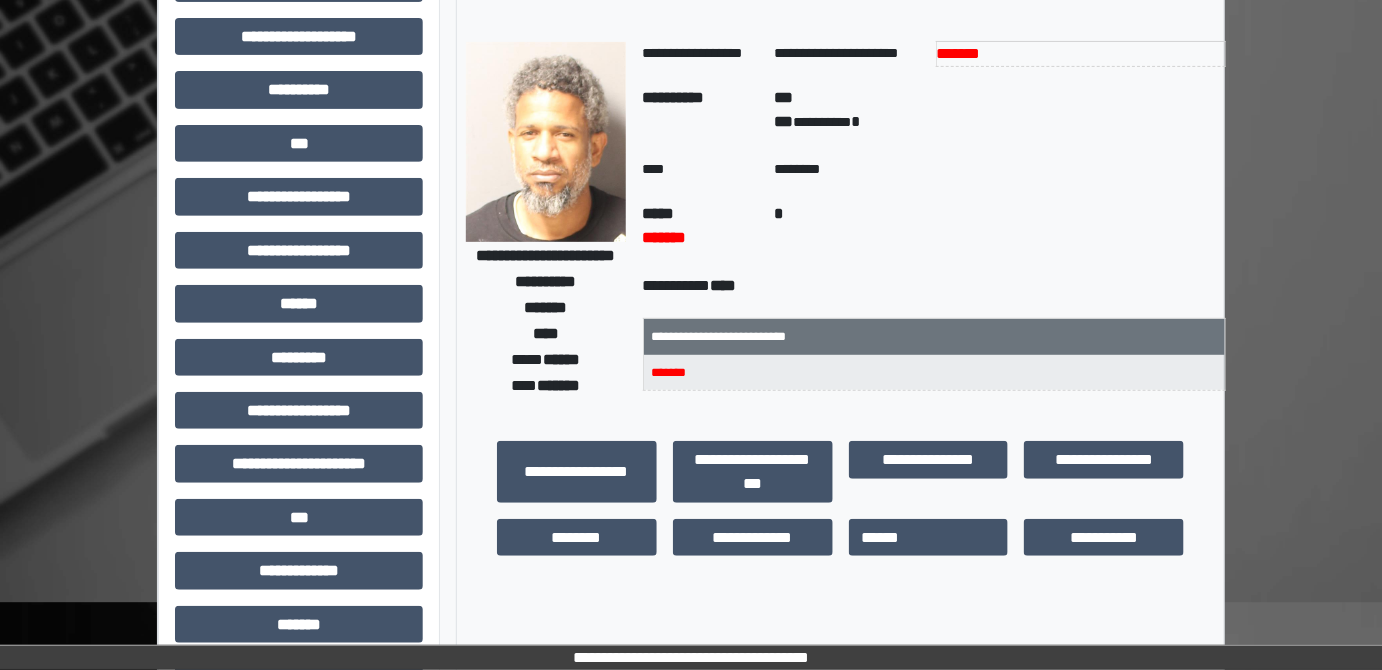 scroll, scrollTop: 0, scrollLeft: 0, axis: both 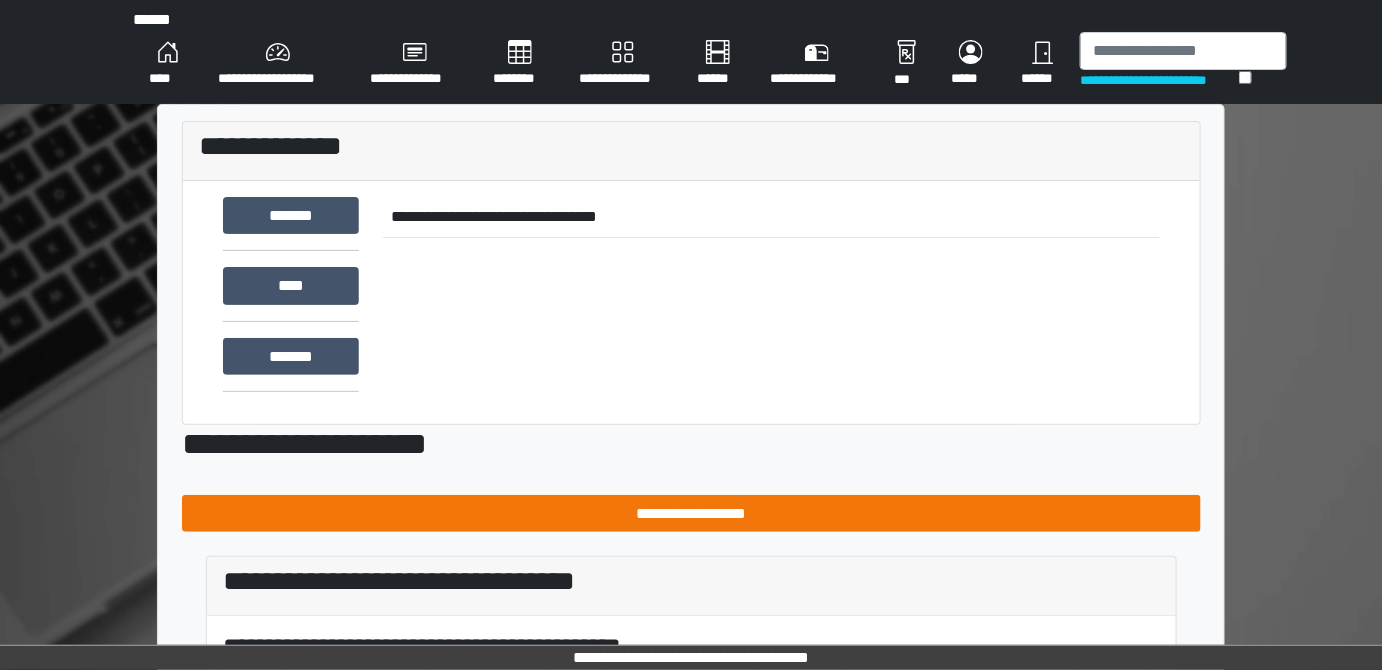 drag, startPoint x: 879, startPoint y: 534, endPoint x: 880, endPoint y: 523, distance: 11.045361 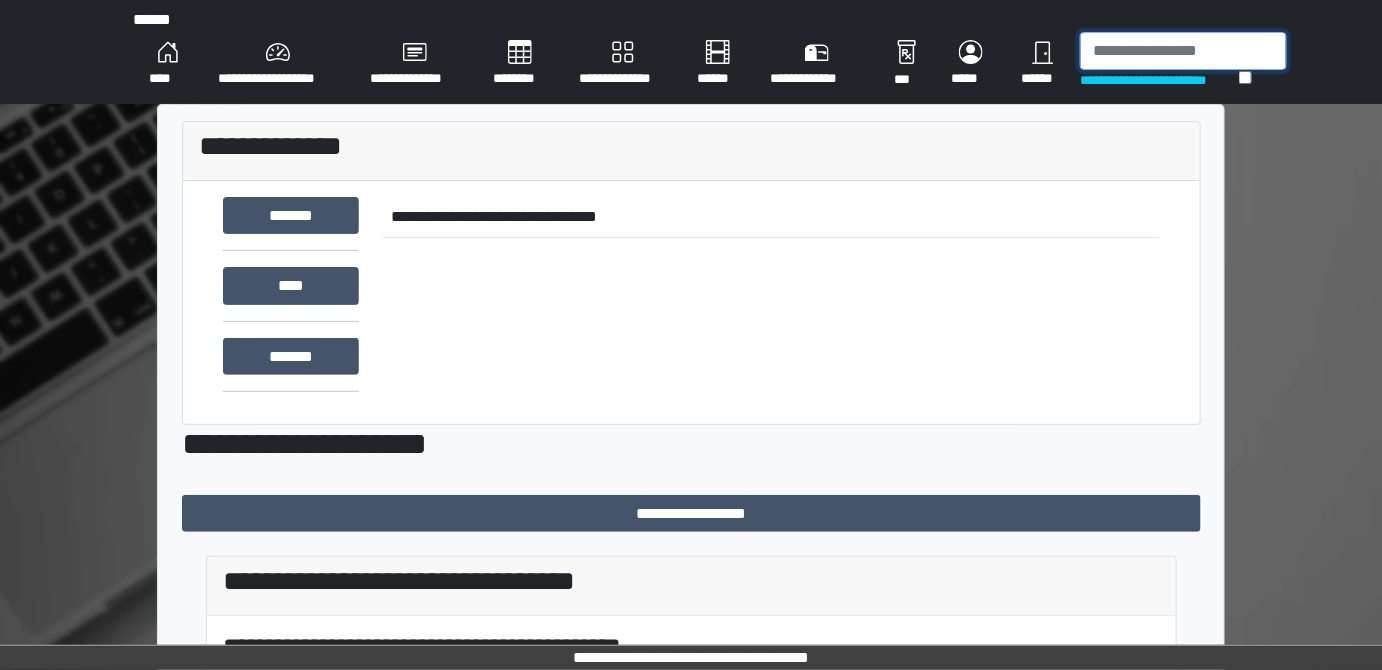 click at bounding box center [1183, 51] 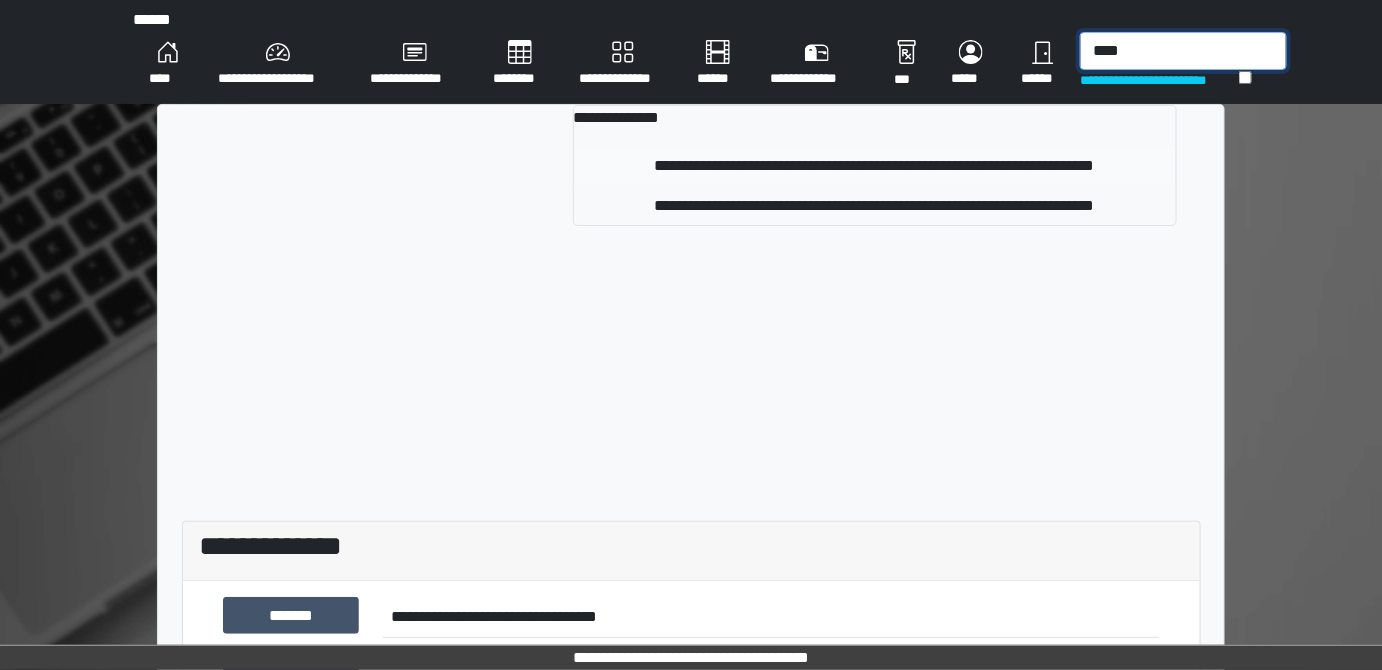 type on "****" 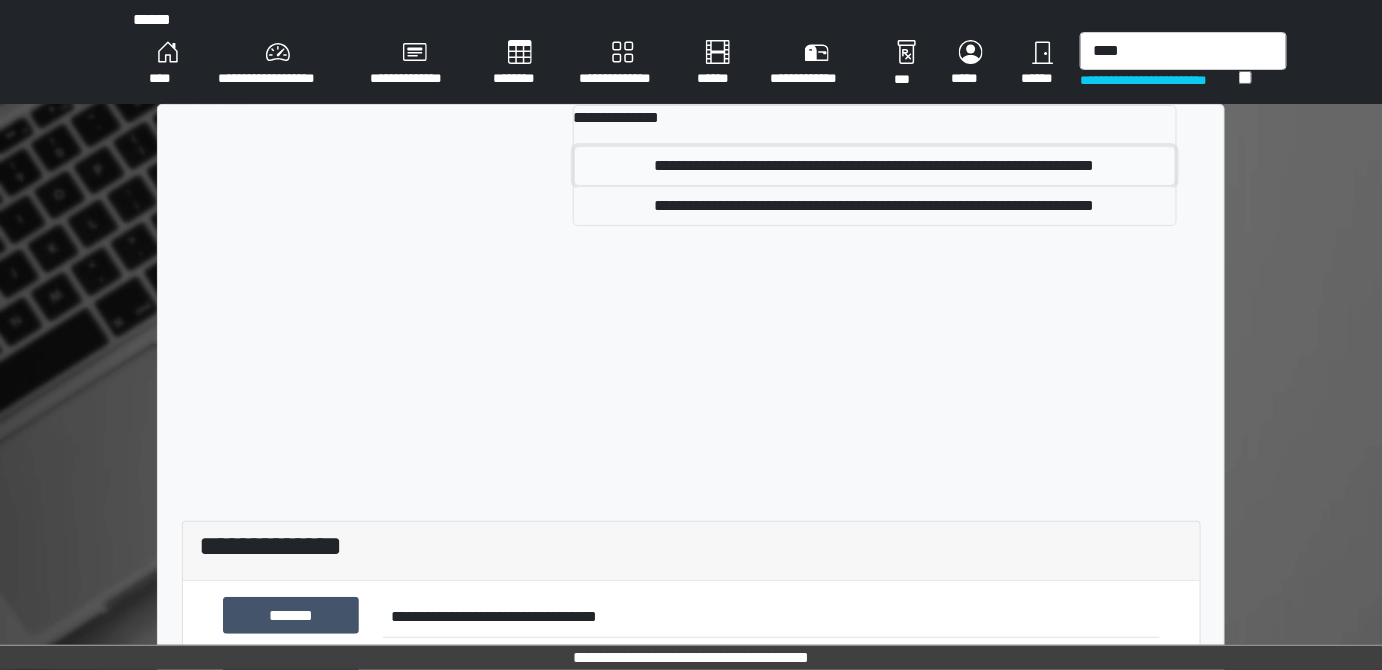 click on "**********" at bounding box center [875, 166] 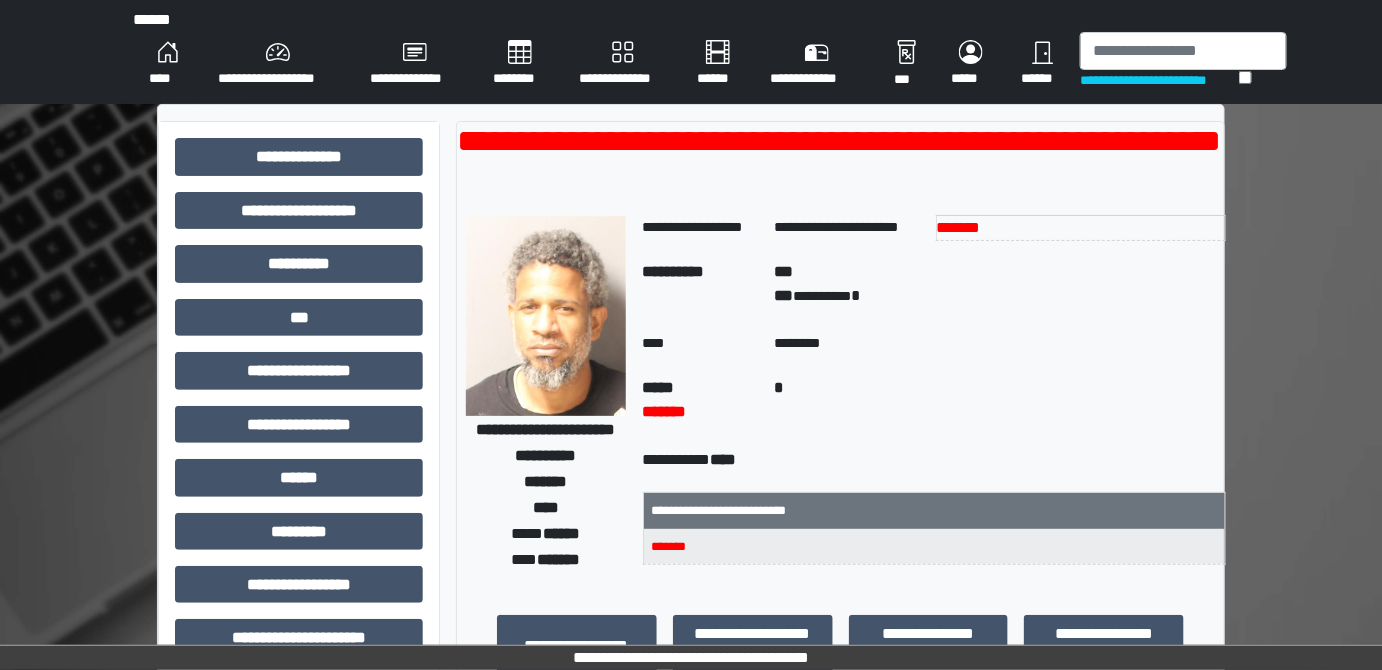 drag, startPoint x: 679, startPoint y: 240, endPoint x: 895, endPoint y: 240, distance: 216 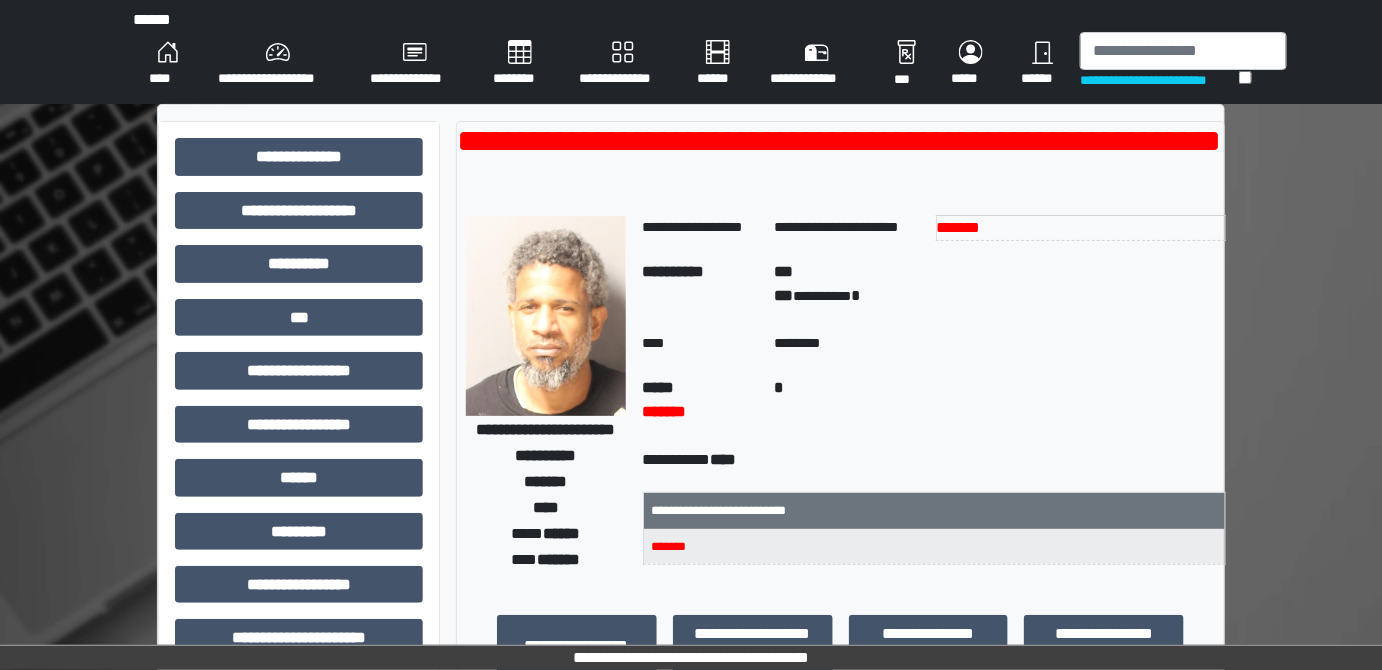 drag, startPoint x: 990, startPoint y: 424, endPoint x: 1083, endPoint y: 189, distance: 252.73306 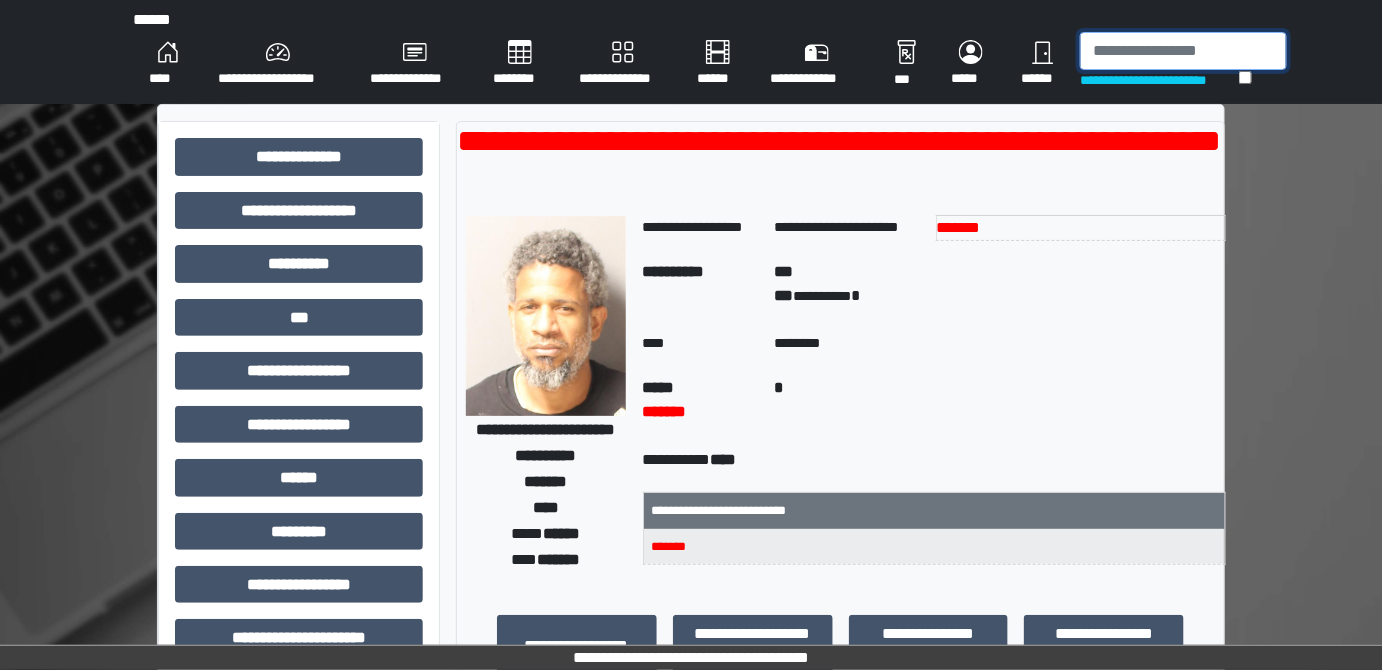 click at bounding box center [1183, 51] 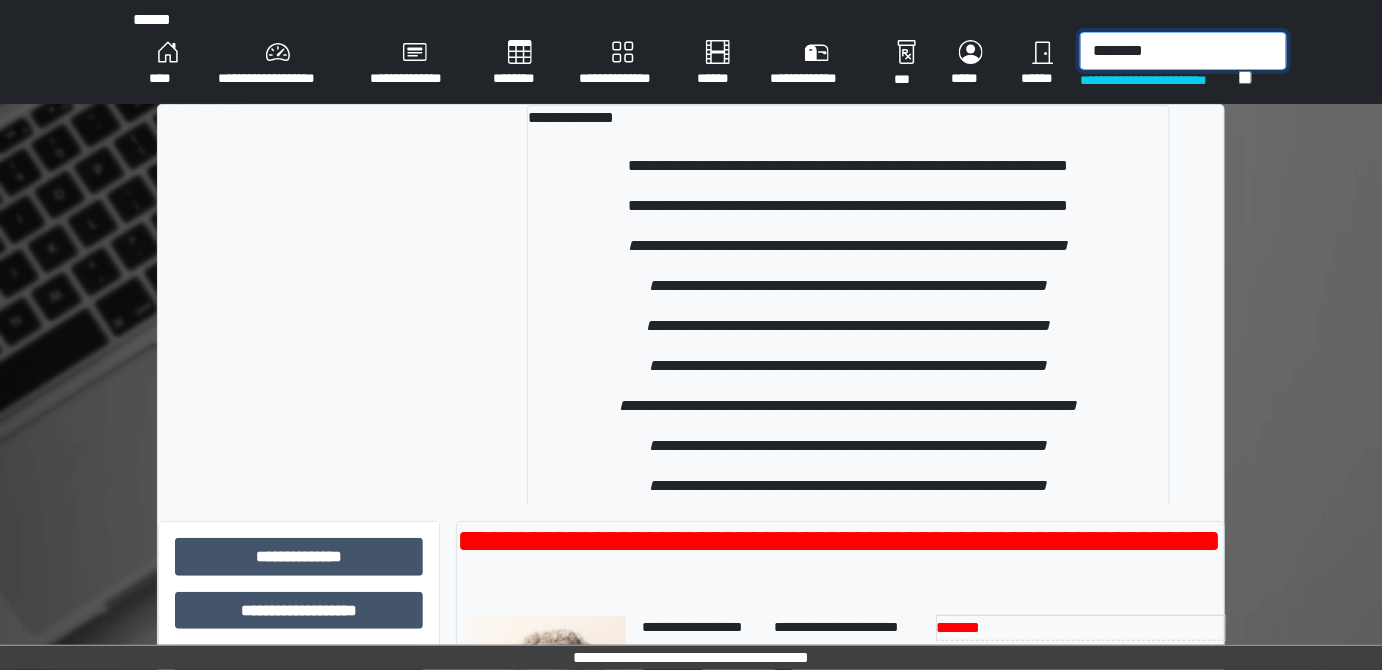 type on "********" 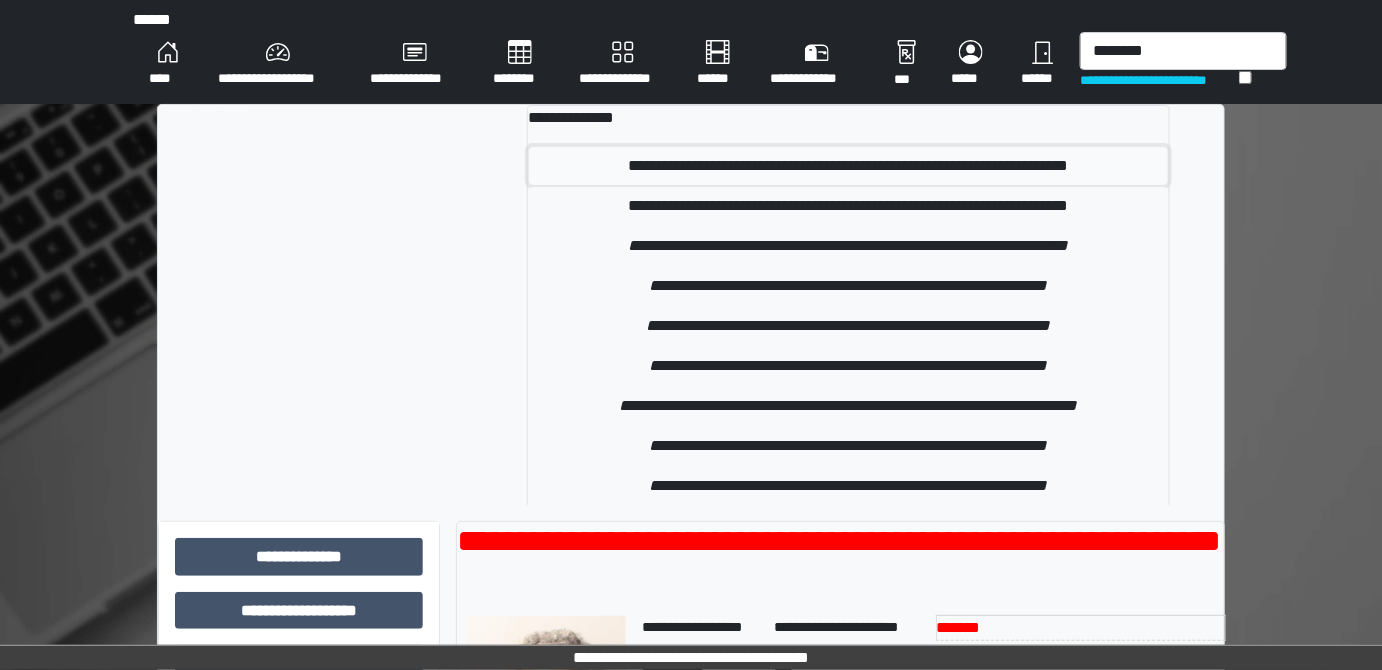 click on "**********" at bounding box center (848, 166) 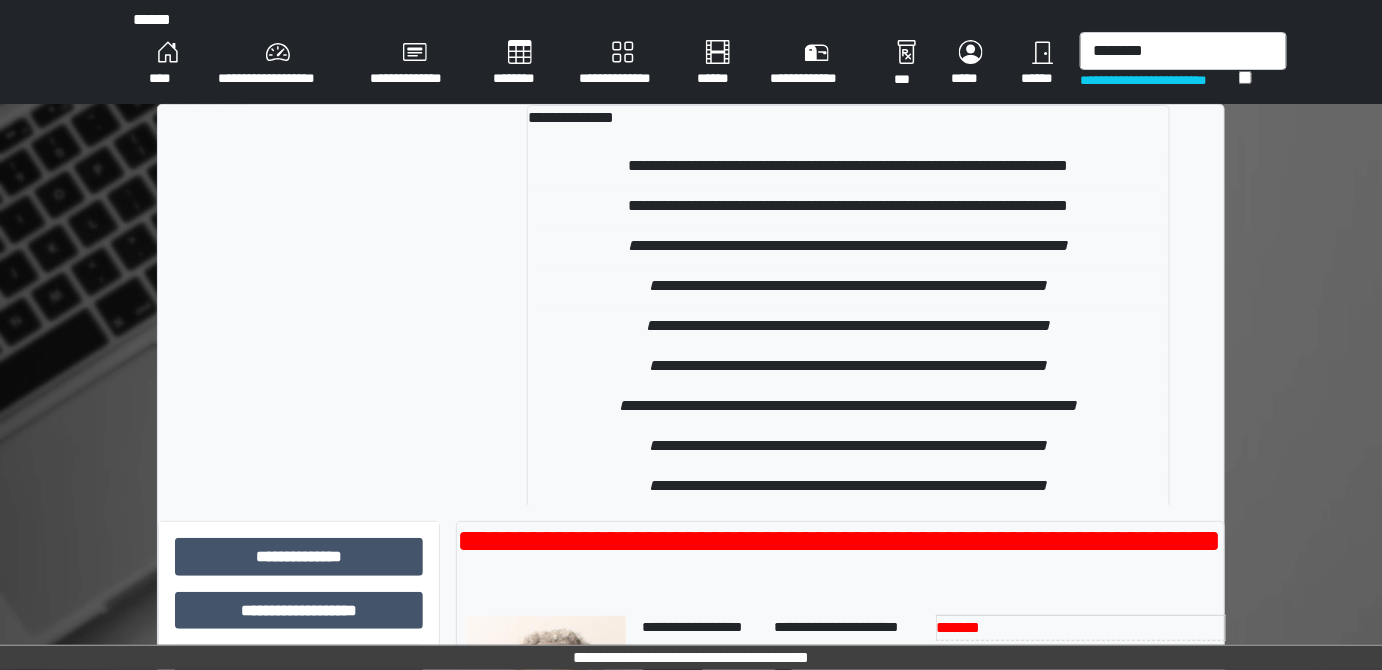 type 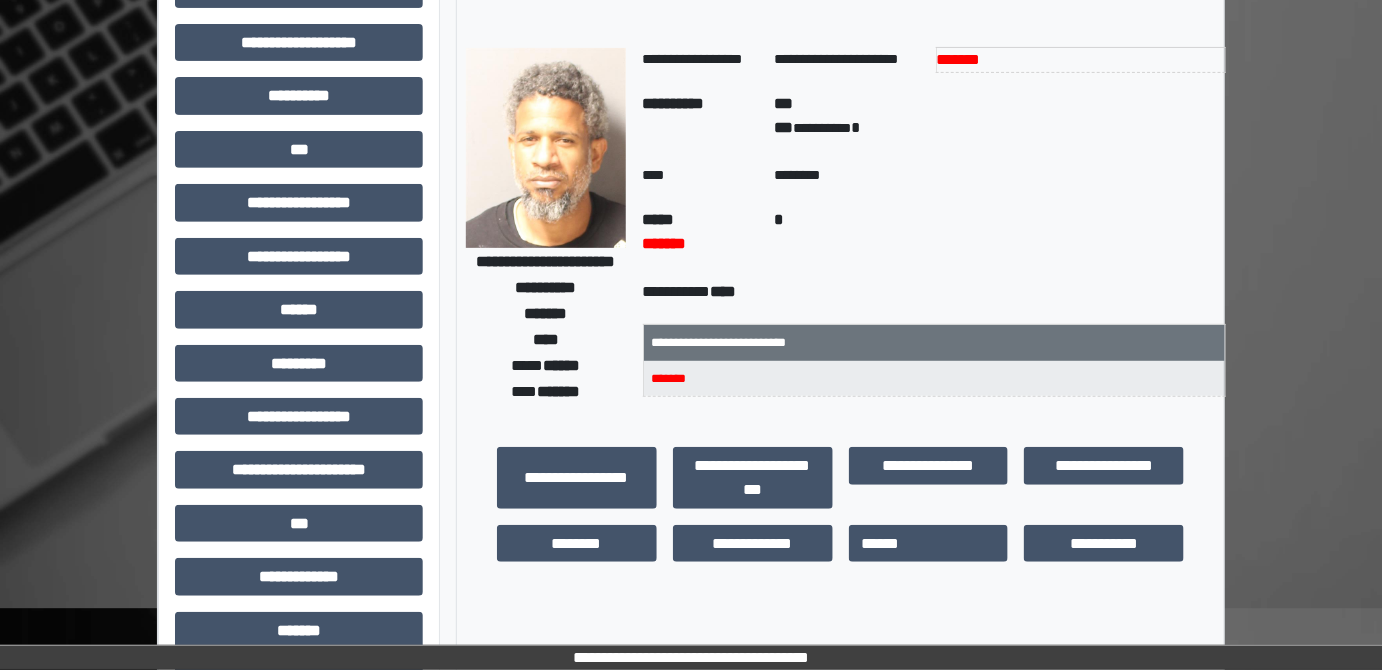 scroll, scrollTop: 152, scrollLeft: 0, axis: vertical 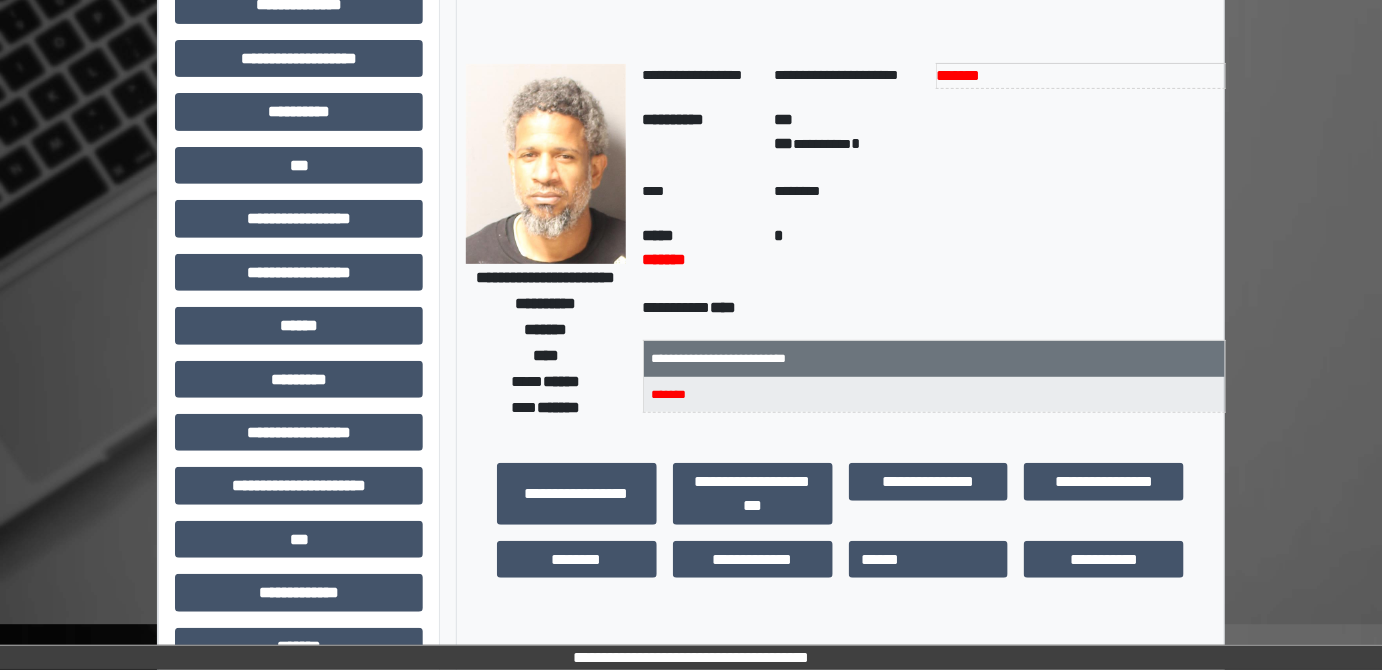 drag, startPoint x: 765, startPoint y: 411, endPoint x: 765, endPoint y: 400, distance: 11 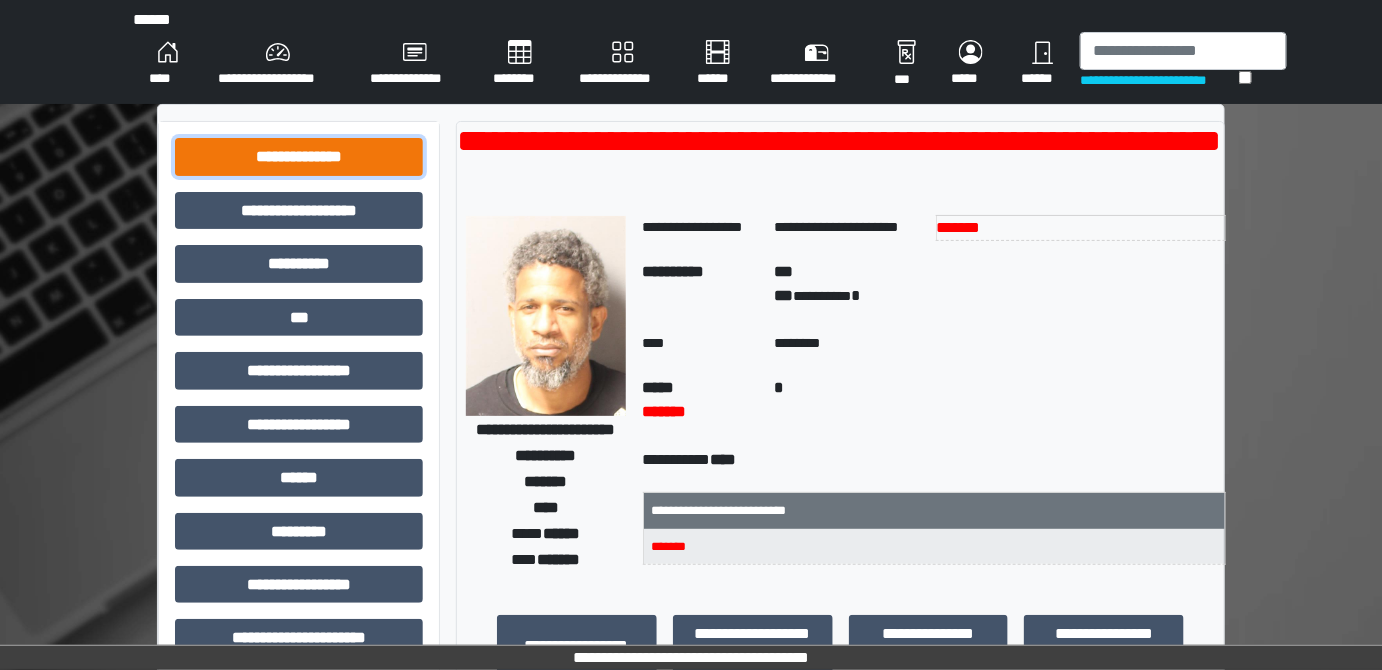 click on "**********" at bounding box center (299, 156) 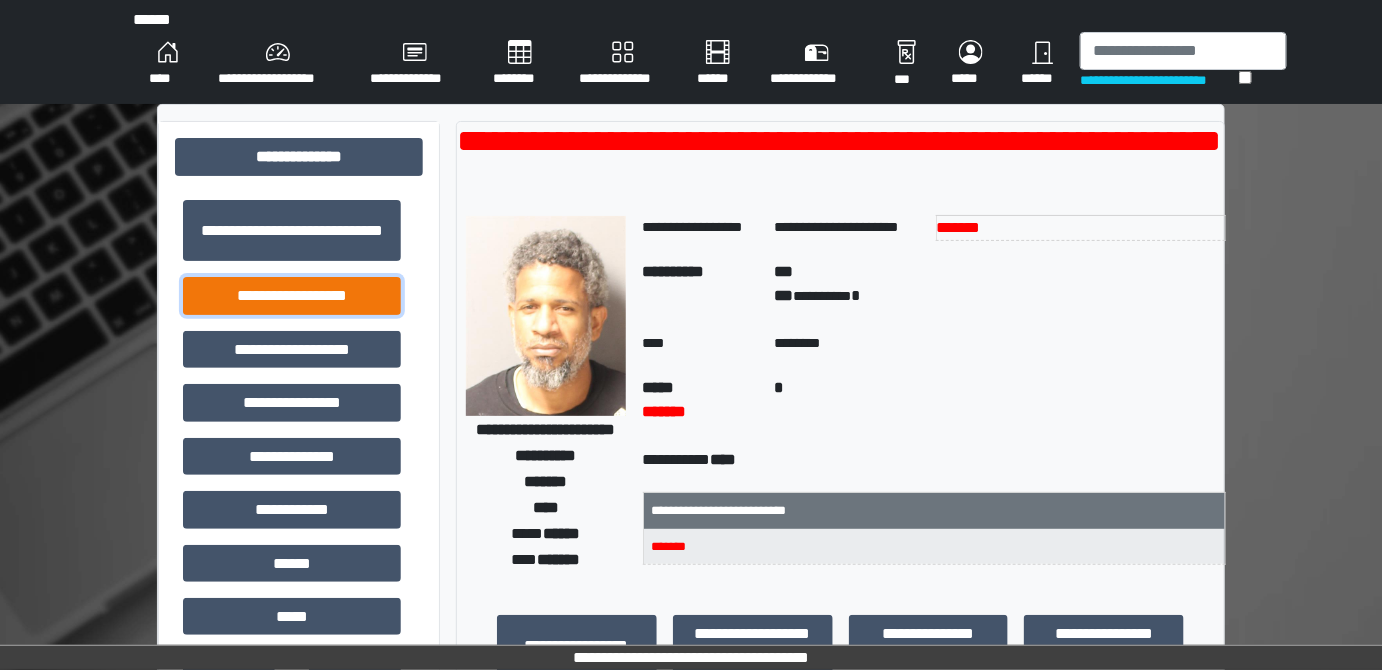 click on "**********" at bounding box center (292, 295) 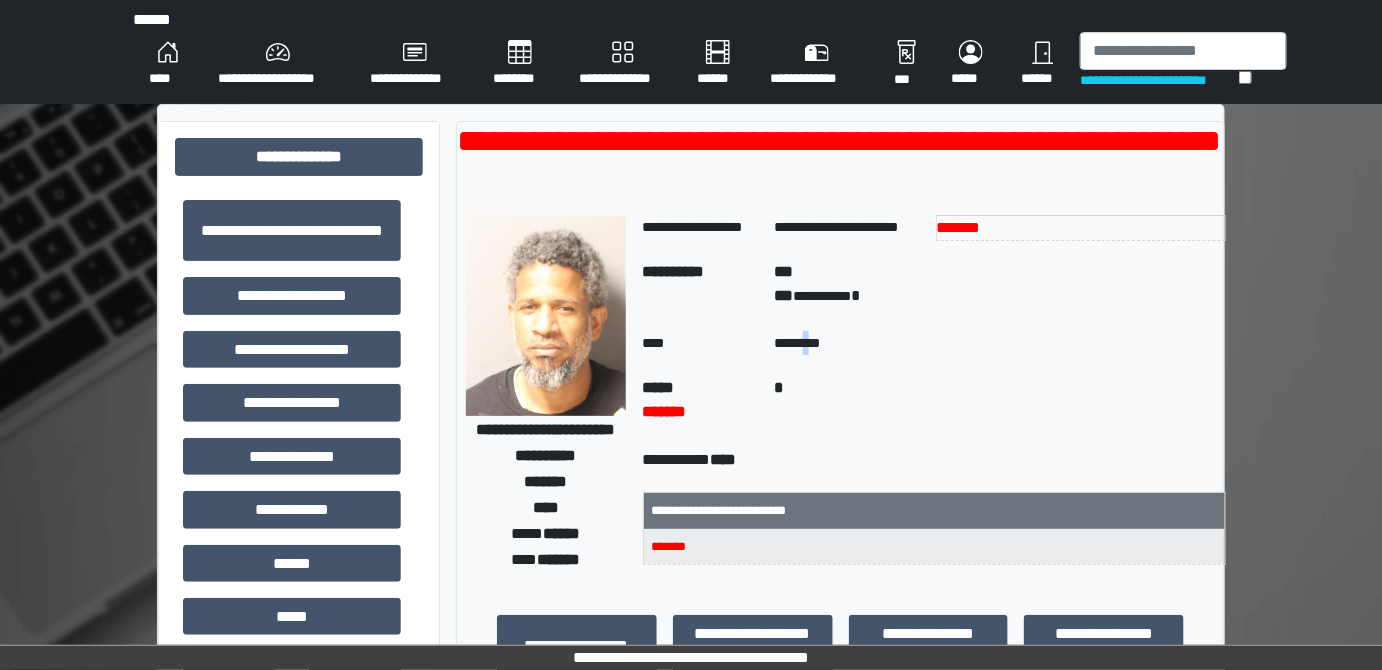 click on "********" at bounding box center (797, 343) 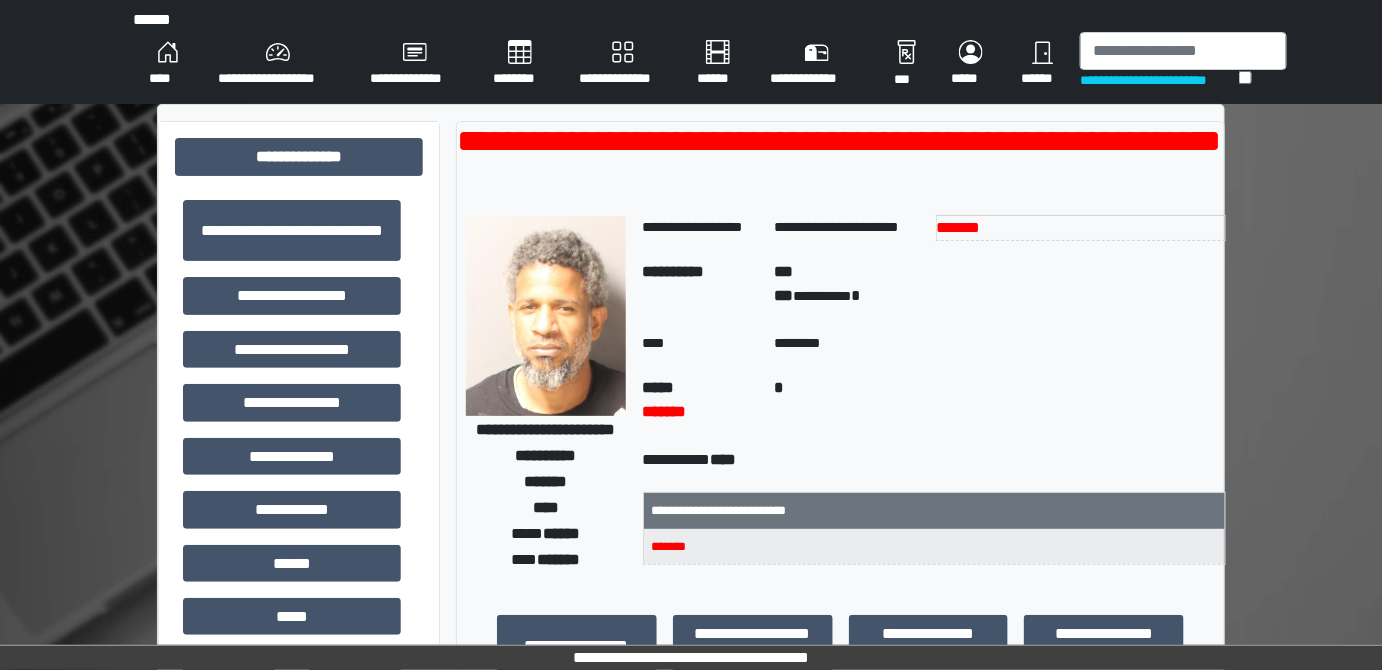 drag, startPoint x: 856, startPoint y: 443, endPoint x: 658, endPoint y: 422, distance: 199.11052 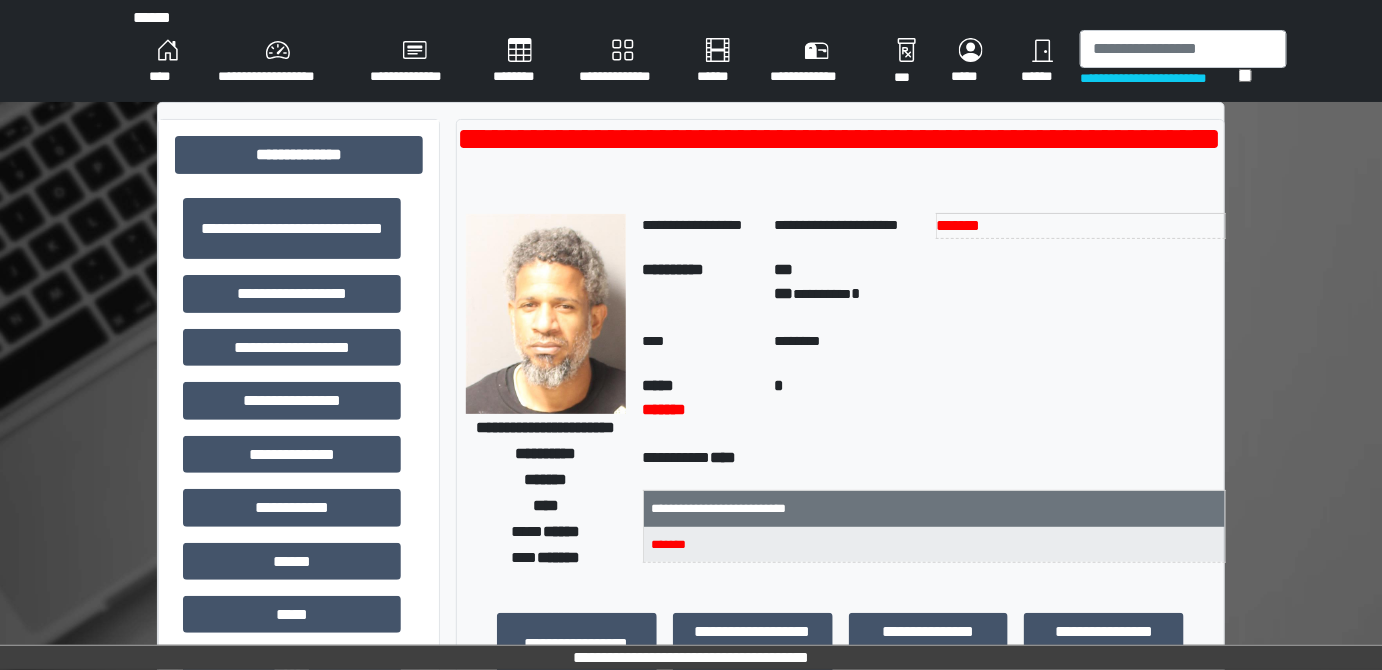 scroll, scrollTop: 16, scrollLeft: 0, axis: vertical 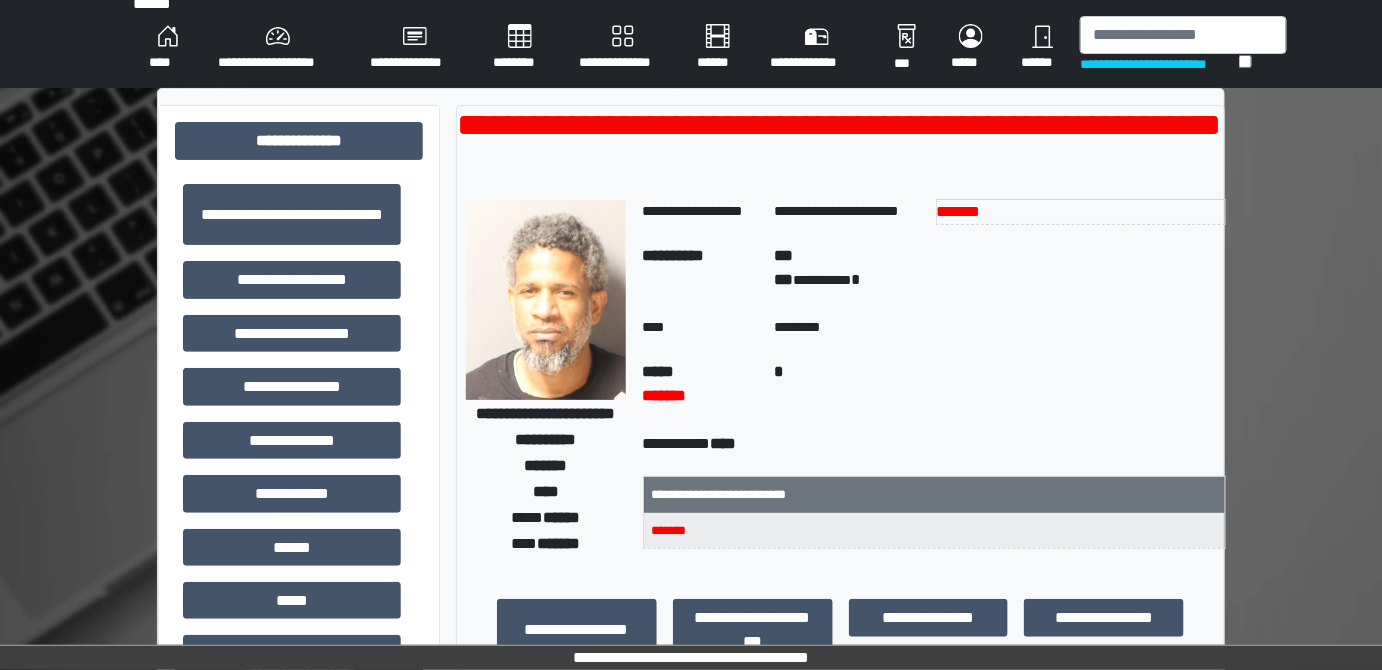 drag, startPoint x: 1010, startPoint y: 304, endPoint x: 546, endPoint y: 332, distance: 464.84406 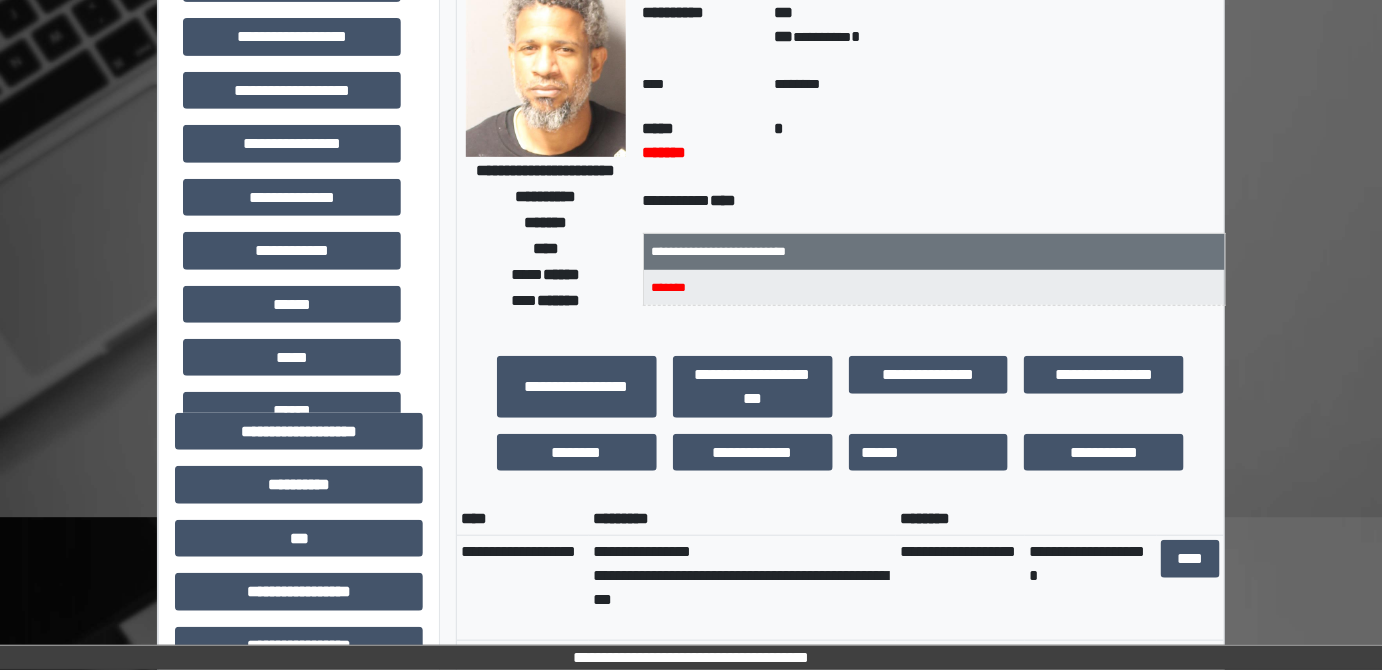 scroll, scrollTop: 289, scrollLeft: 0, axis: vertical 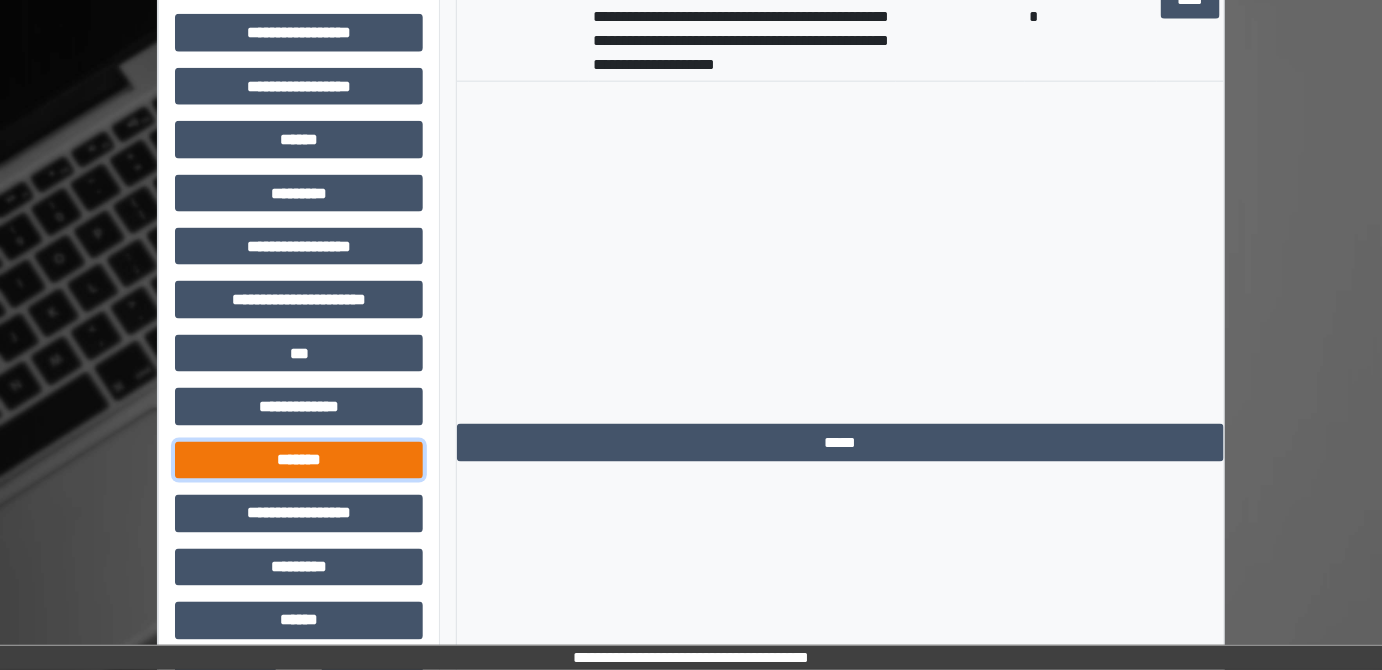 click on "*******" at bounding box center (299, 460) 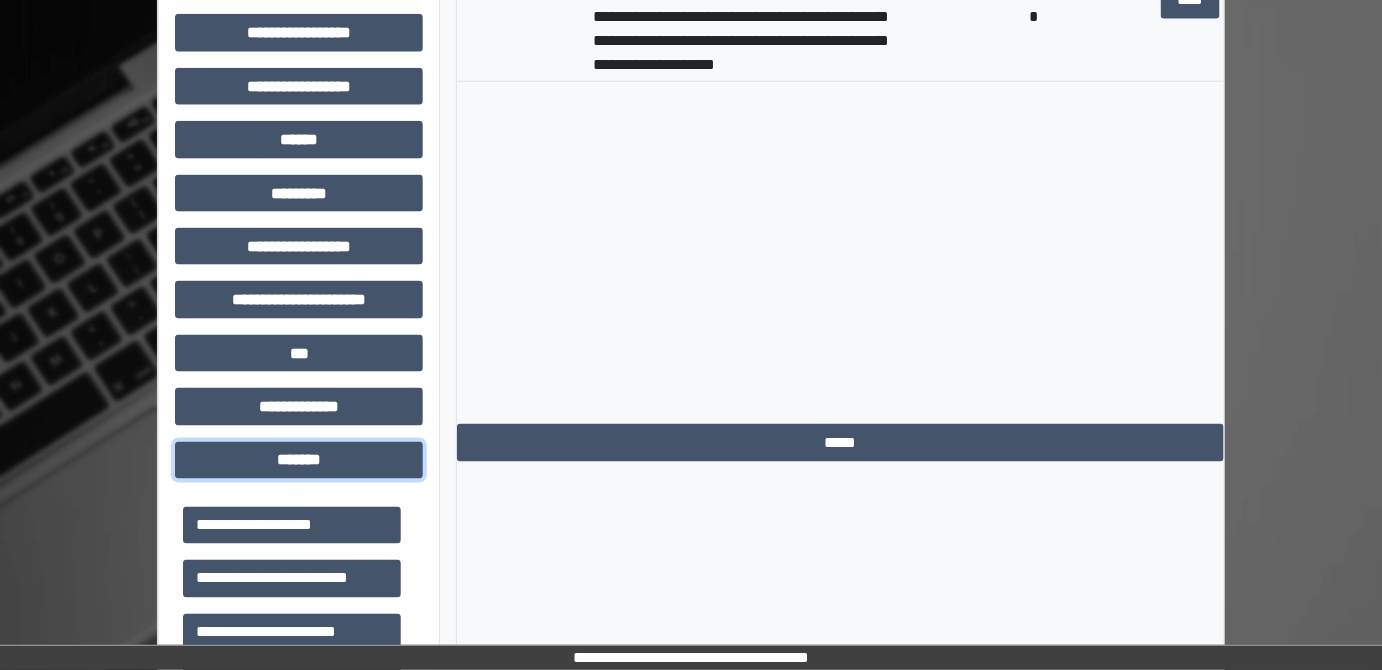 scroll, scrollTop: 636, scrollLeft: 0, axis: vertical 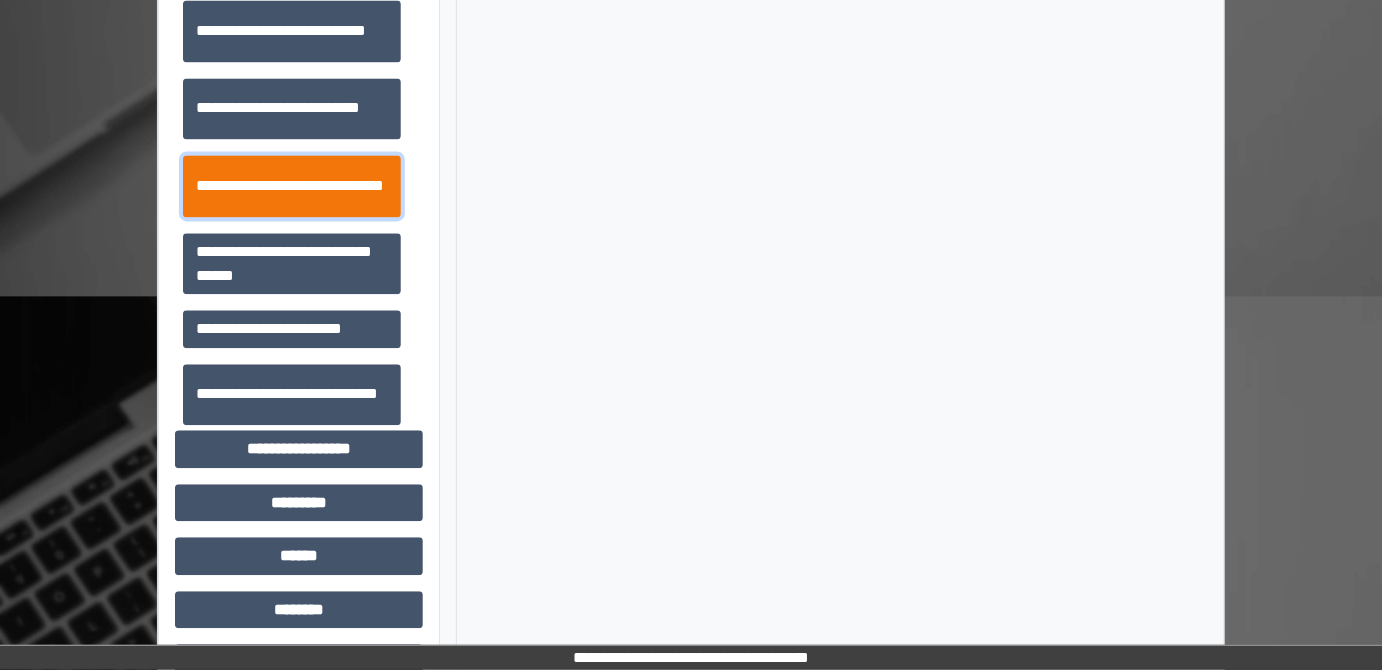 click on "**********" at bounding box center (292, 185) 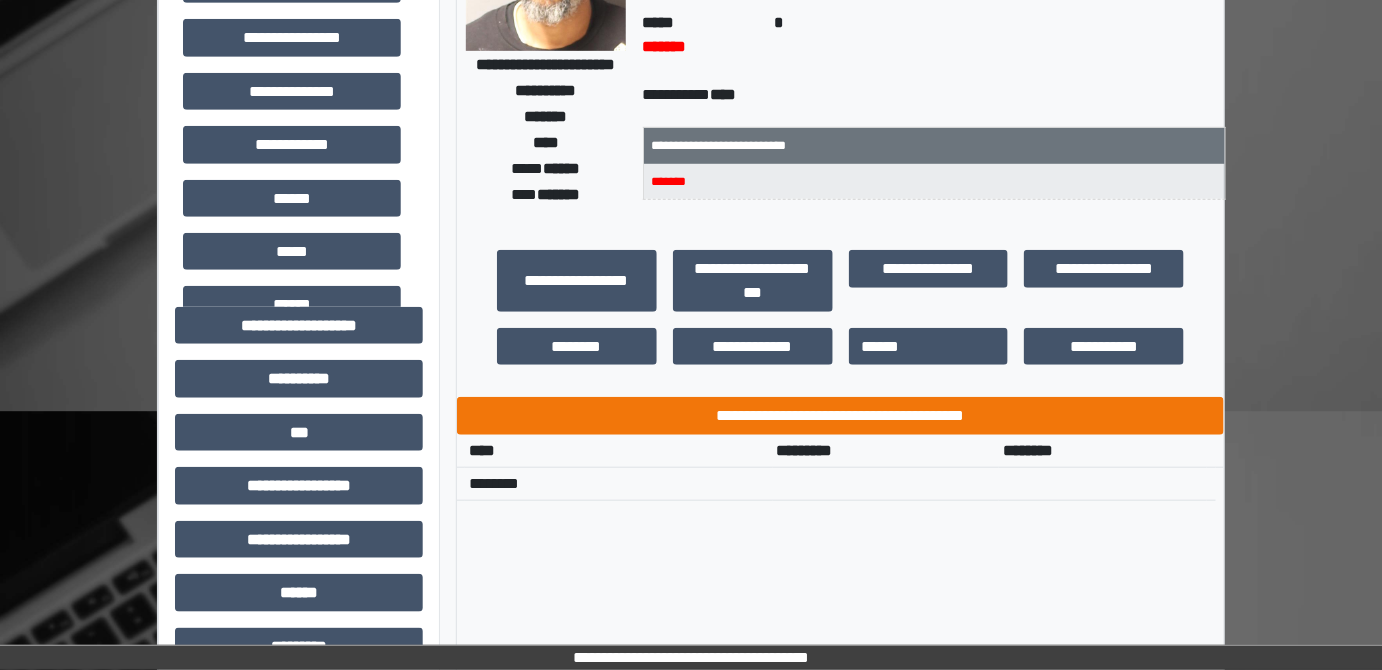 scroll, scrollTop: 363, scrollLeft: 0, axis: vertical 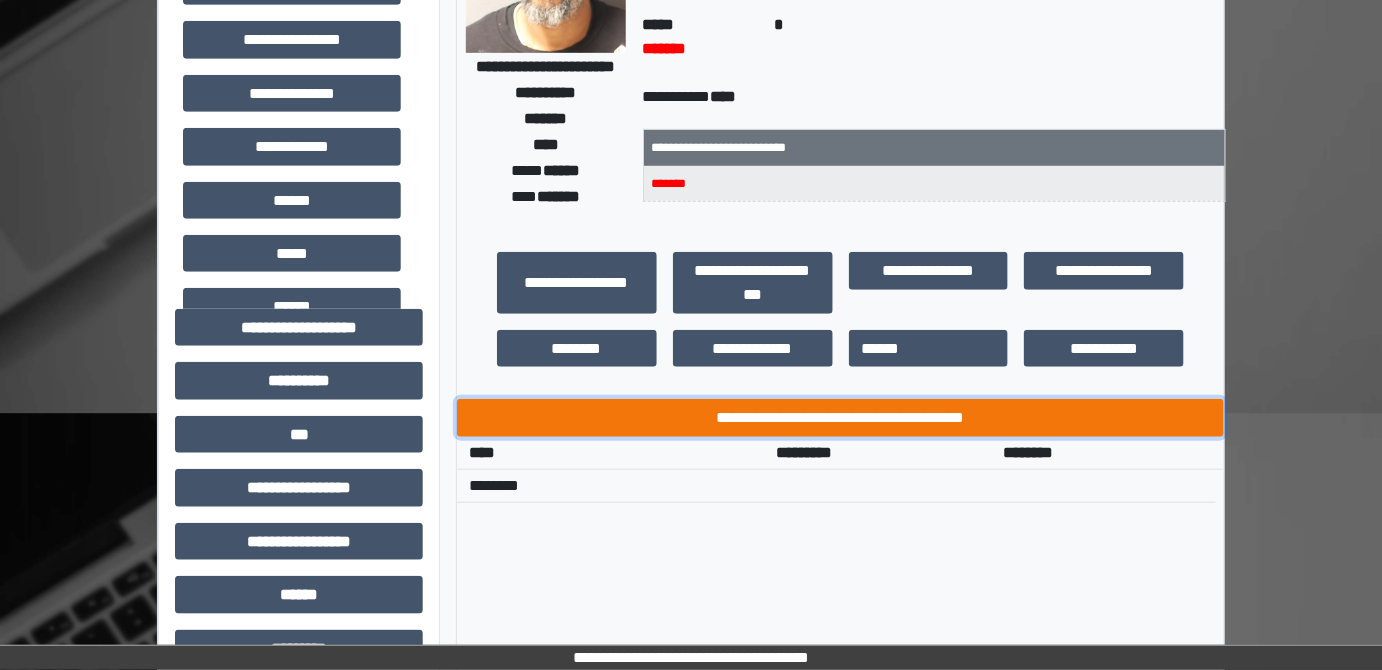 click on "**********" at bounding box center [841, 417] 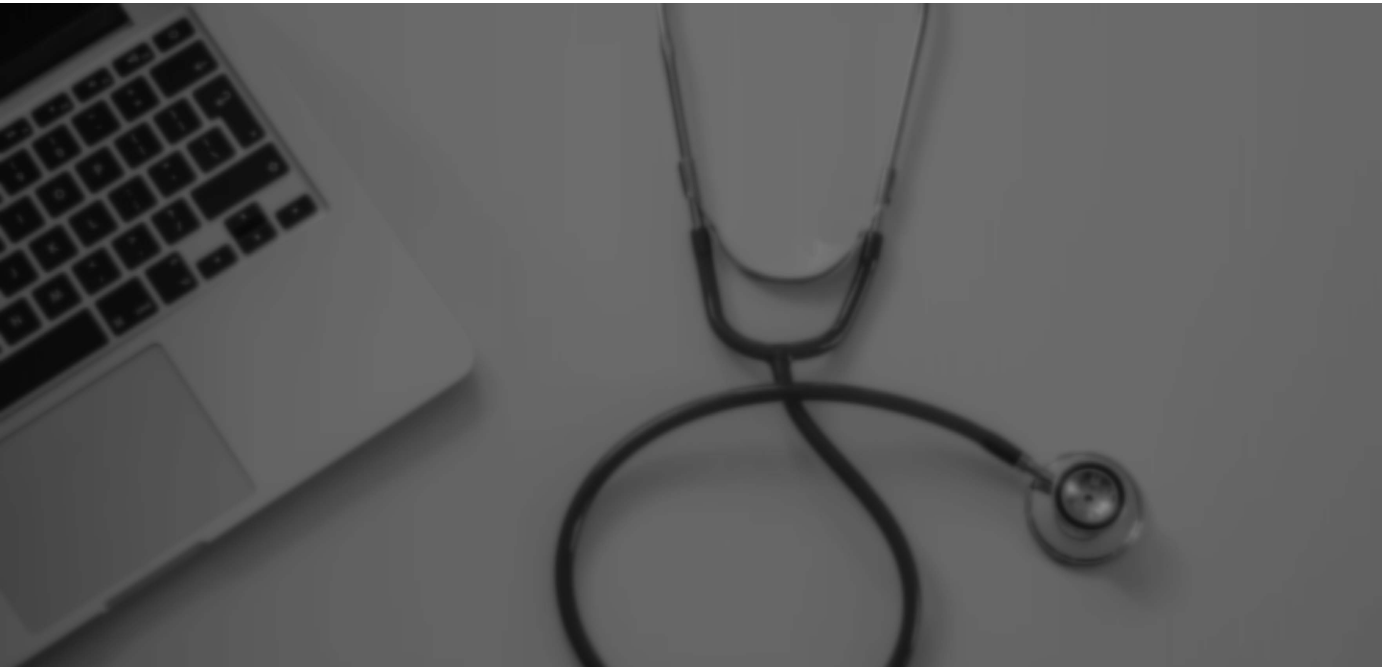 scroll, scrollTop: 0, scrollLeft: 0, axis: both 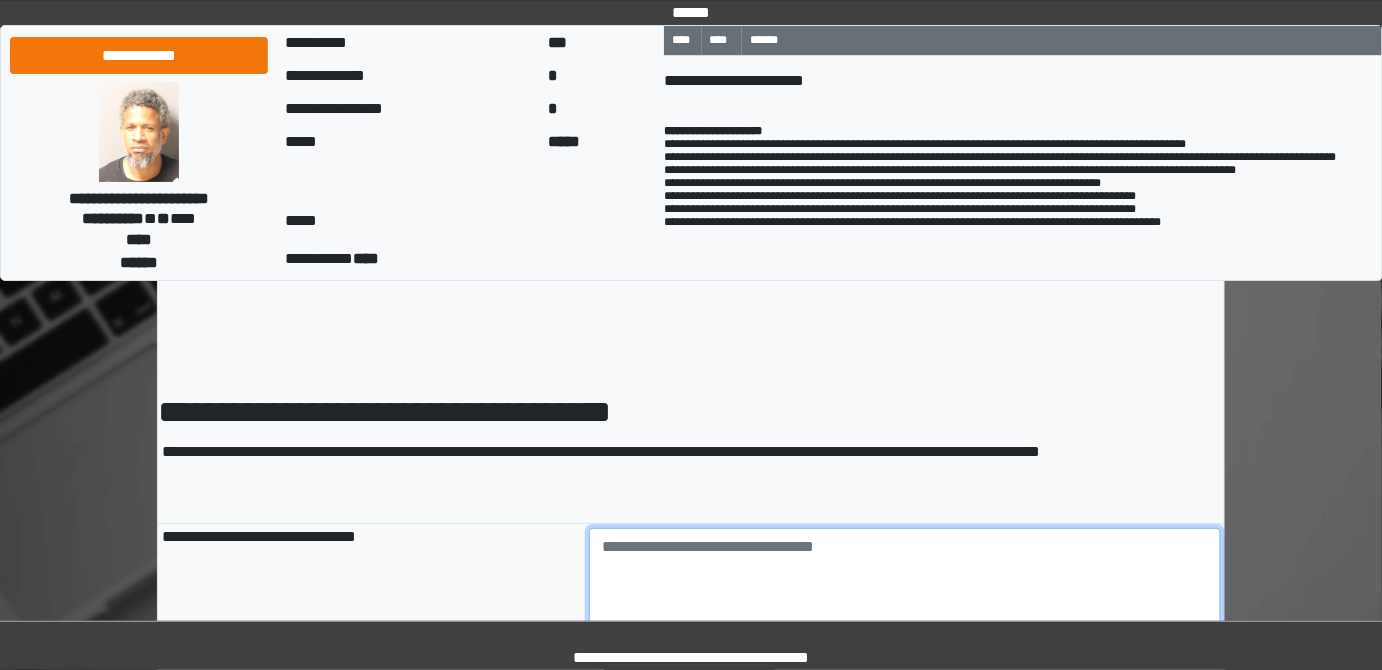 click at bounding box center (905, 583) 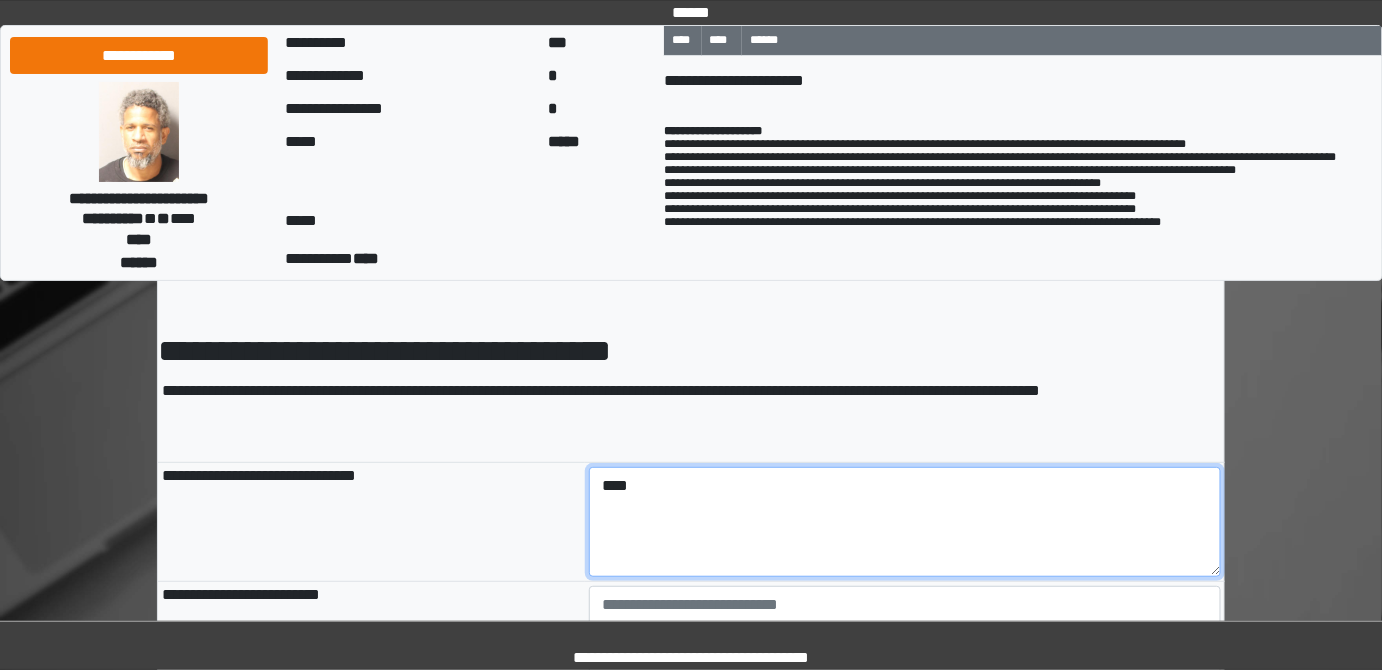 scroll, scrollTop: 181, scrollLeft: 0, axis: vertical 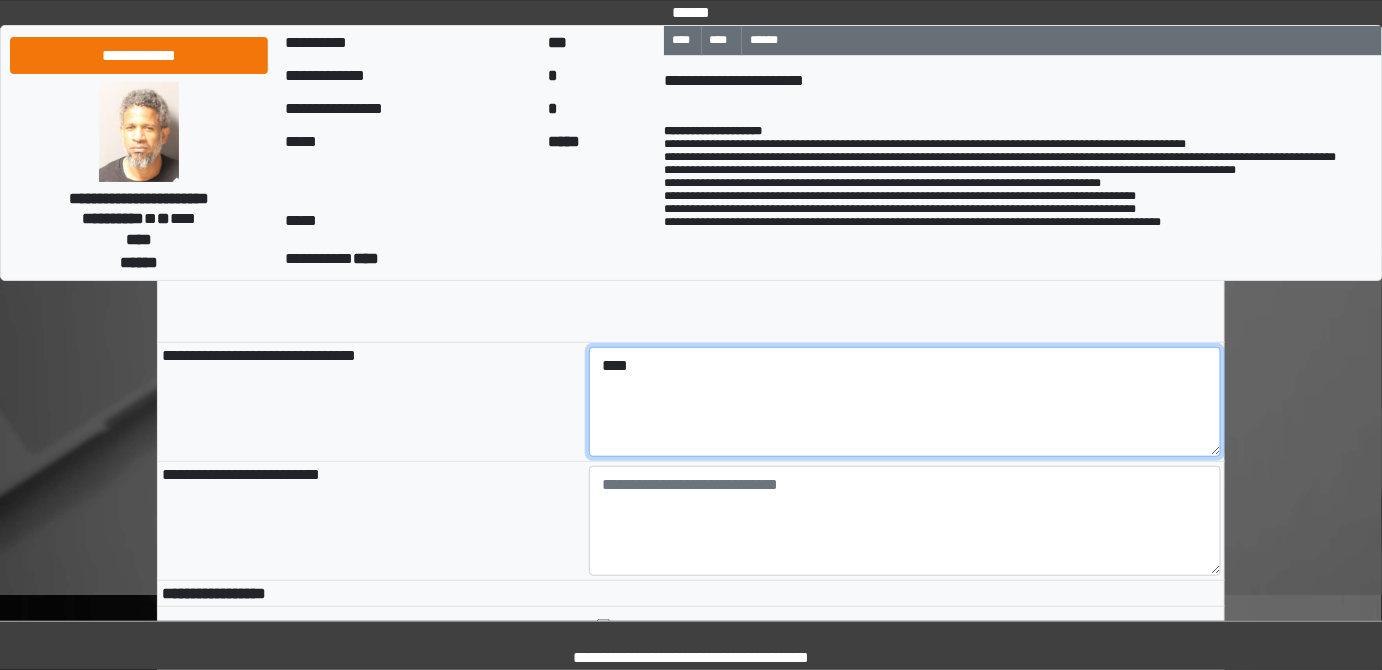 type on "****" 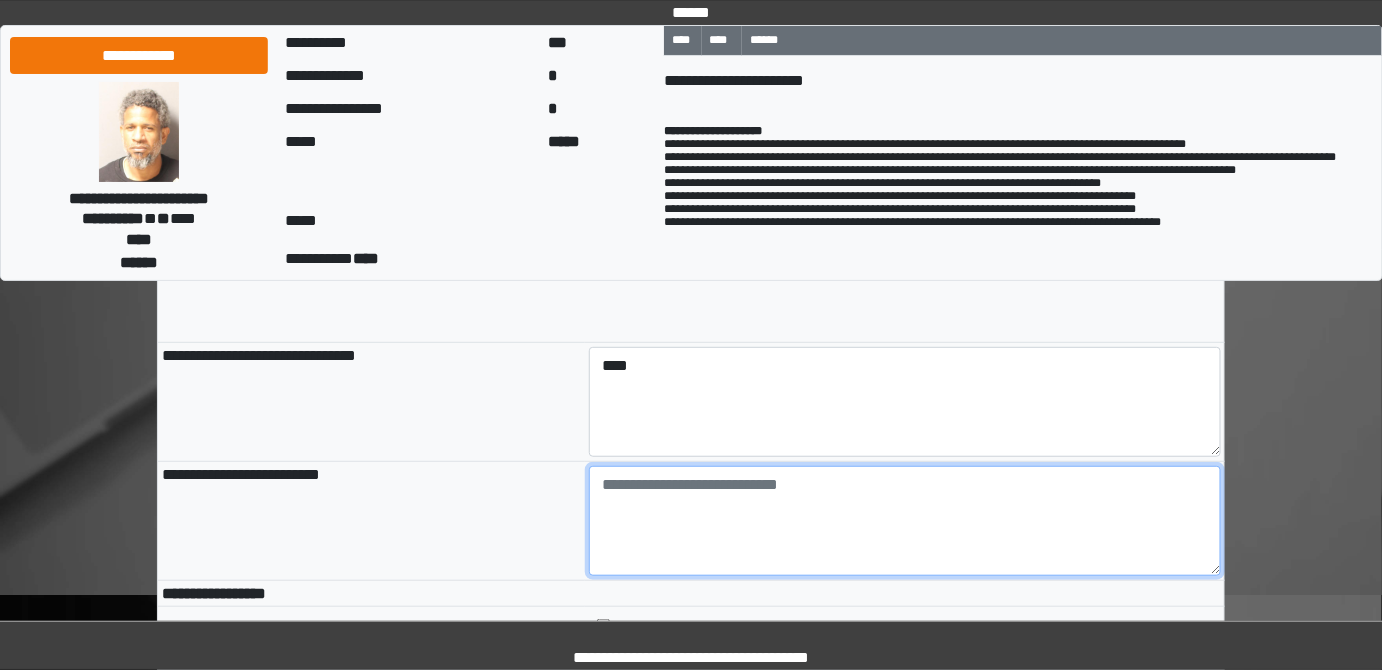 click at bounding box center [905, 521] 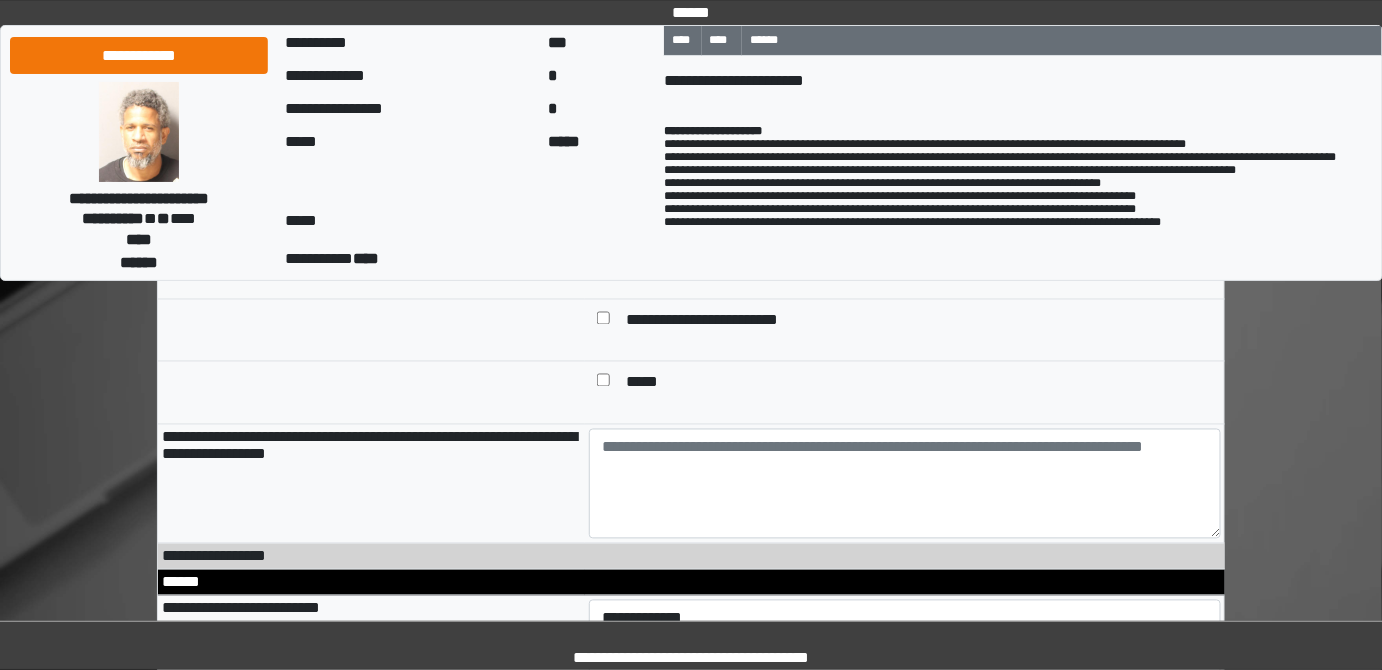 scroll, scrollTop: 1000, scrollLeft: 0, axis: vertical 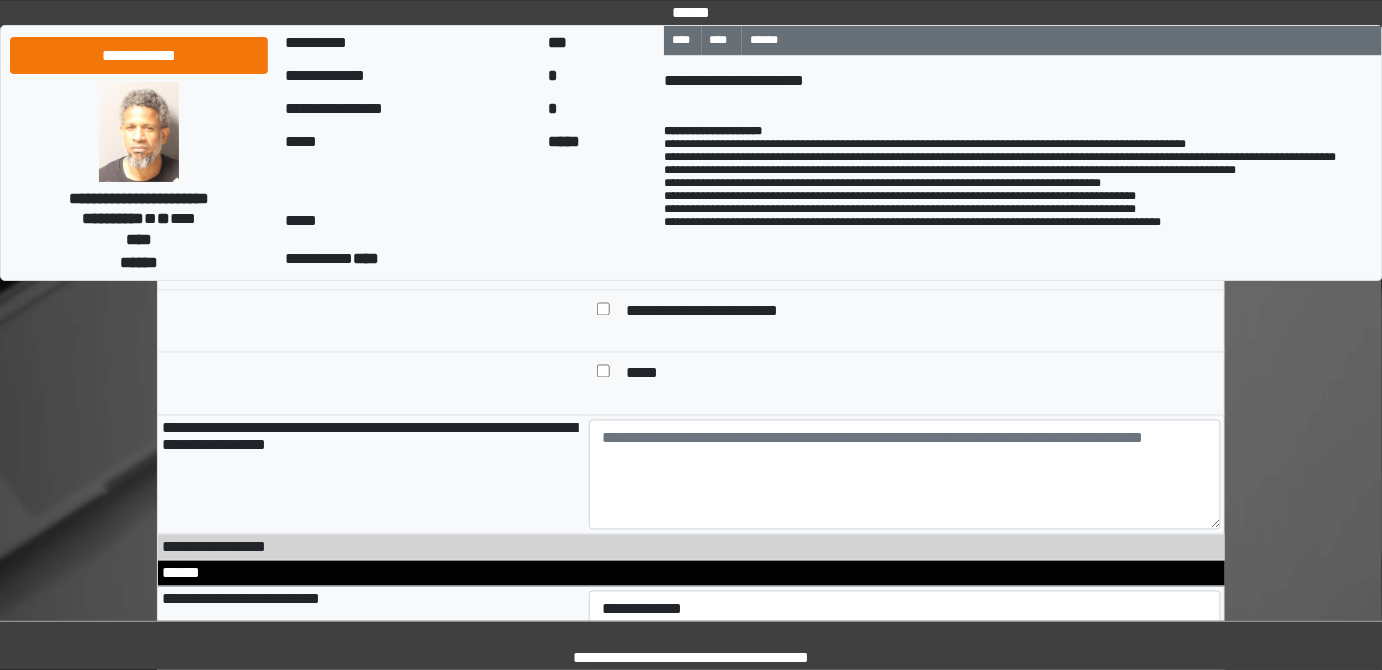type on "****" 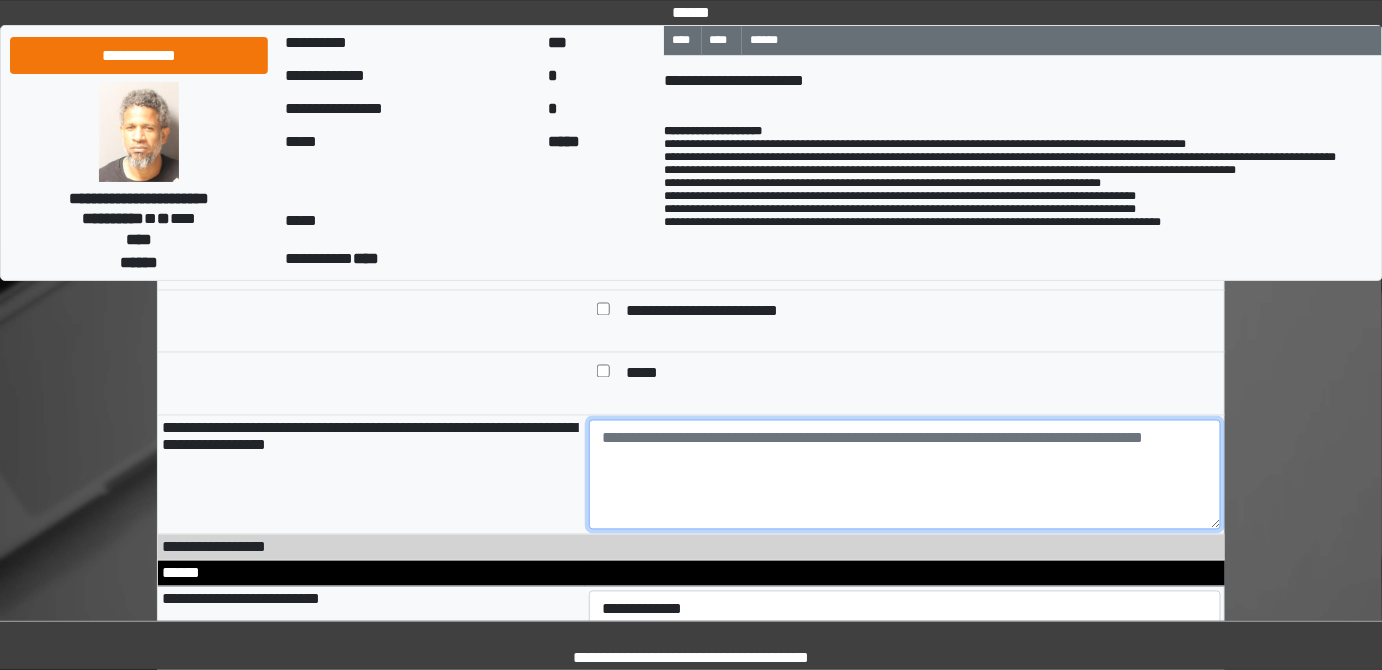 click at bounding box center (905, 475) 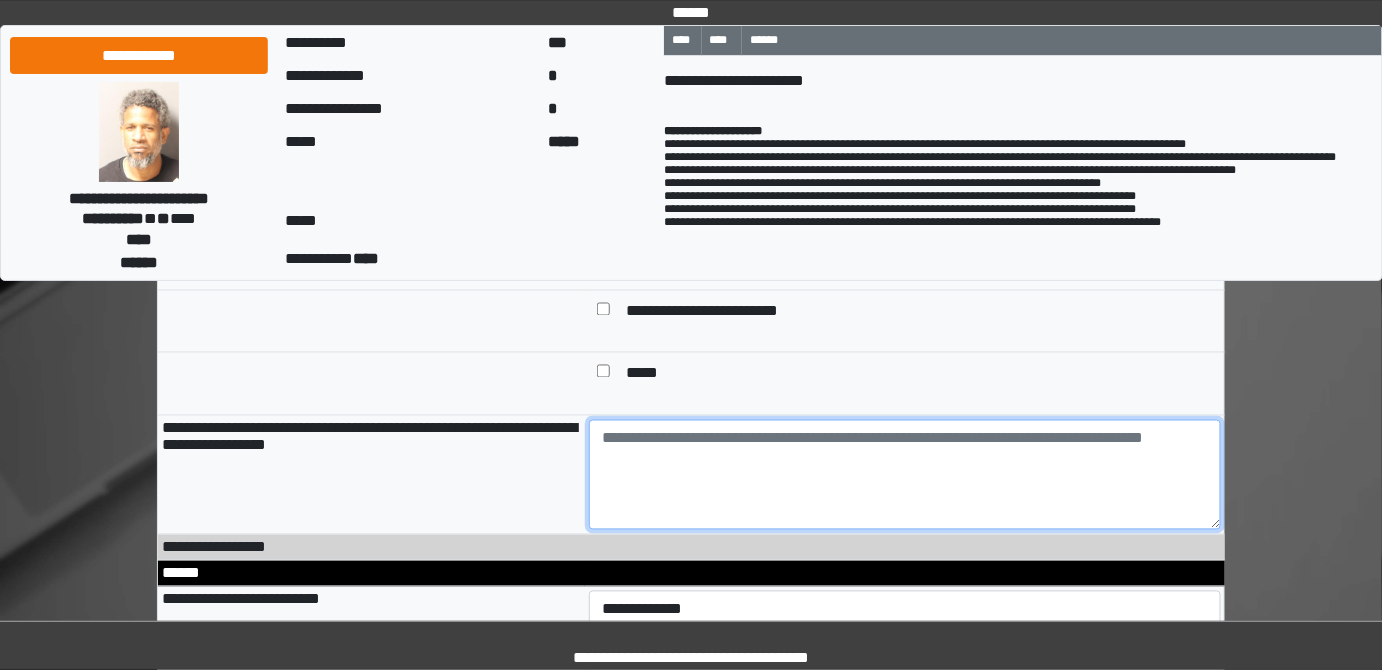 paste on "**********" 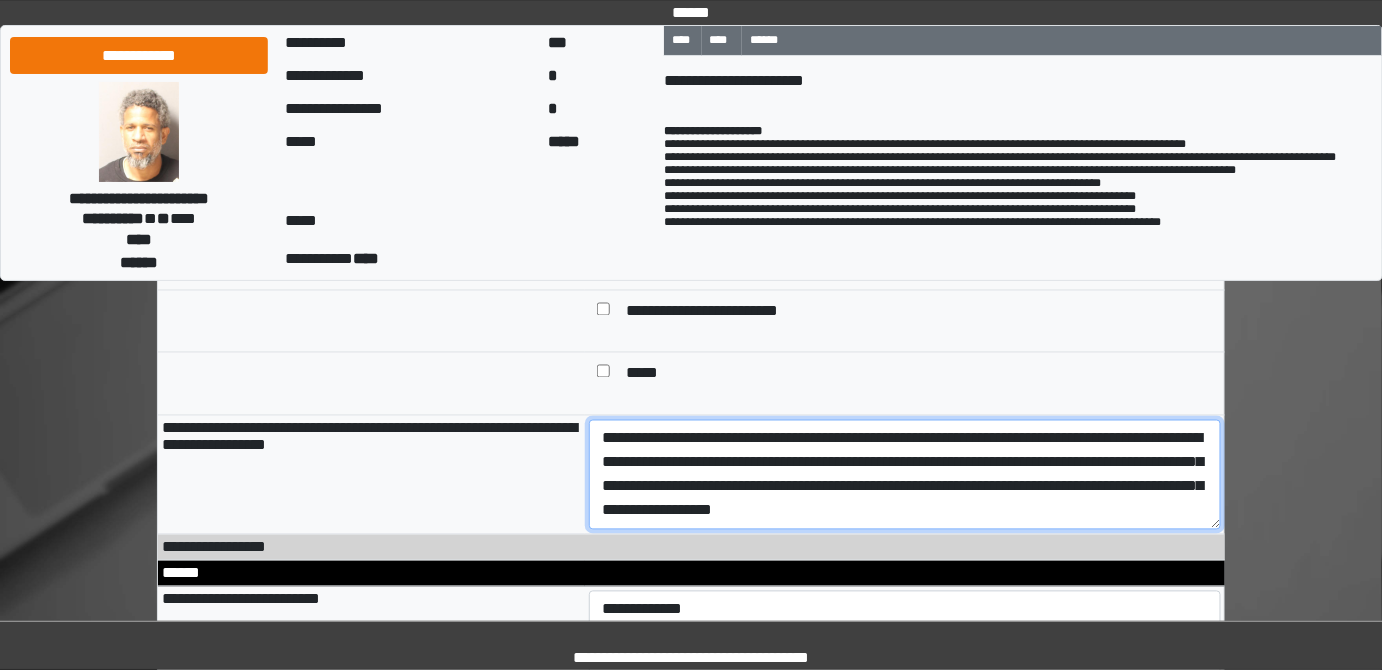 type on "**********" 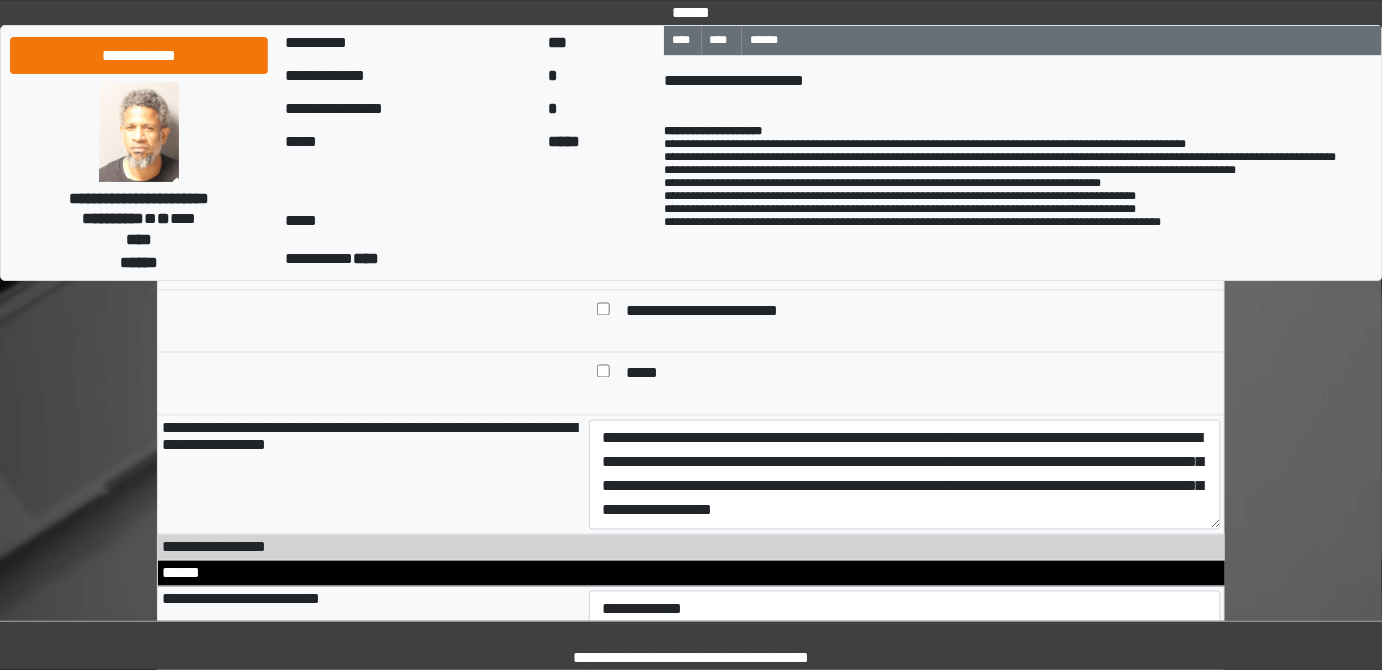 click at bounding box center [603, 376] 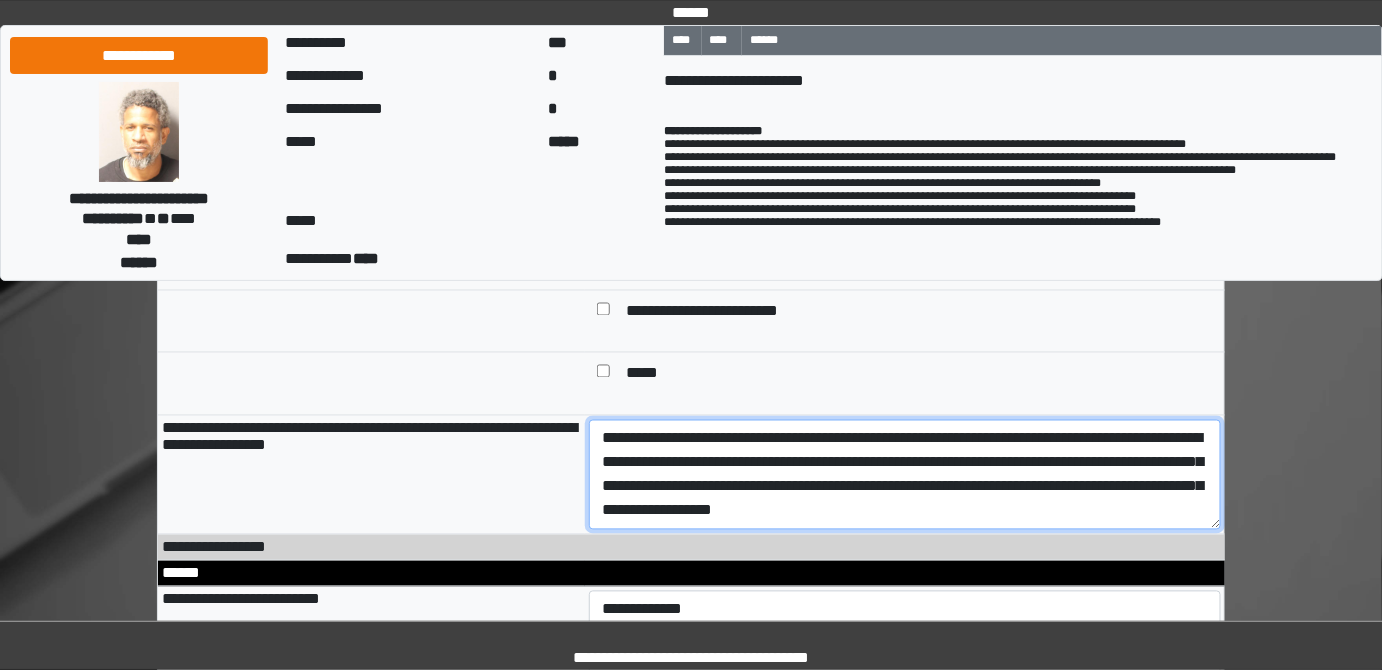 click on "**********" at bounding box center (905, 475) 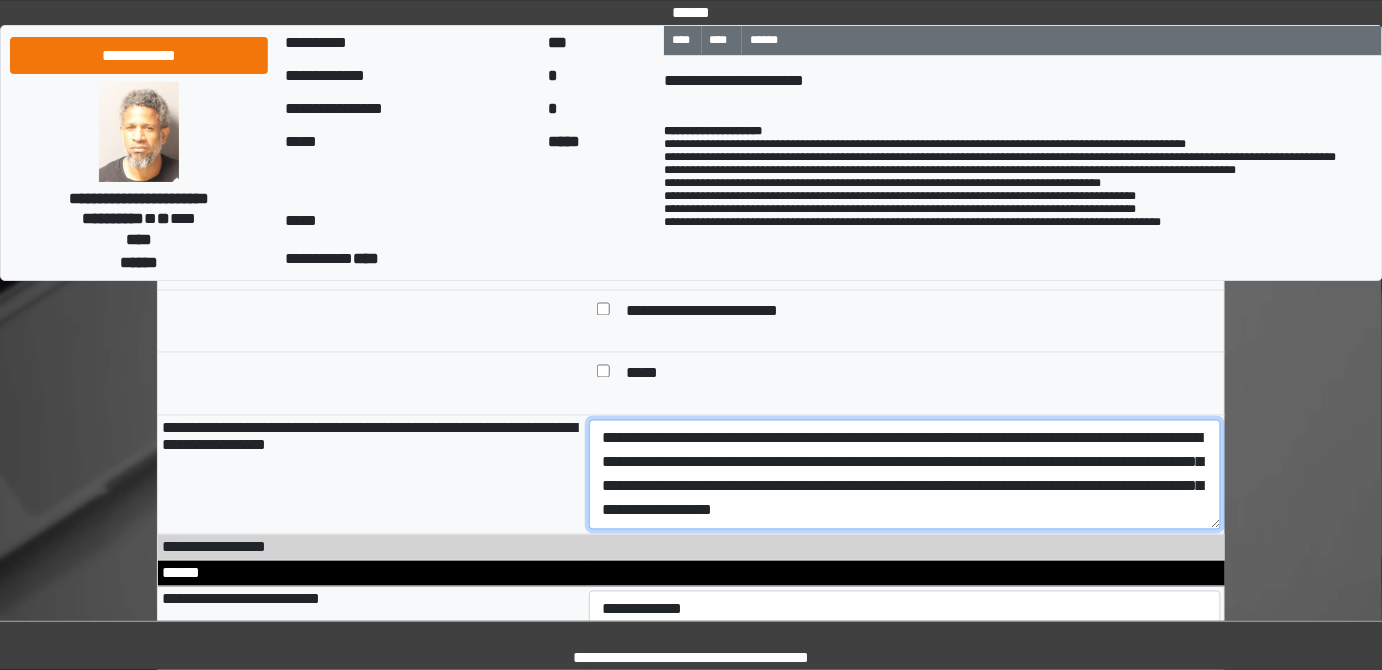click on "**********" at bounding box center [905, 475] 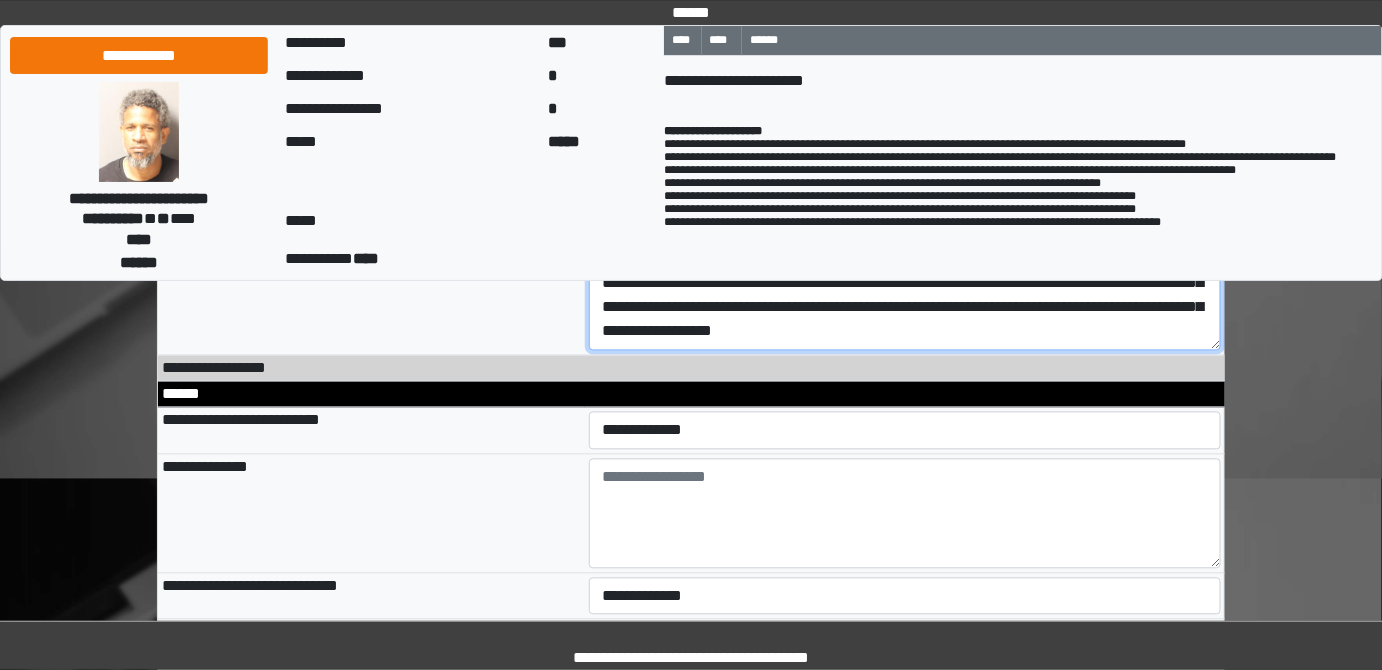 scroll, scrollTop: 1181, scrollLeft: 0, axis: vertical 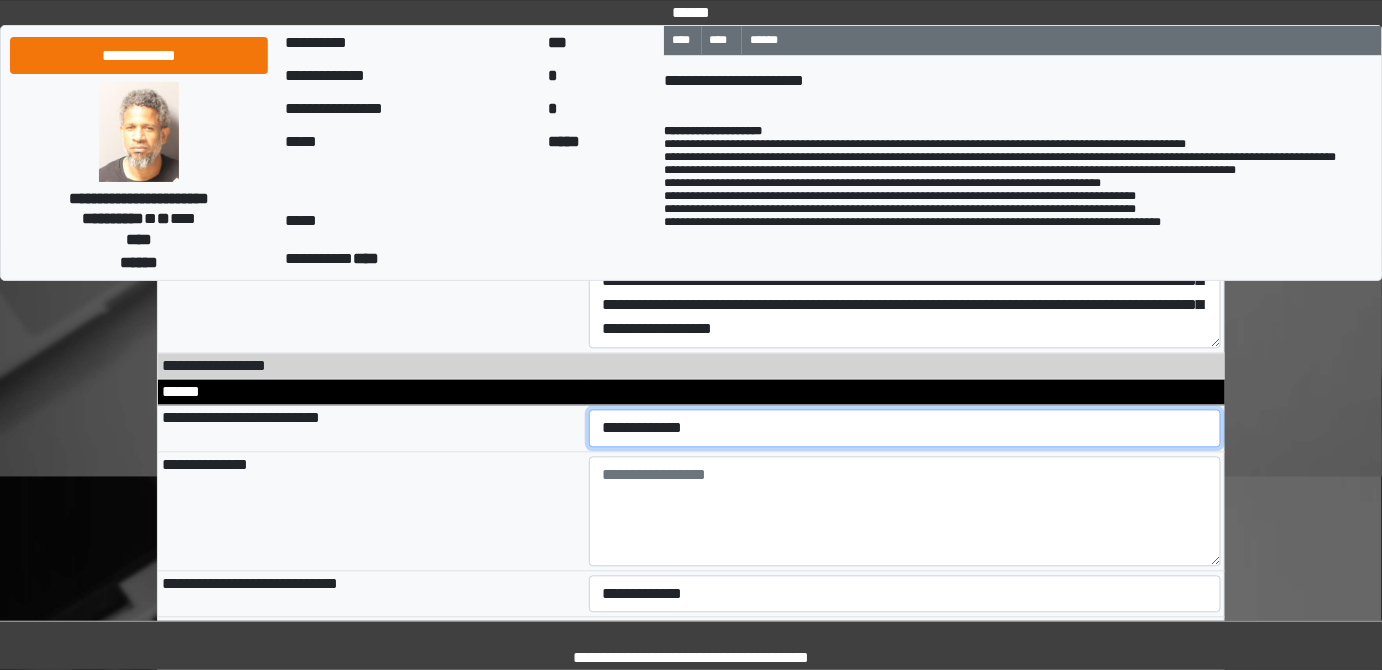 click on "**********" at bounding box center [905, 428] 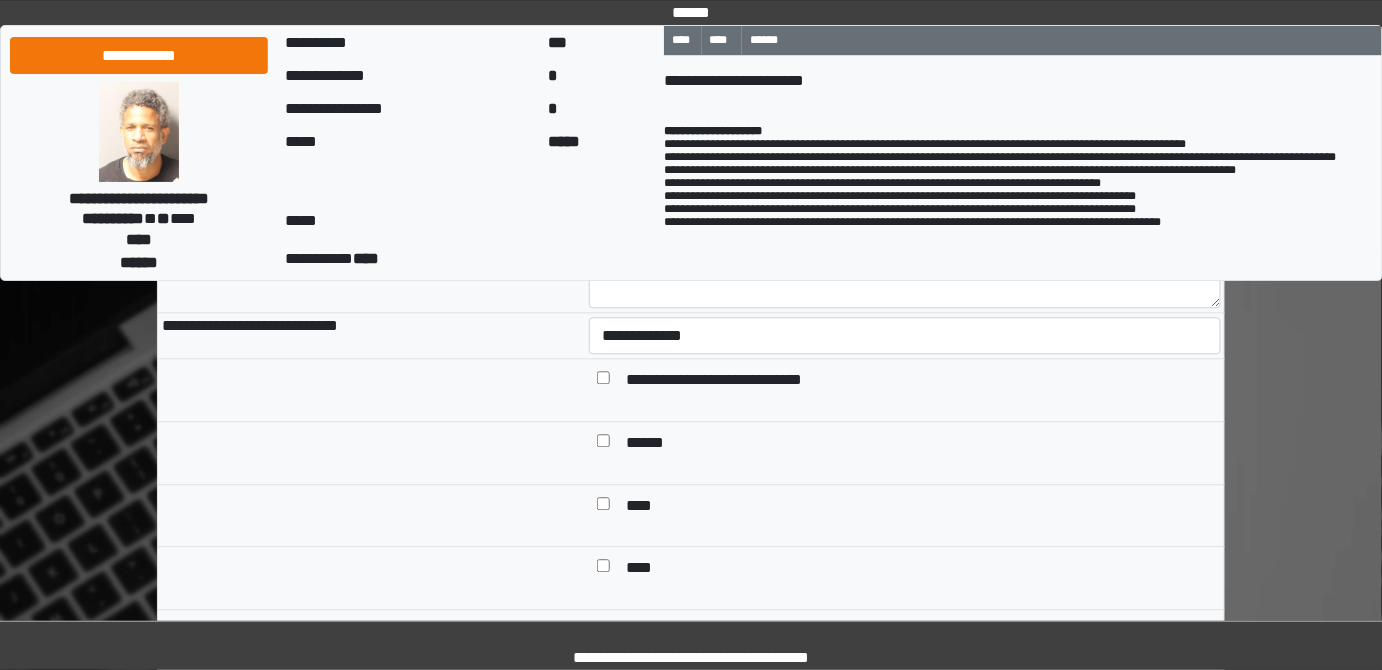 scroll, scrollTop: 1363, scrollLeft: 0, axis: vertical 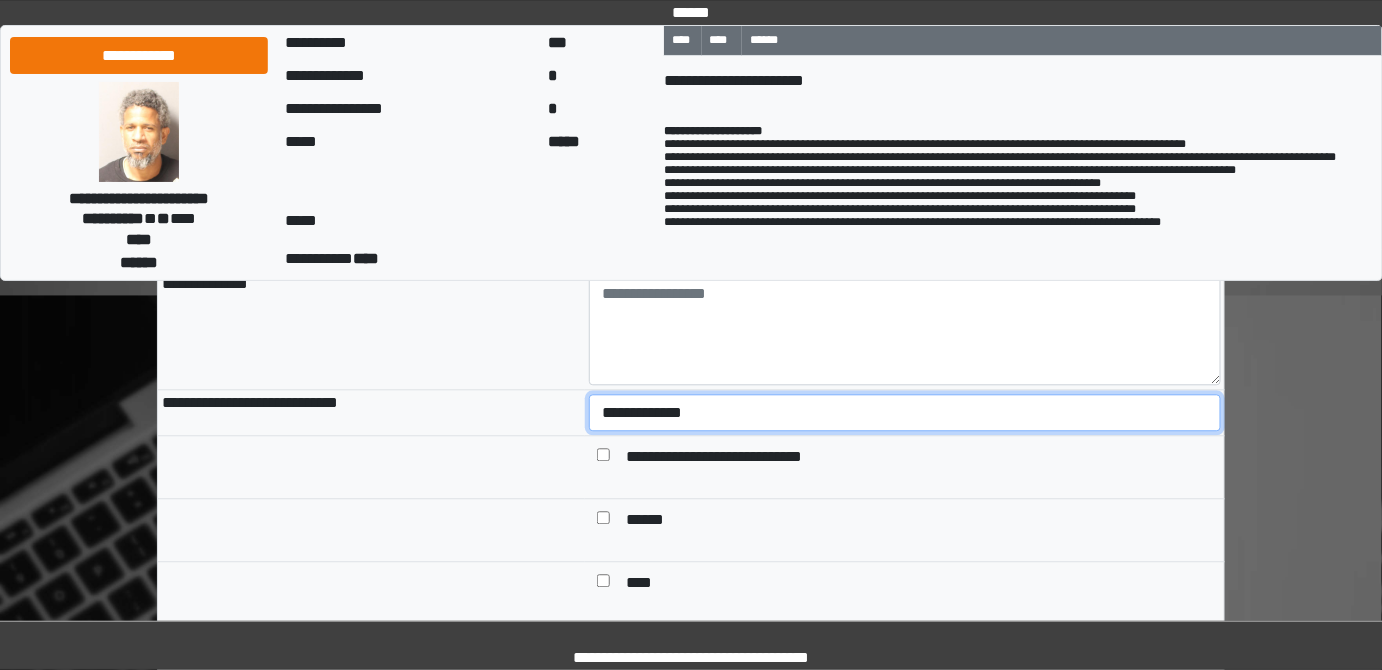 click on "**********" at bounding box center [905, 412] 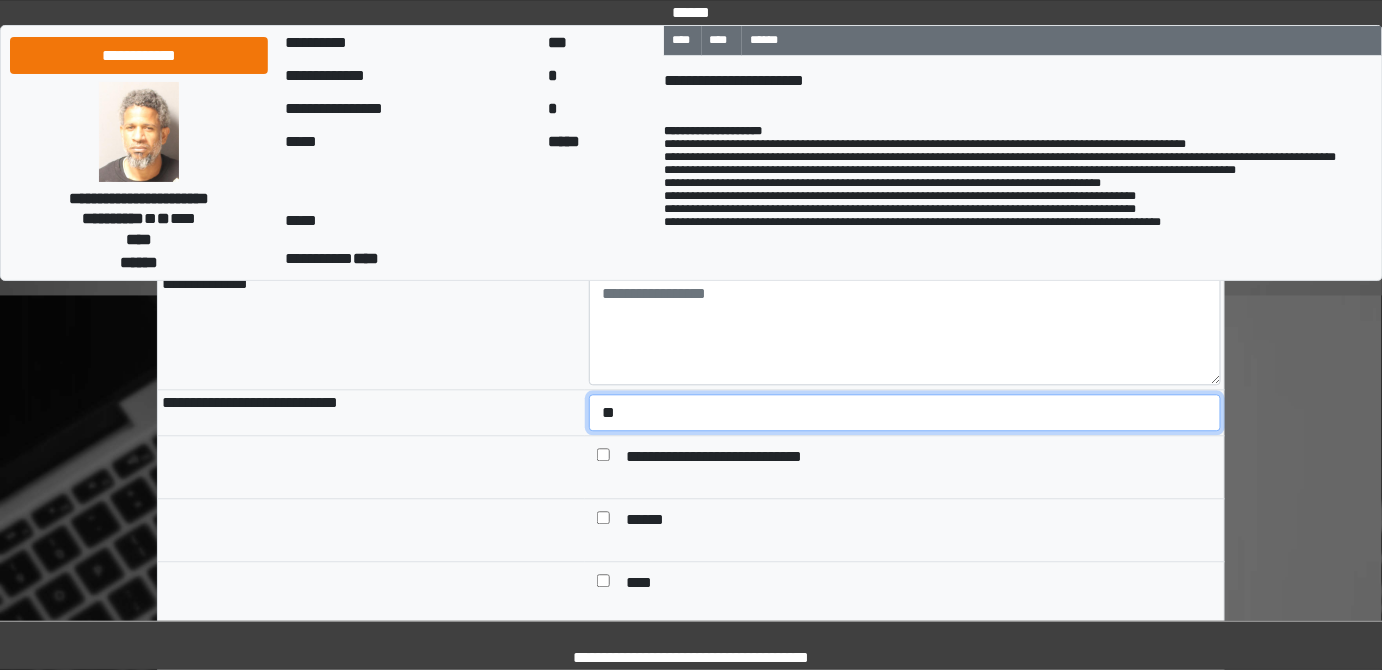 click on "**********" at bounding box center (905, 412) 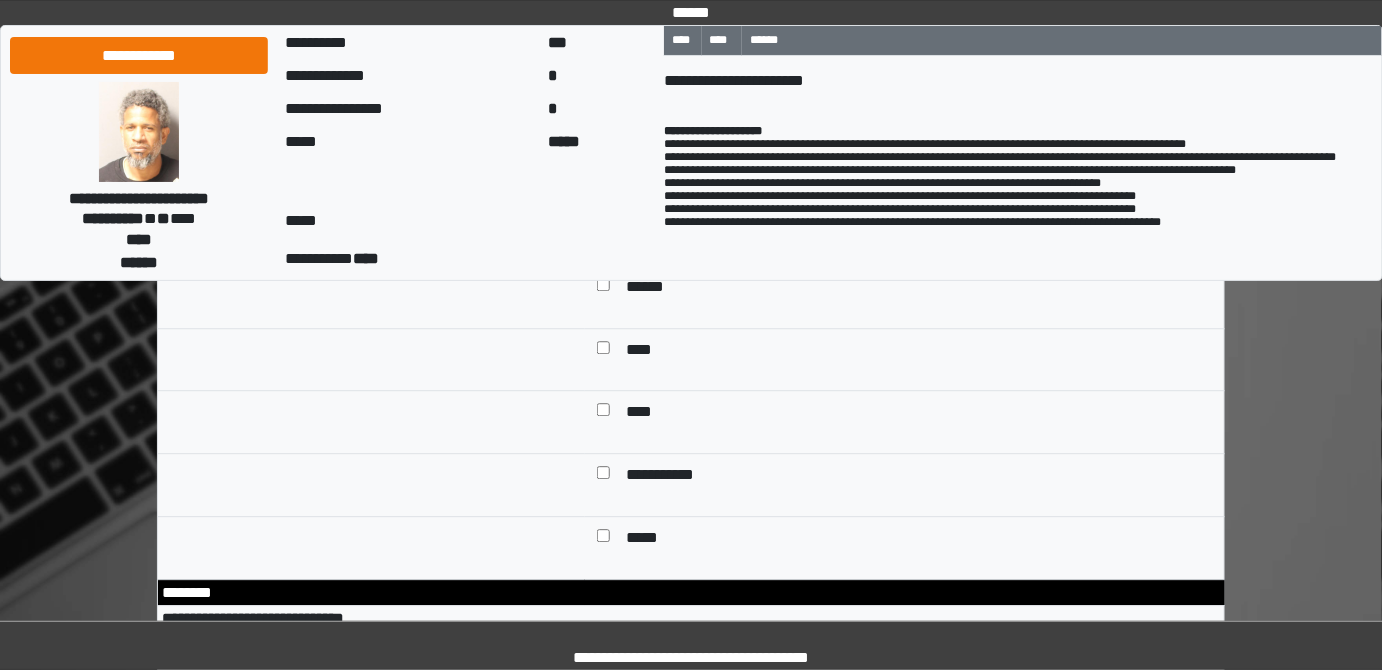 scroll, scrollTop: 1545, scrollLeft: 0, axis: vertical 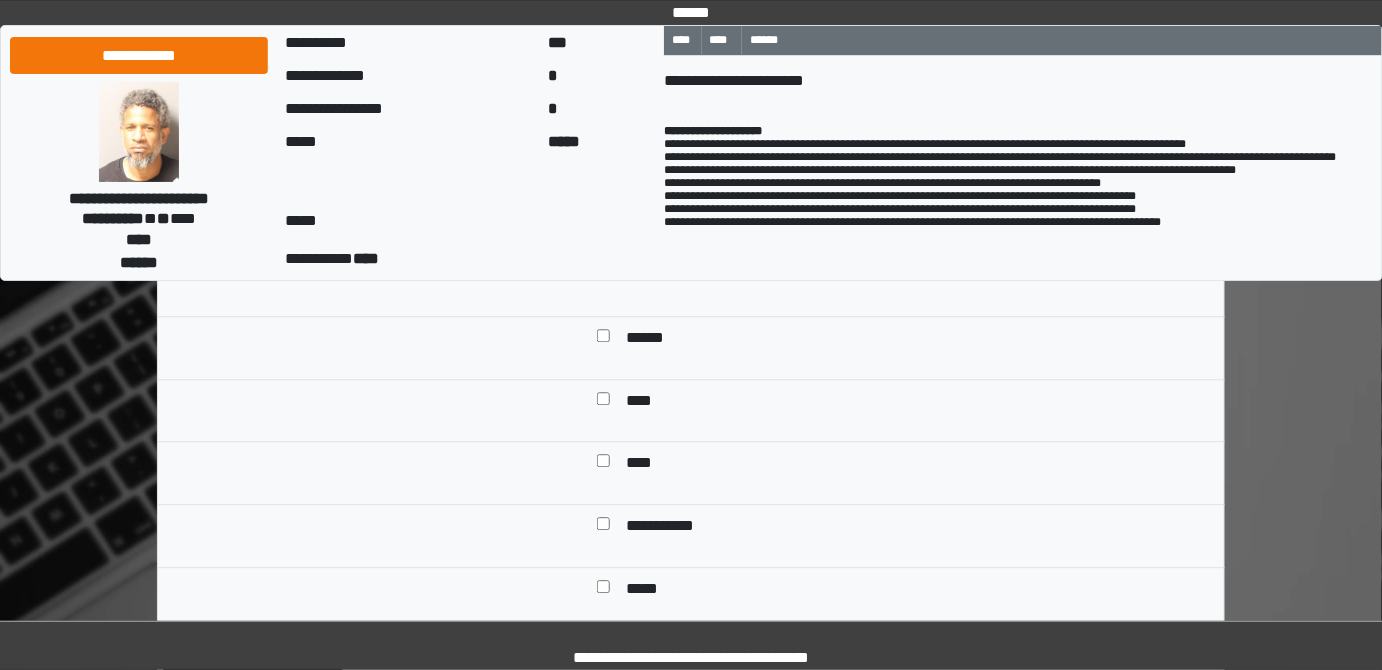 click on "******" at bounding box center (651, 340) 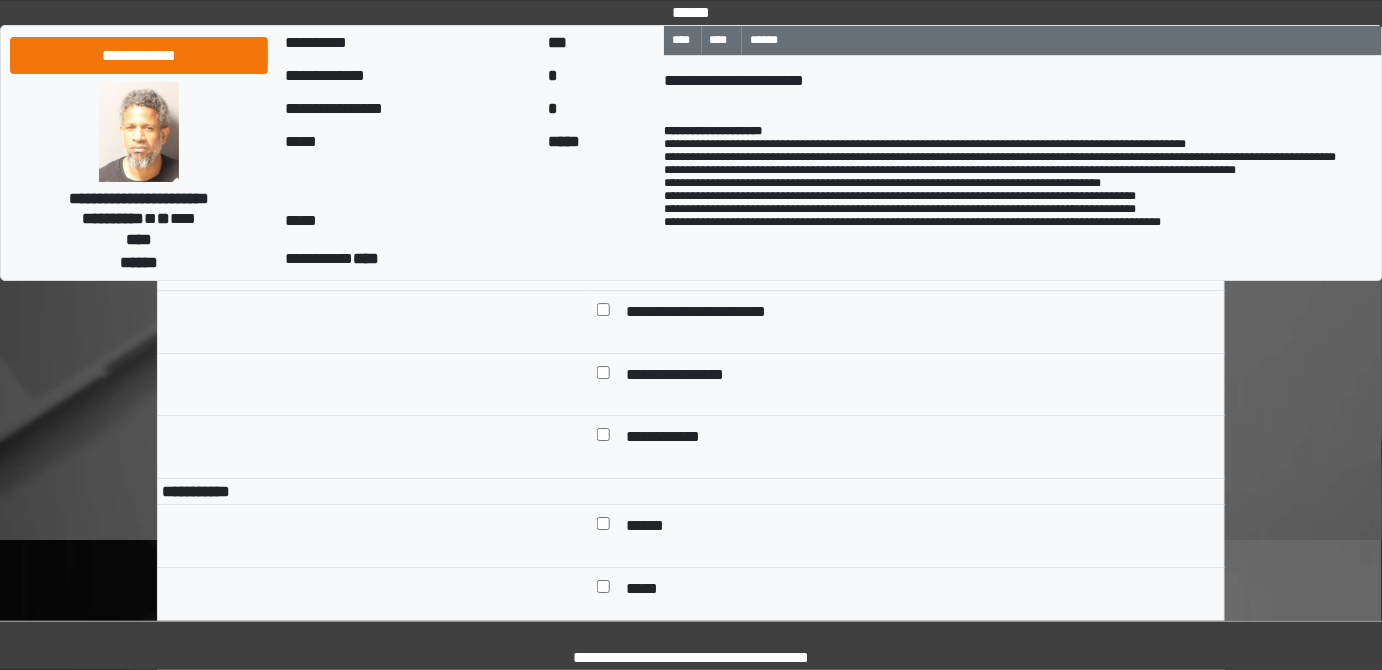 scroll, scrollTop: 1818, scrollLeft: 0, axis: vertical 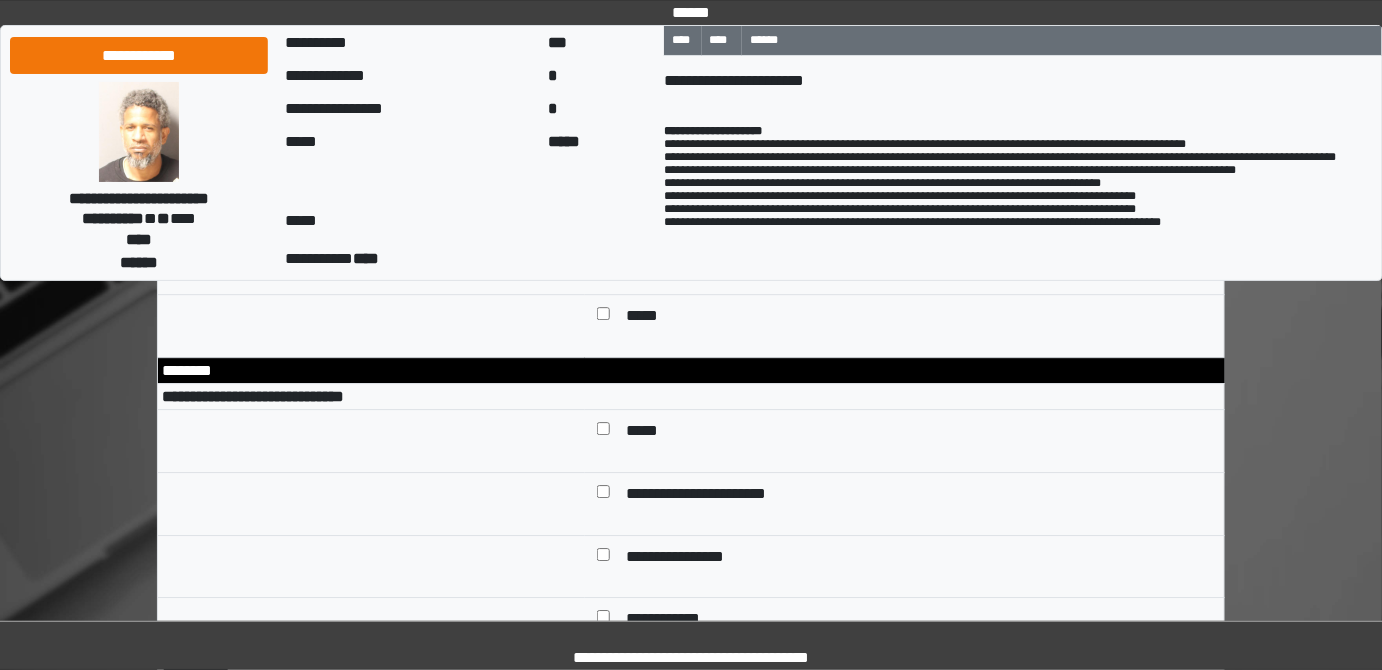 click on "*****" at bounding box center (645, 433) 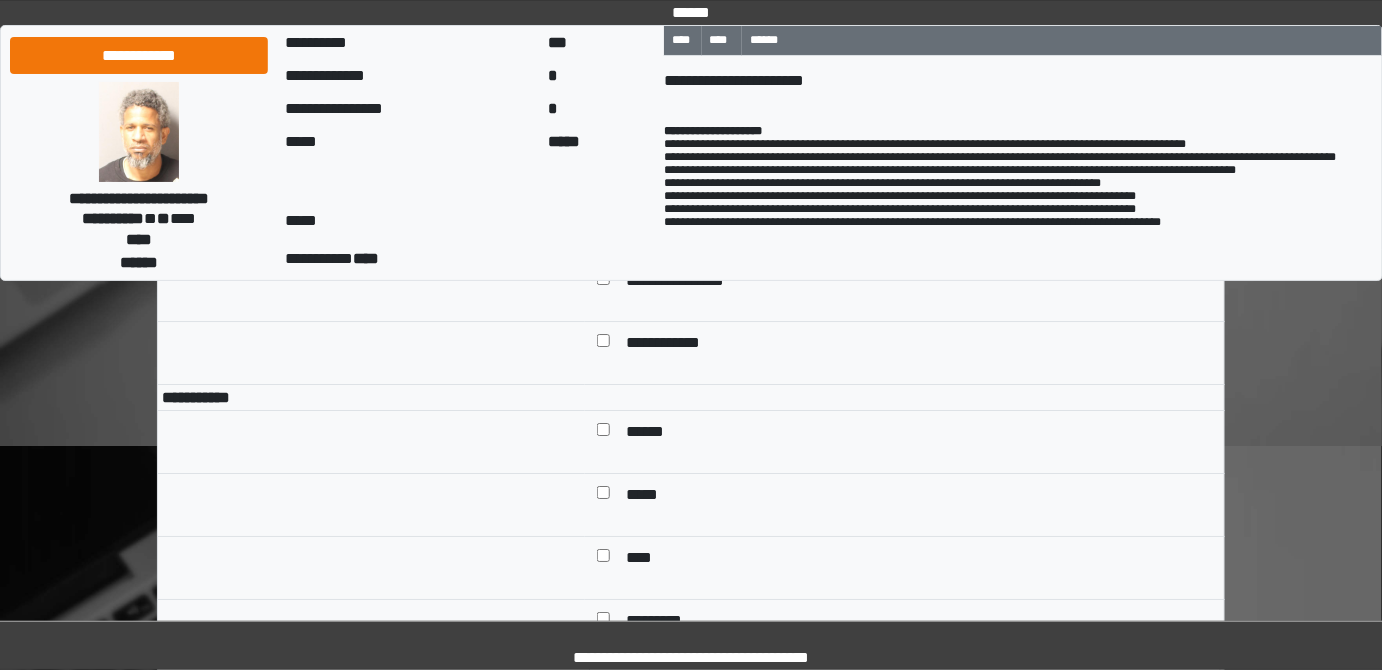 scroll, scrollTop: 2090, scrollLeft: 0, axis: vertical 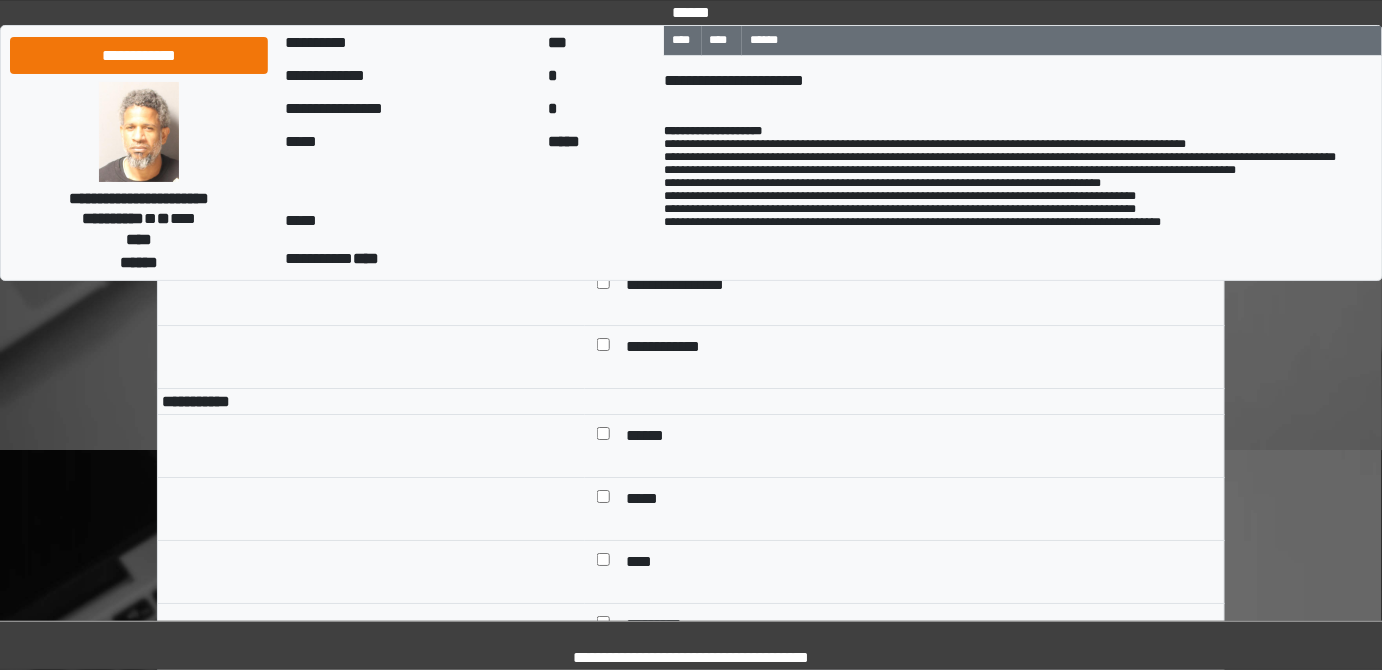 click on "******" at bounding box center [652, 438] 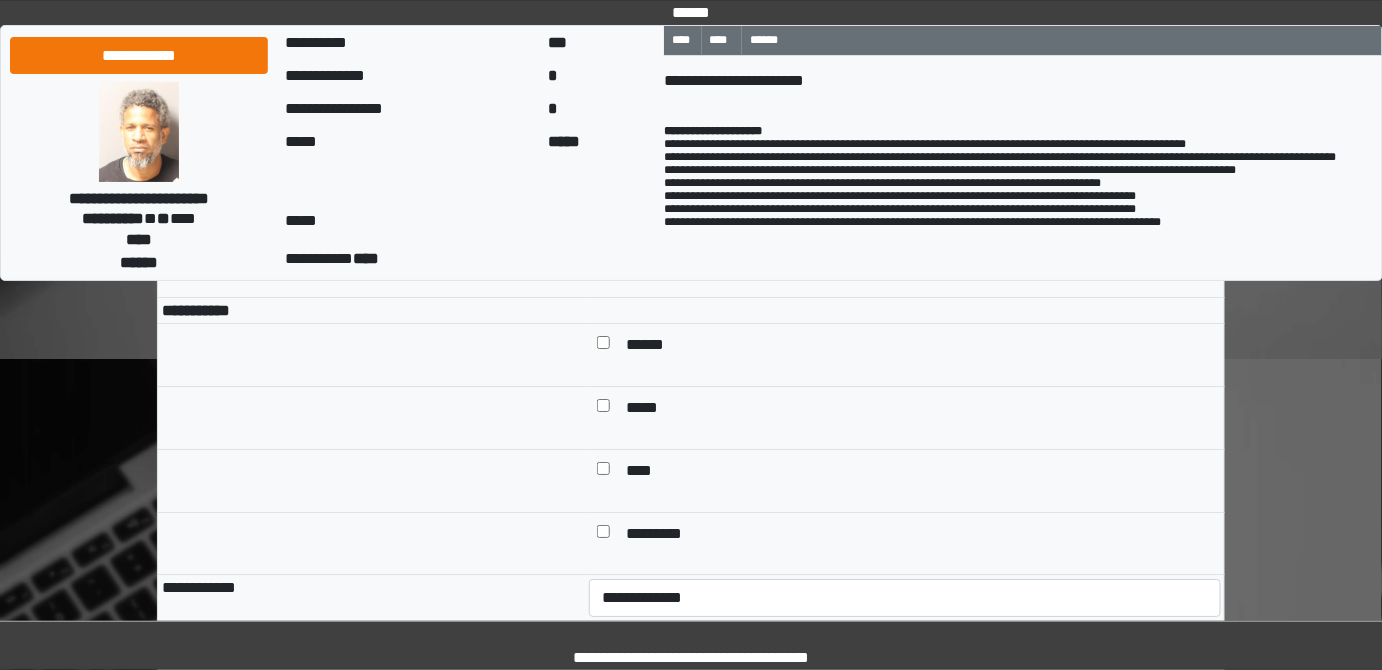 click on "*********" at bounding box center (659, 536) 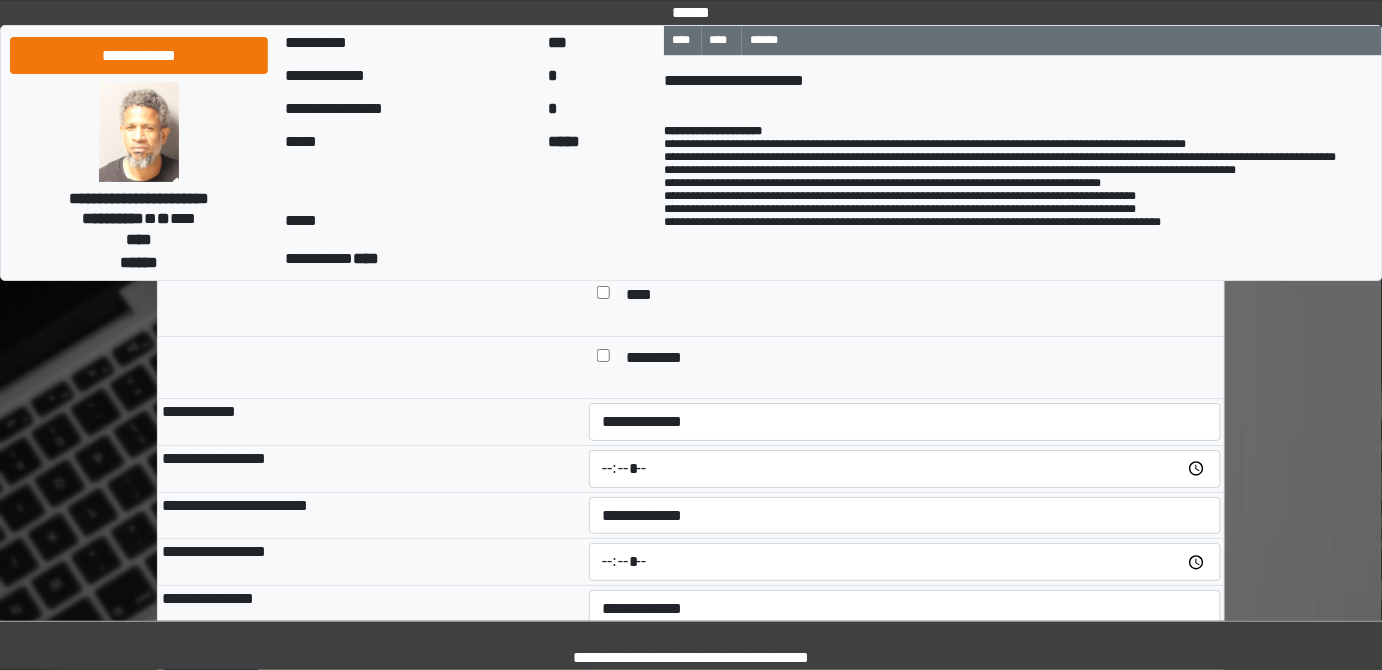 scroll, scrollTop: 2363, scrollLeft: 0, axis: vertical 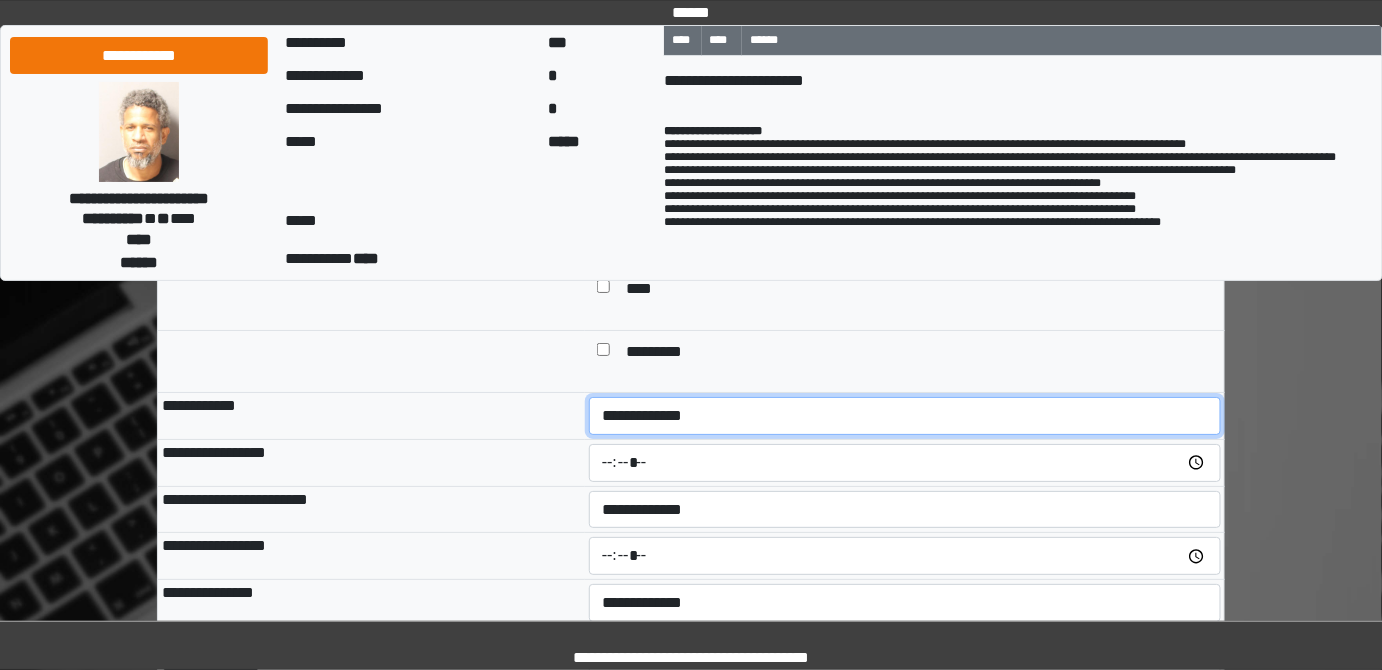 click on "**********" at bounding box center [905, 415] 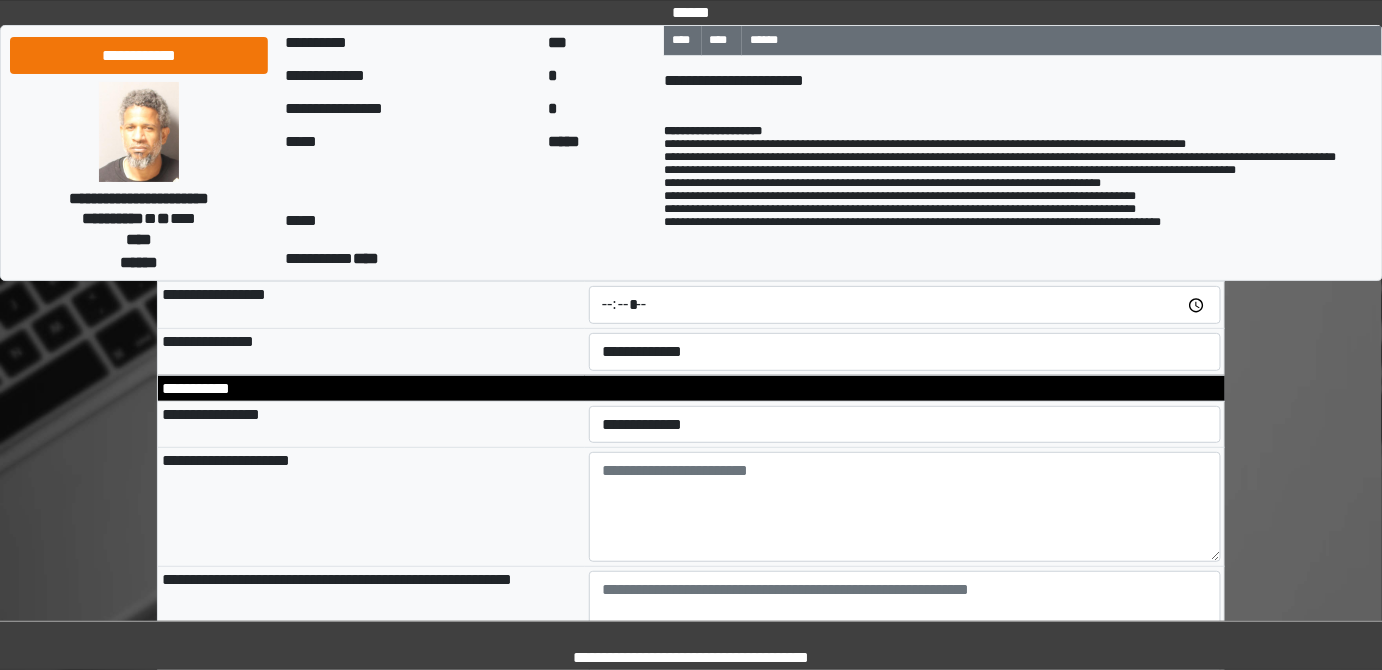 scroll, scrollTop: 2727, scrollLeft: 0, axis: vertical 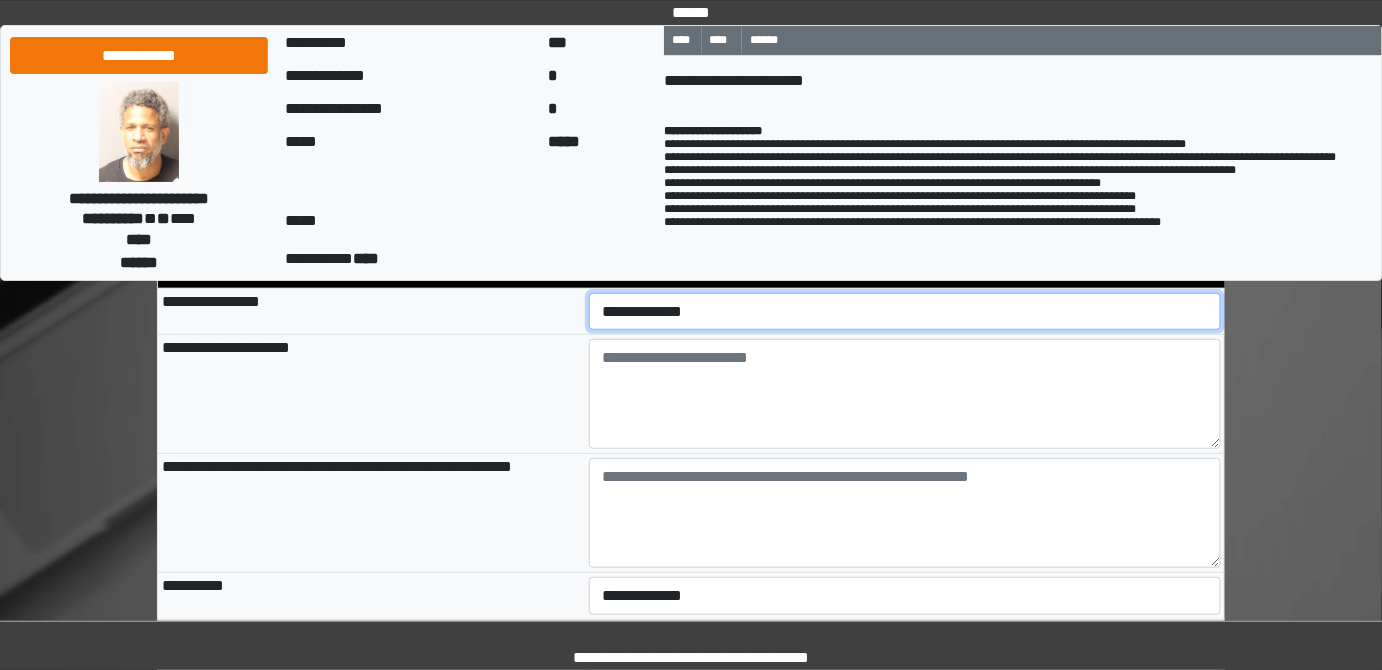 click on "**********" at bounding box center [905, 311] 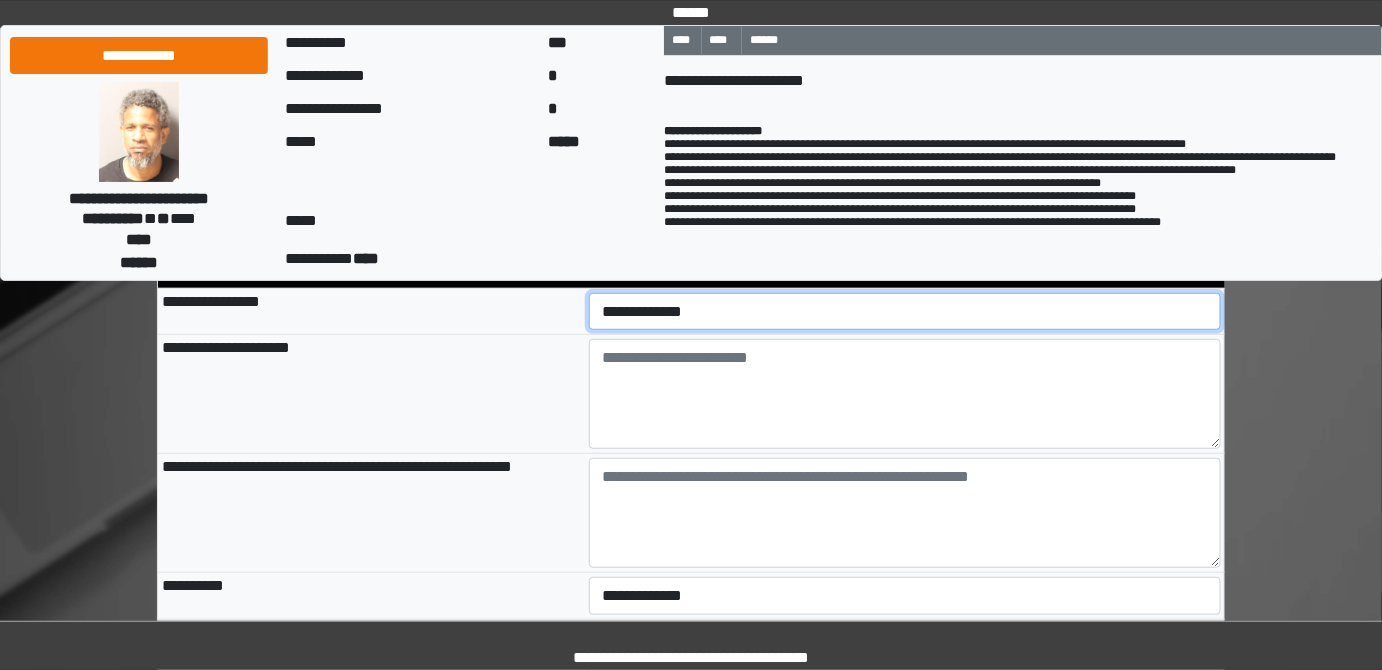 select on "*" 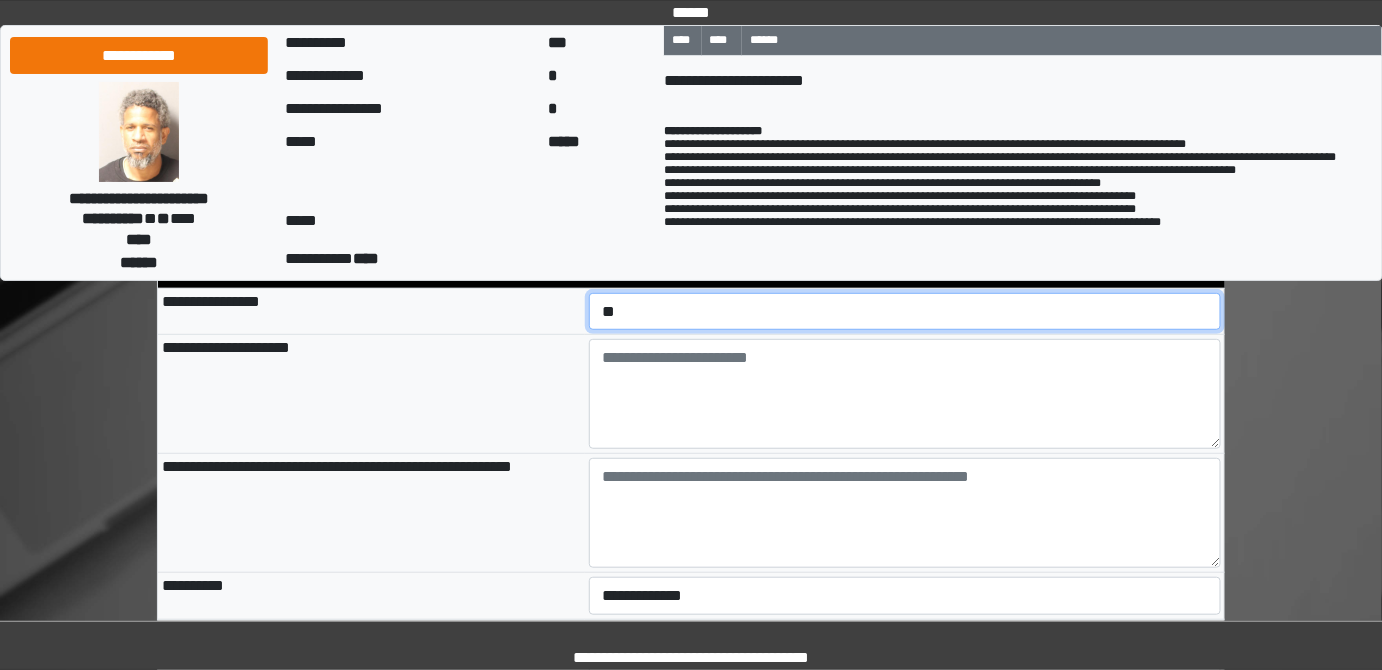 click on "**********" at bounding box center [905, 311] 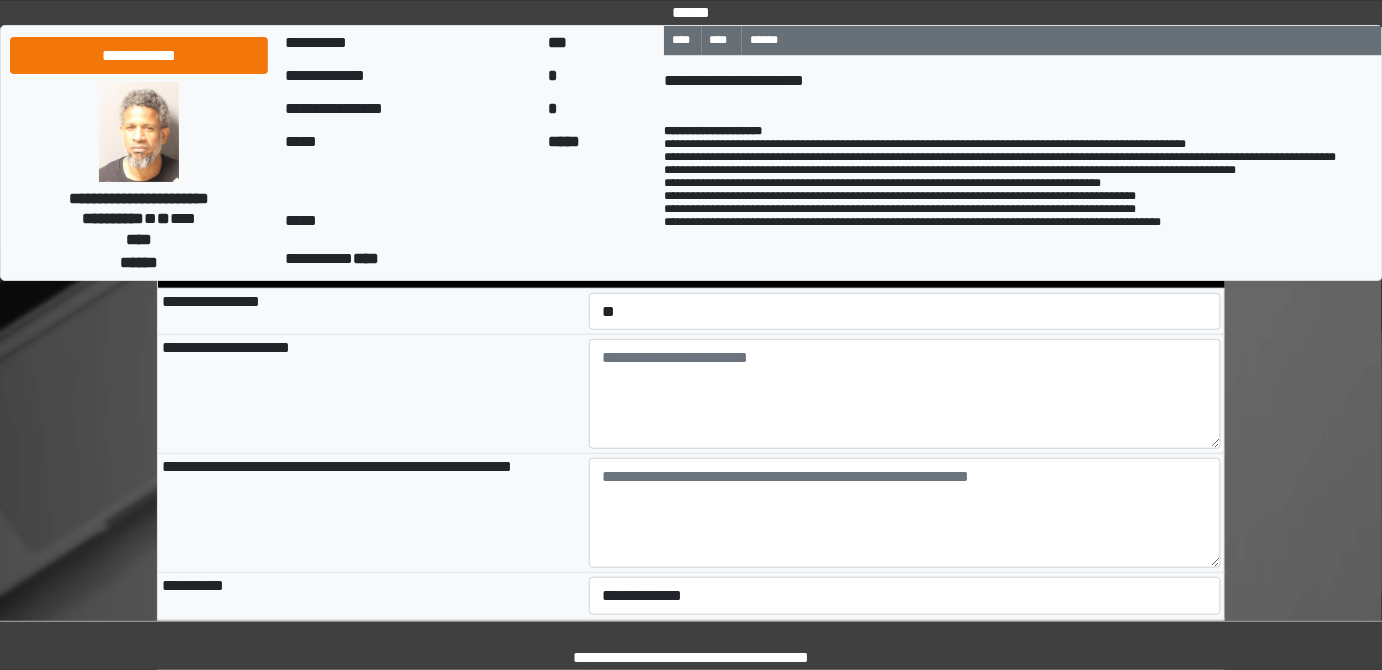 click on "**********" at bounding box center (337, 466) 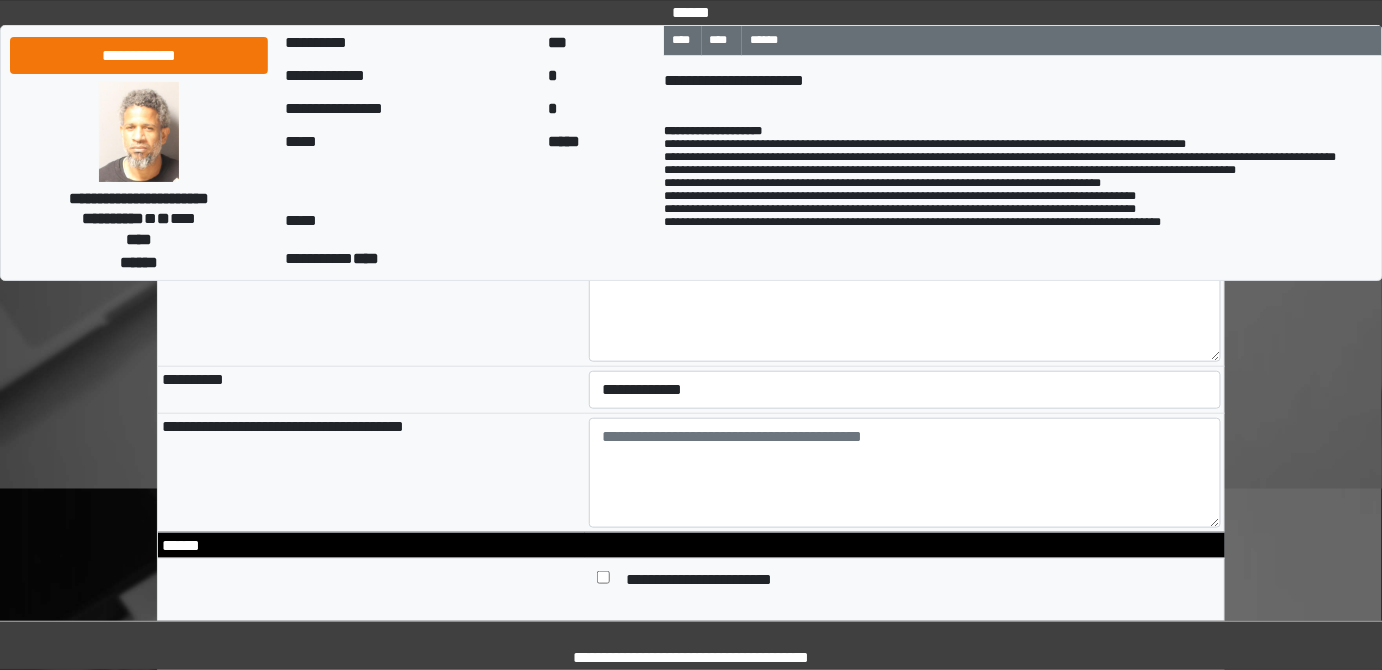scroll, scrollTop: 2909, scrollLeft: 0, axis: vertical 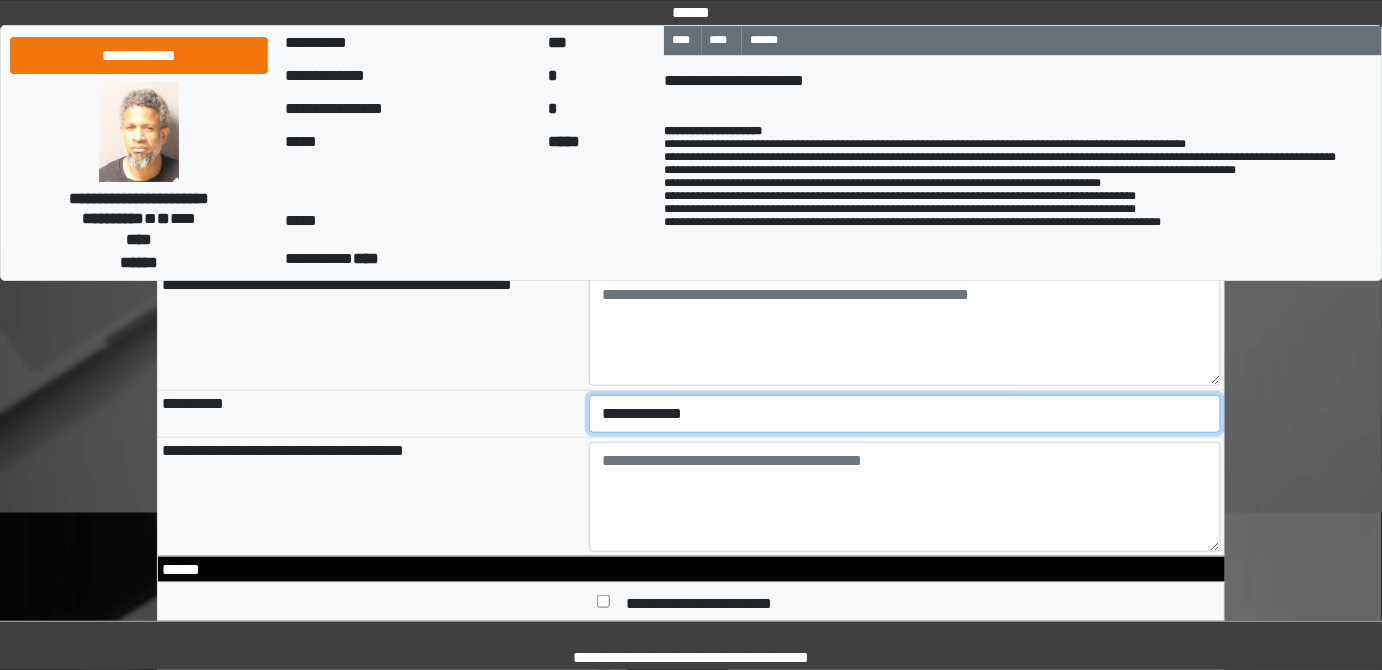 click on "**********" at bounding box center [905, 413] 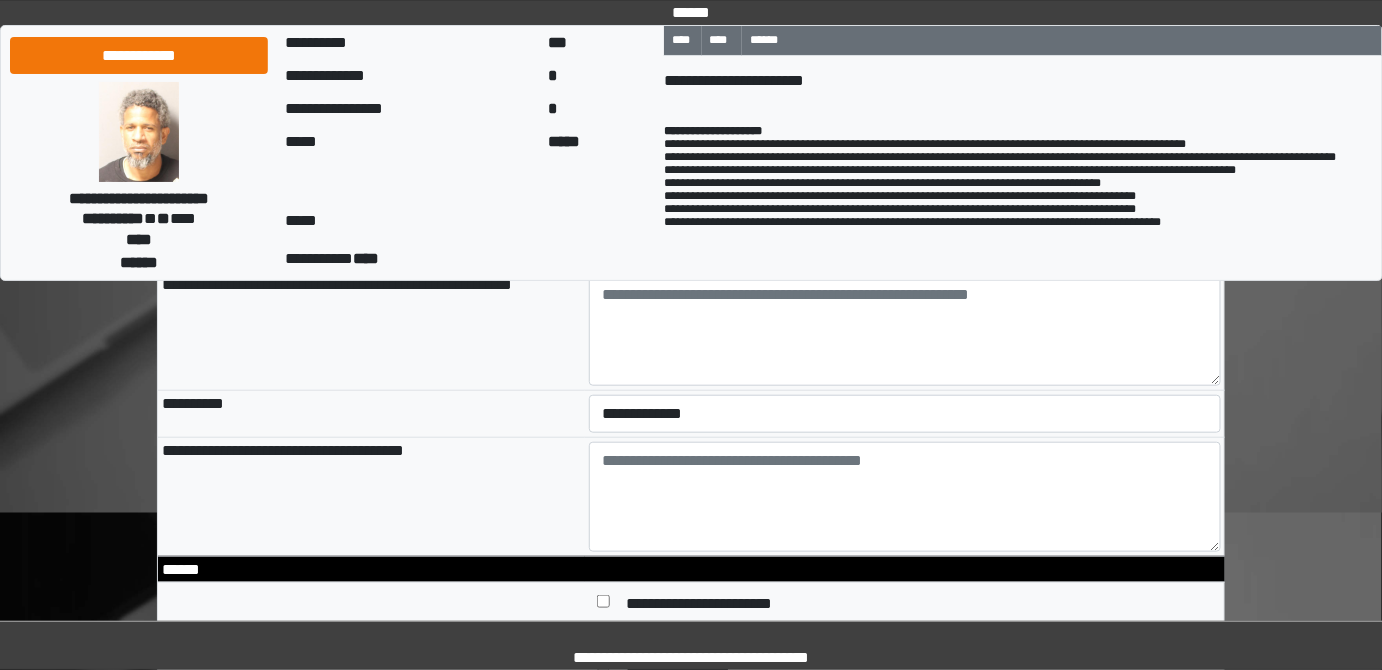 click on "**********" at bounding box center [371, 414] 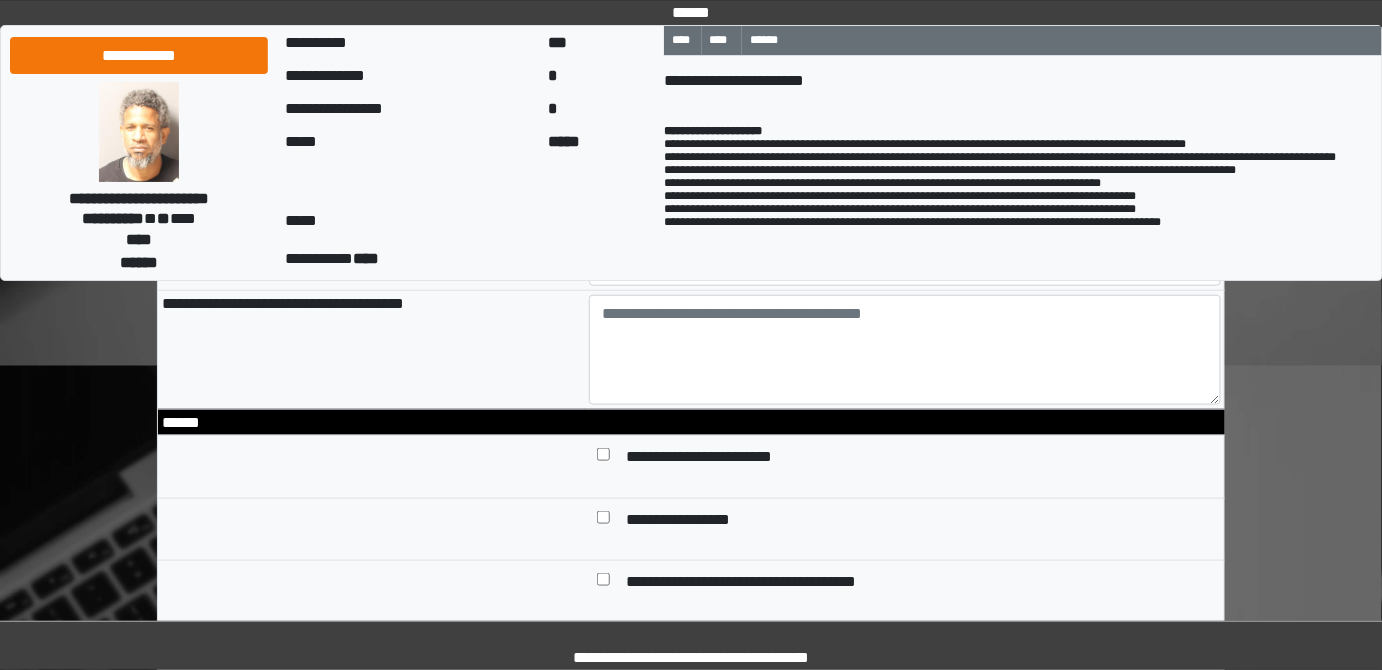 scroll, scrollTop: 3181, scrollLeft: 0, axis: vertical 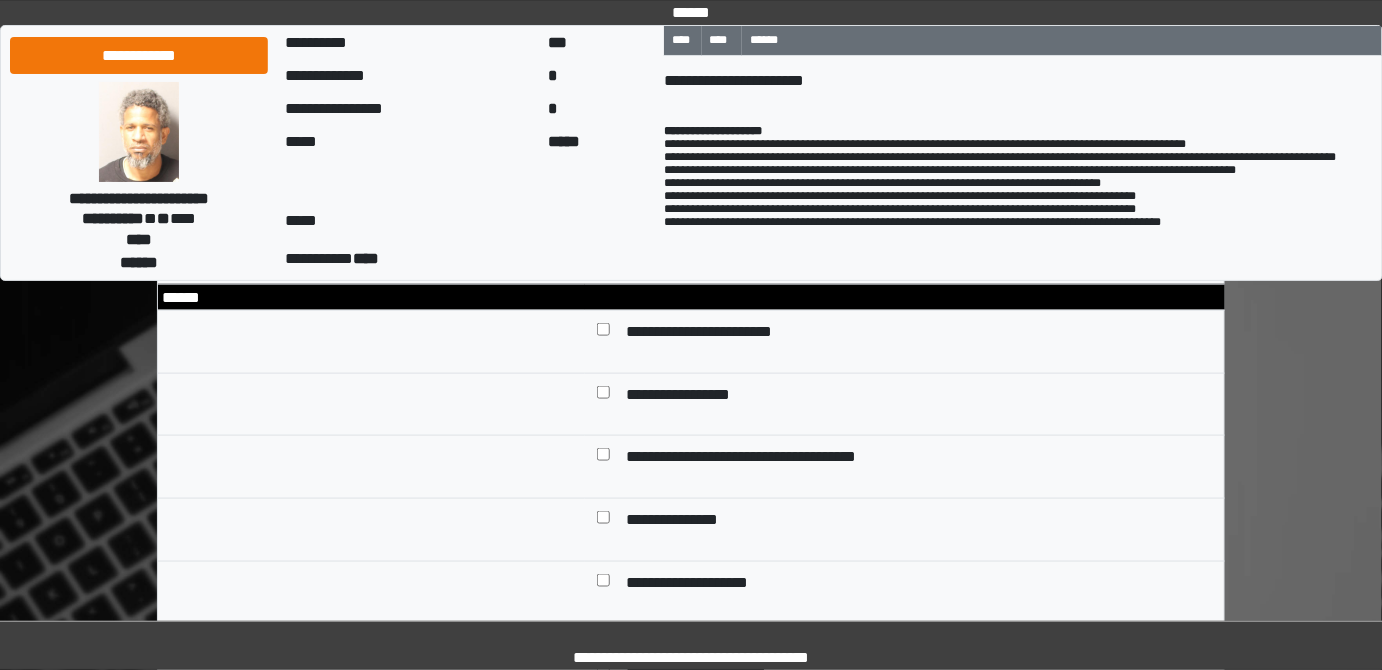 click on "**********" at bounding box center (919, 334) 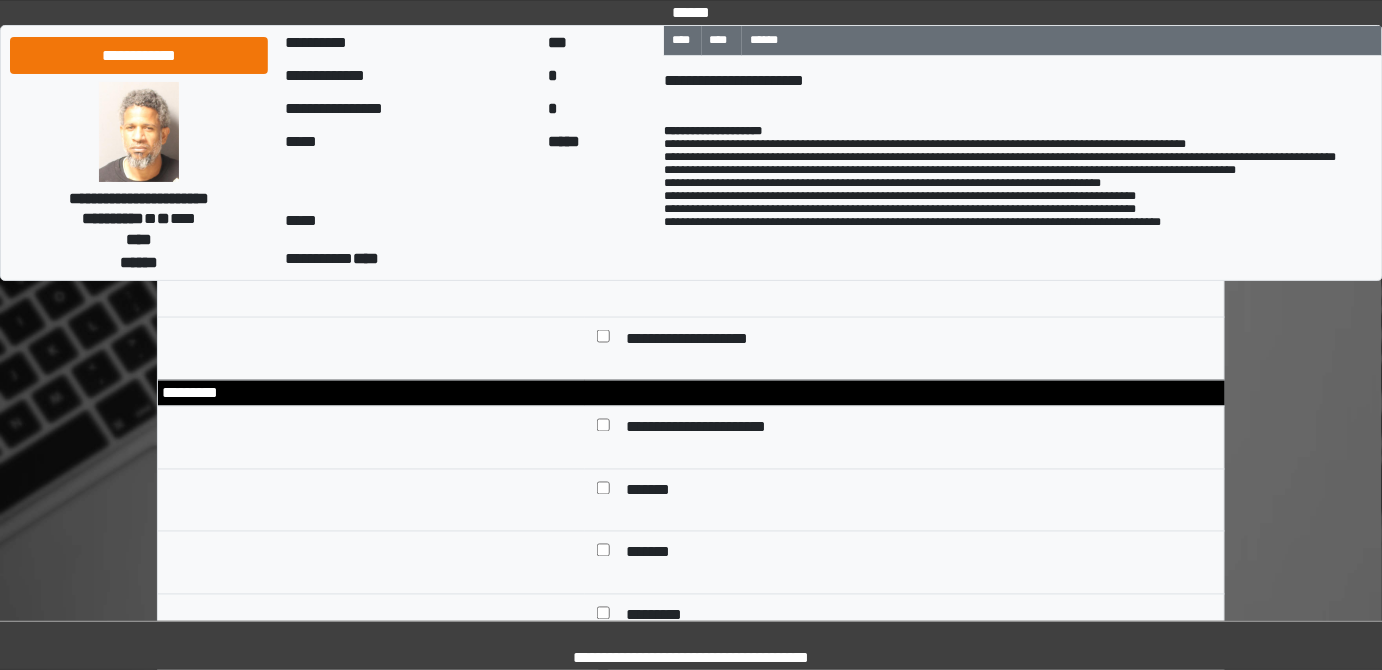 scroll, scrollTop: 3454, scrollLeft: 0, axis: vertical 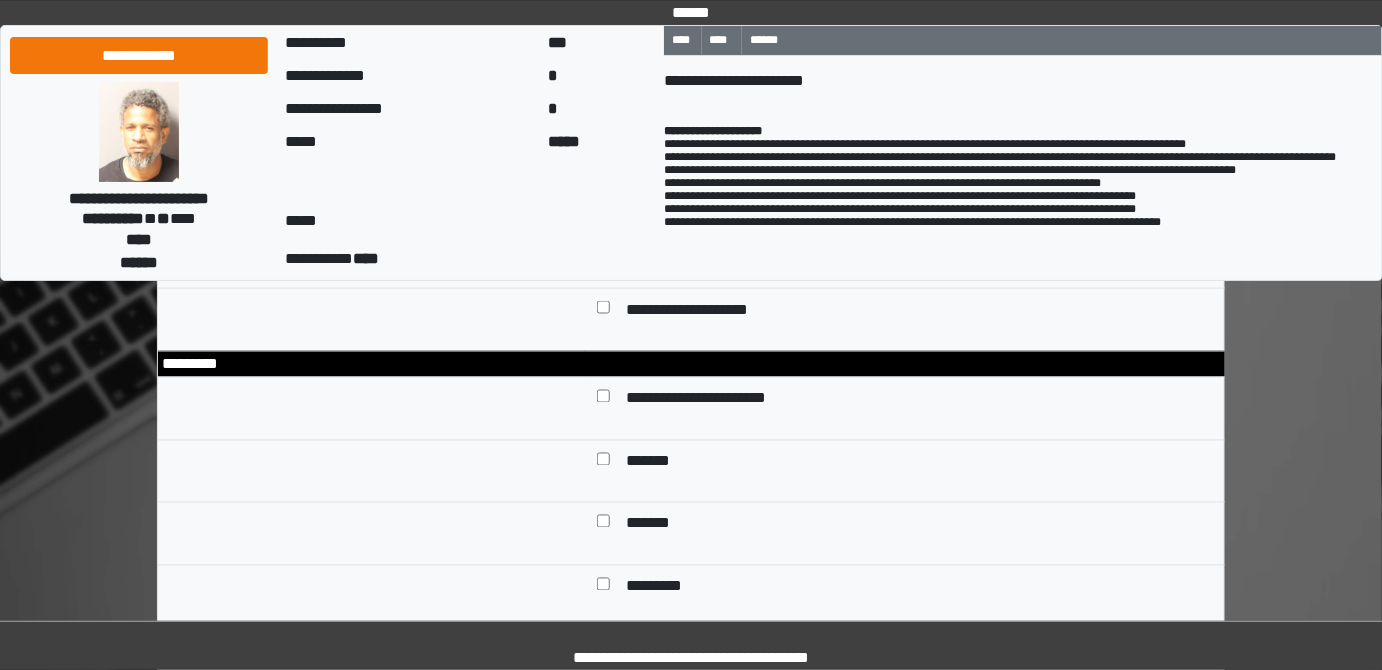 click on "**********" at bounding box center [715, 401] 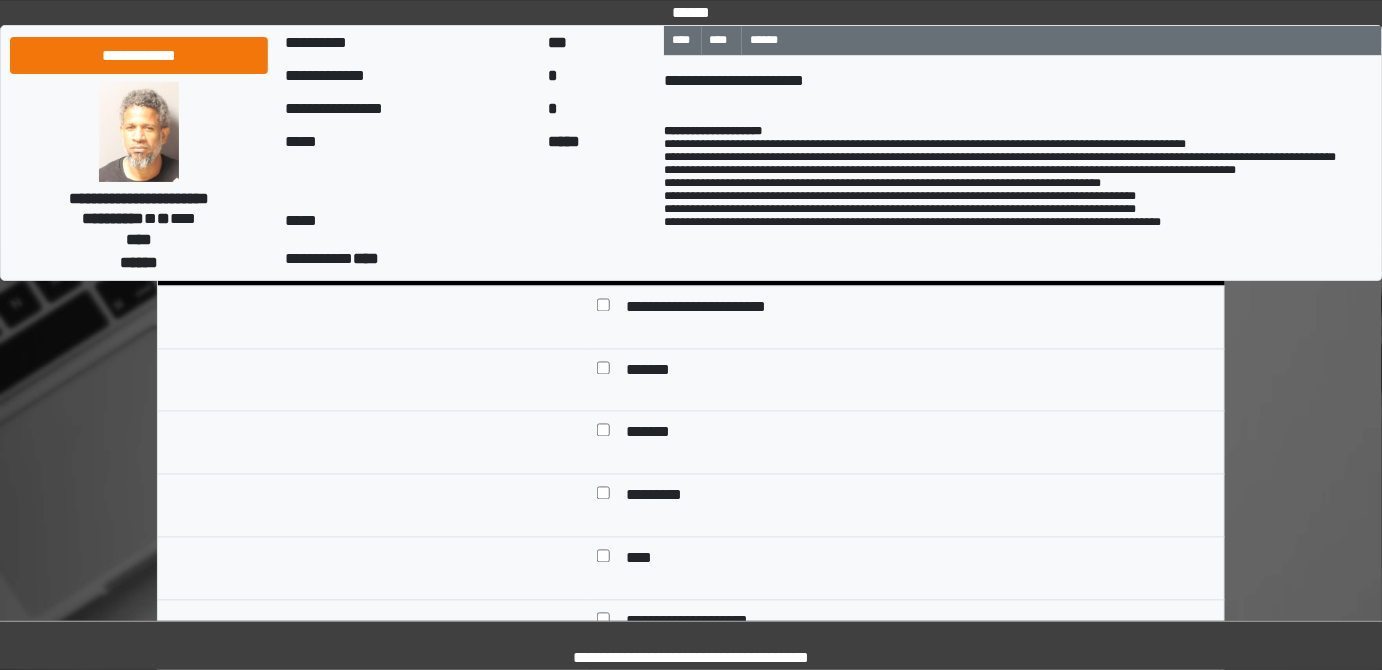 click on "*******" at bounding box center [655, 373] 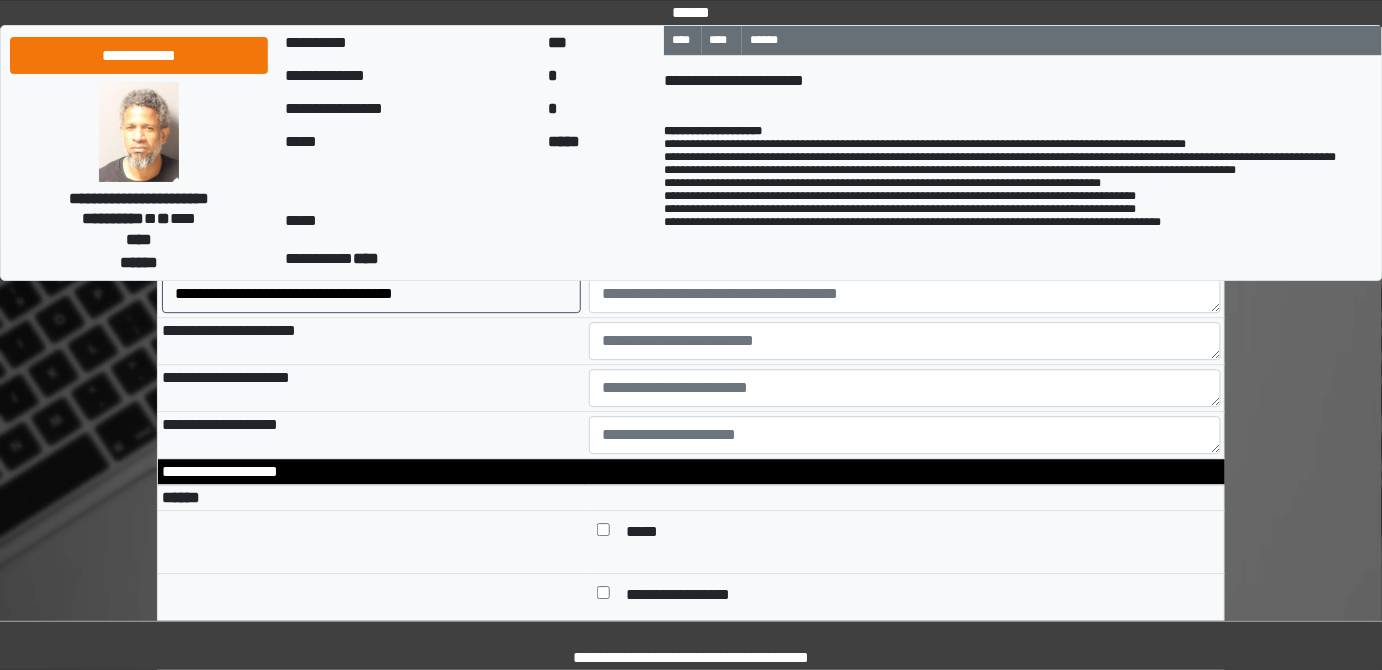 scroll, scrollTop: 4454, scrollLeft: 0, axis: vertical 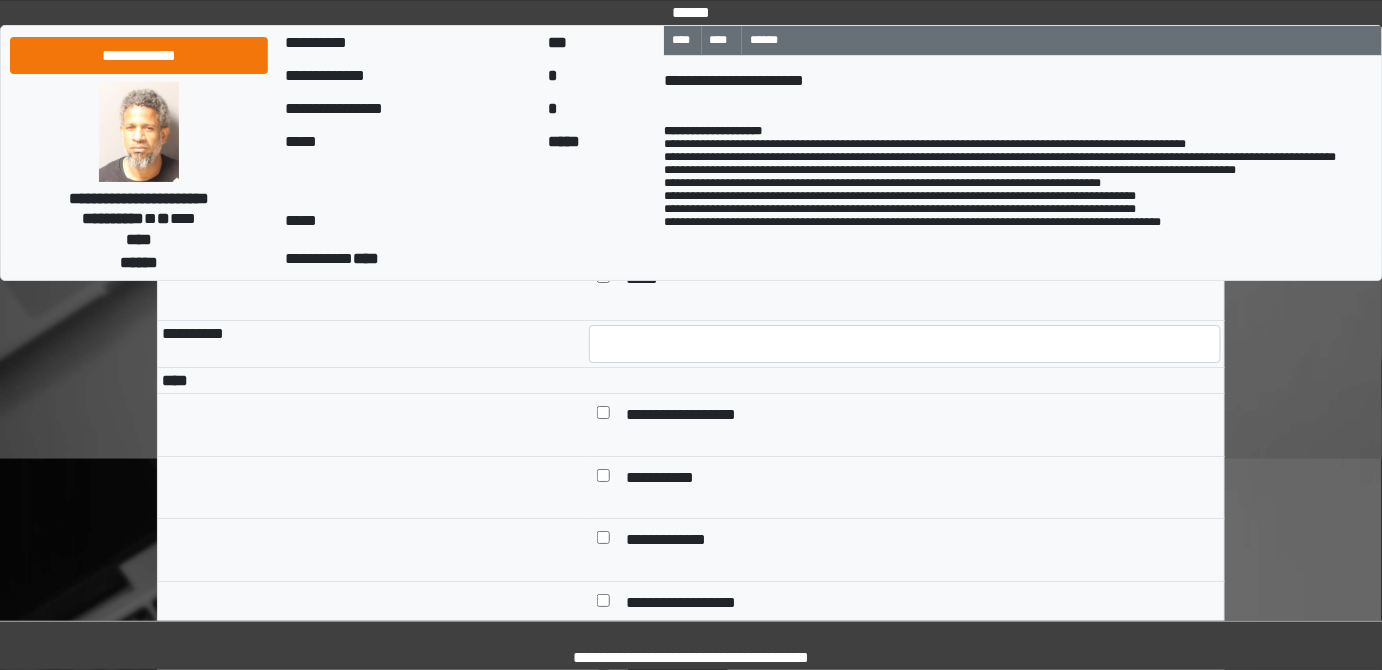 click on "**********" at bounding box center [693, 417] 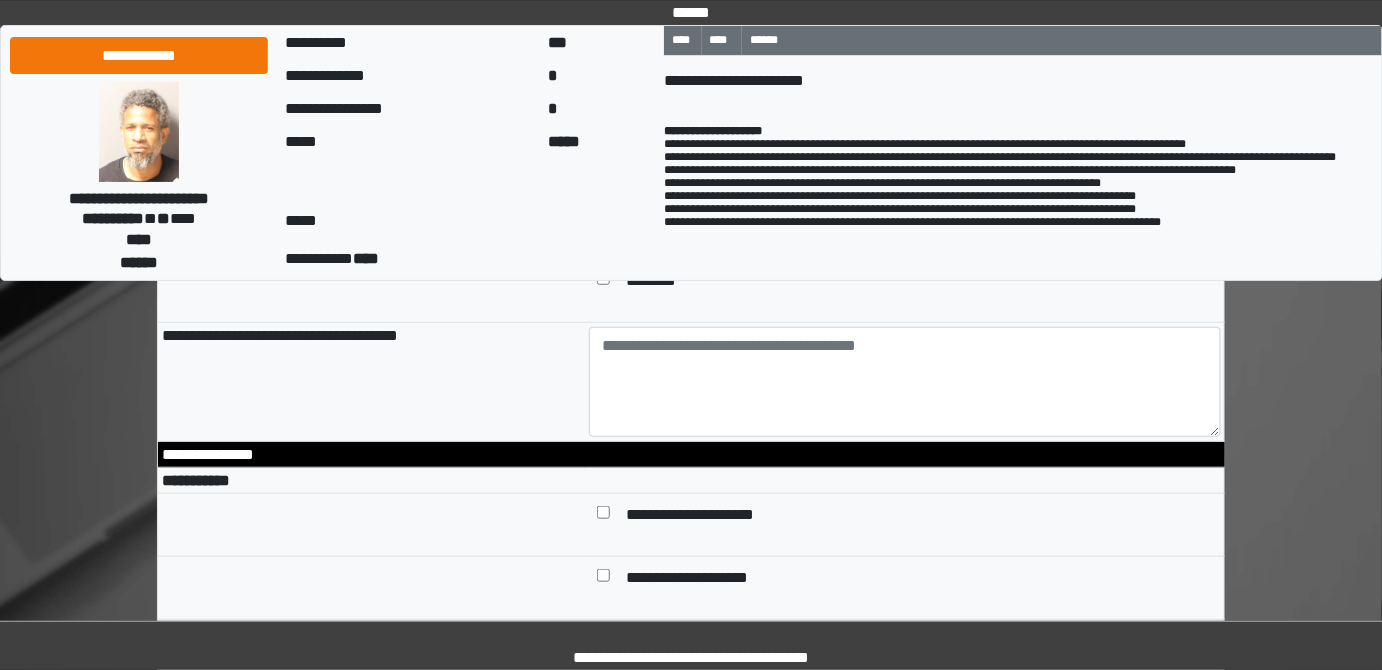 scroll, scrollTop: 5545, scrollLeft: 0, axis: vertical 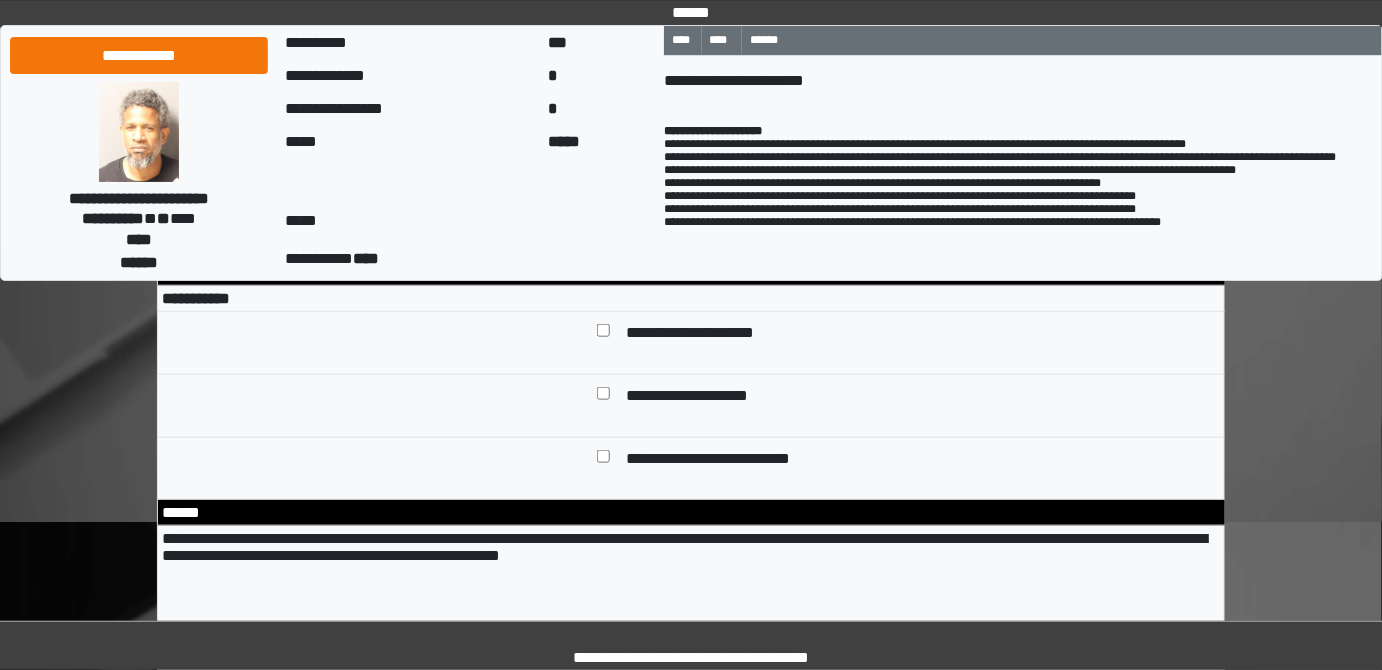click on "**********" at bounding box center [702, 335] 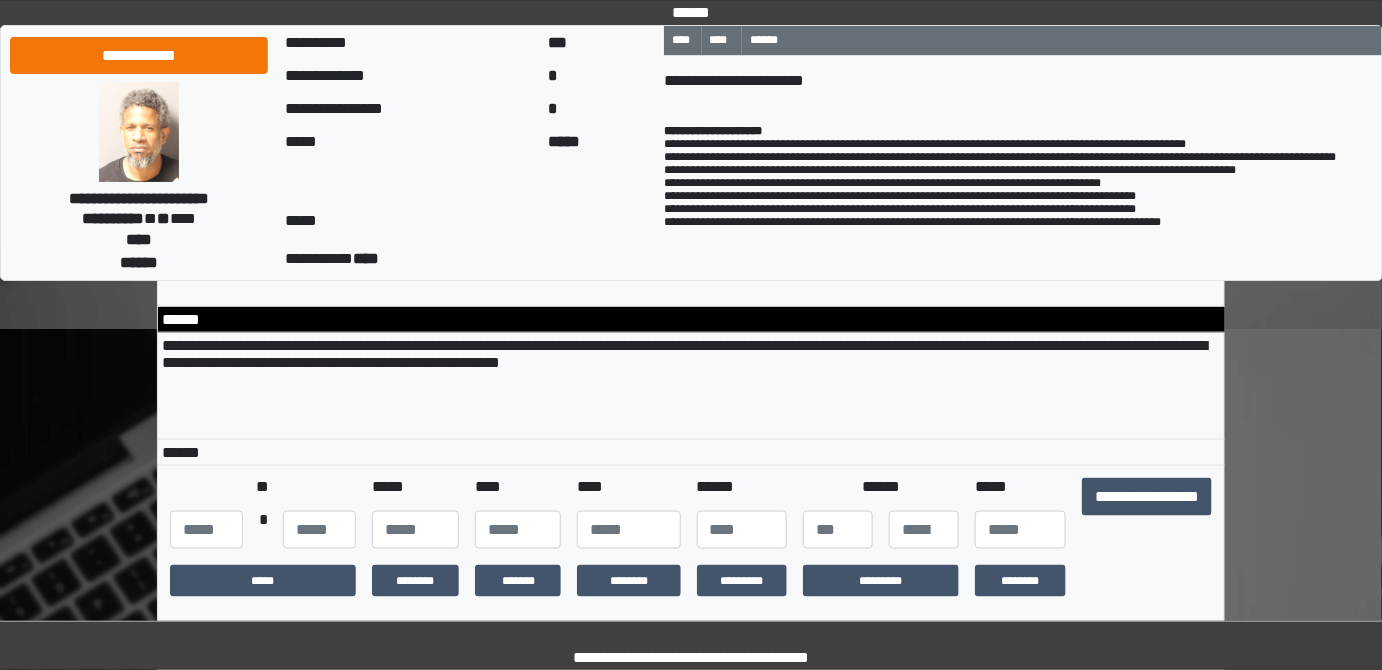 scroll, scrollTop: 5818, scrollLeft: 0, axis: vertical 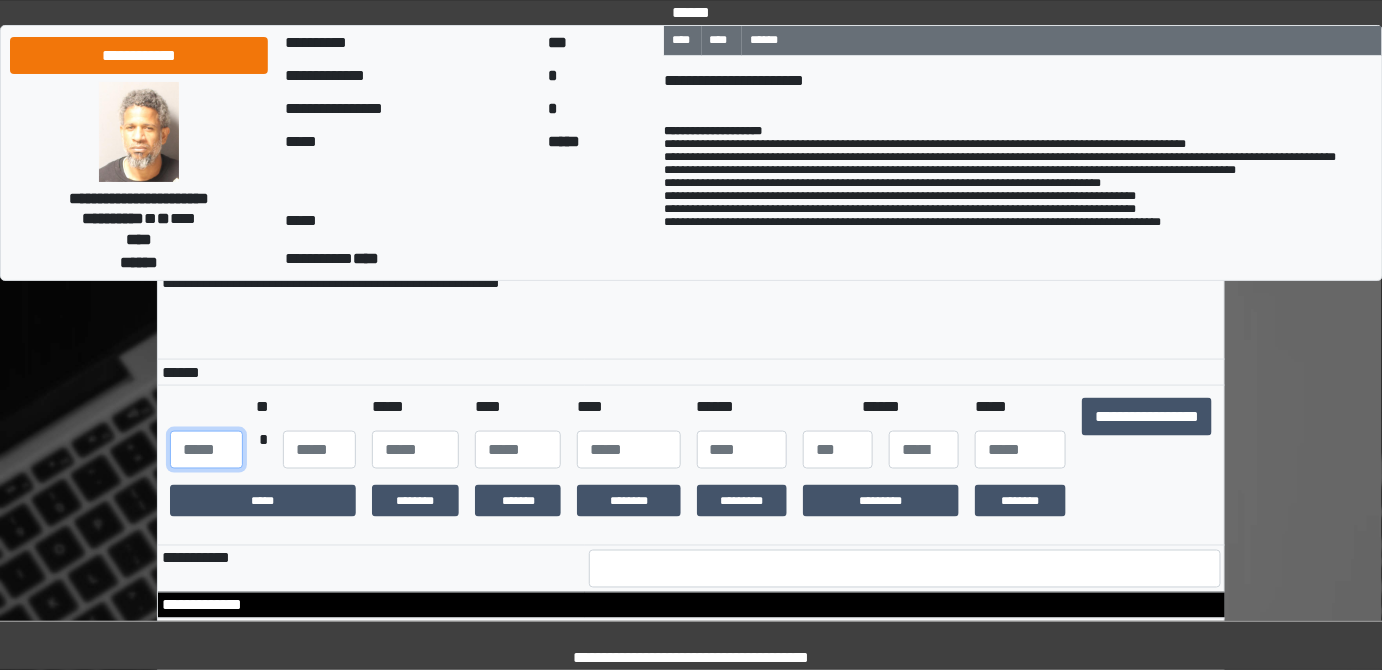 click at bounding box center (206, 450) 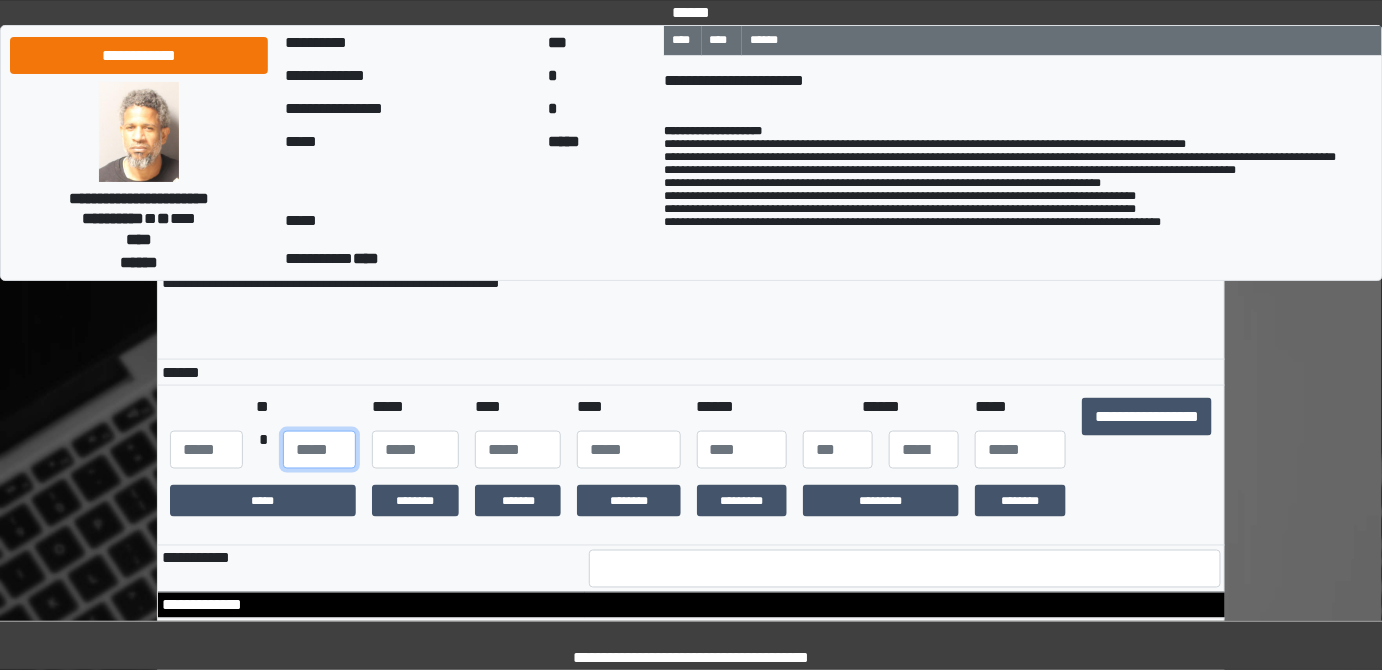 type on "**" 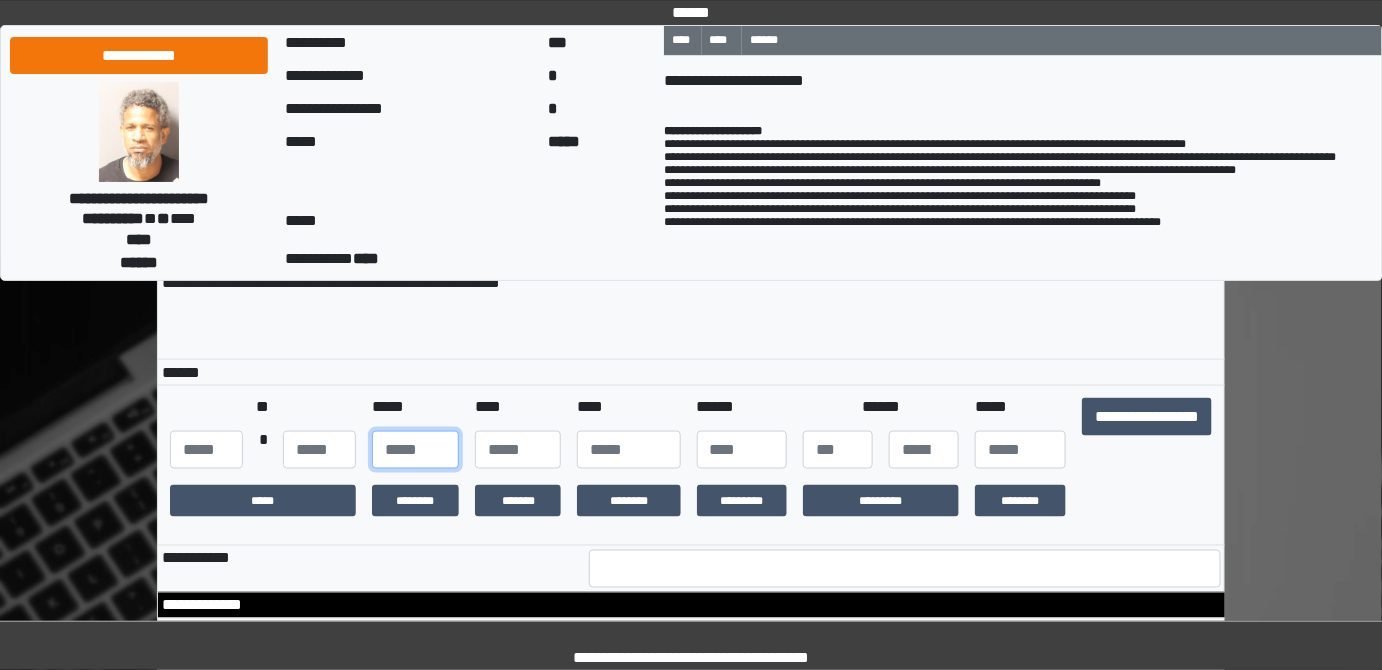 type on "**" 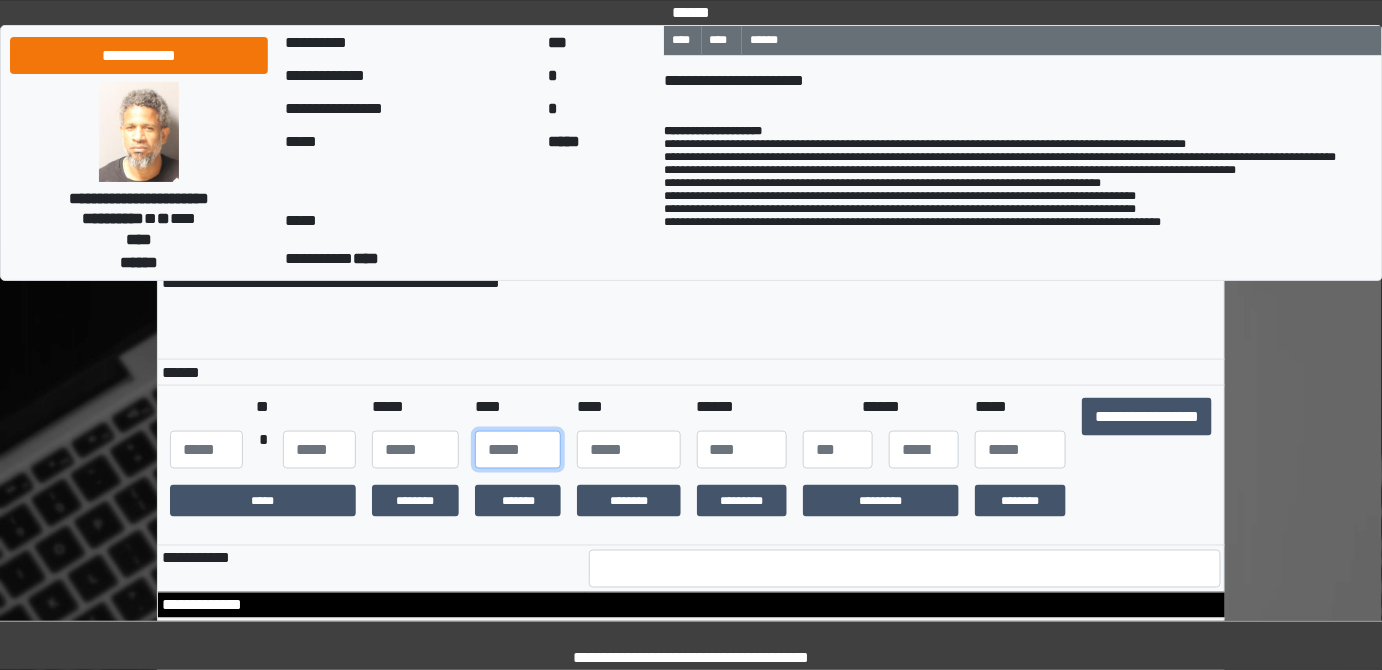 type on "**" 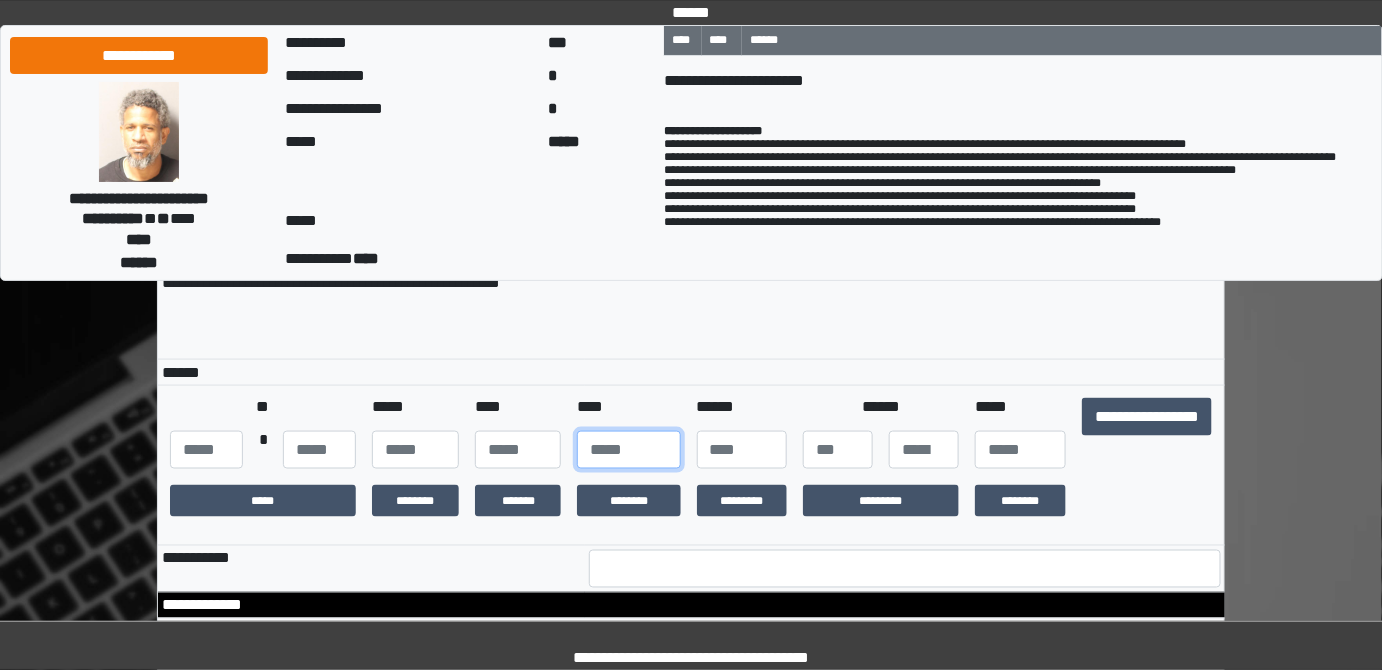 type on "****" 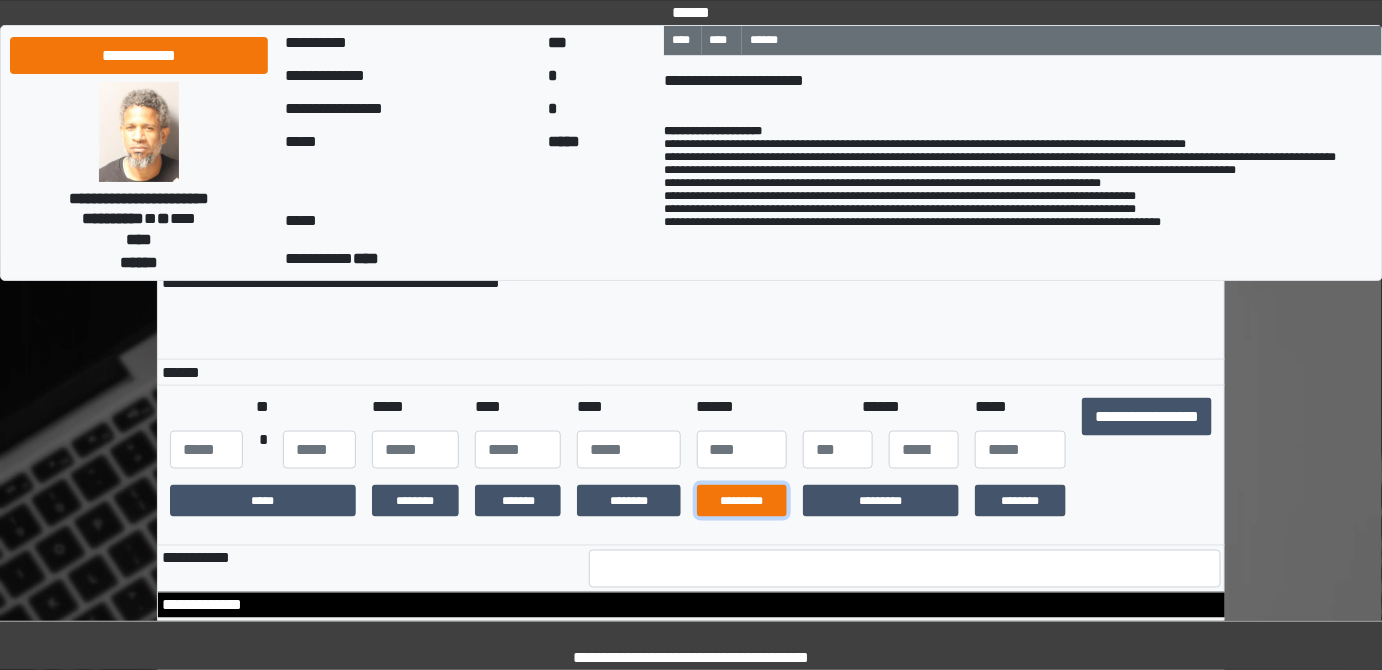 click on "*********" at bounding box center [742, 501] 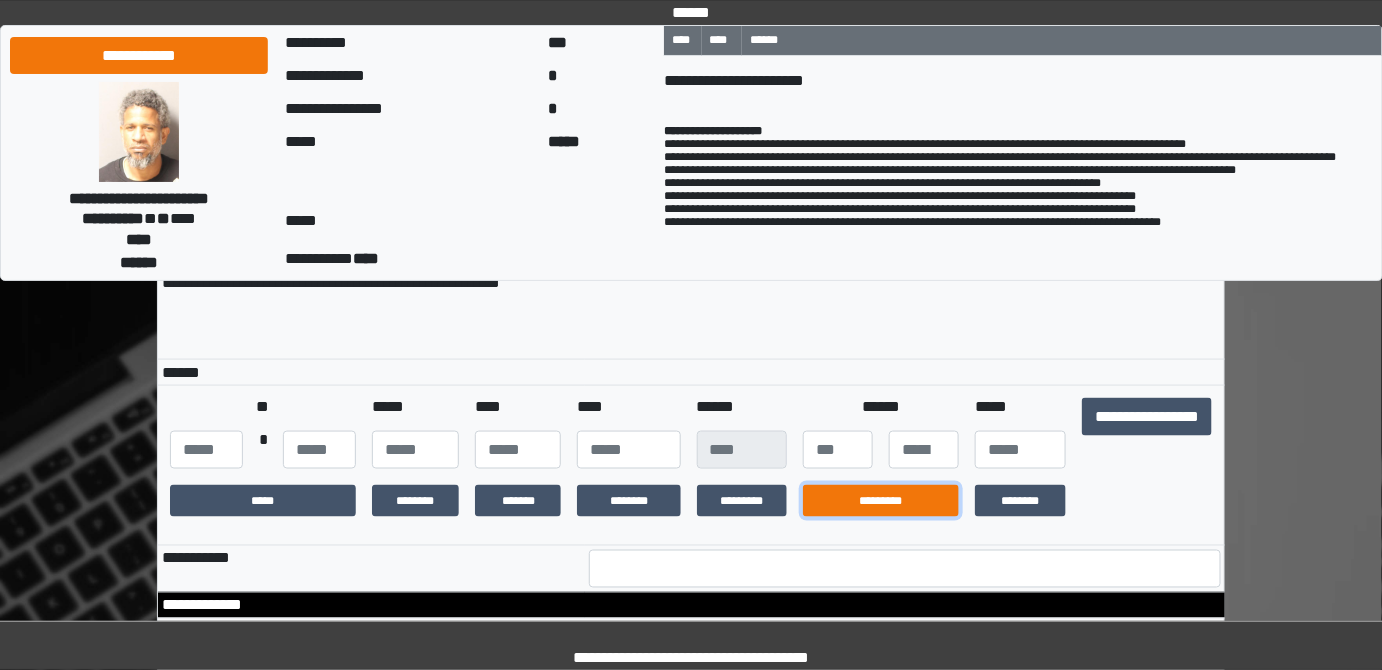 click on "*********" at bounding box center (881, 501) 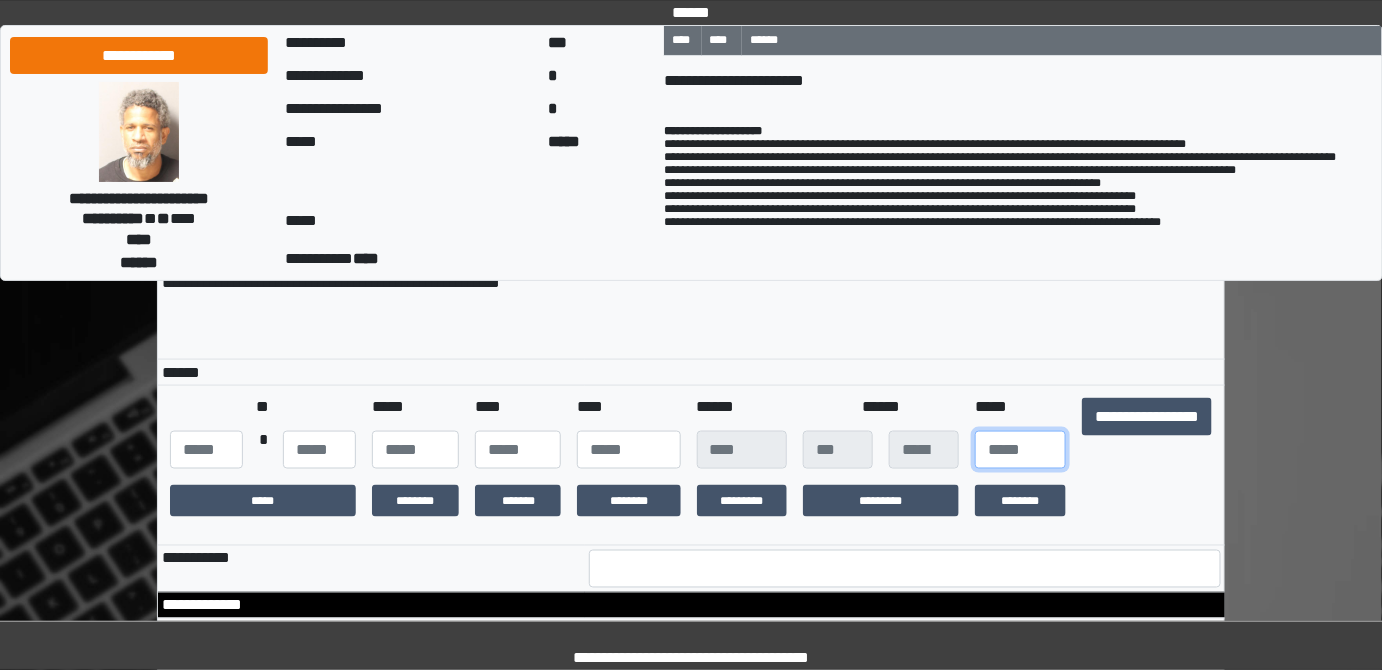 click at bounding box center (1020, 450) 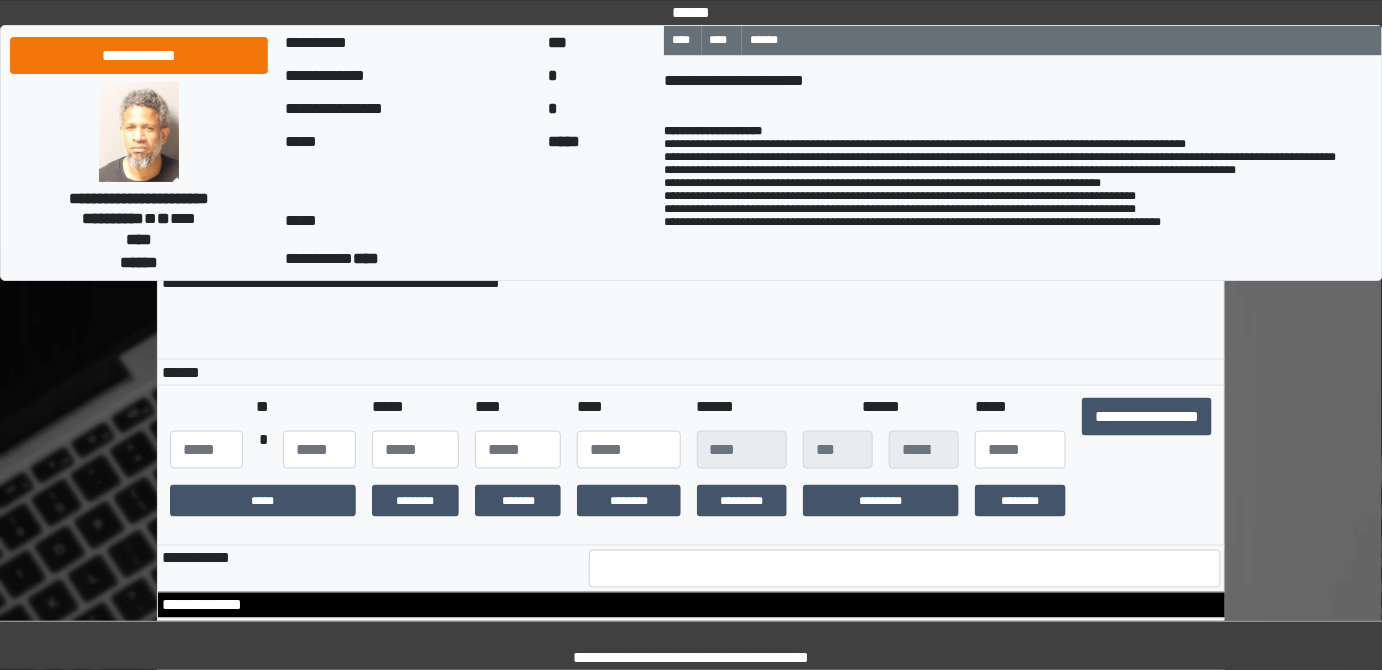 click at bounding box center (1147, 501) 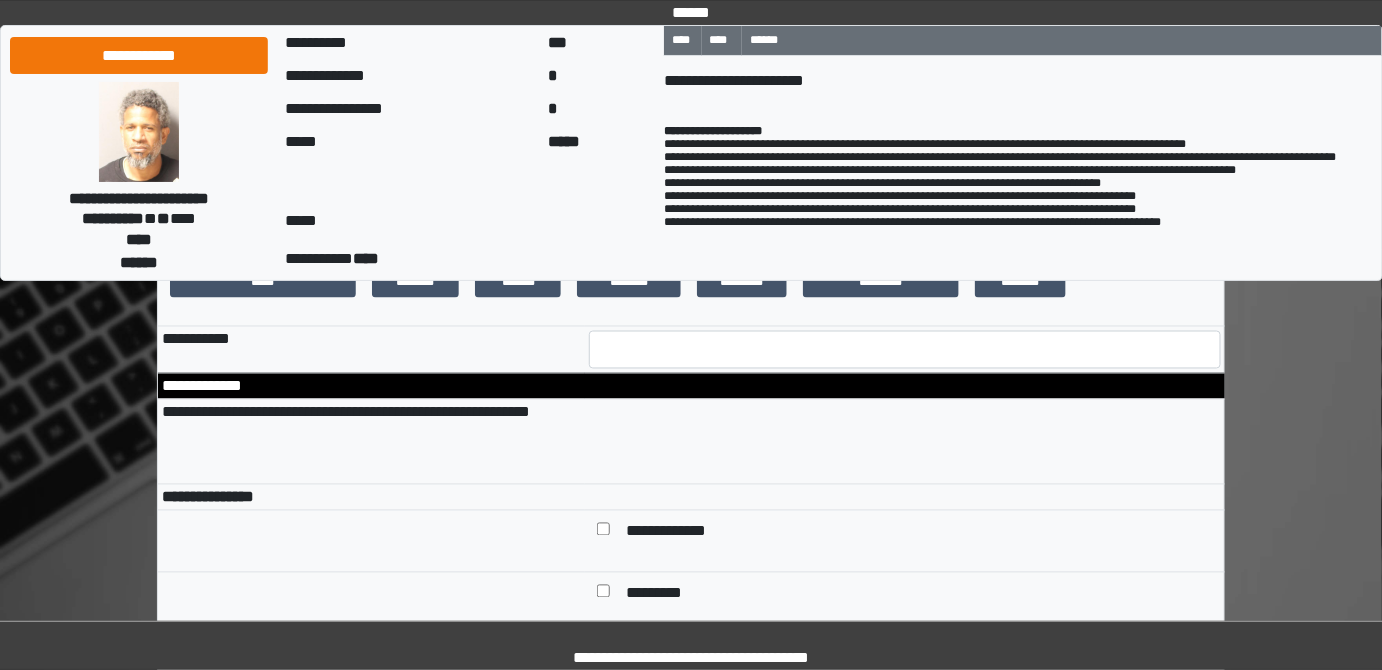 scroll, scrollTop: 6090, scrollLeft: 0, axis: vertical 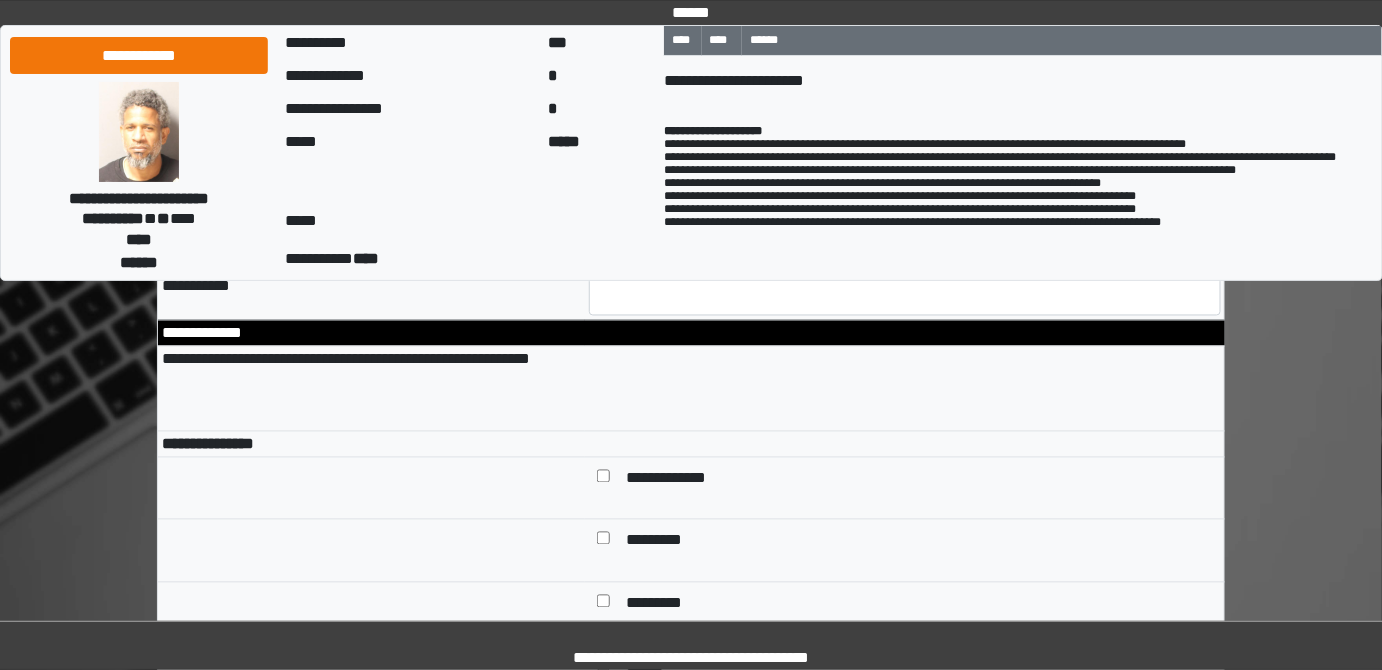 click on "**********" at bounding box center (681, 481) 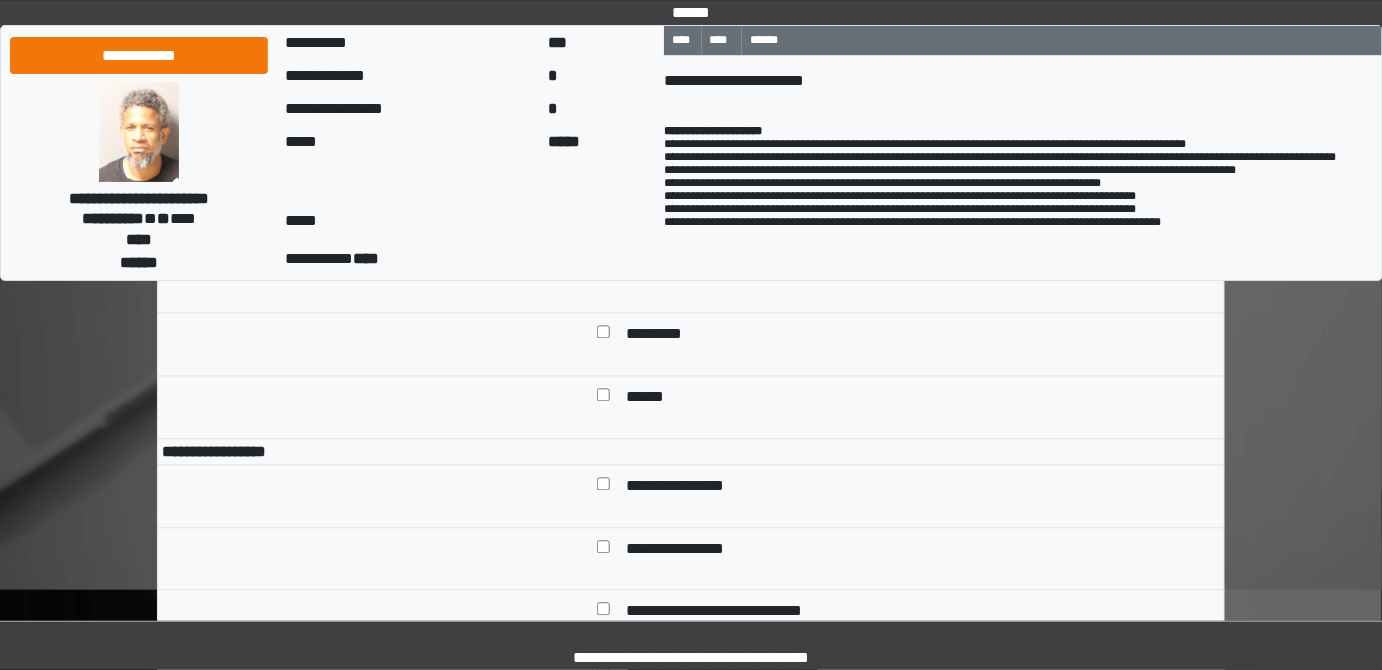 scroll, scrollTop: 6454, scrollLeft: 0, axis: vertical 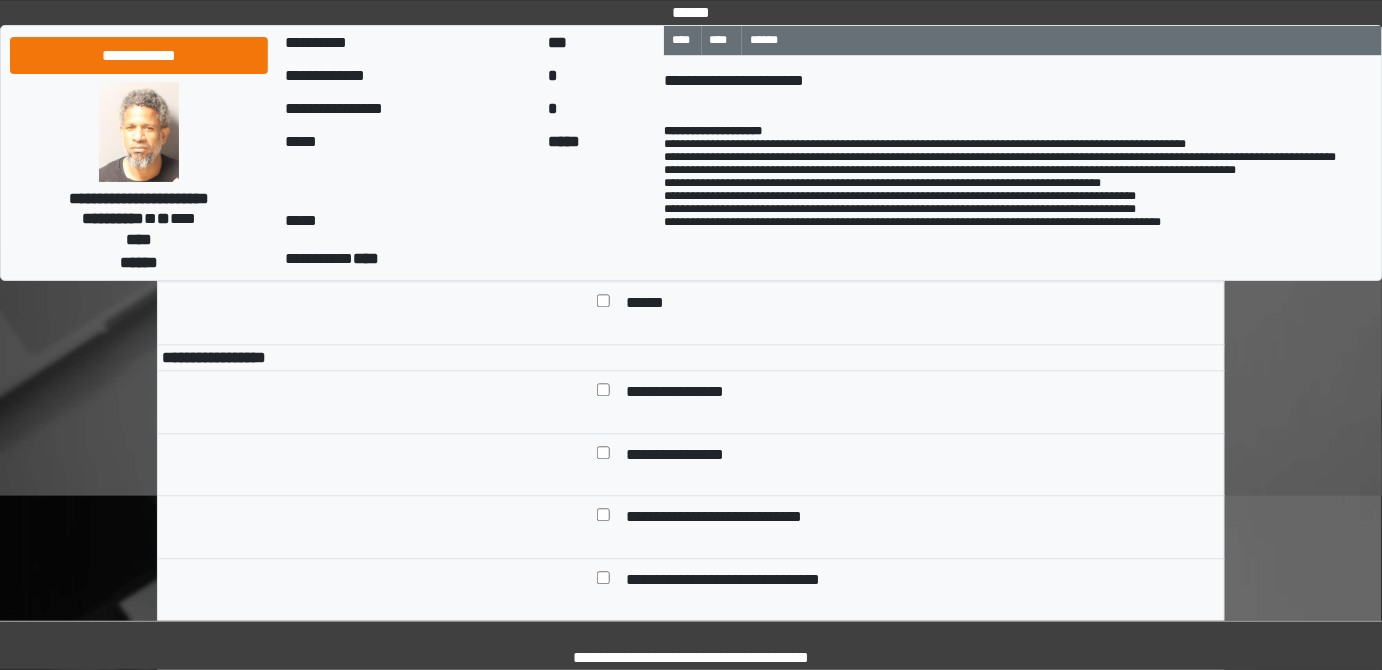 click on "**********" at bounding box center (698, 394) 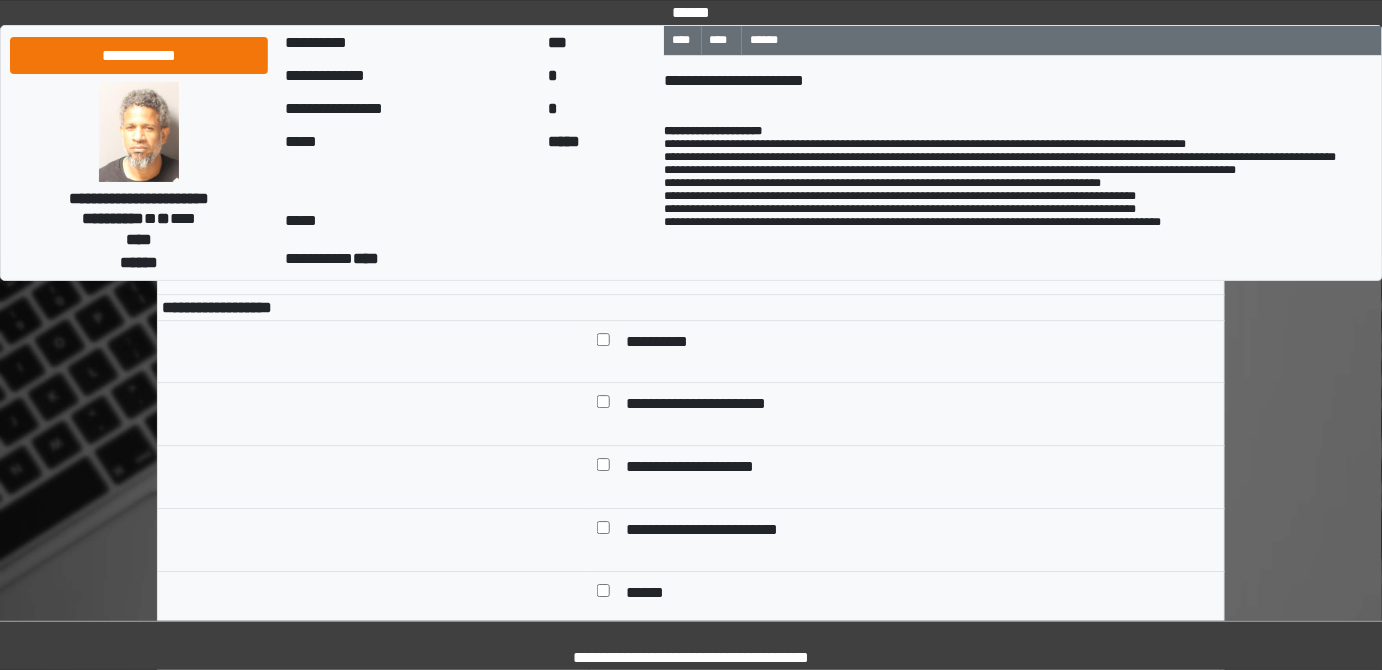 scroll, scrollTop: 6909, scrollLeft: 0, axis: vertical 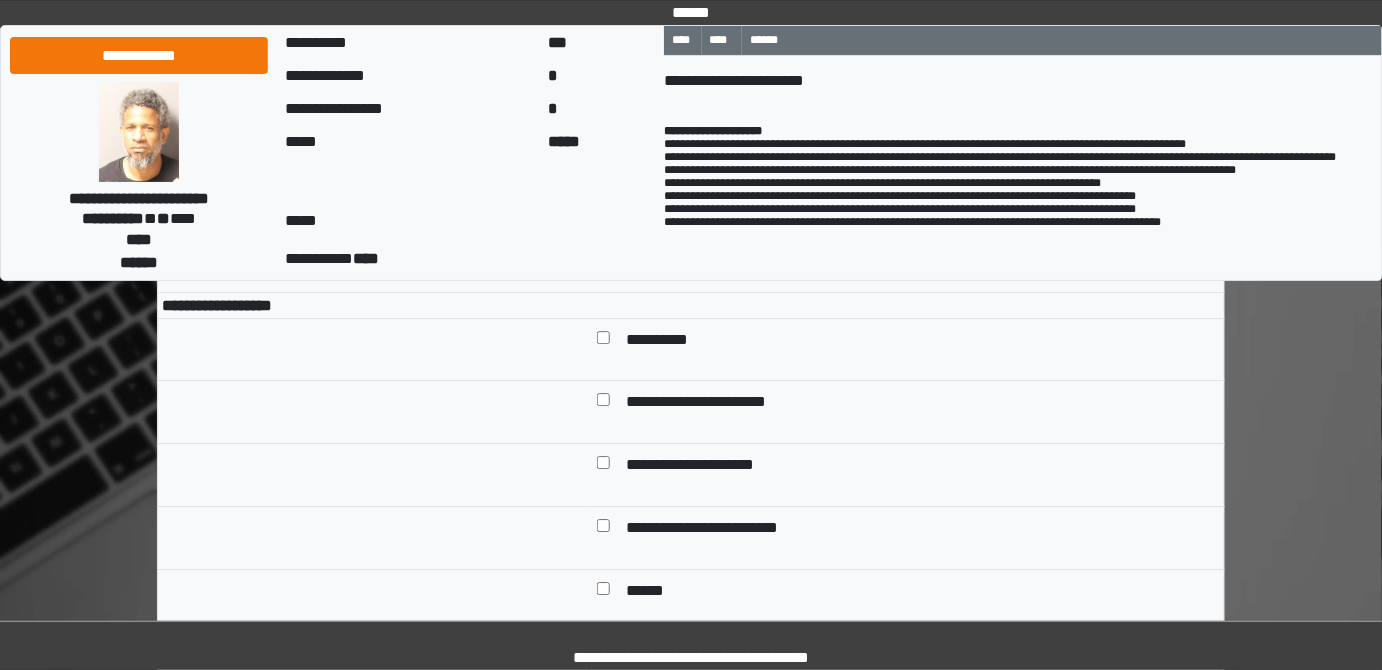 click on "**********" at bounding box center (666, 342) 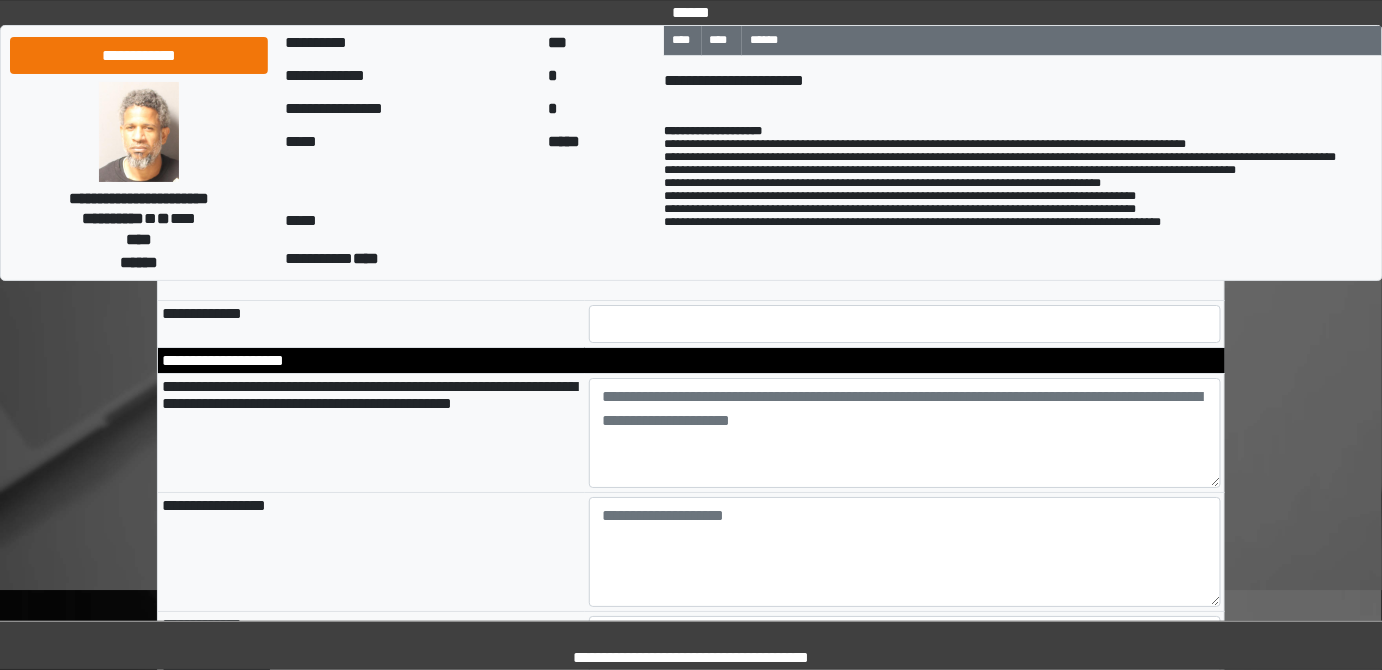 scroll, scrollTop: 7272, scrollLeft: 0, axis: vertical 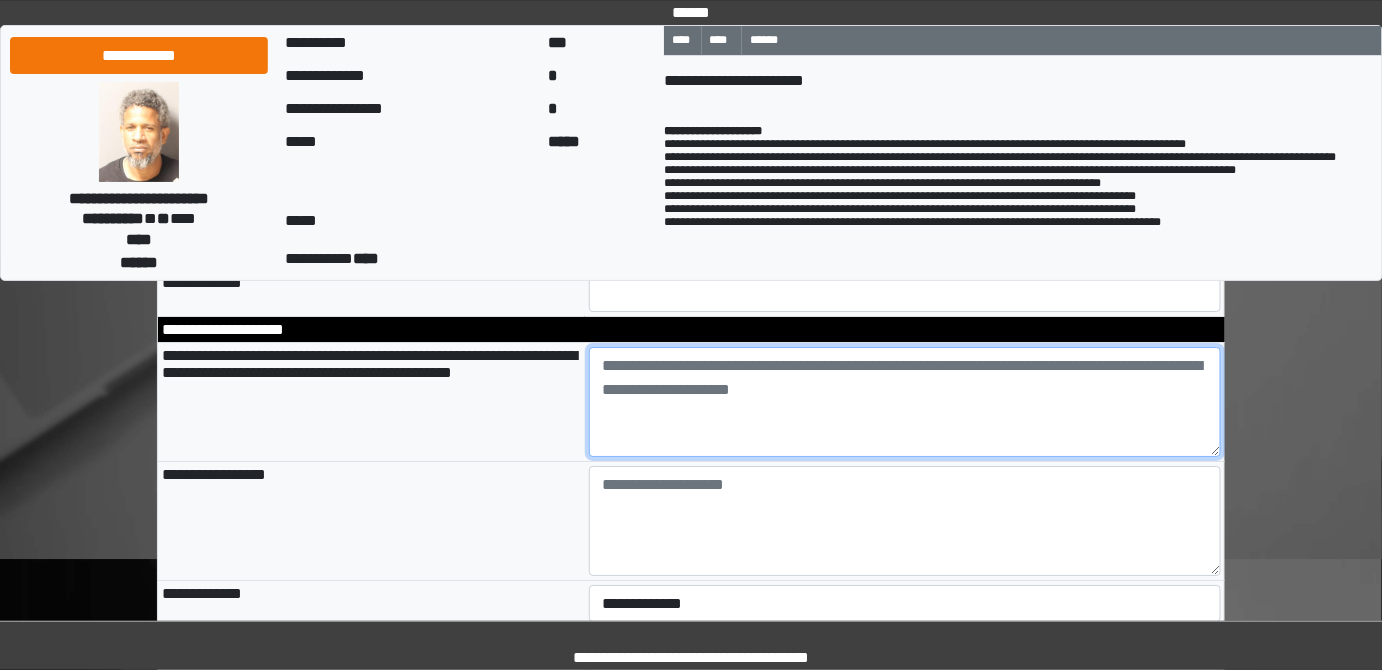 click at bounding box center (905, 402) 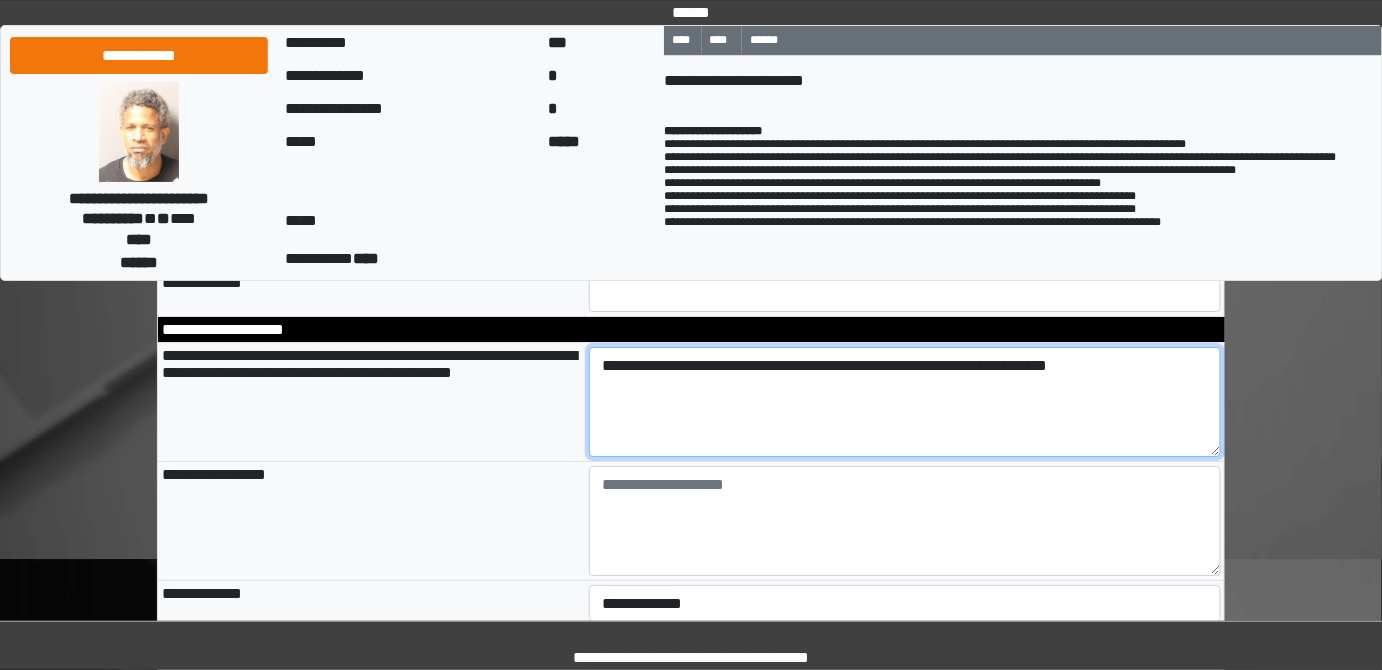 click on "**********" at bounding box center [905, 402] 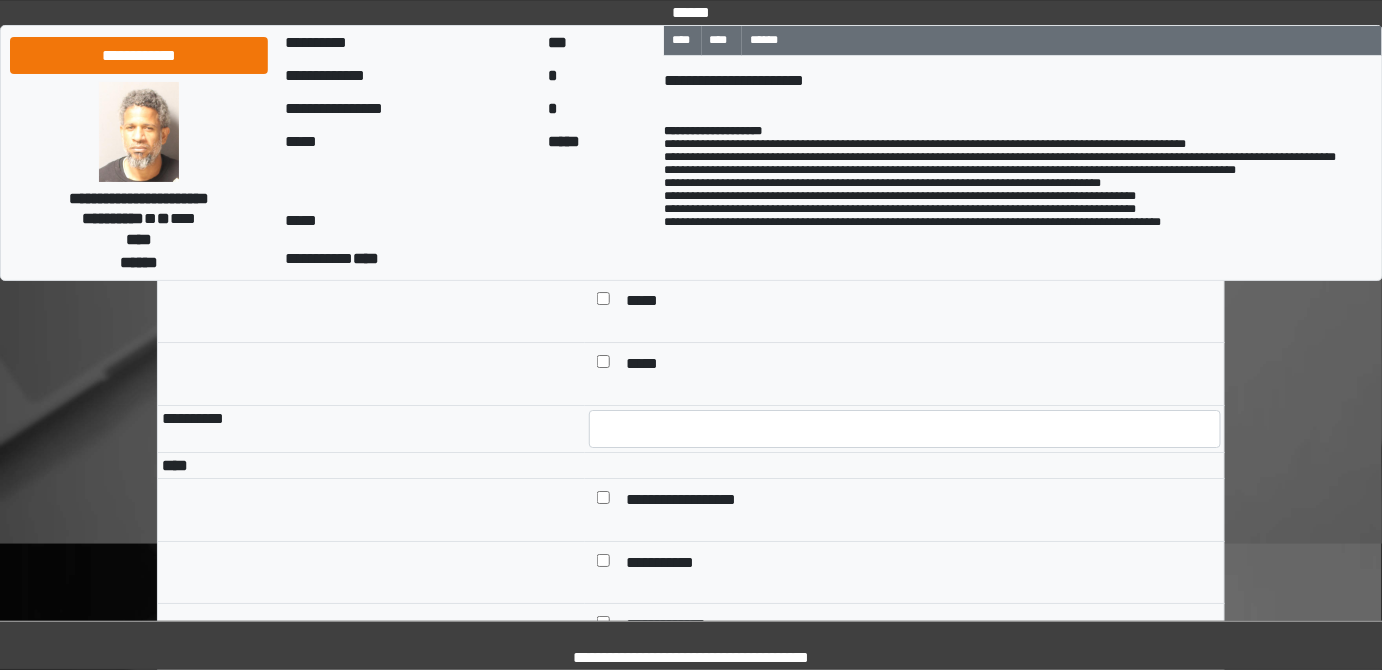 scroll, scrollTop: 4915, scrollLeft: 0, axis: vertical 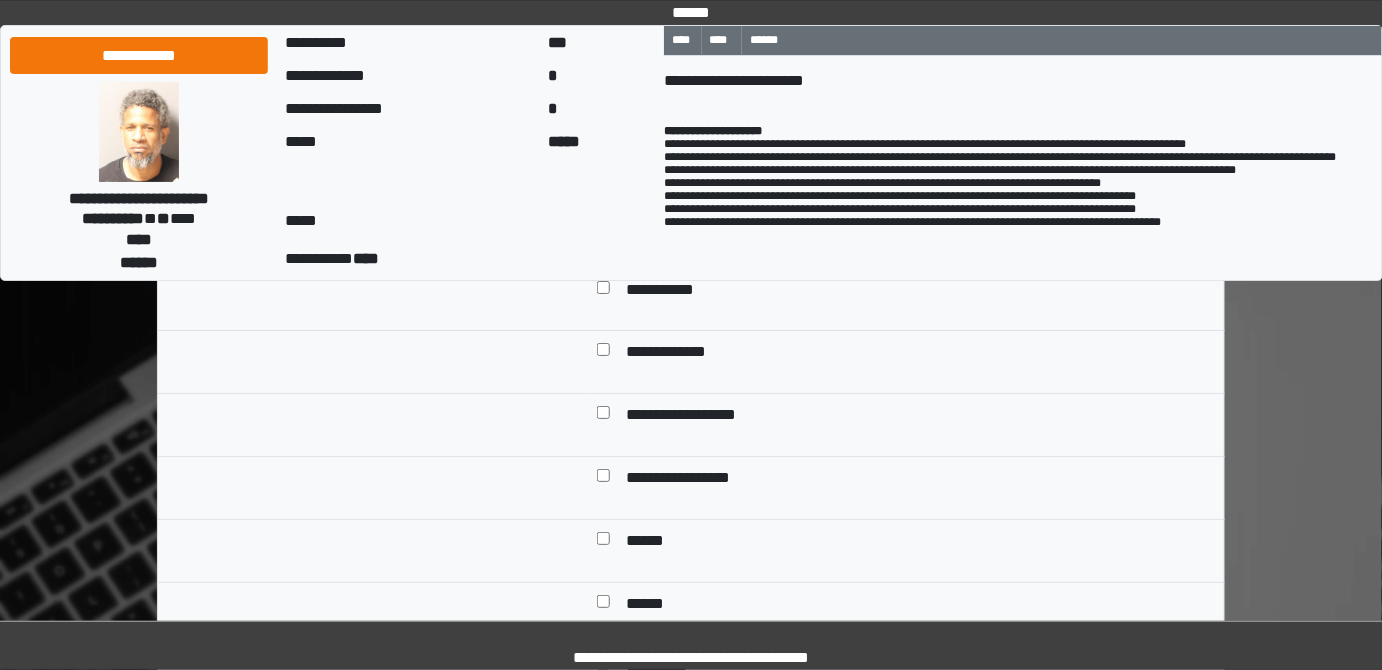 type on "**********" 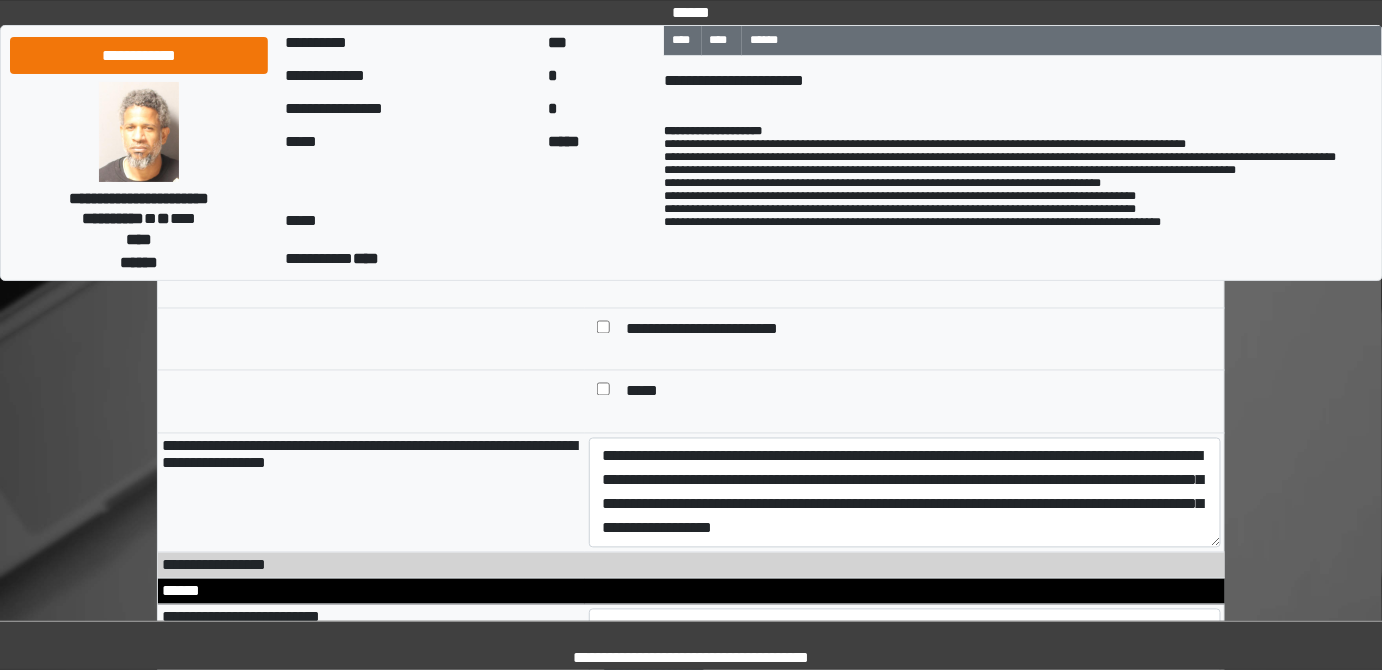 scroll, scrollTop: 915, scrollLeft: 0, axis: vertical 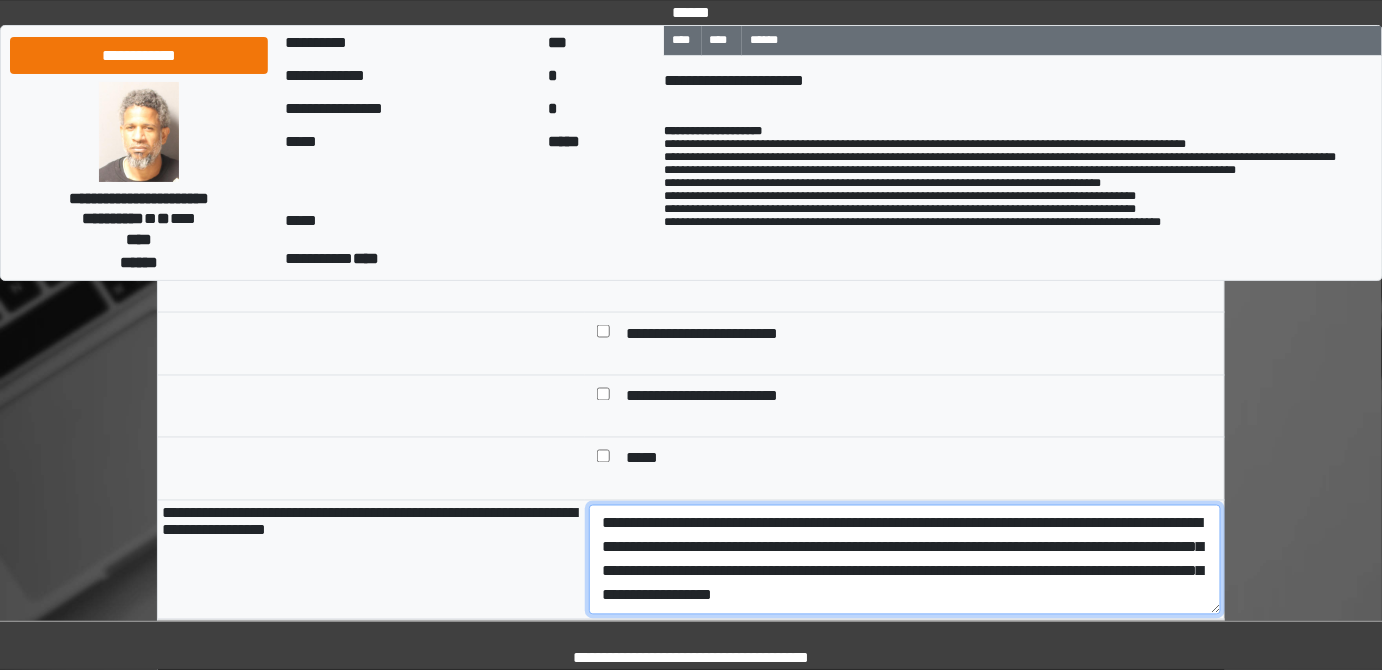 click on "**********" at bounding box center [905, 560] 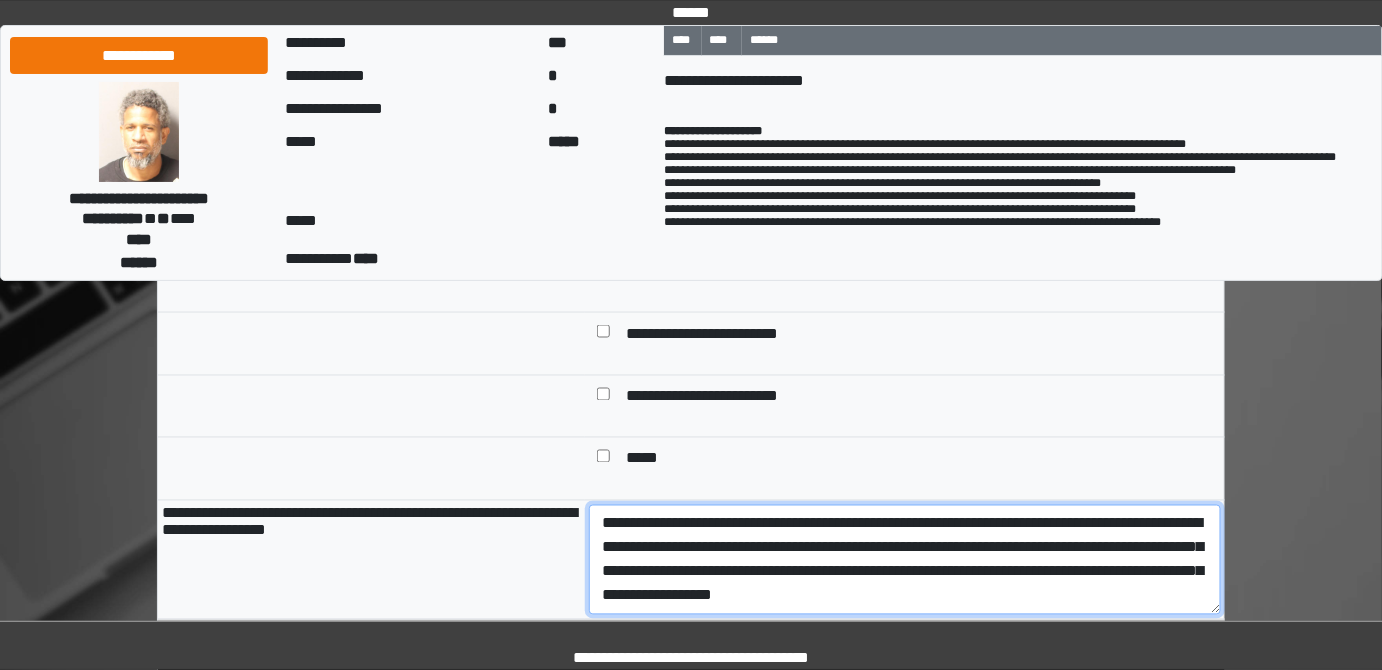 drag, startPoint x: 1117, startPoint y: 600, endPoint x: 608, endPoint y: 526, distance: 514.3511 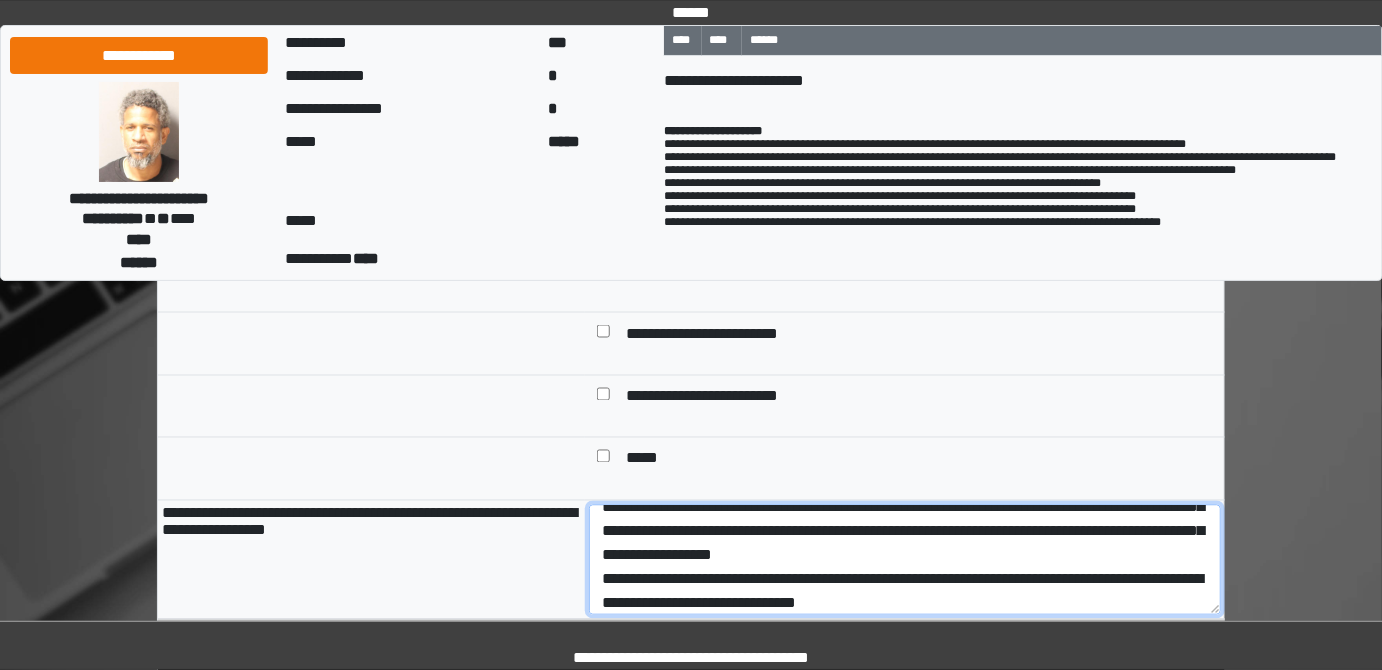 scroll, scrollTop: 0, scrollLeft: 0, axis: both 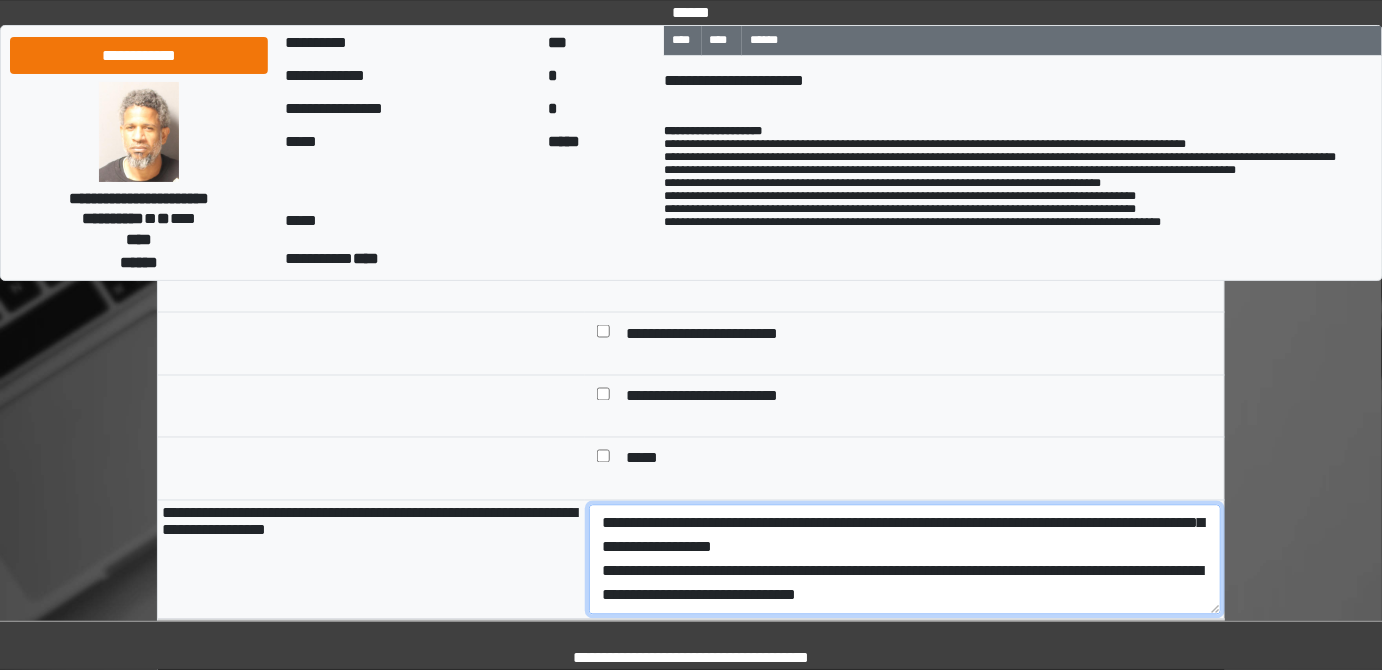 click on "**********" at bounding box center (905, 559) 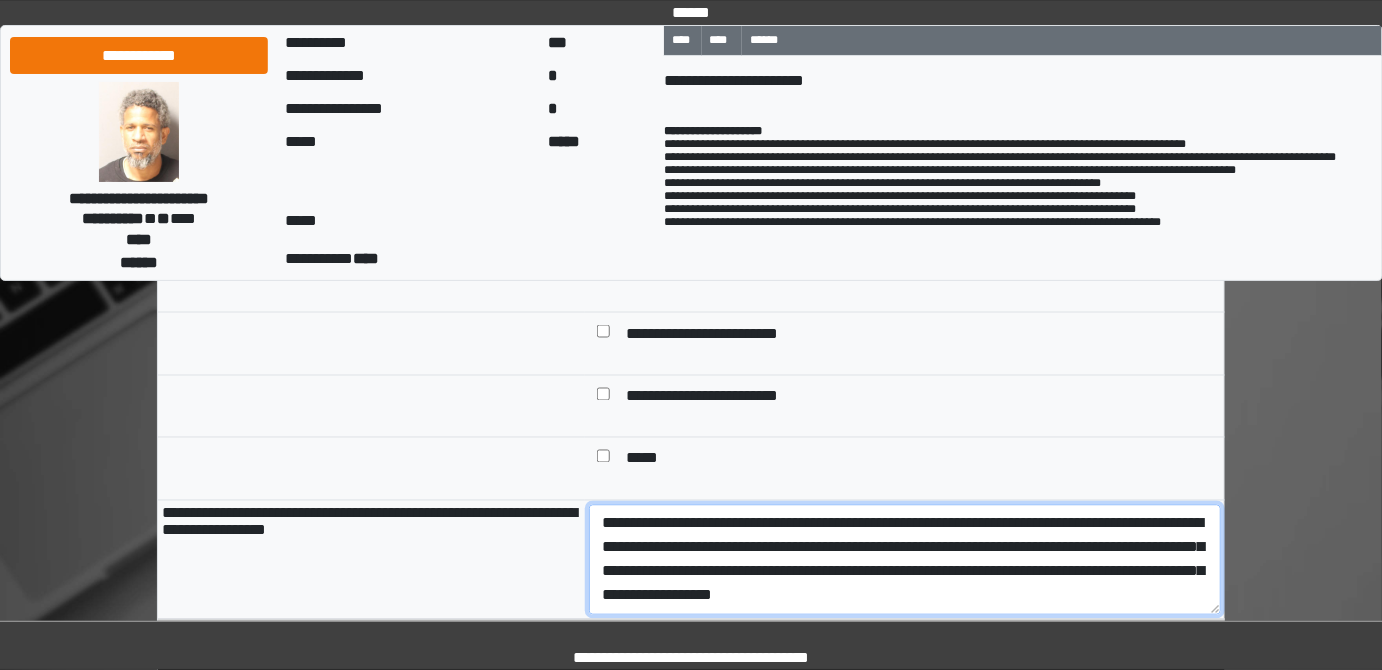 scroll, scrollTop: 48, scrollLeft: 0, axis: vertical 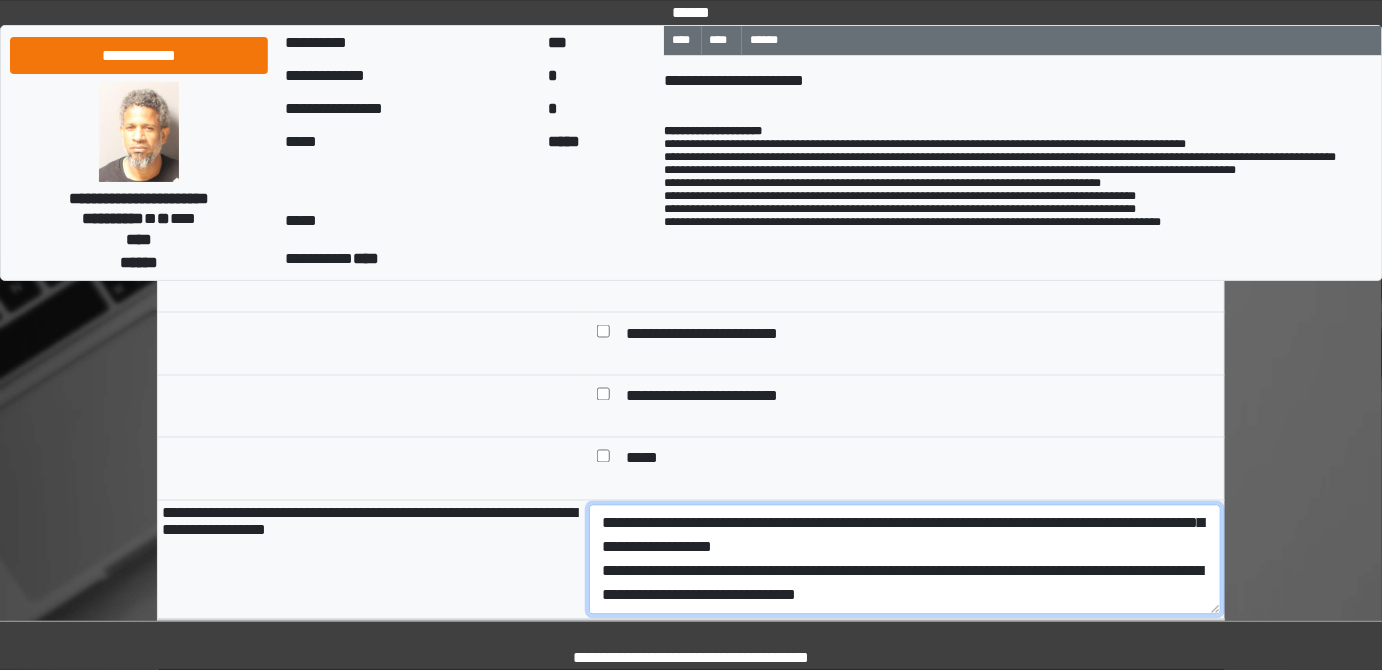 drag, startPoint x: 959, startPoint y: 543, endPoint x: 970, endPoint y: 545, distance: 11.18034 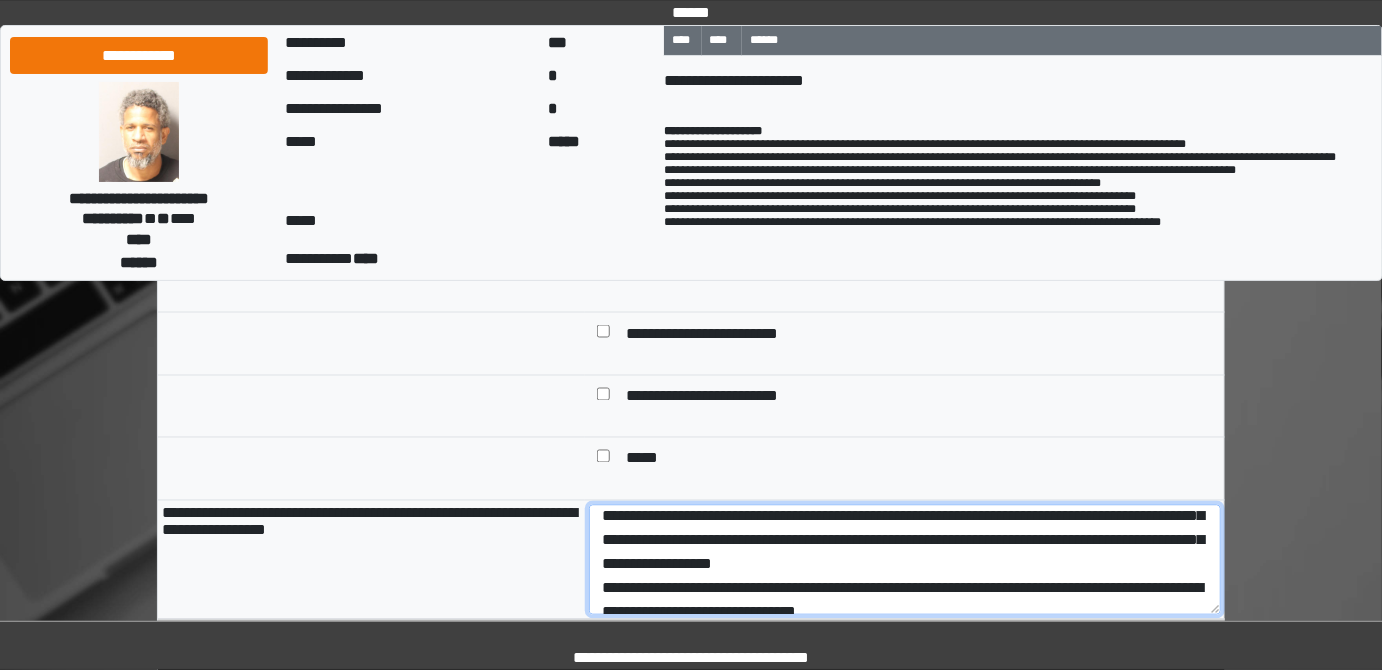 scroll, scrollTop: 48, scrollLeft: 0, axis: vertical 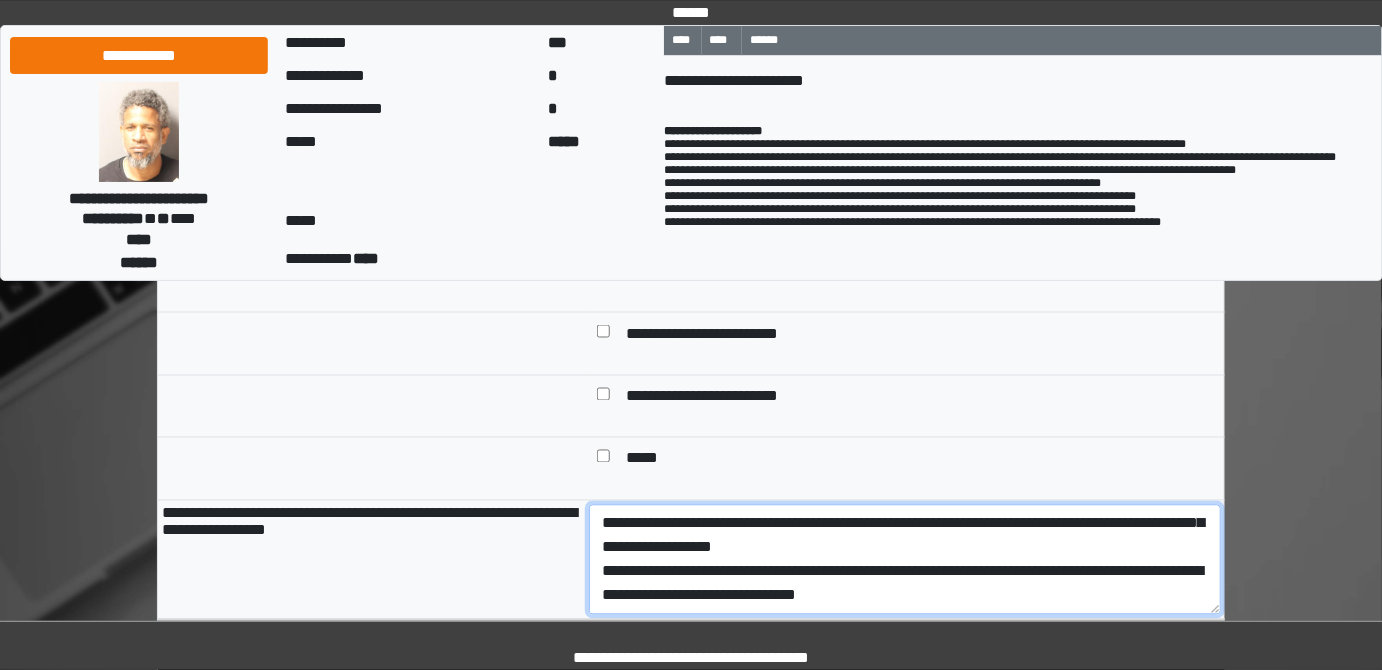 click on "**********" at bounding box center (905, 559) 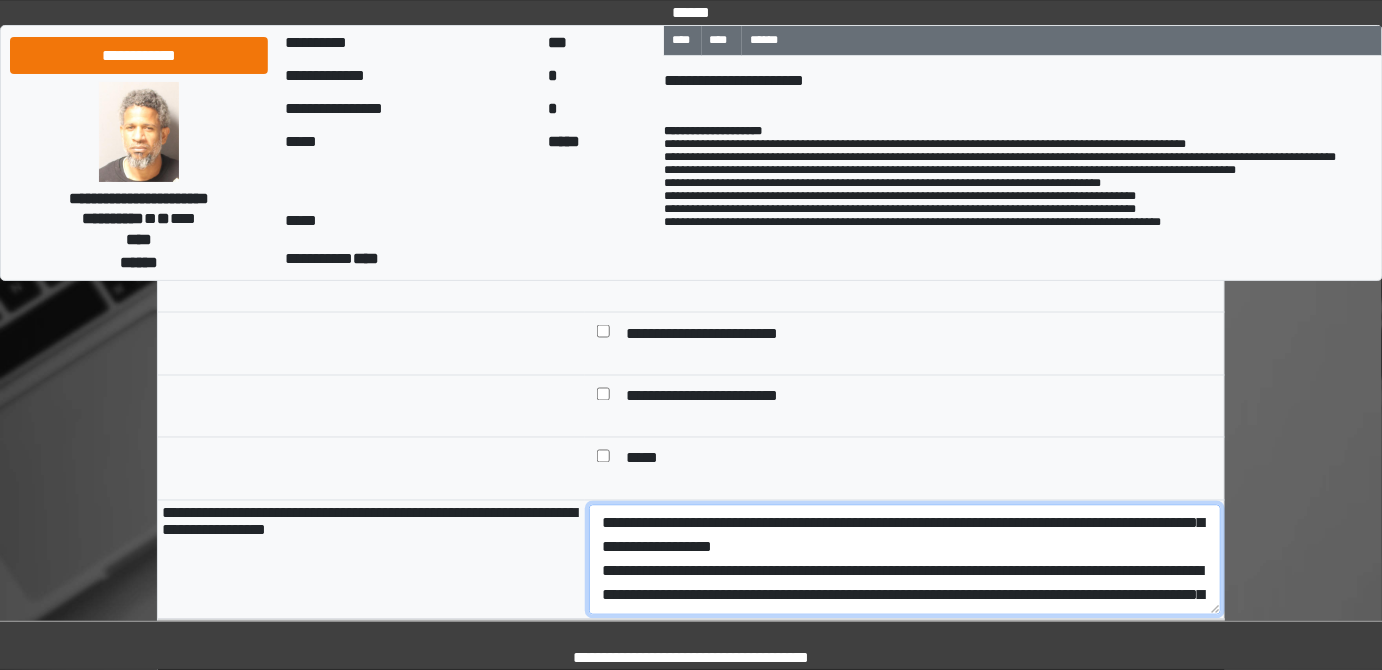click on "**********" at bounding box center [905, 559] 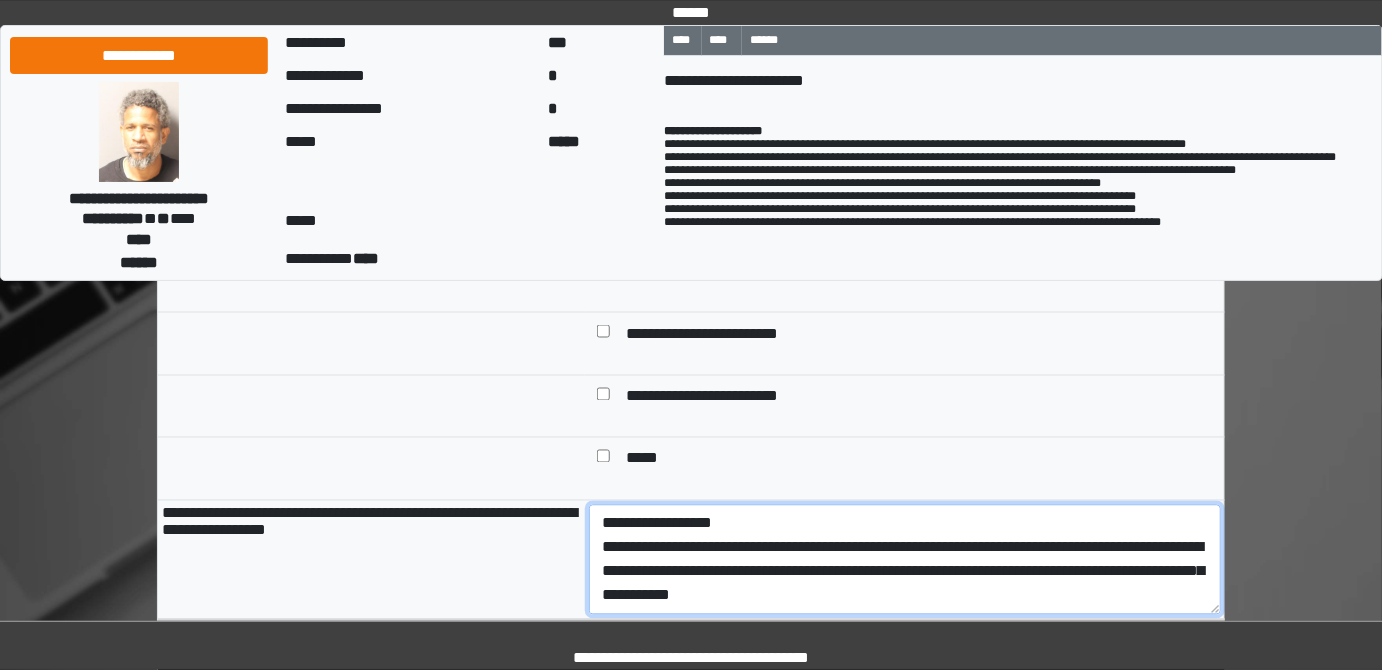 drag, startPoint x: 647, startPoint y: 595, endPoint x: 896, endPoint y: 576, distance: 249.72385 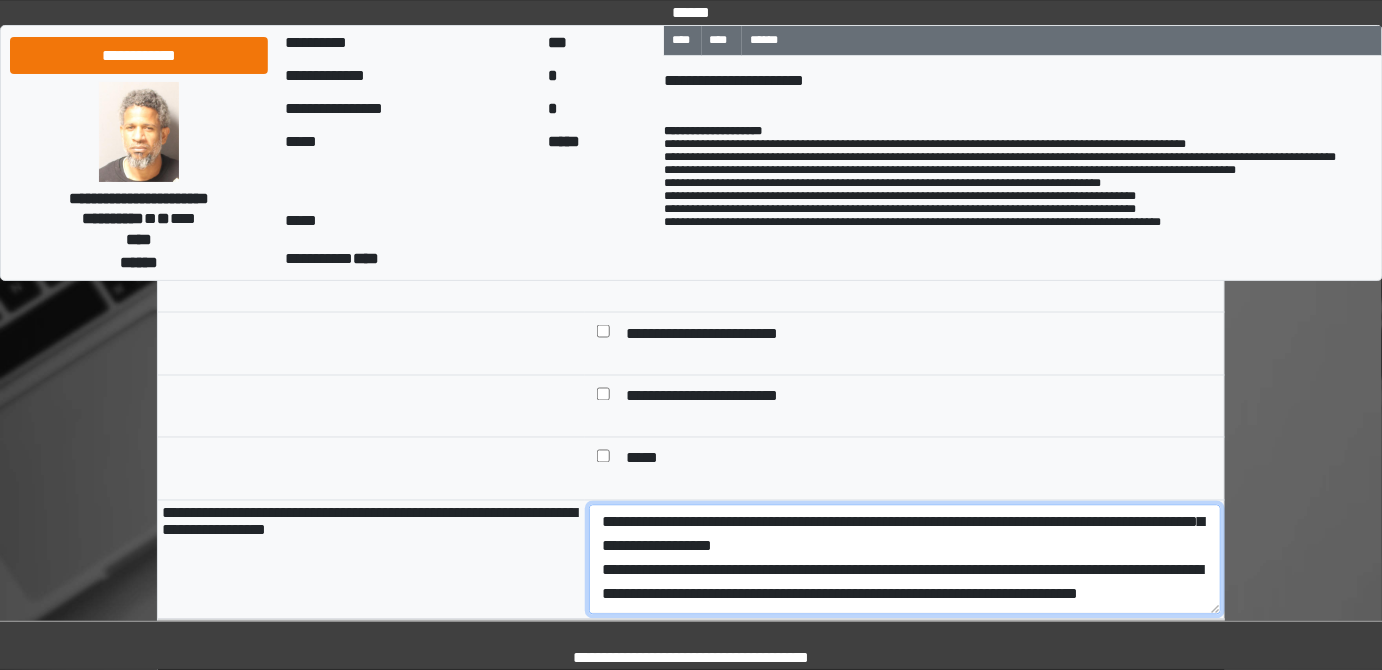 drag, startPoint x: 800, startPoint y: 566, endPoint x: 761, endPoint y: 582, distance: 42.154476 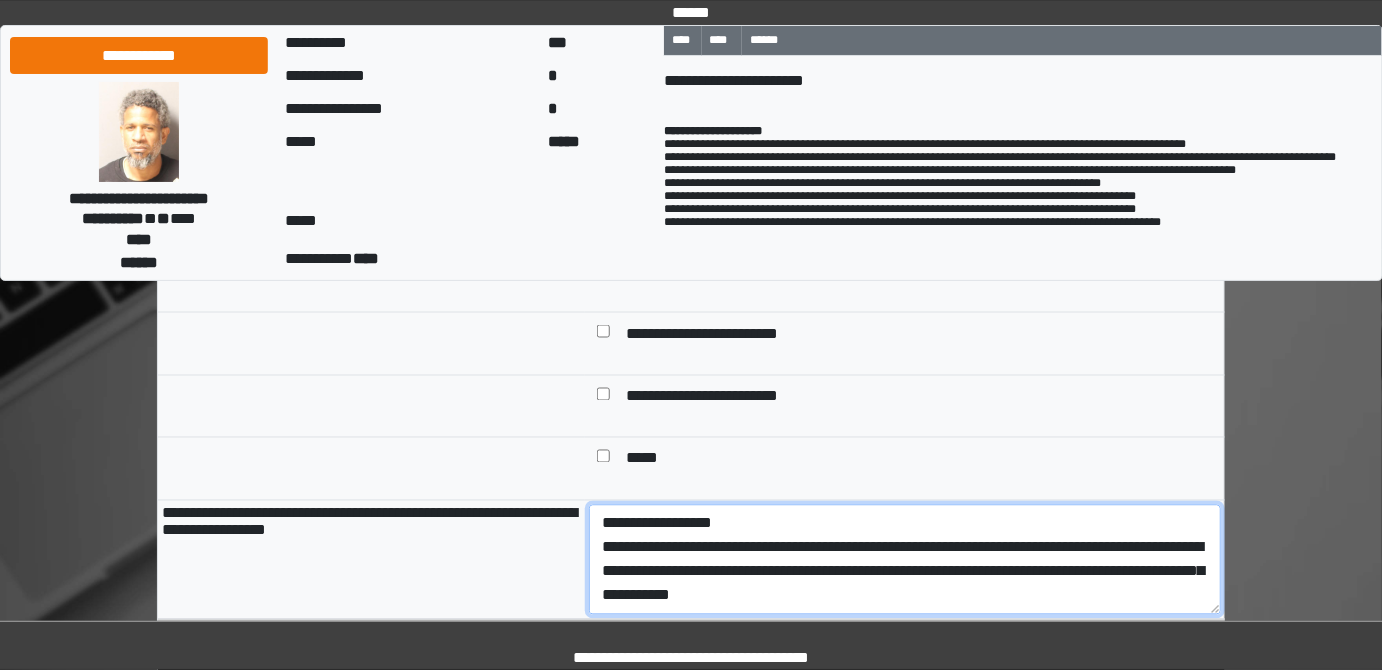 click on "**********" at bounding box center [905, 559] 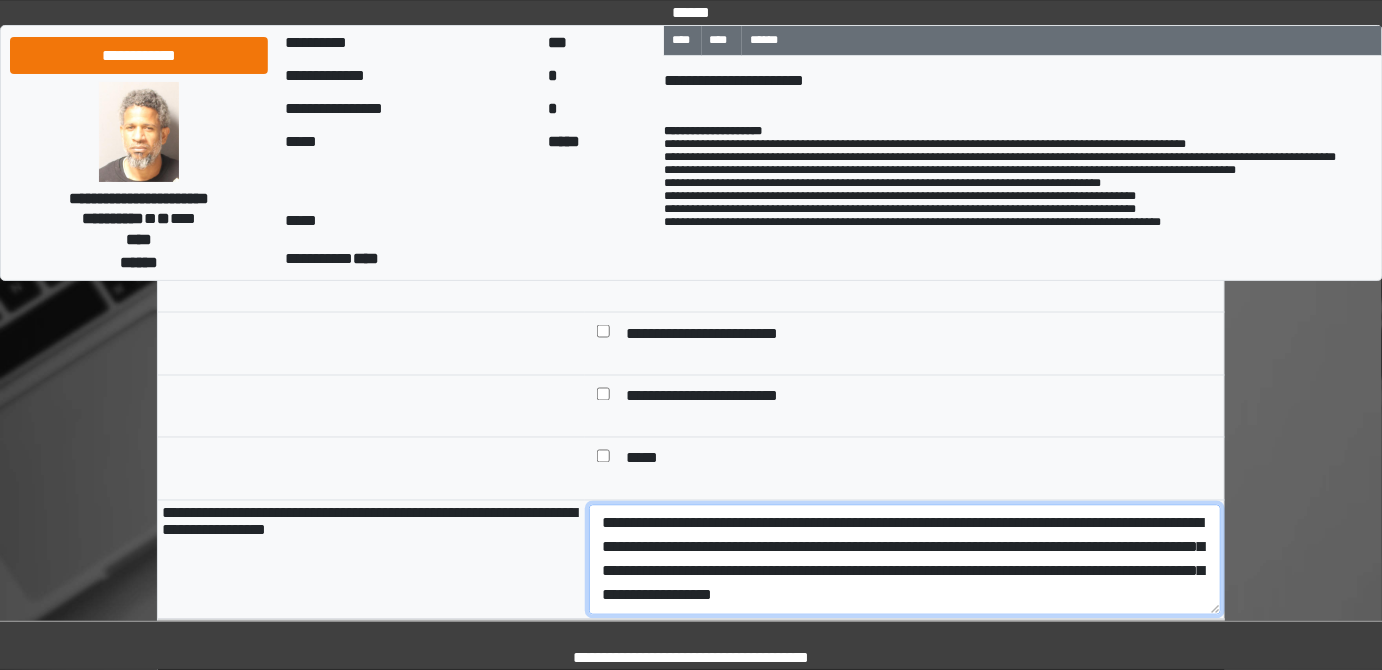 scroll, scrollTop: 72, scrollLeft: 0, axis: vertical 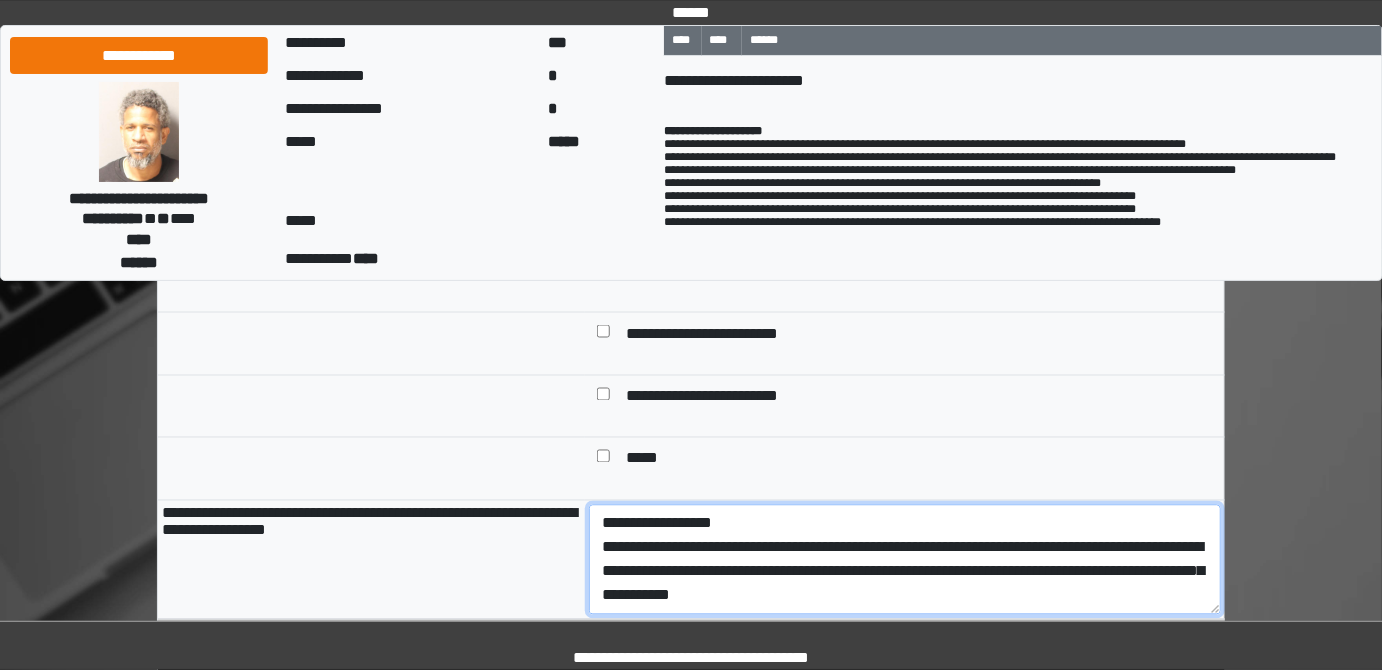 click on "**********" at bounding box center [905, 559] 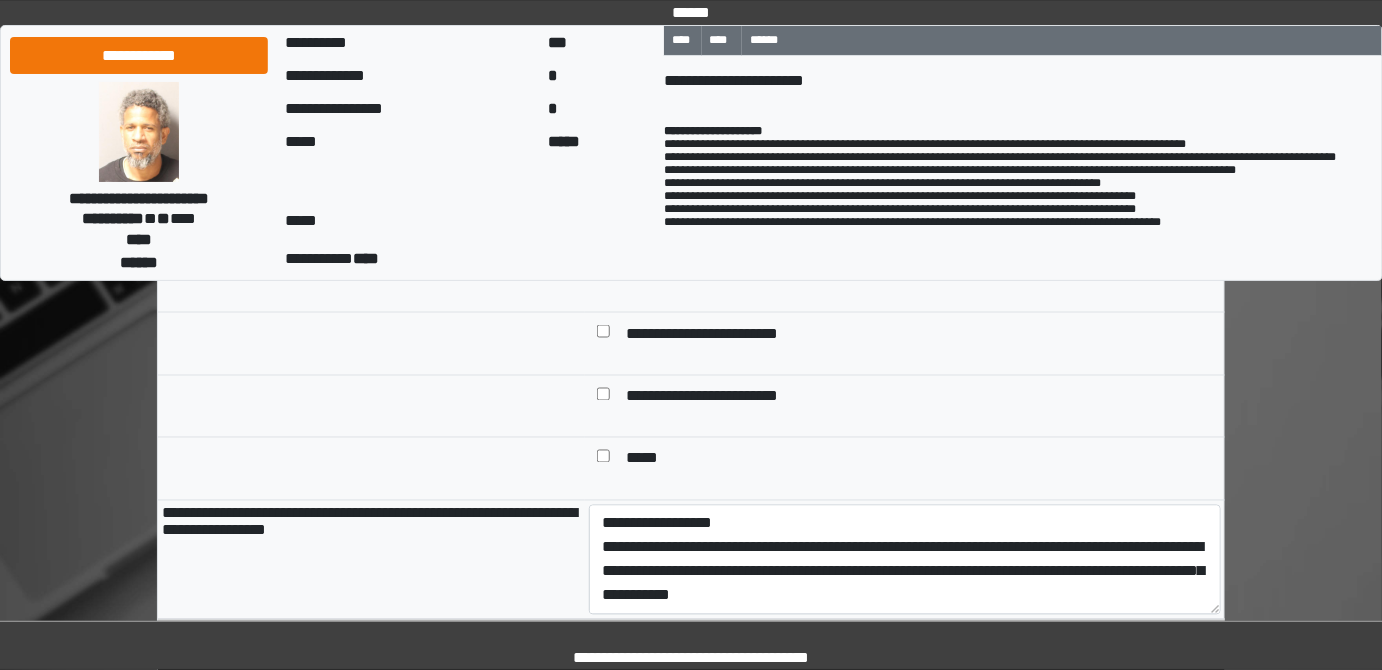 click on "**********" at bounding box center [691, 632] 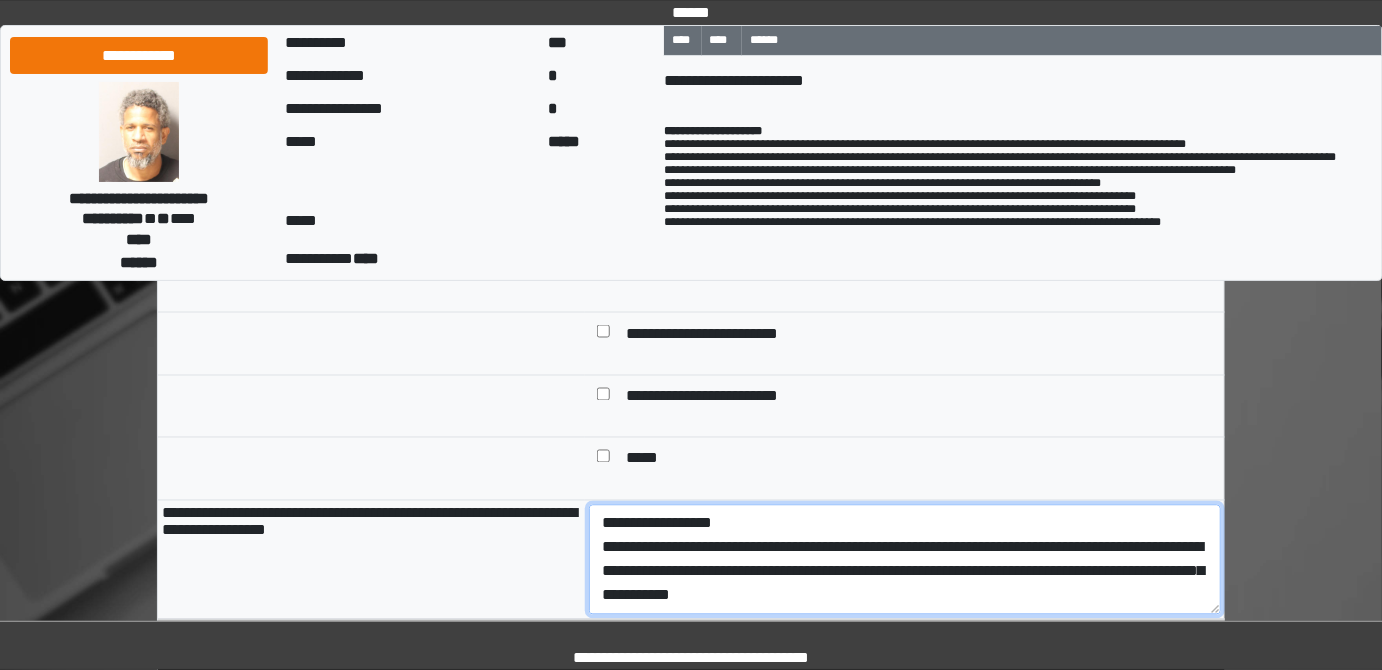 click on "**********" at bounding box center [905, 559] 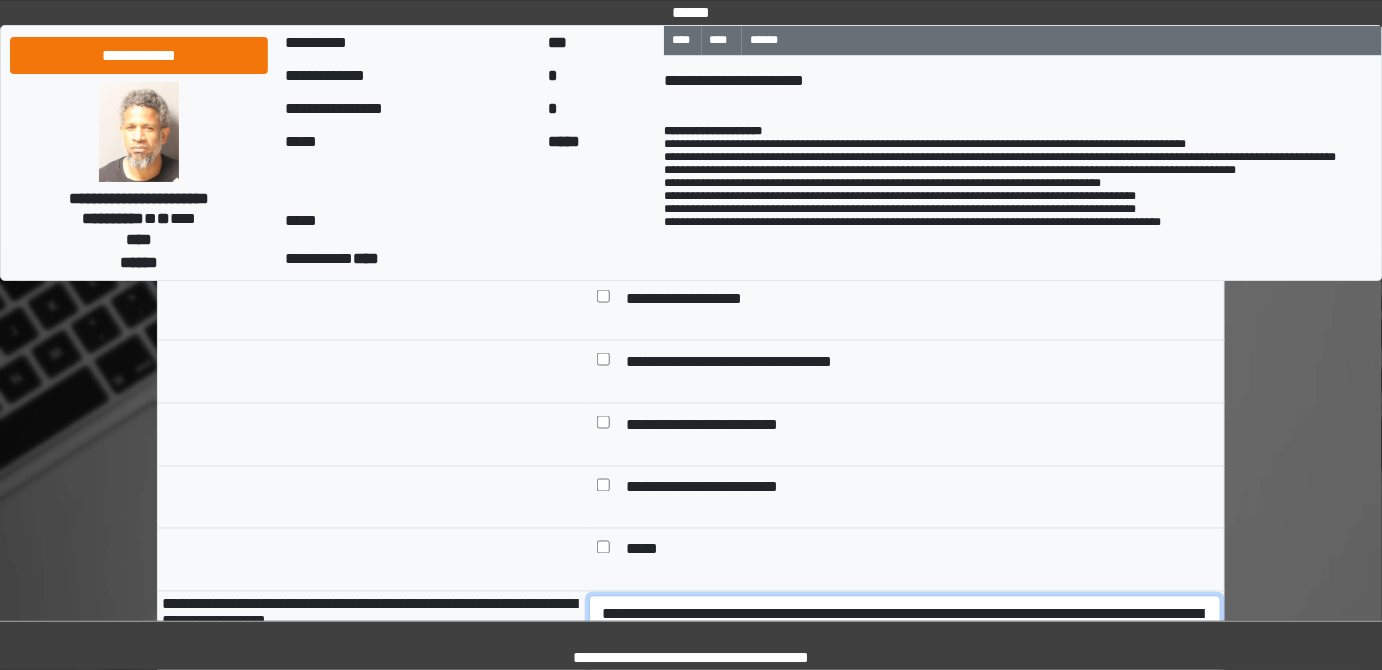 scroll, scrollTop: 1006, scrollLeft: 0, axis: vertical 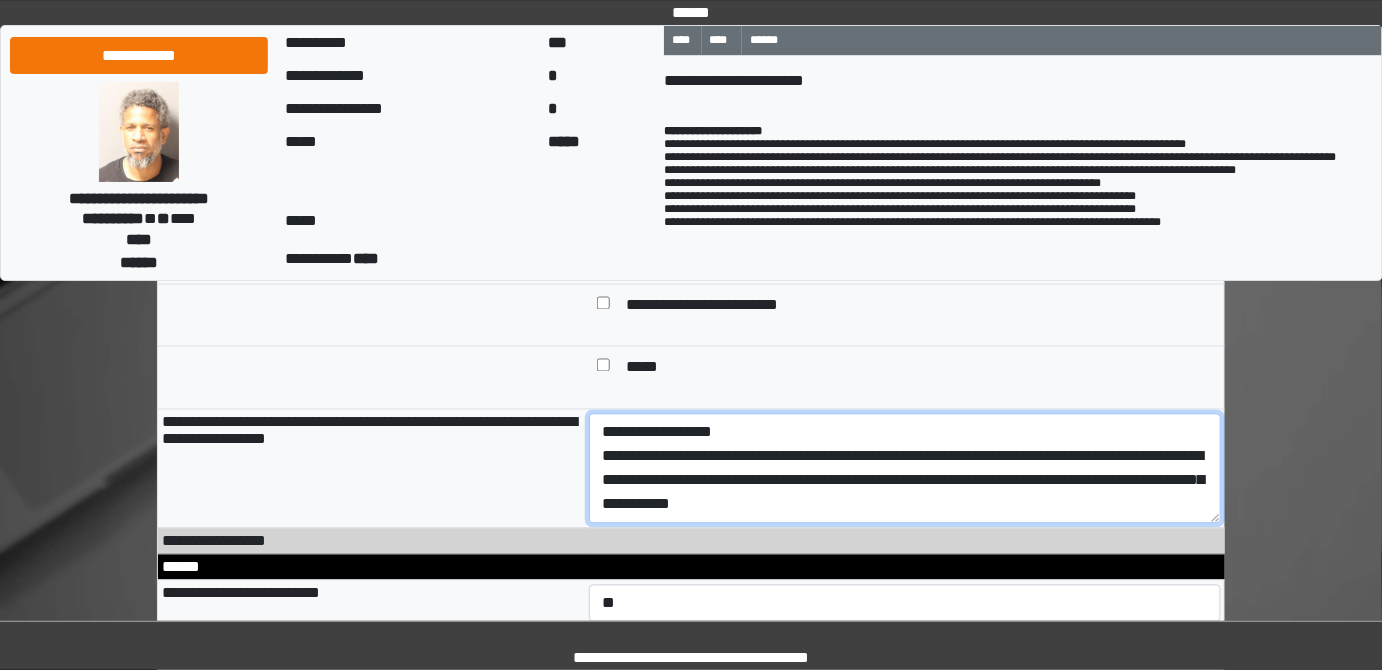drag, startPoint x: 1025, startPoint y: 504, endPoint x: 971, endPoint y: 506, distance: 54.037025 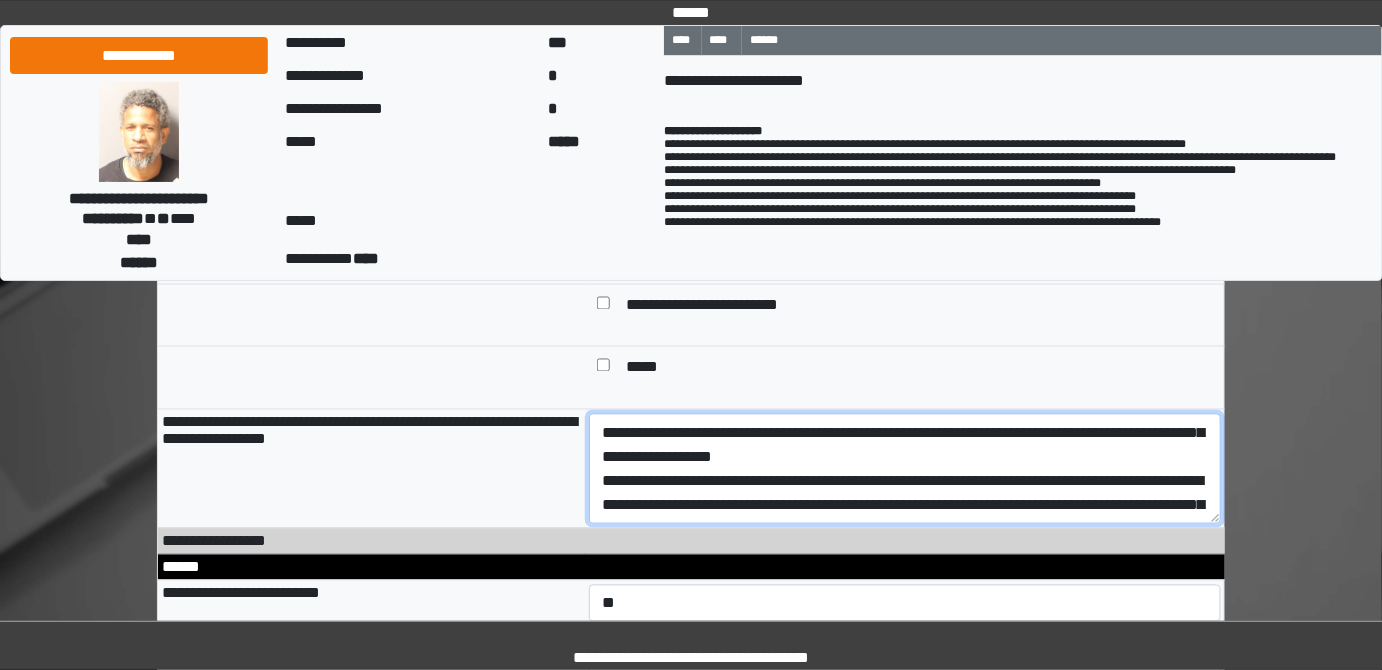 scroll, scrollTop: 72, scrollLeft: 0, axis: vertical 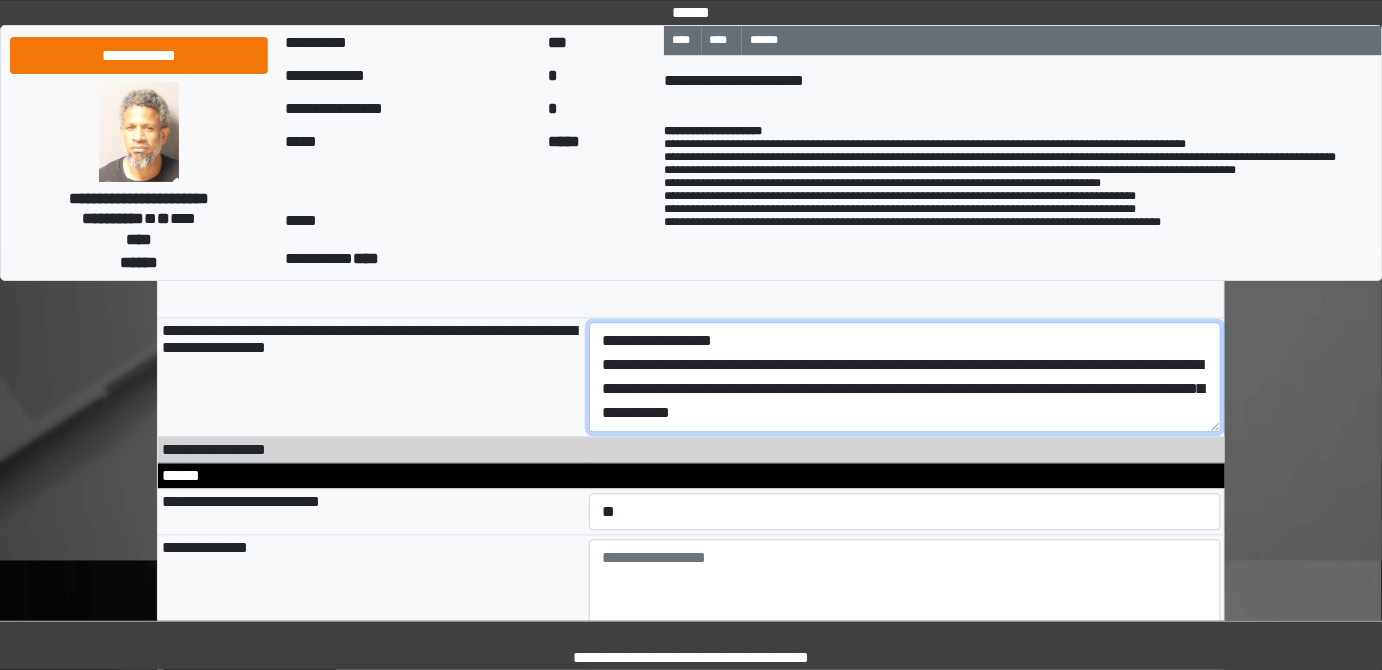 click on "**********" at bounding box center [905, 377] 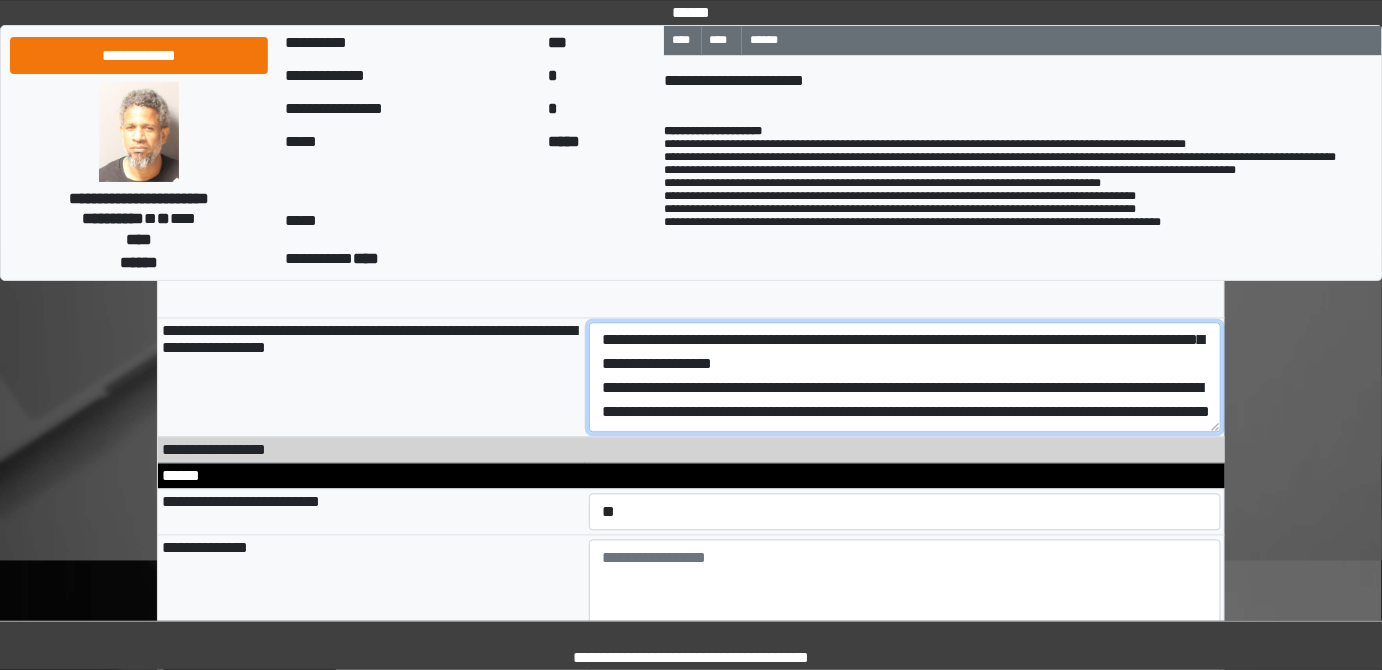 click on "**********" at bounding box center [905, 377] 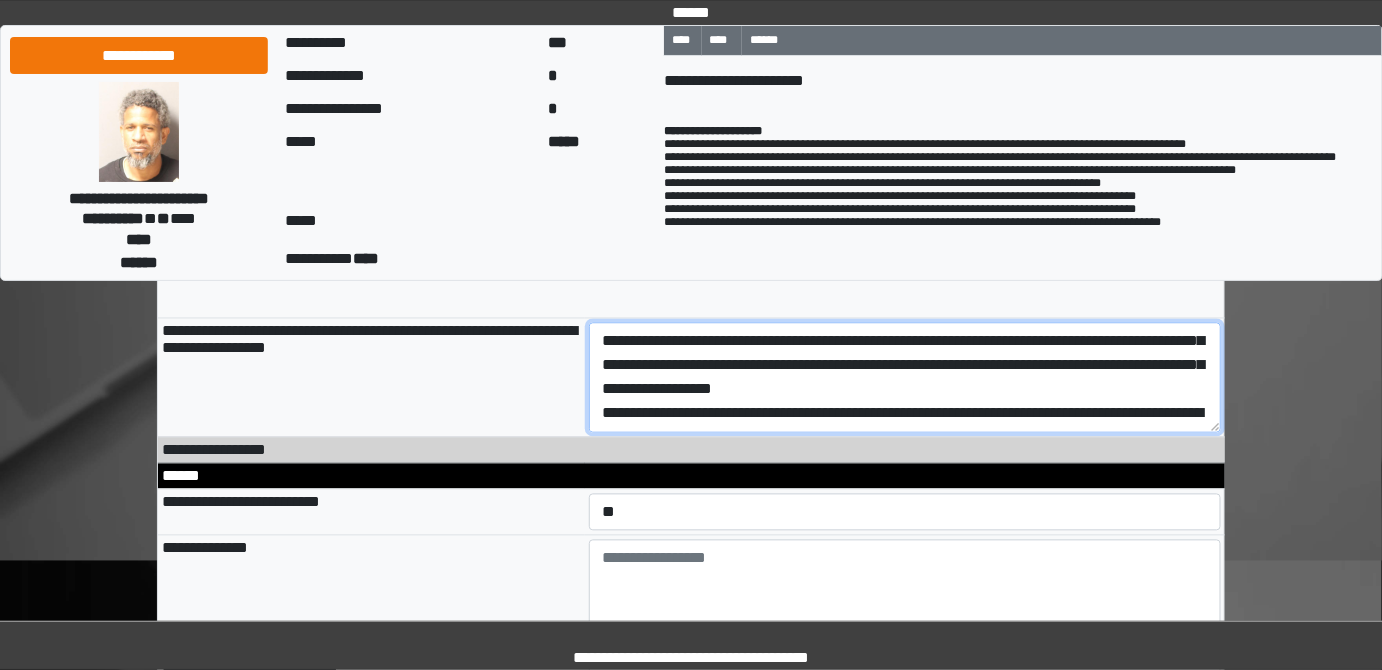 scroll, scrollTop: 0, scrollLeft: 0, axis: both 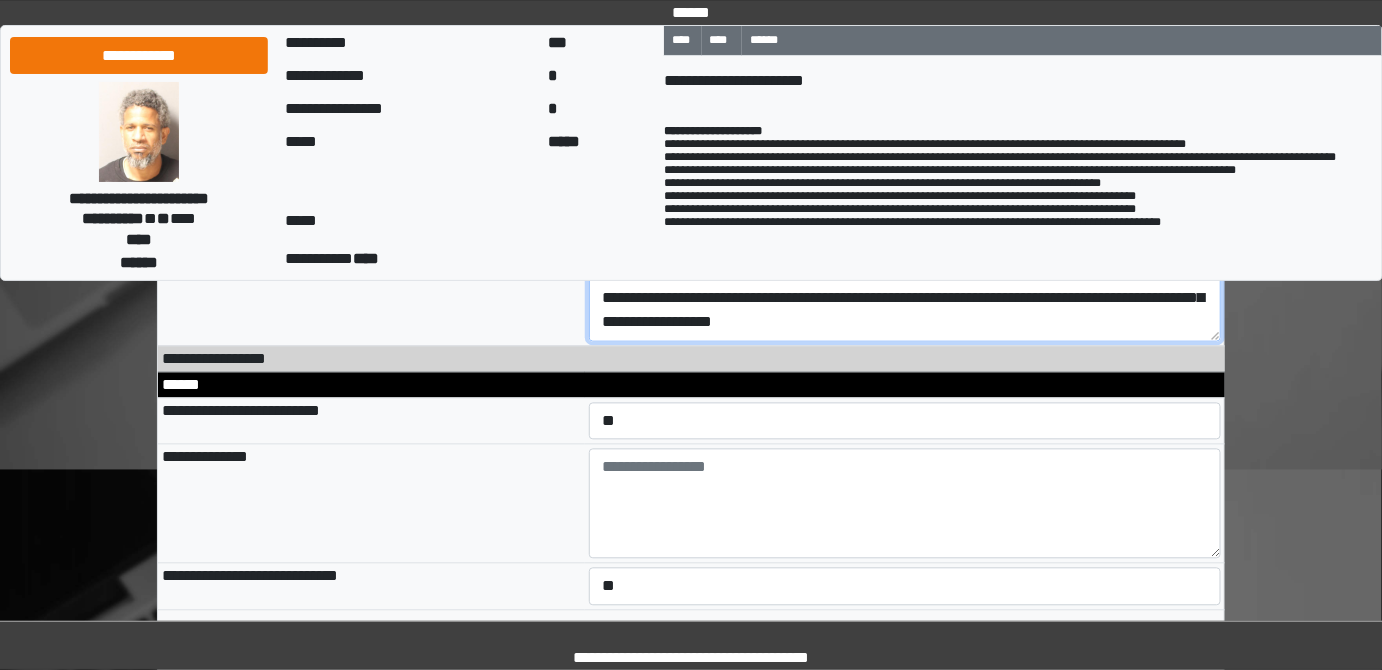 click on "**********" at bounding box center [905, 286] 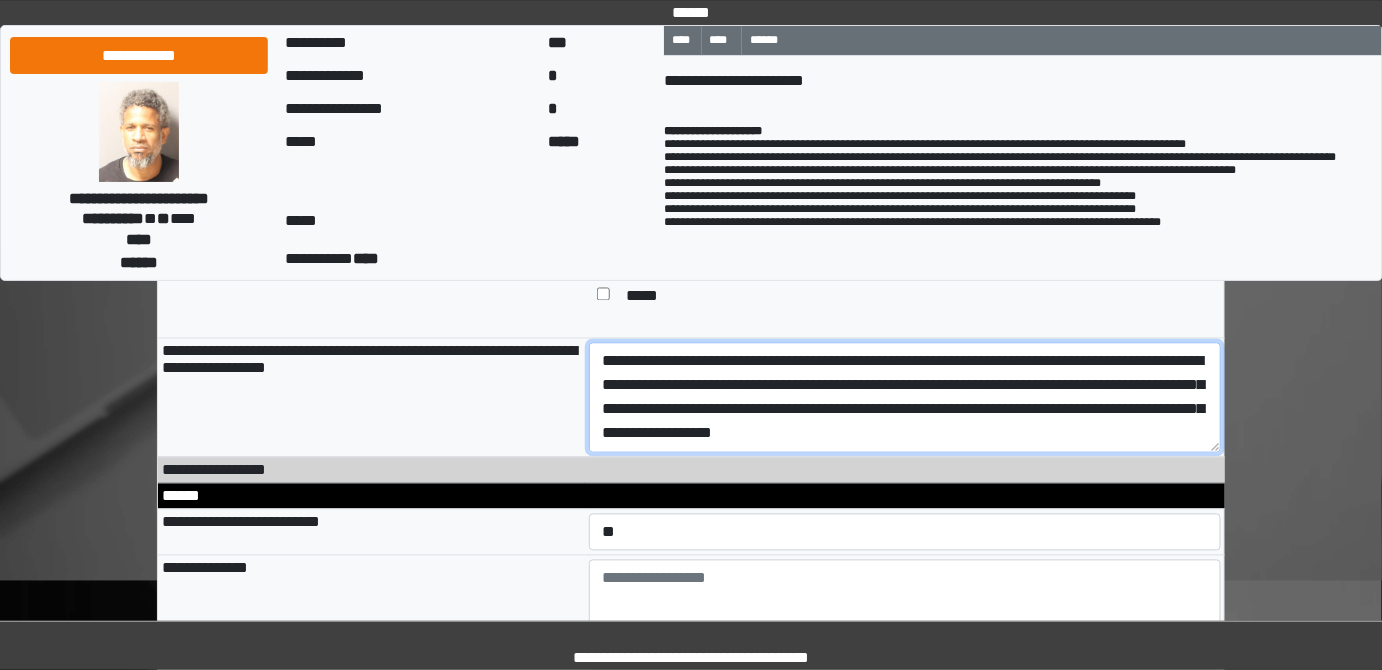scroll, scrollTop: 1097, scrollLeft: 0, axis: vertical 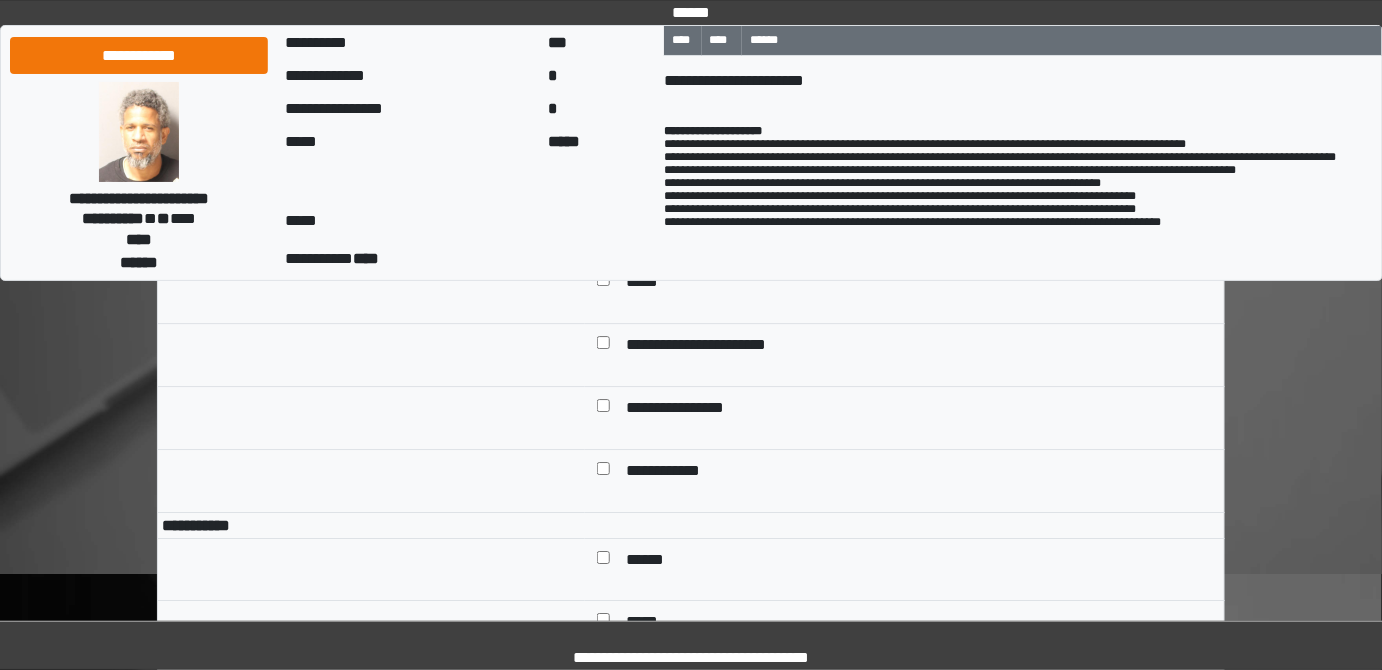drag, startPoint x: 975, startPoint y: 411, endPoint x: 646, endPoint y: 284, distance: 352.66132 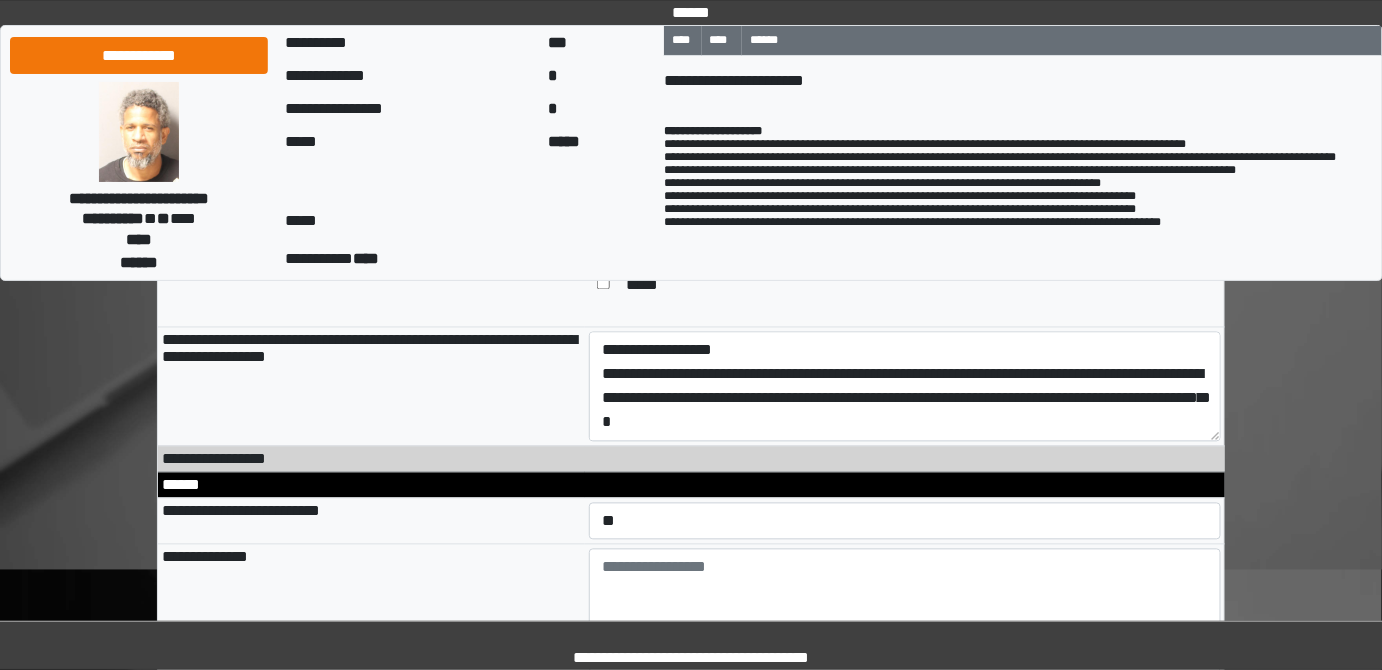 scroll, scrollTop: 1057, scrollLeft: 0, axis: vertical 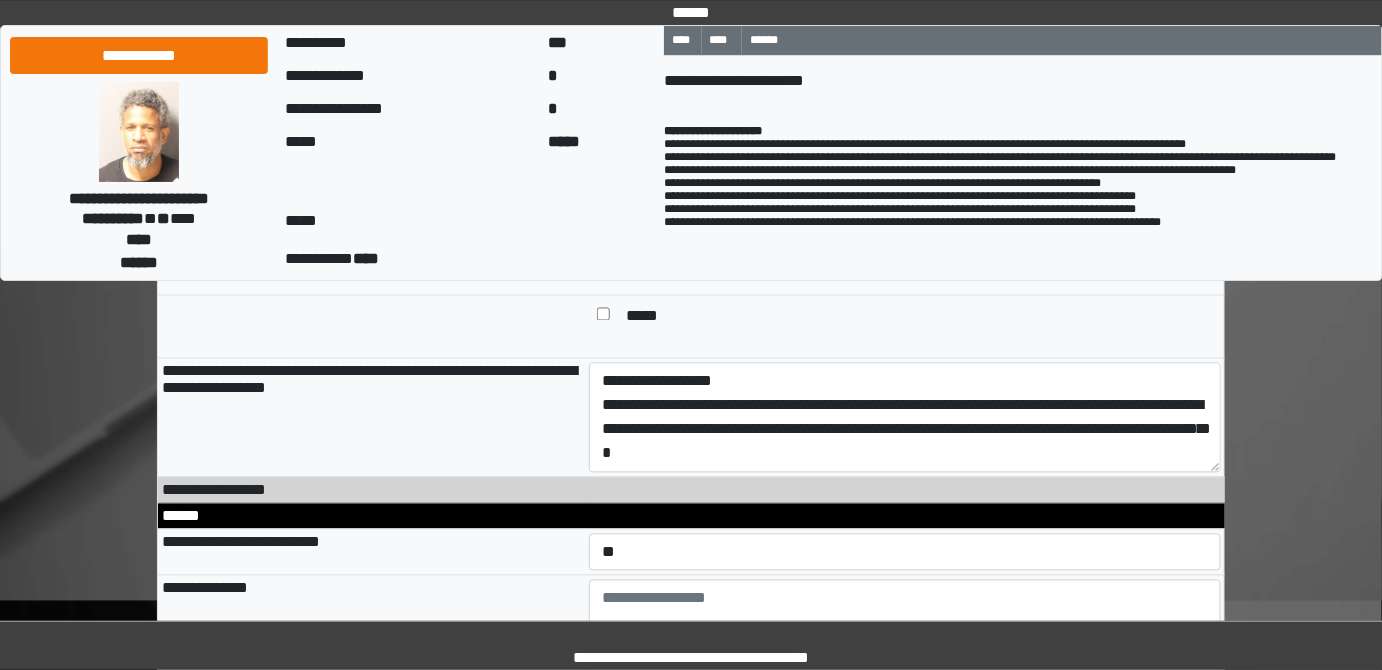 drag, startPoint x: 941, startPoint y: 472, endPoint x: 945, endPoint y: 461, distance: 11.7046995 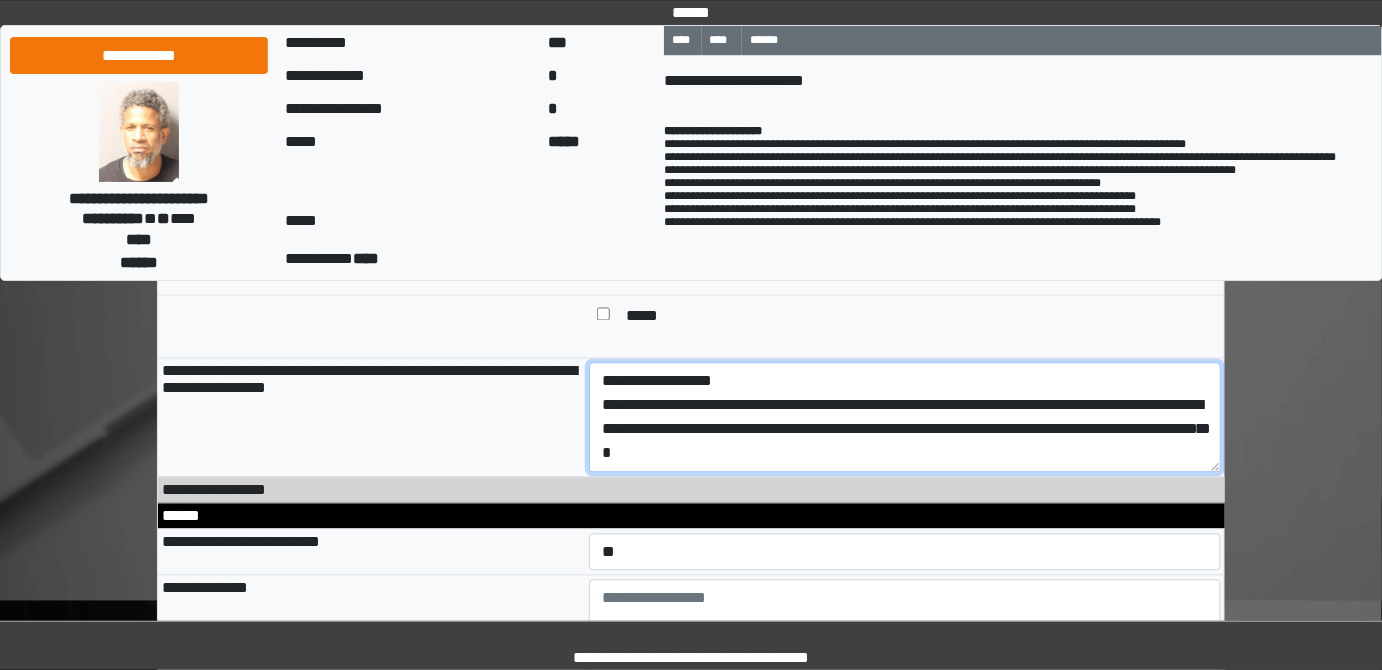 click on "**********" at bounding box center (905, 417) 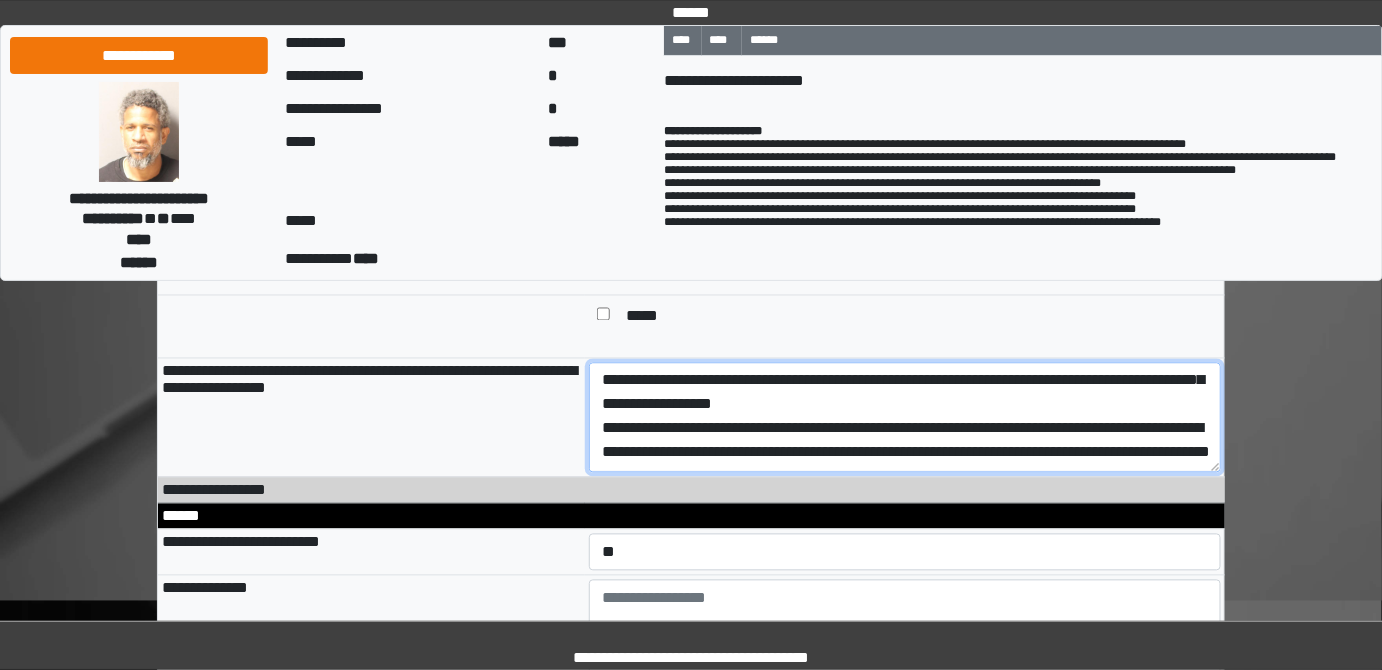 type on "**********" 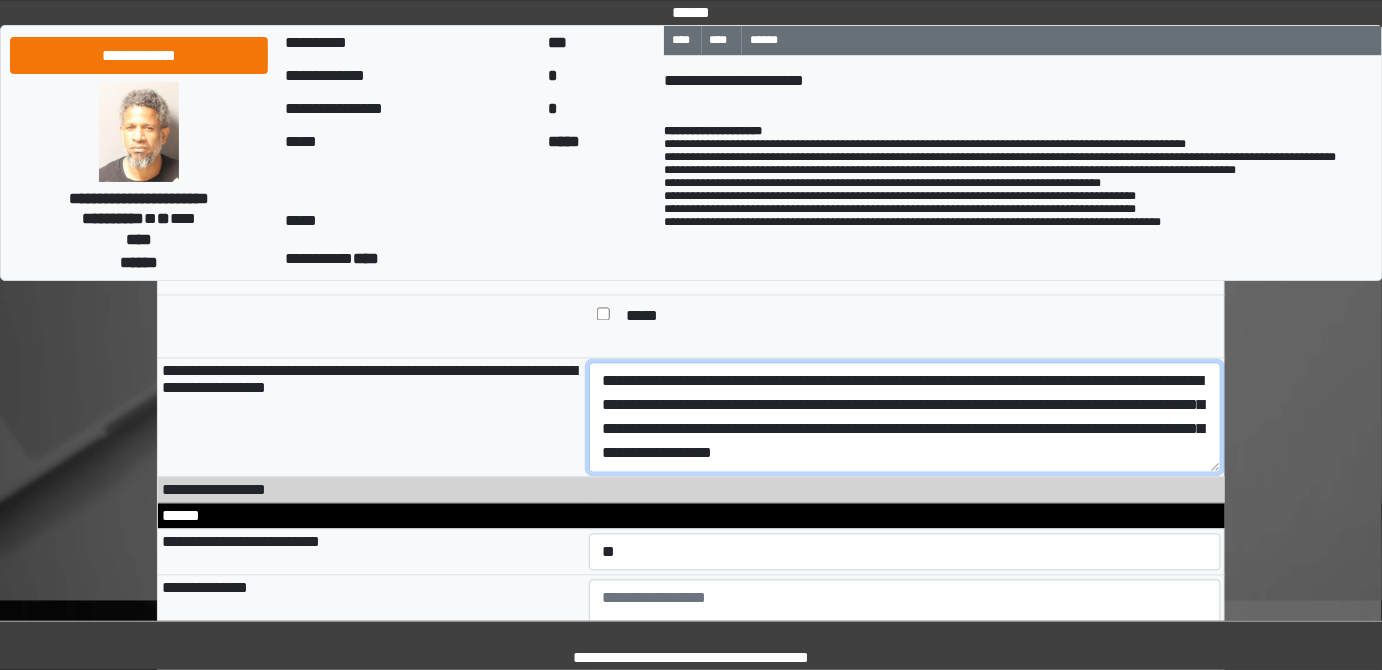 scroll, scrollTop: 72, scrollLeft: 0, axis: vertical 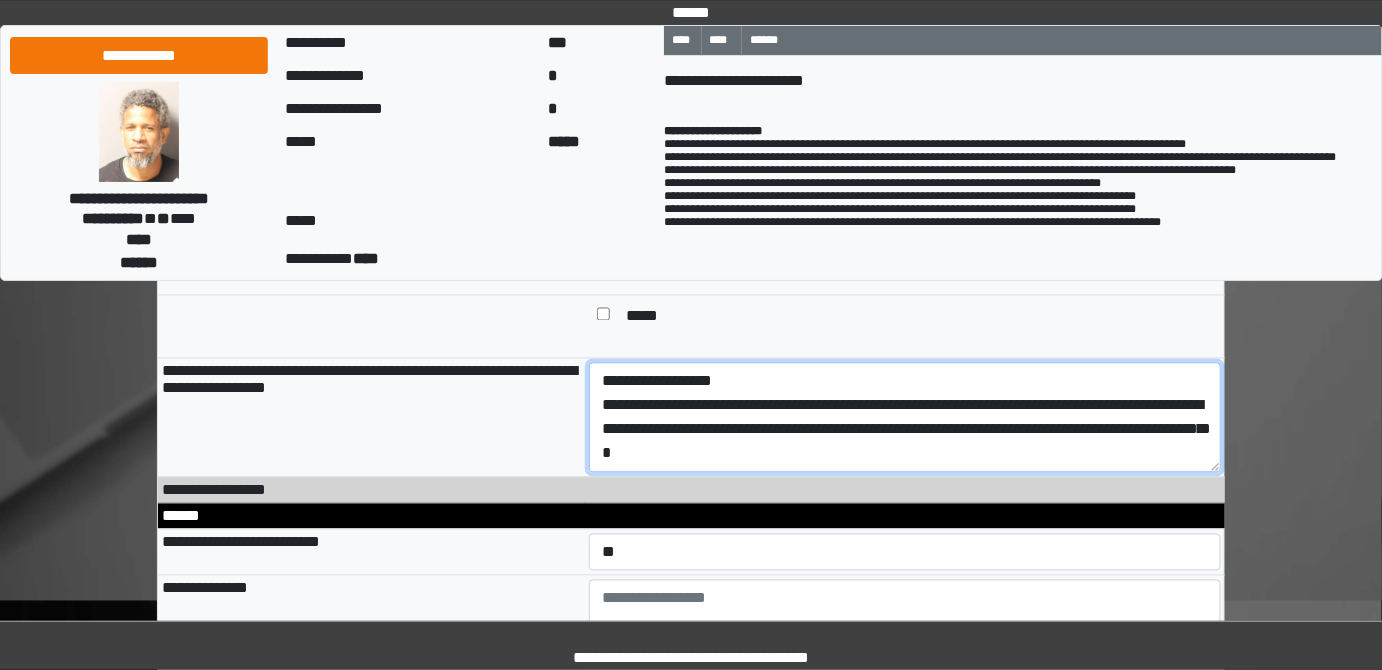 click on "**********" at bounding box center [905, 417] 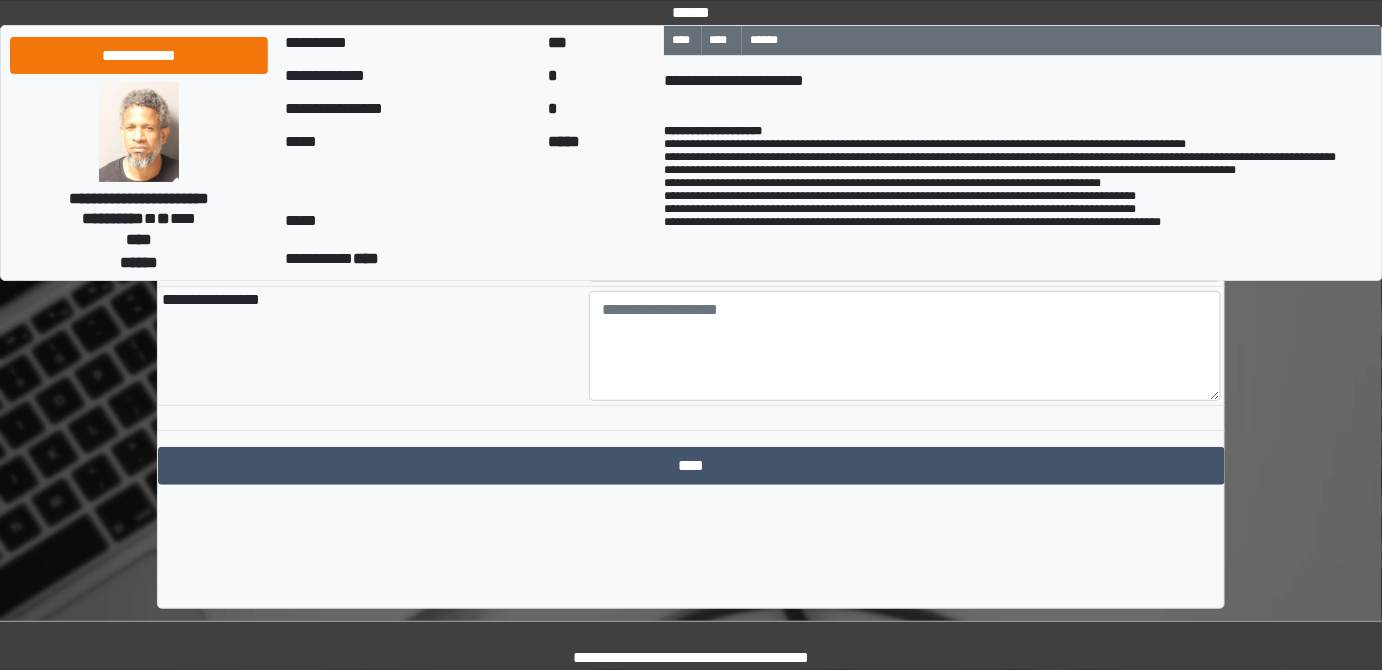 scroll, scrollTop: 7733, scrollLeft: 0, axis: vertical 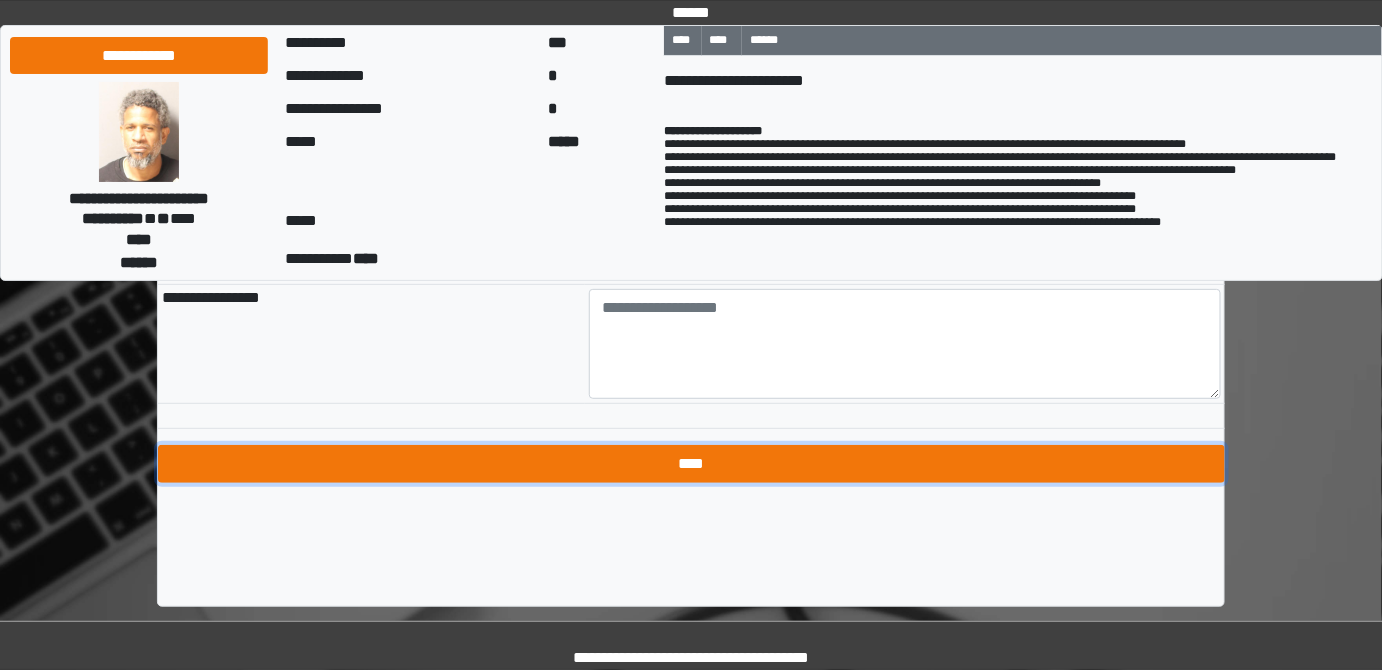 click on "****" at bounding box center (691, 464) 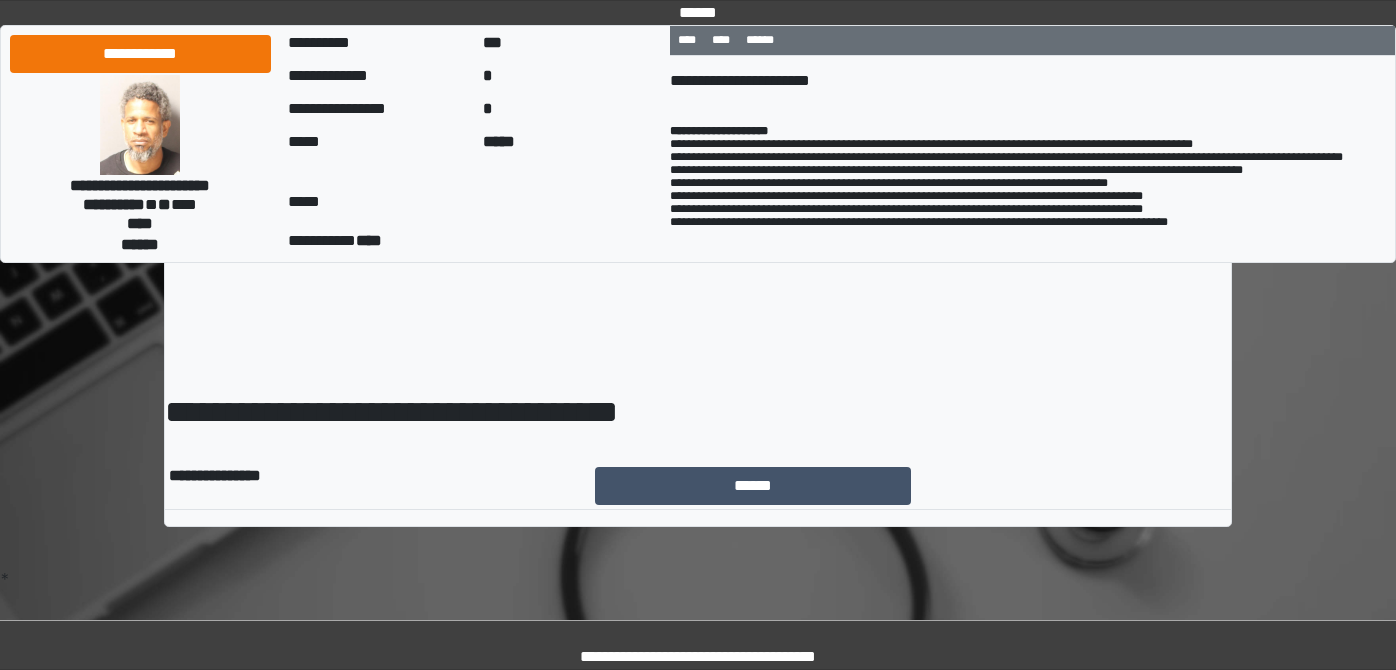 scroll, scrollTop: 0, scrollLeft: 0, axis: both 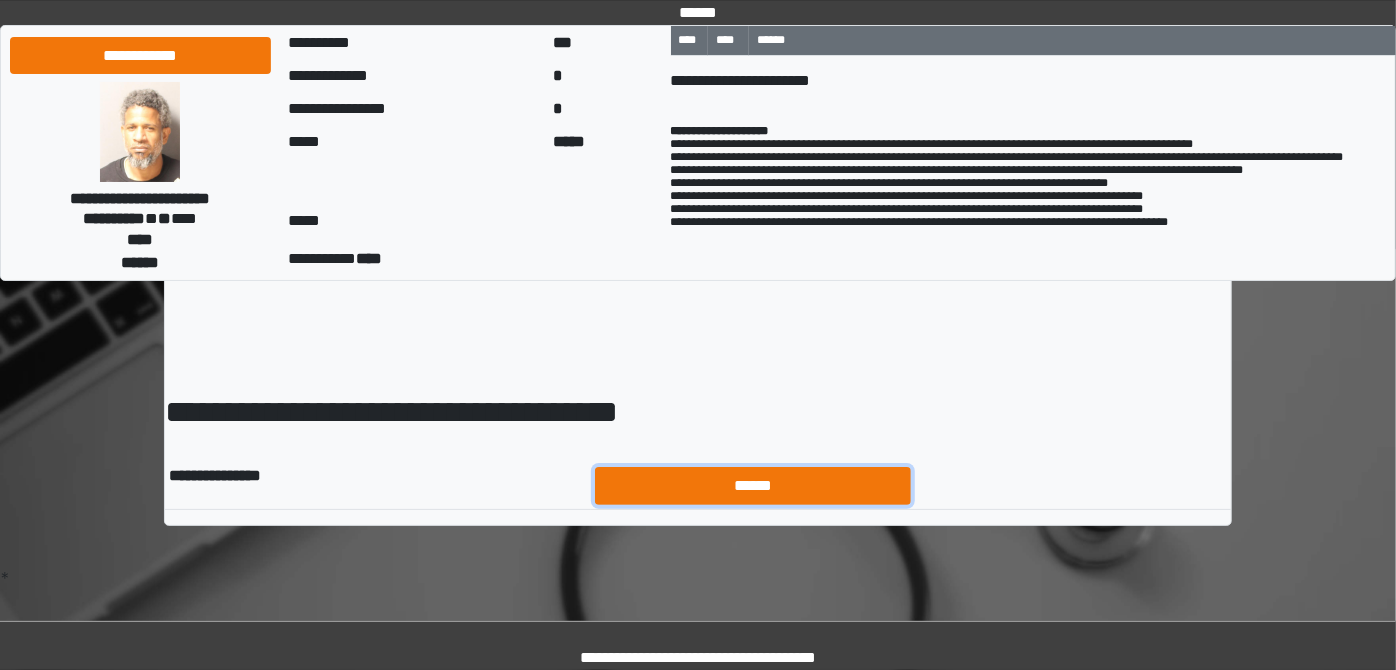 click on "******" at bounding box center [753, 485] 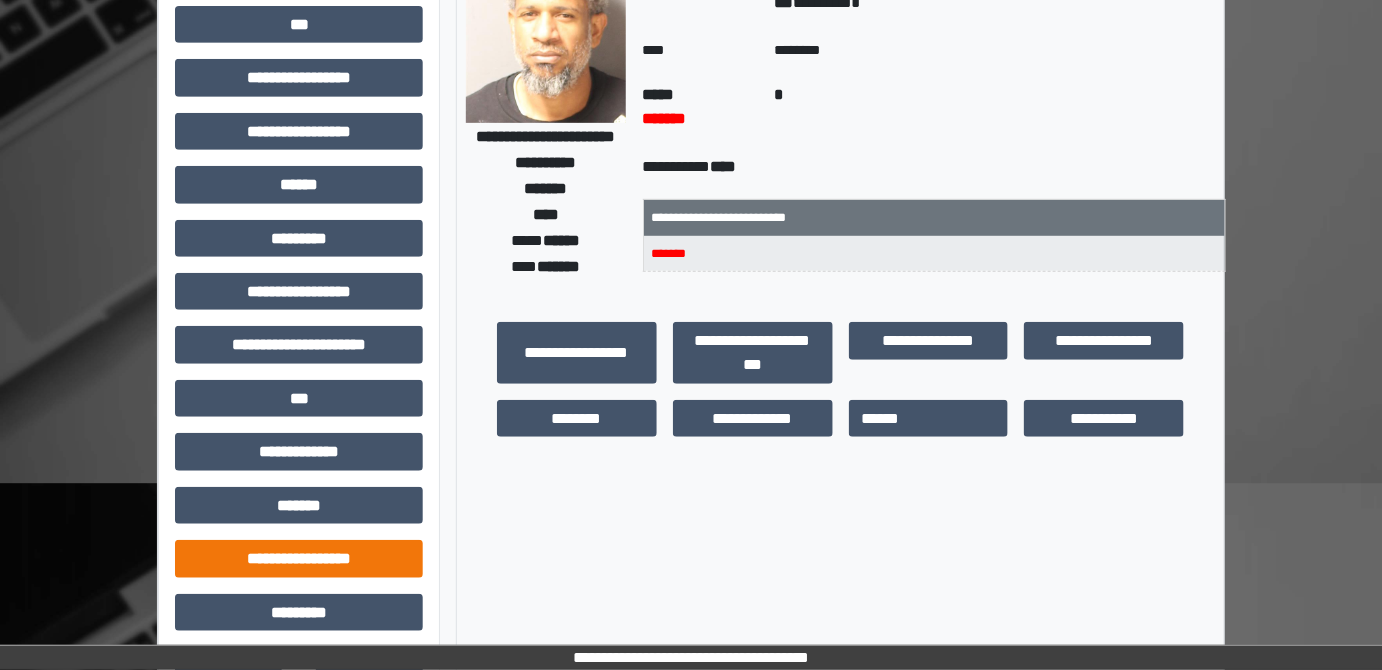 scroll, scrollTop: 425, scrollLeft: 0, axis: vertical 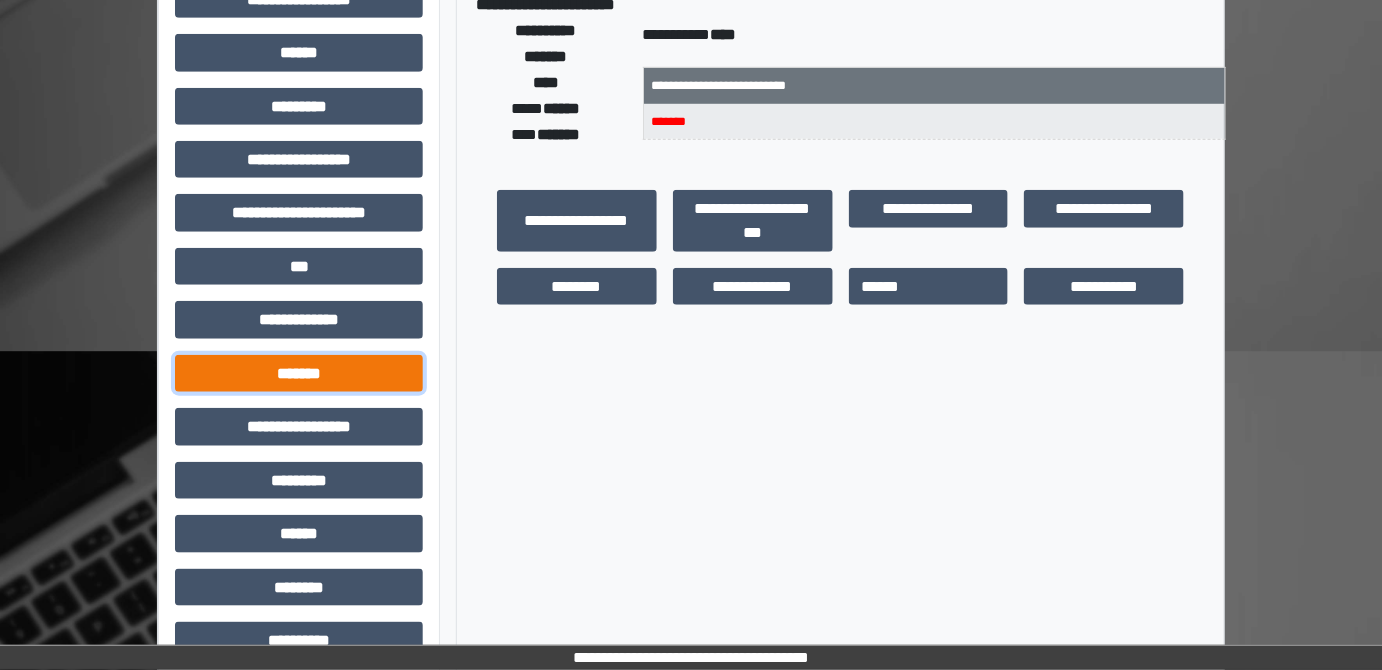 click on "*******" at bounding box center (299, 373) 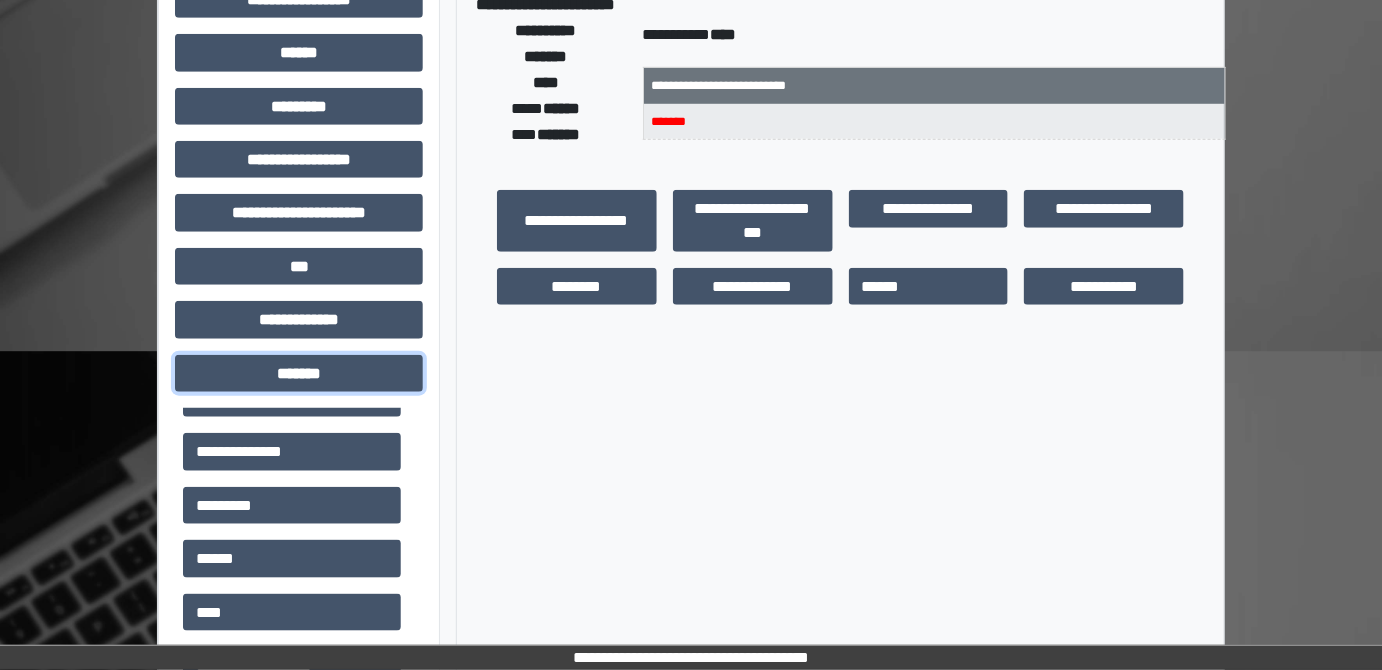 scroll, scrollTop: 0, scrollLeft: 0, axis: both 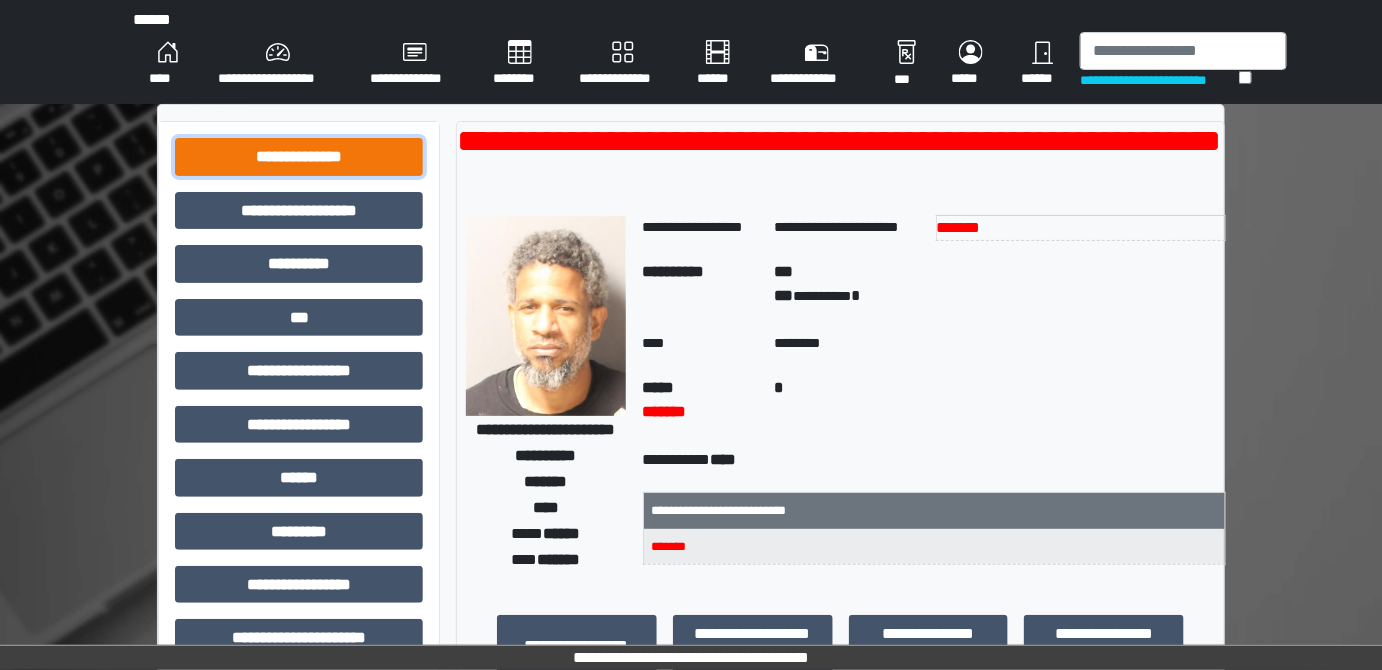 click on "**********" at bounding box center (299, 156) 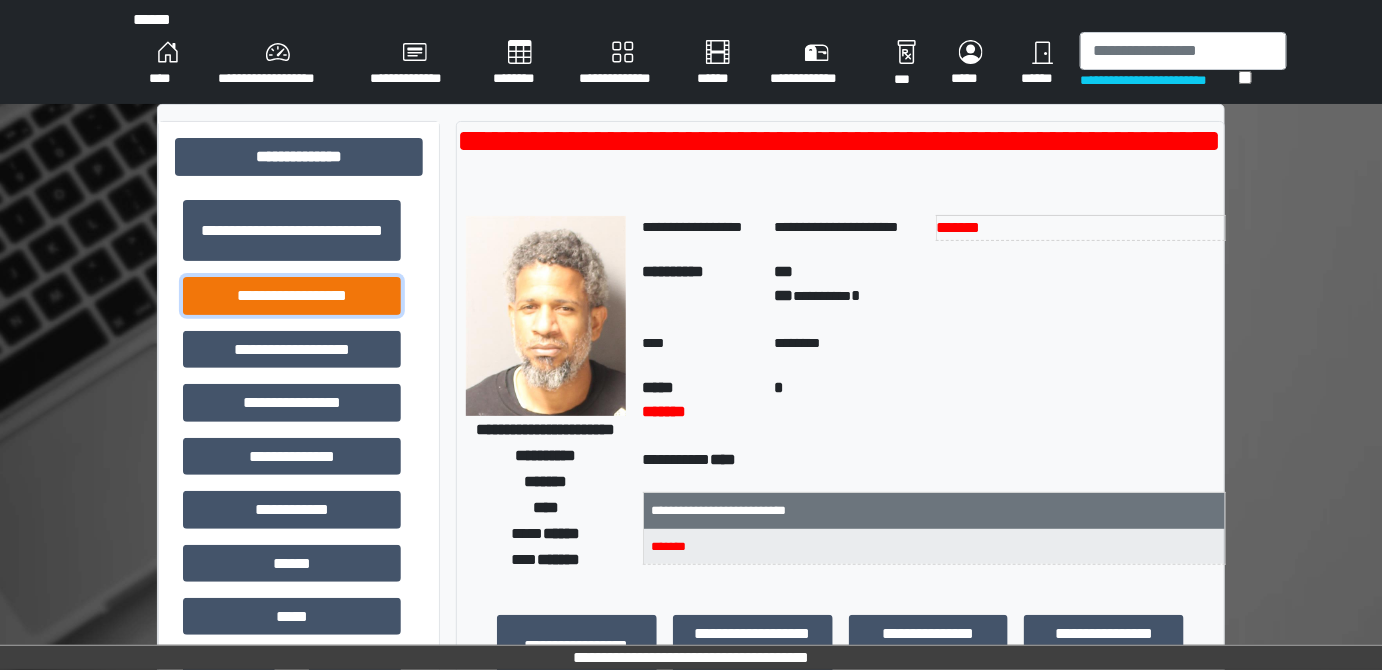 click on "**********" at bounding box center [292, 295] 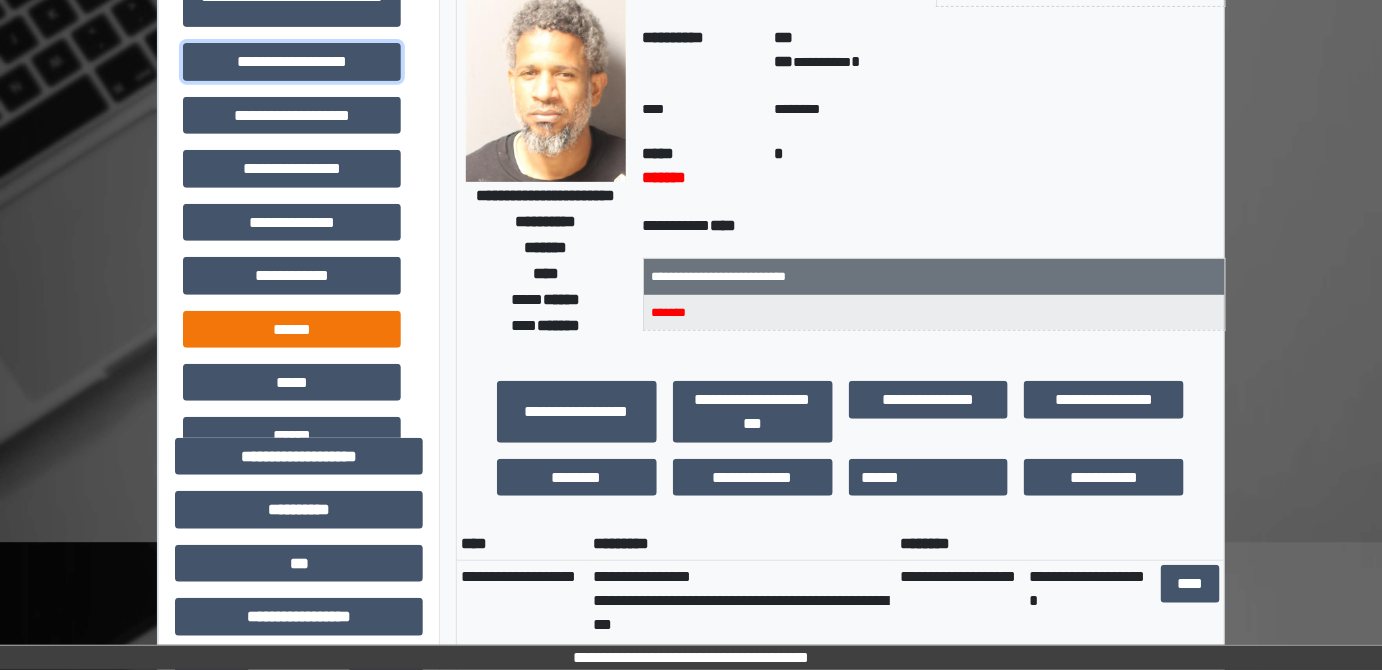 scroll, scrollTop: 363, scrollLeft: 0, axis: vertical 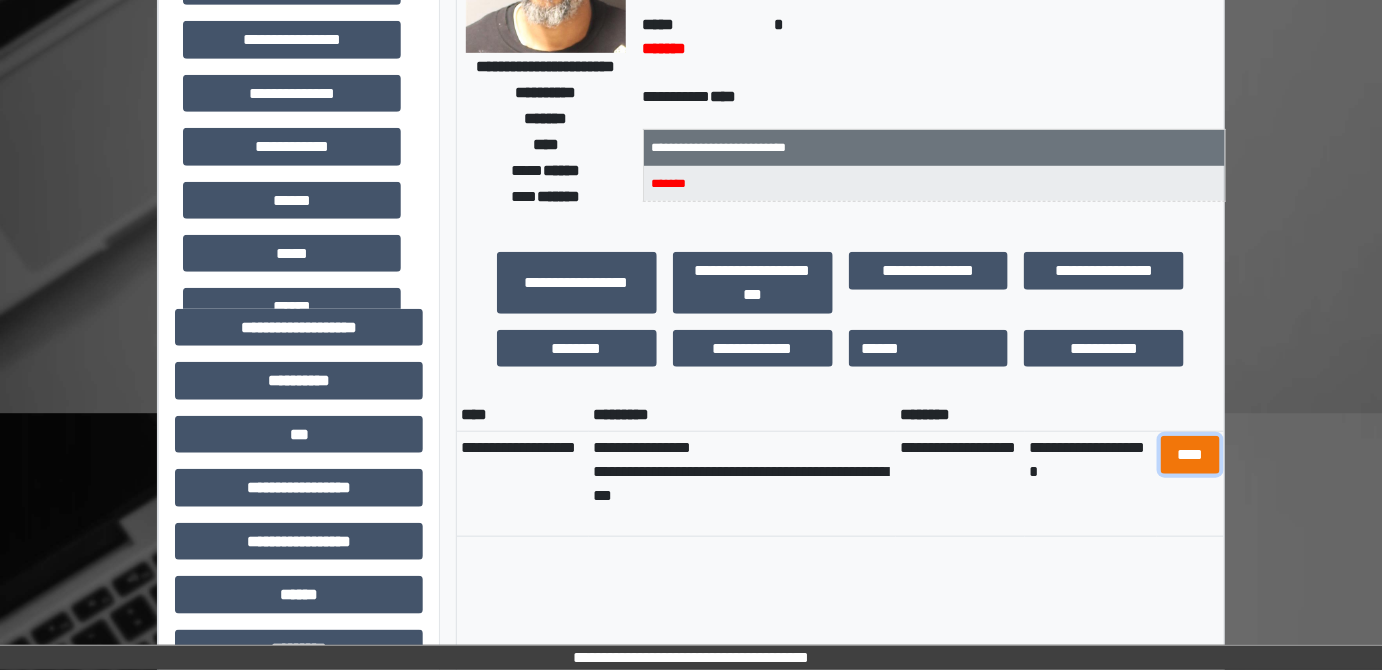 click on "****" at bounding box center [1190, 454] 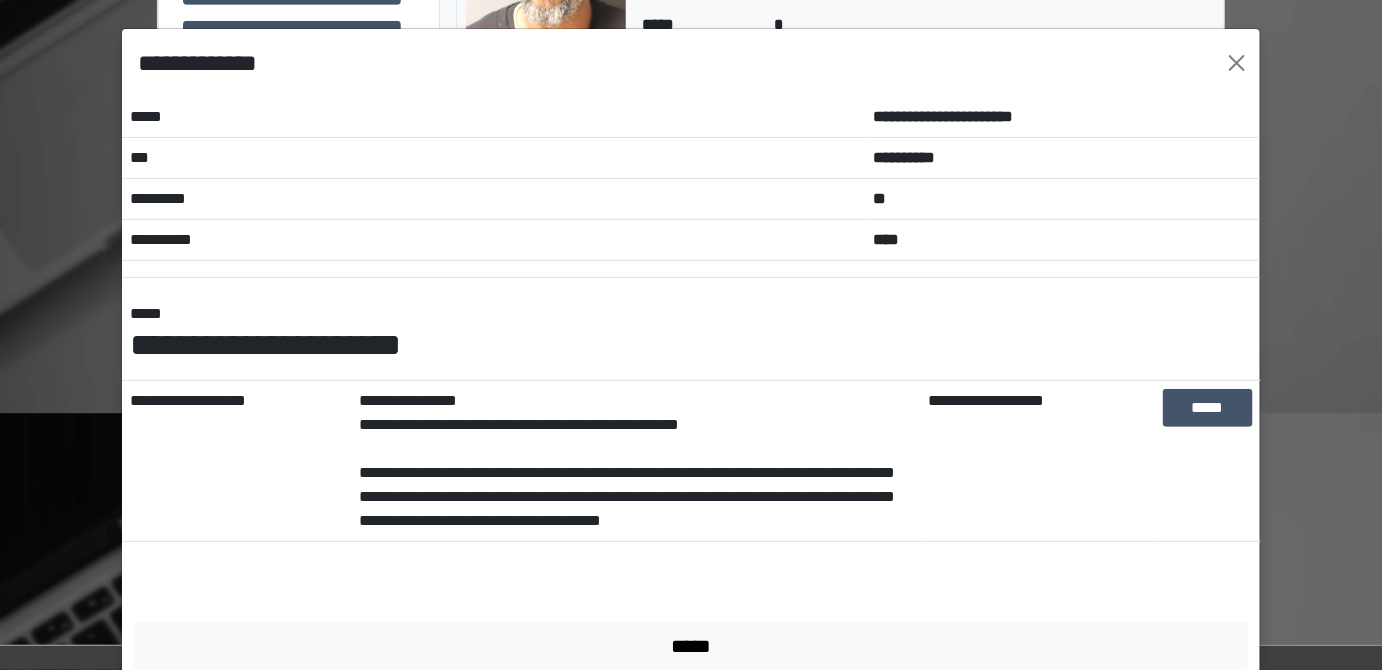 click on "**********" at bounding box center (635, 461) 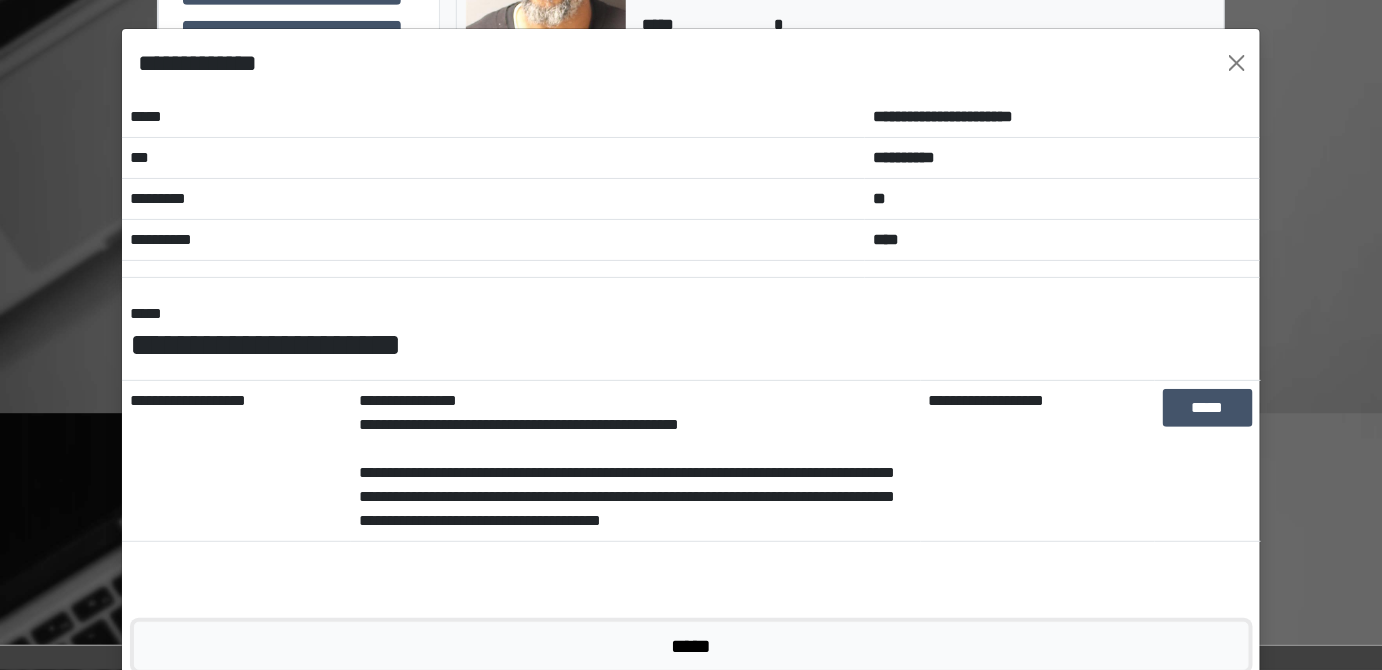 drag, startPoint x: 793, startPoint y: 640, endPoint x: 832, endPoint y: 408, distance: 235.25519 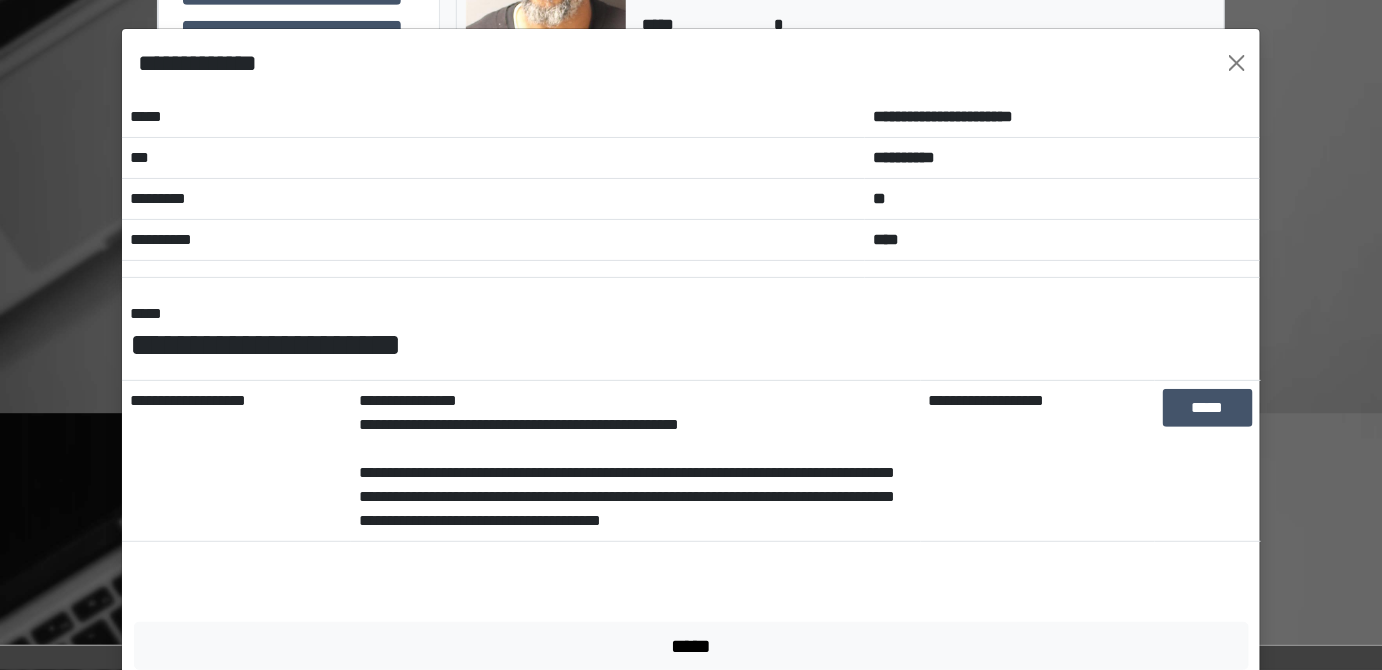 click on "**********" at bounding box center [691, 337] 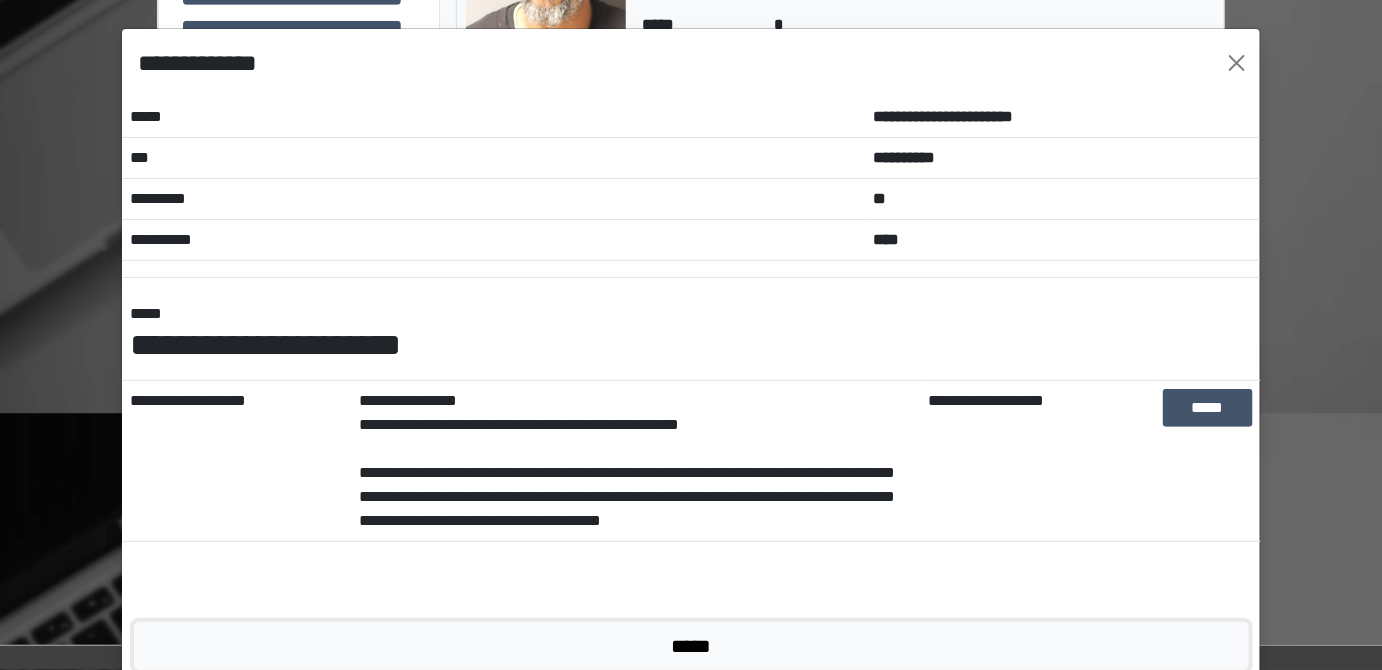 click on "*****" at bounding box center (691, 645) 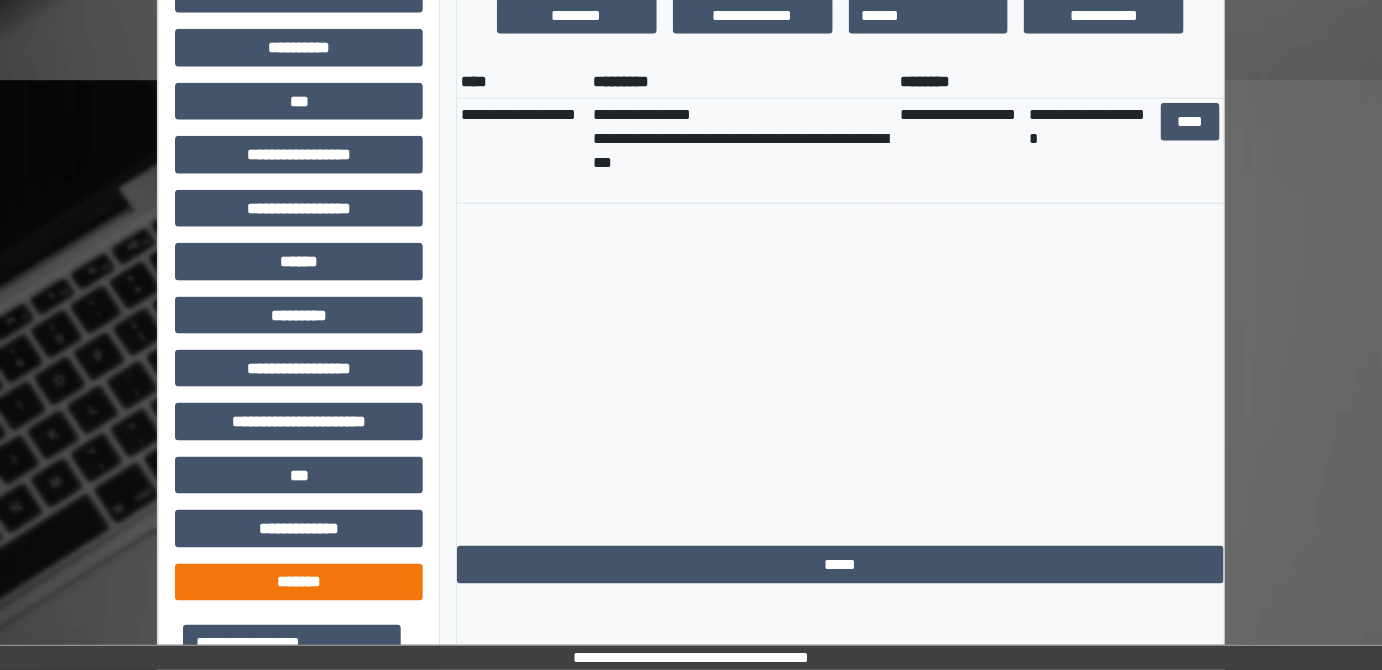 scroll, scrollTop: 727, scrollLeft: 0, axis: vertical 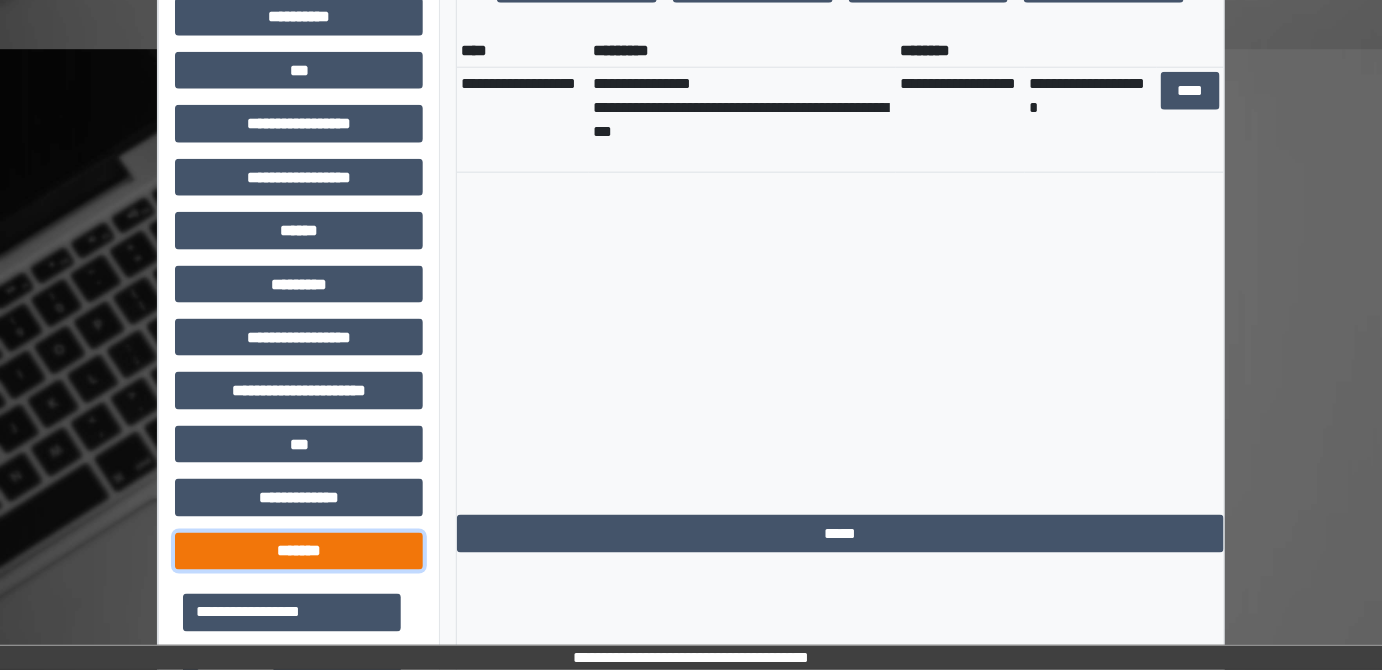 click on "*******" at bounding box center [299, 551] 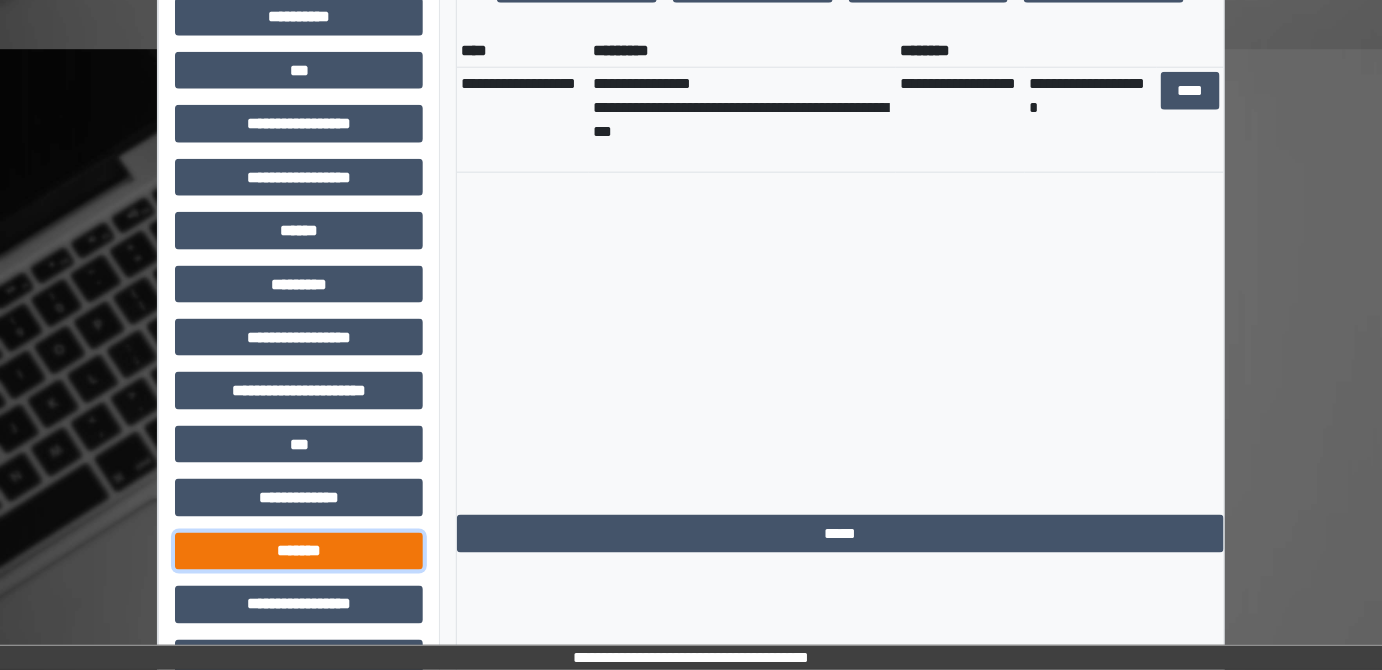 click on "*******" at bounding box center [299, 551] 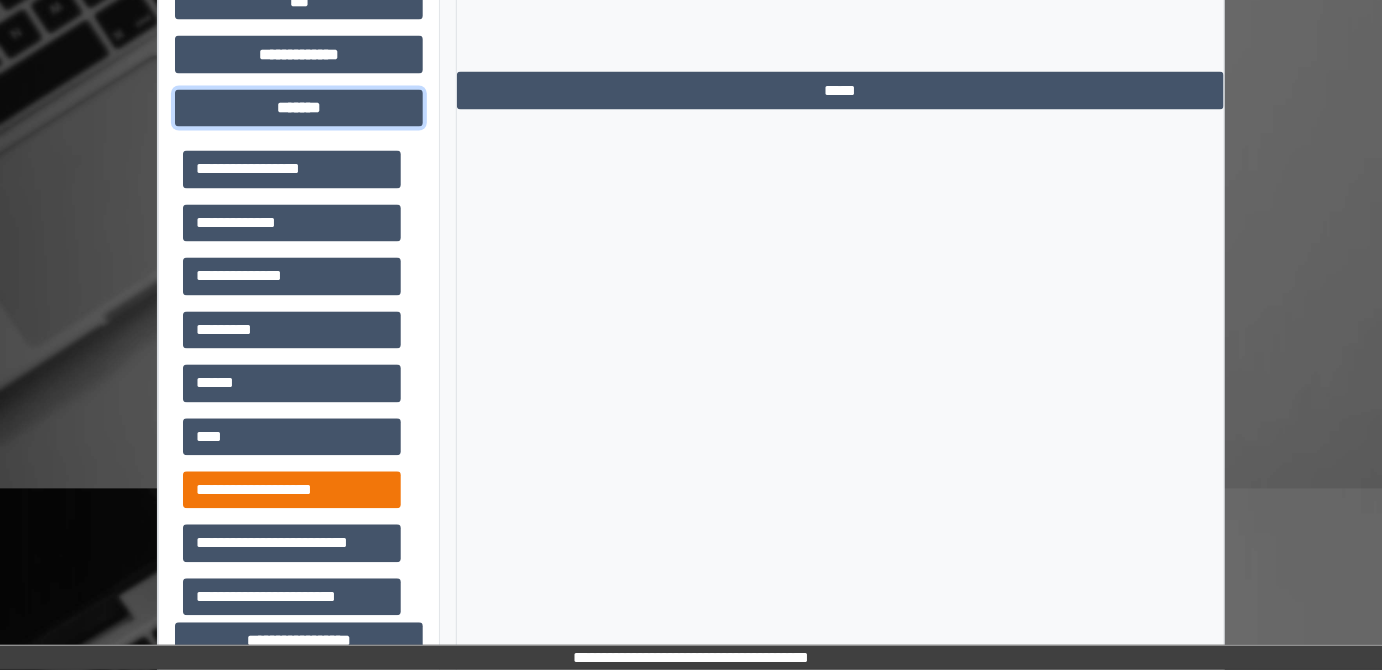 scroll, scrollTop: 1181, scrollLeft: 0, axis: vertical 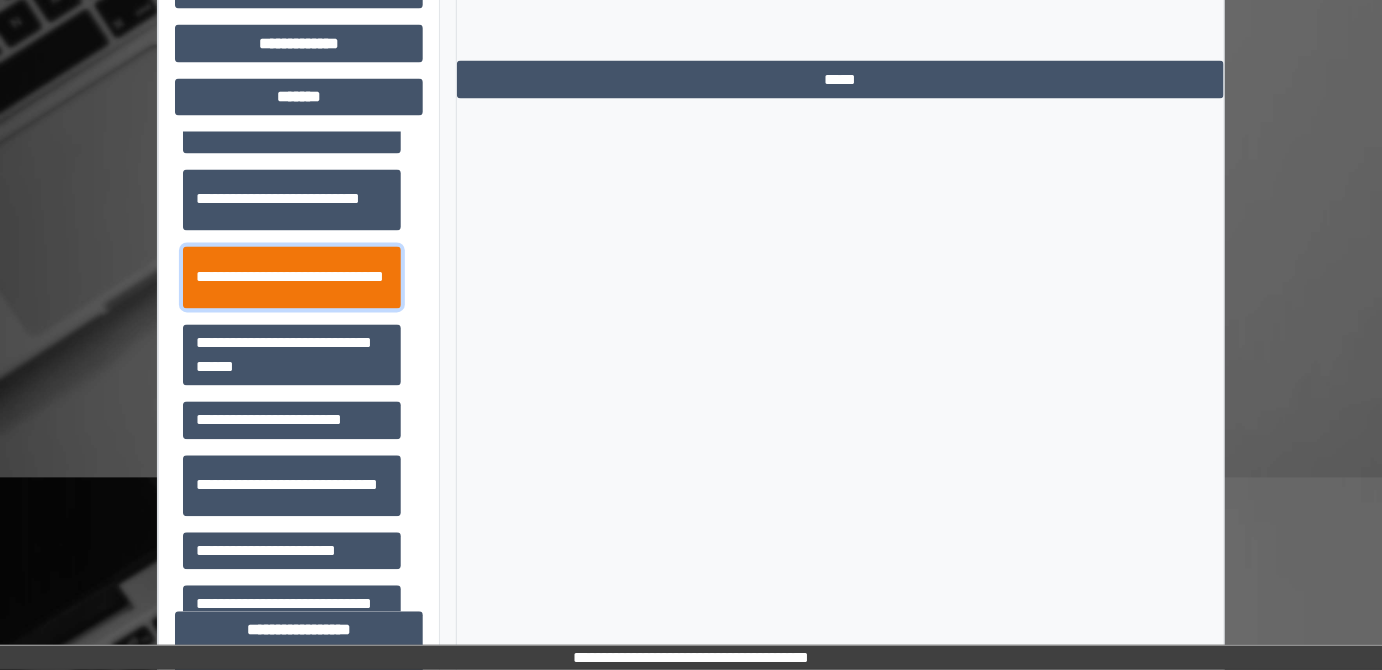 click on "**********" at bounding box center [292, 277] 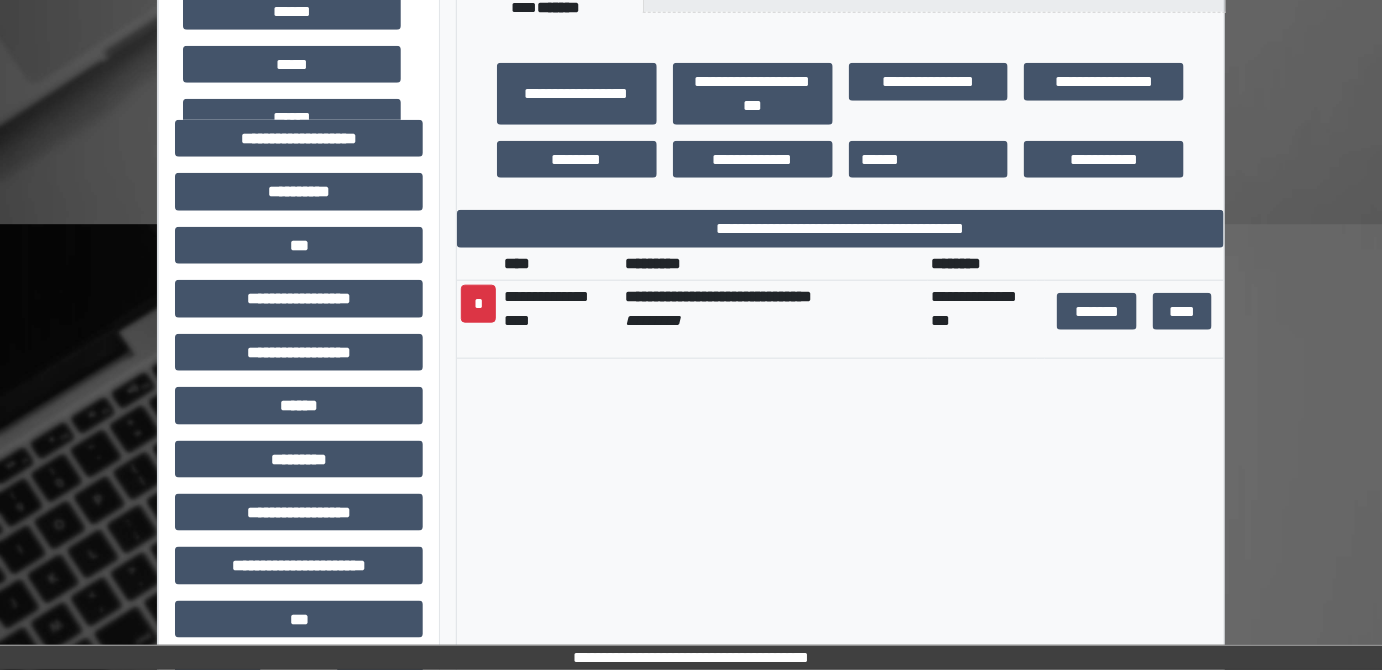 scroll, scrollTop: 545, scrollLeft: 0, axis: vertical 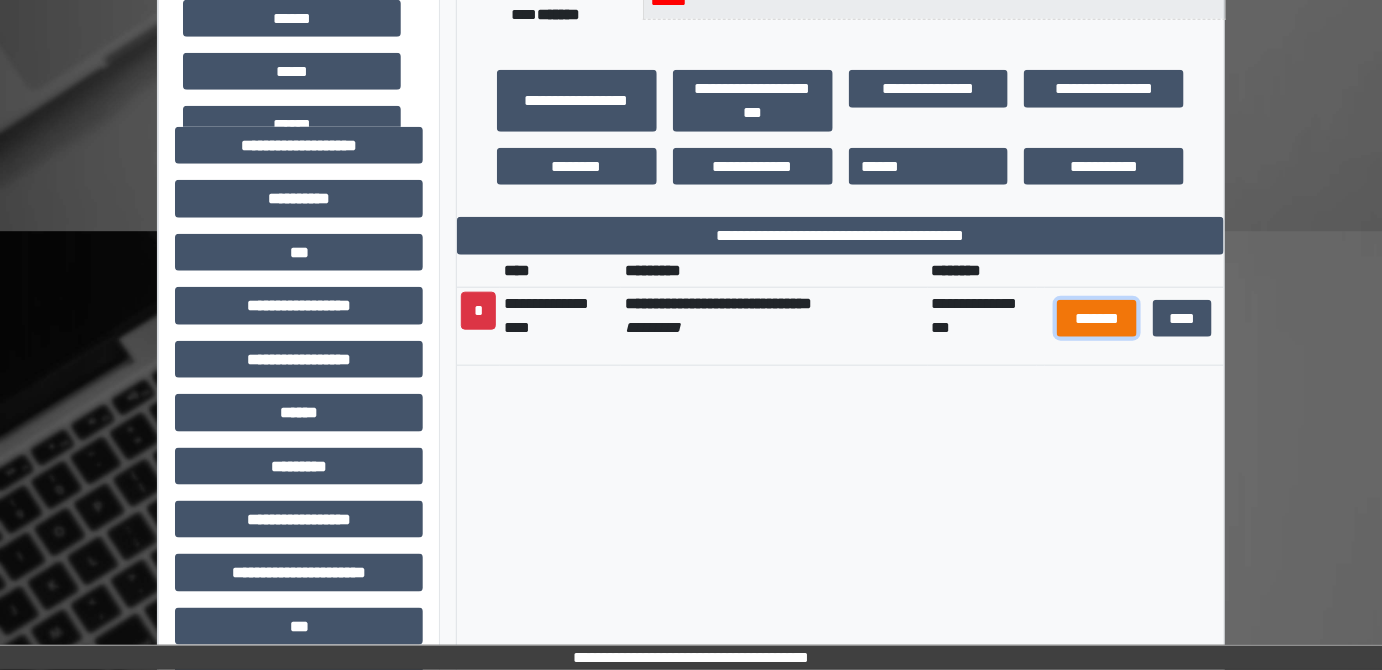 click on "*******" at bounding box center [1097, 318] 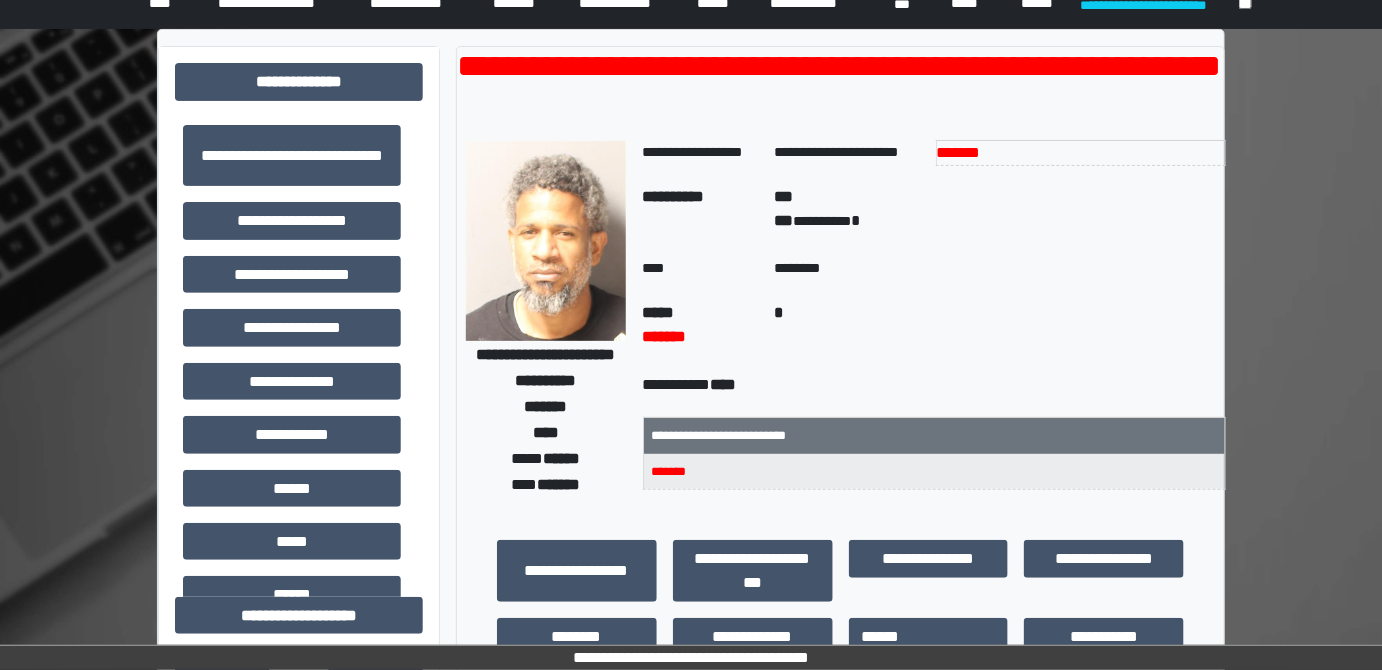 scroll, scrollTop: 0, scrollLeft: 0, axis: both 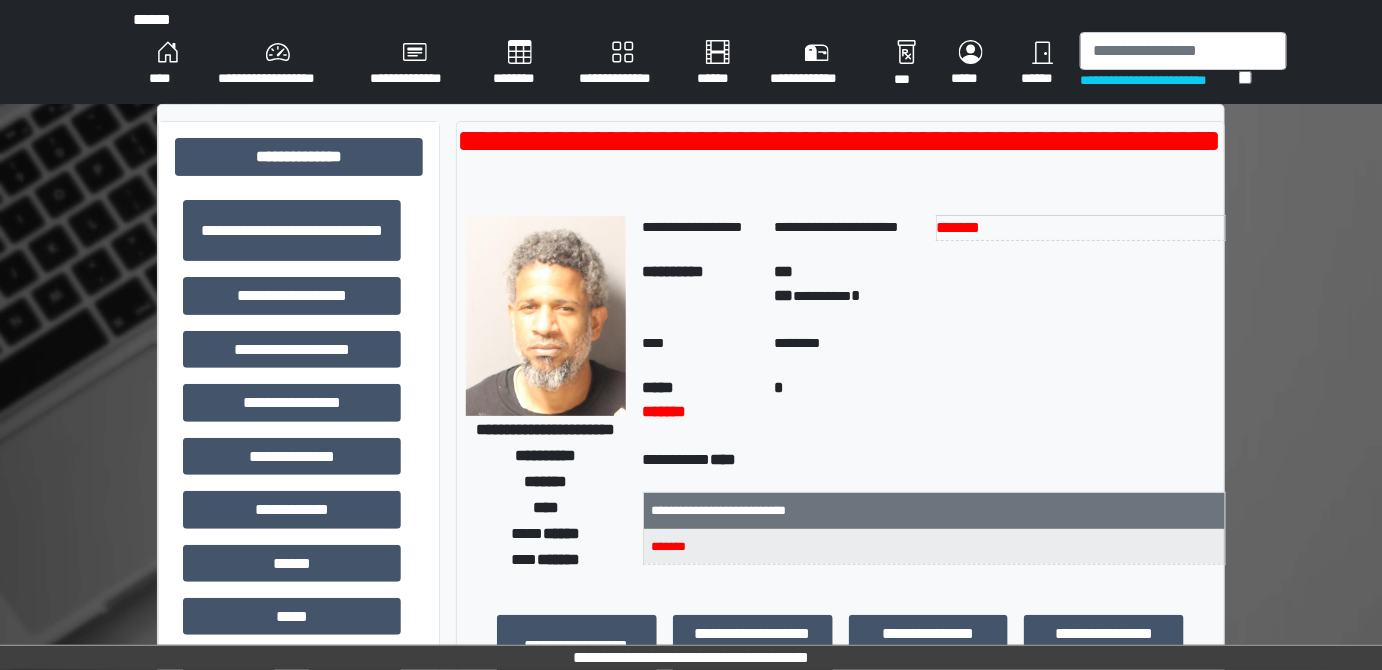 drag, startPoint x: 125, startPoint y: 78, endPoint x: 149, endPoint y: 73, distance: 24.5153 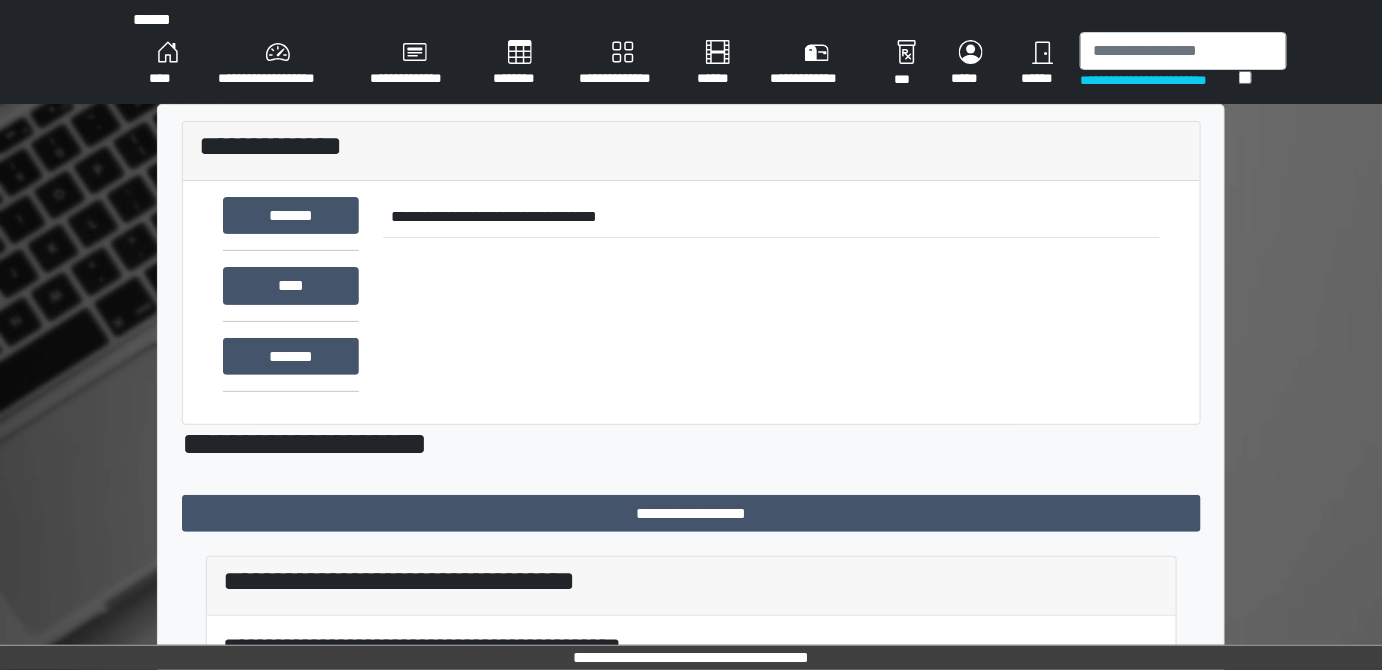 click on "****" at bounding box center [167, 64] 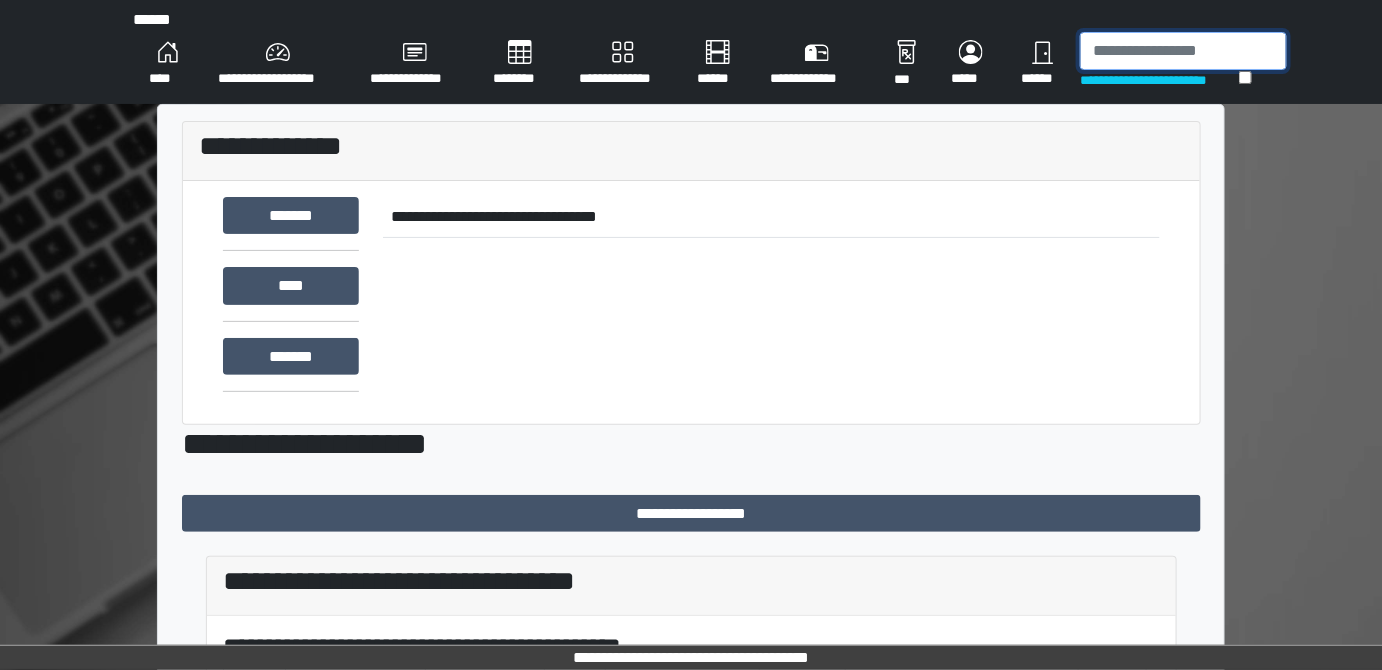 click at bounding box center [1183, 51] 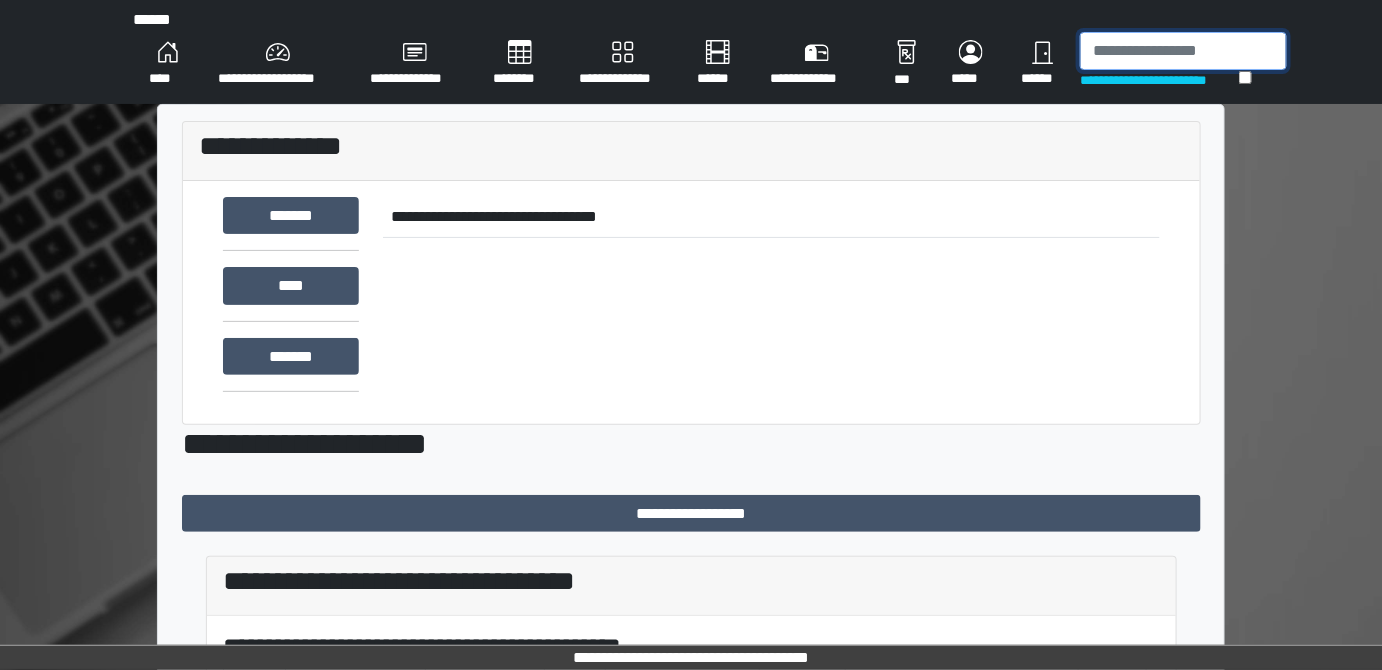 click at bounding box center [1183, 51] 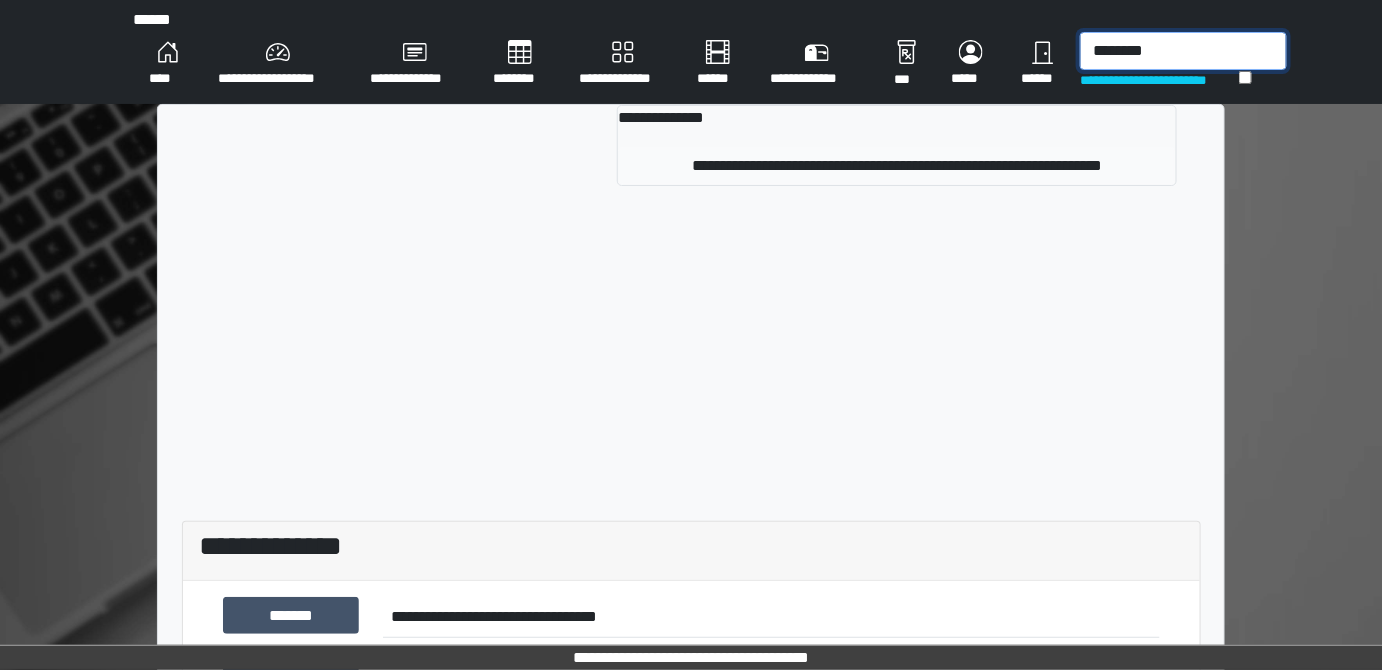 type on "********" 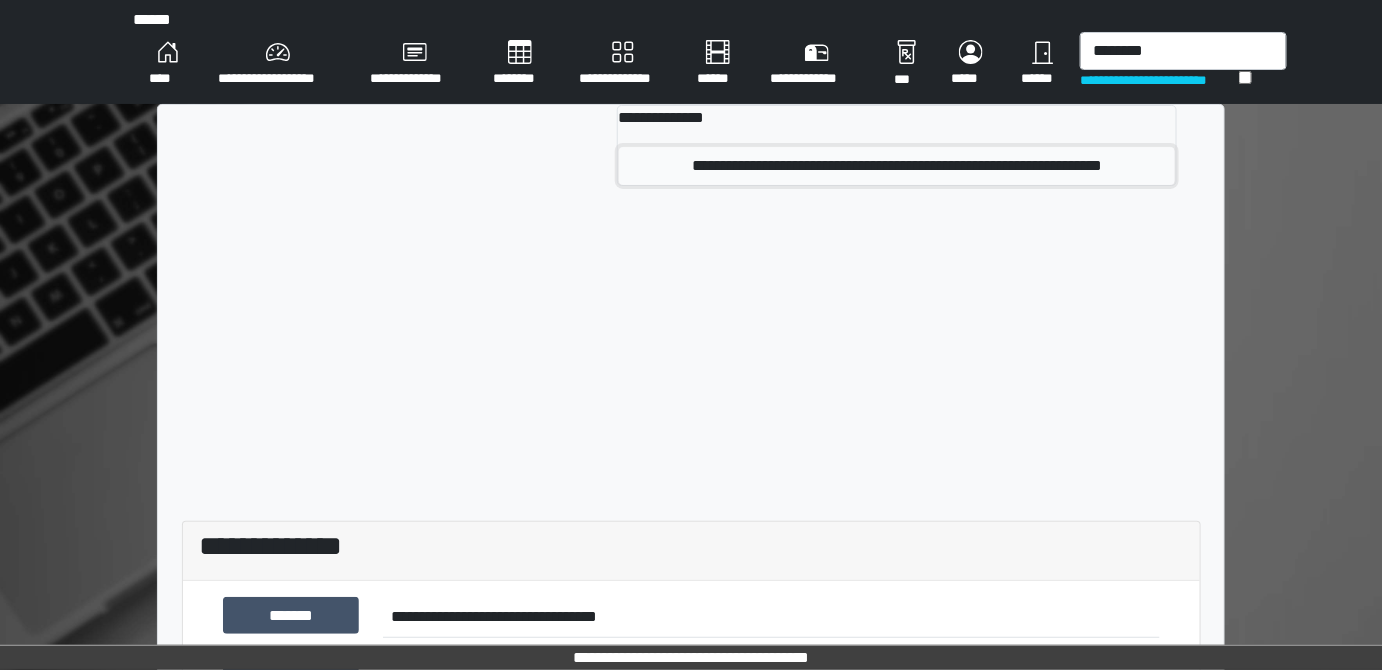 click on "**********" at bounding box center (896, 166) 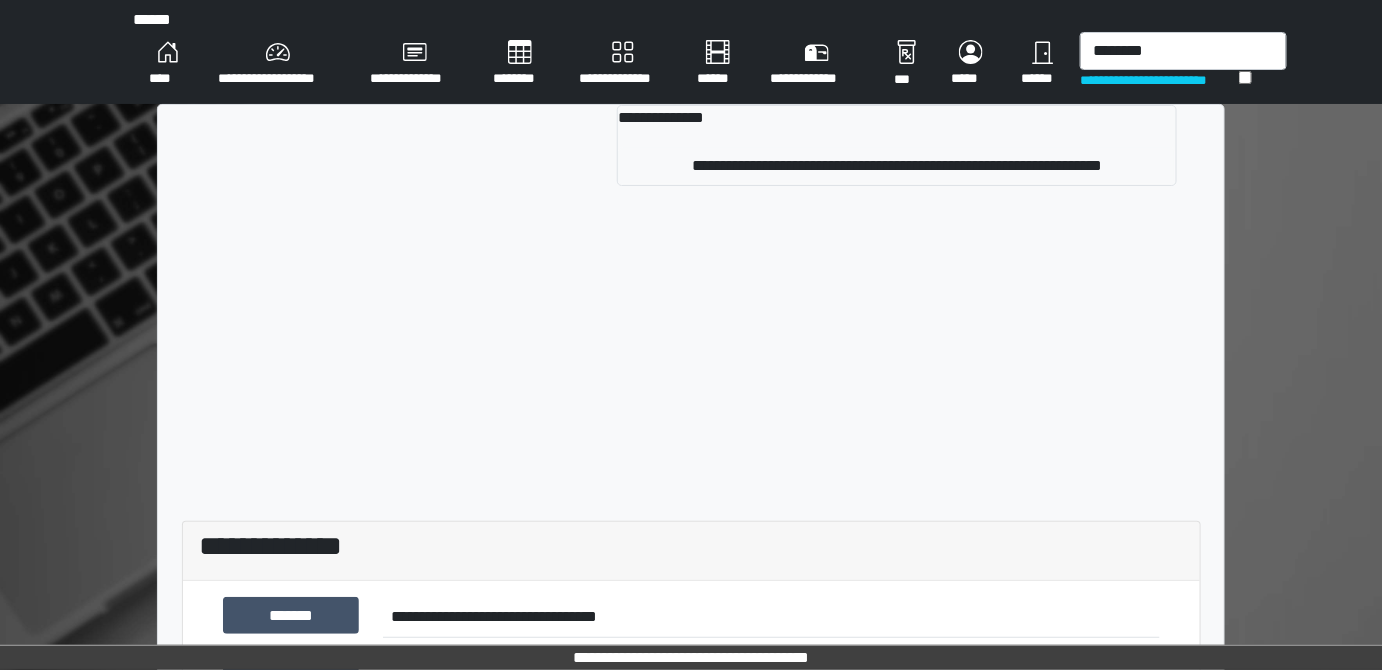 type 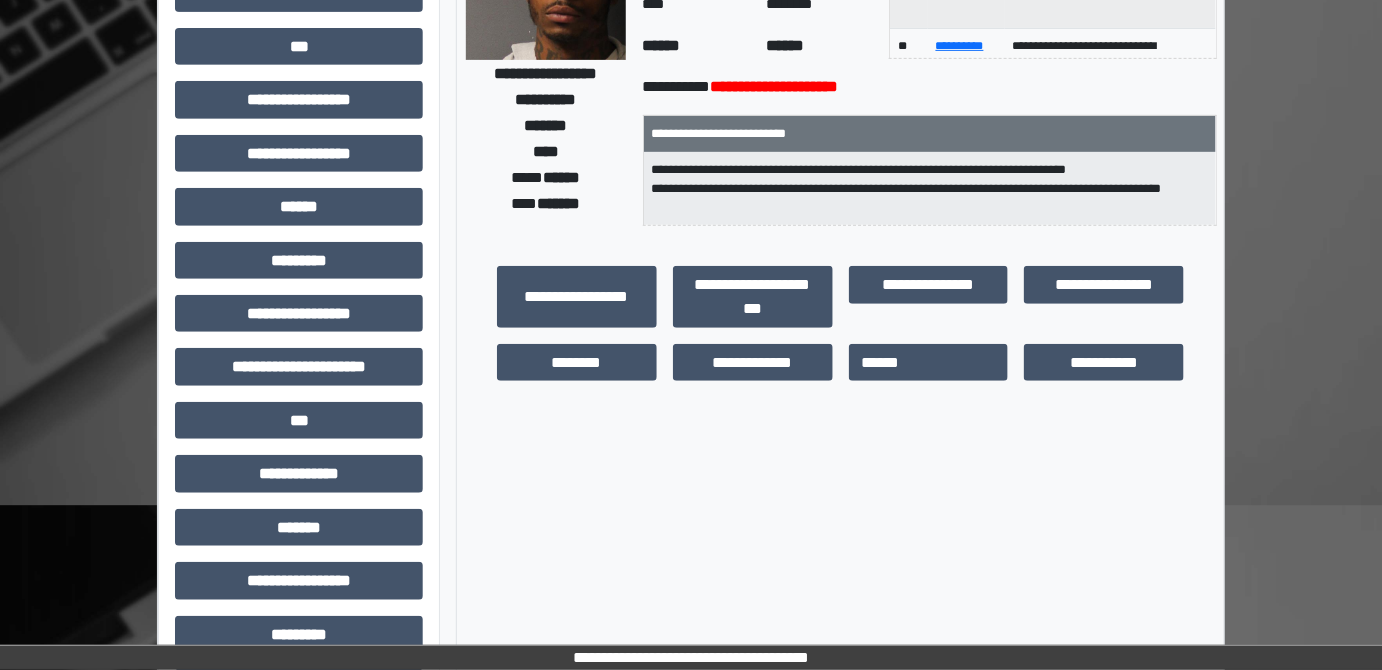 scroll, scrollTop: 272, scrollLeft: 0, axis: vertical 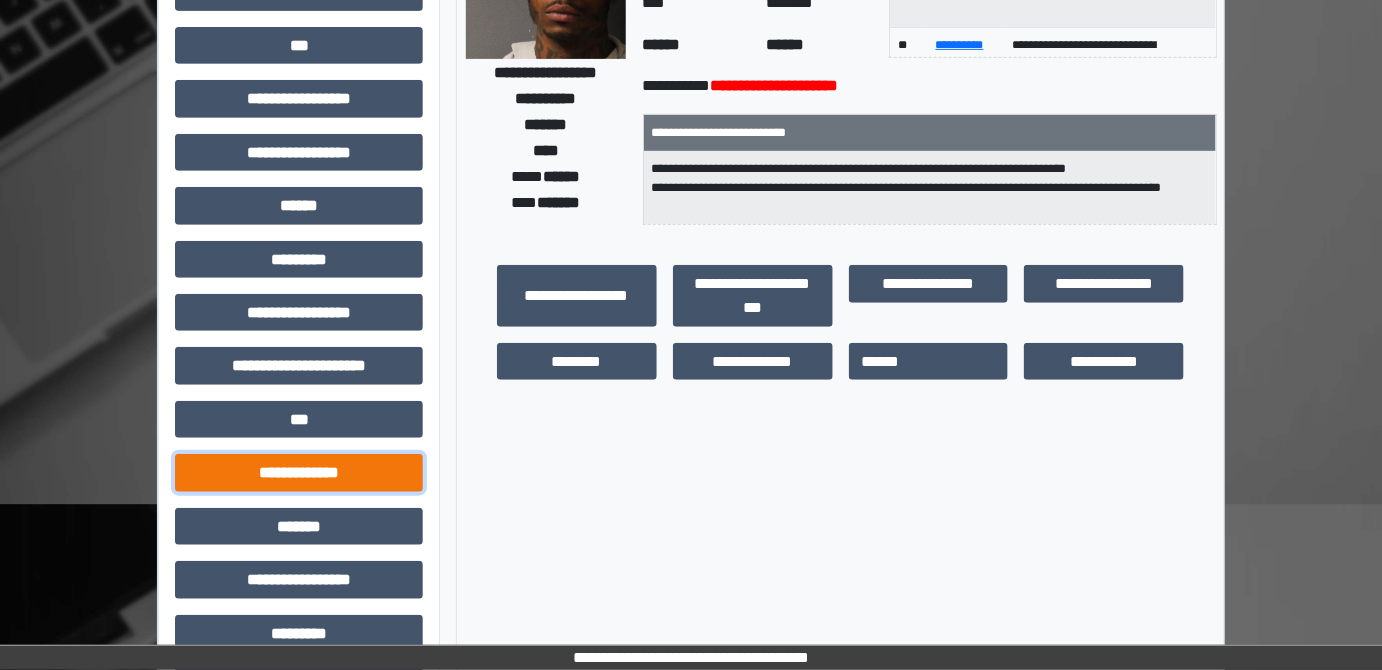 click on "**********" at bounding box center [299, 472] 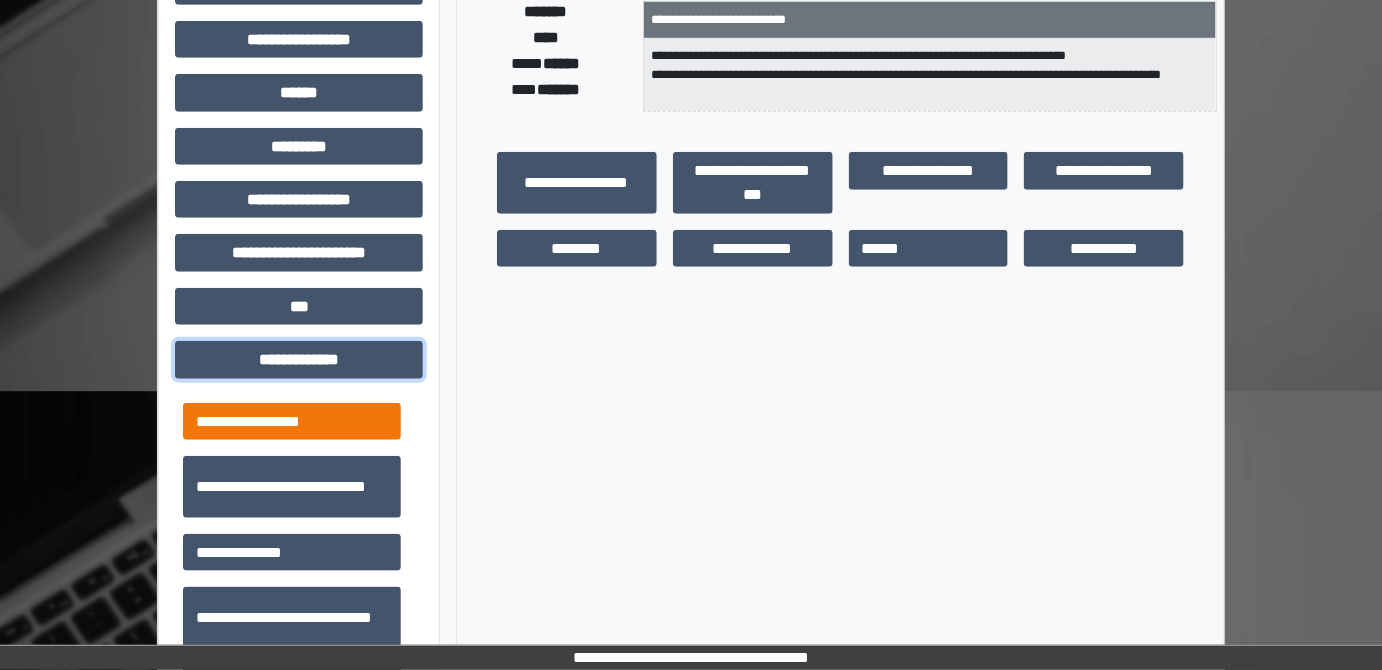 scroll, scrollTop: 636, scrollLeft: 0, axis: vertical 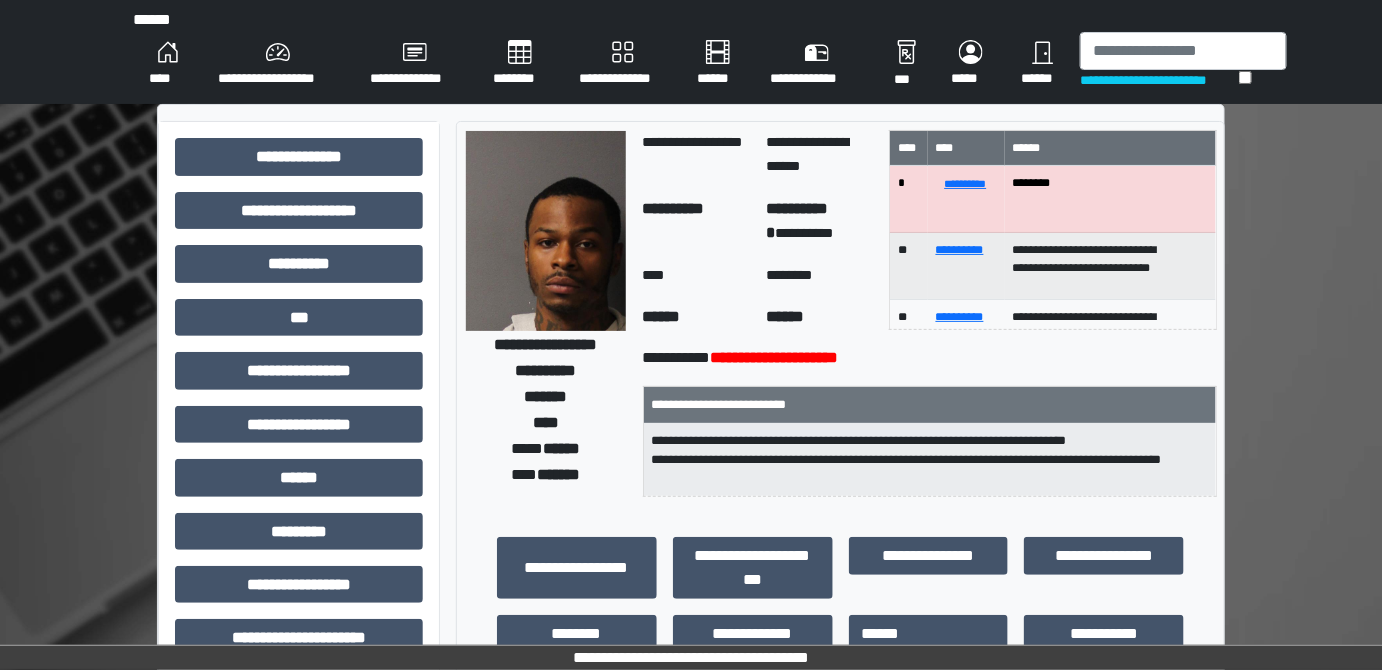 click on "**********" at bounding box center [691, 52] 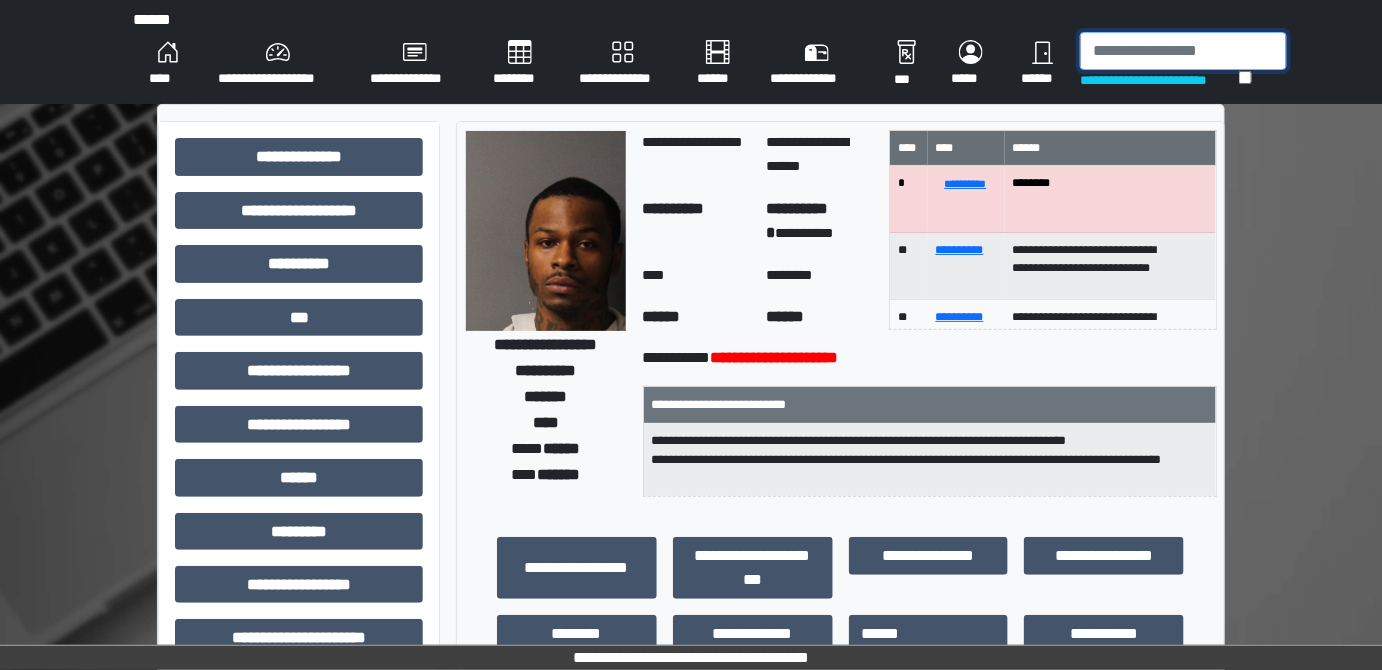 click at bounding box center [1183, 51] 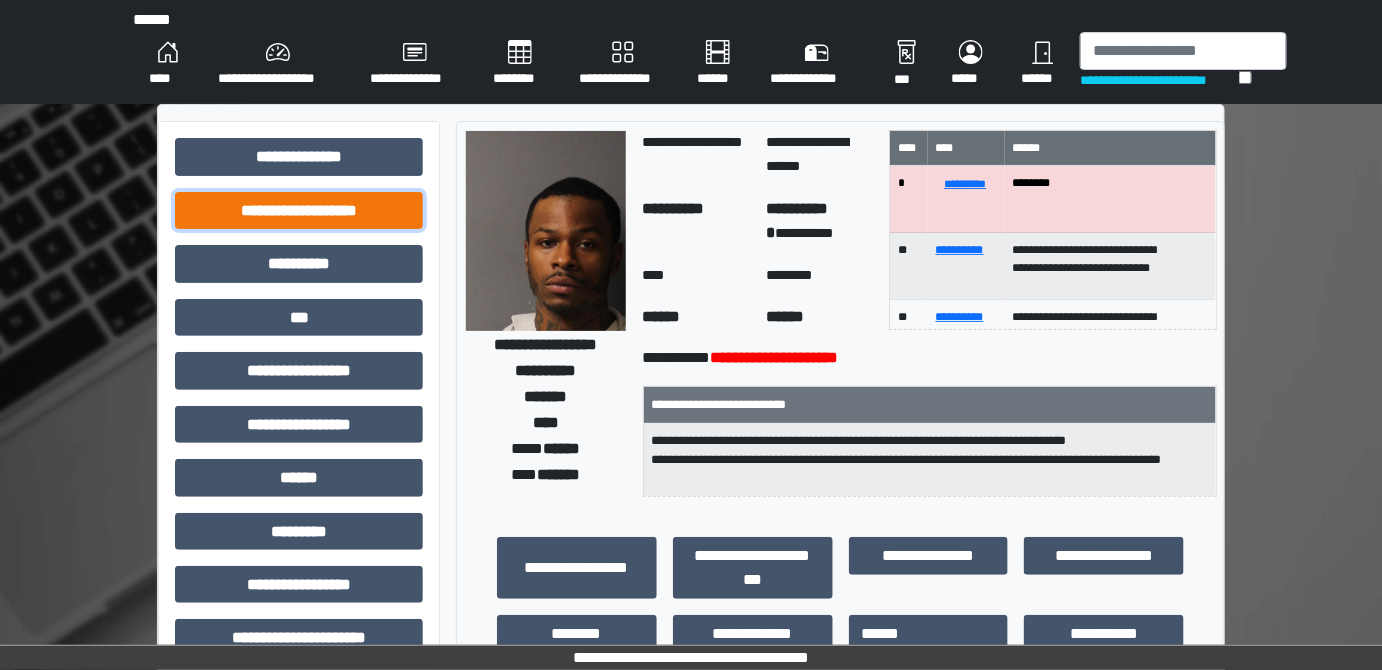 click on "**********" at bounding box center (299, 210) 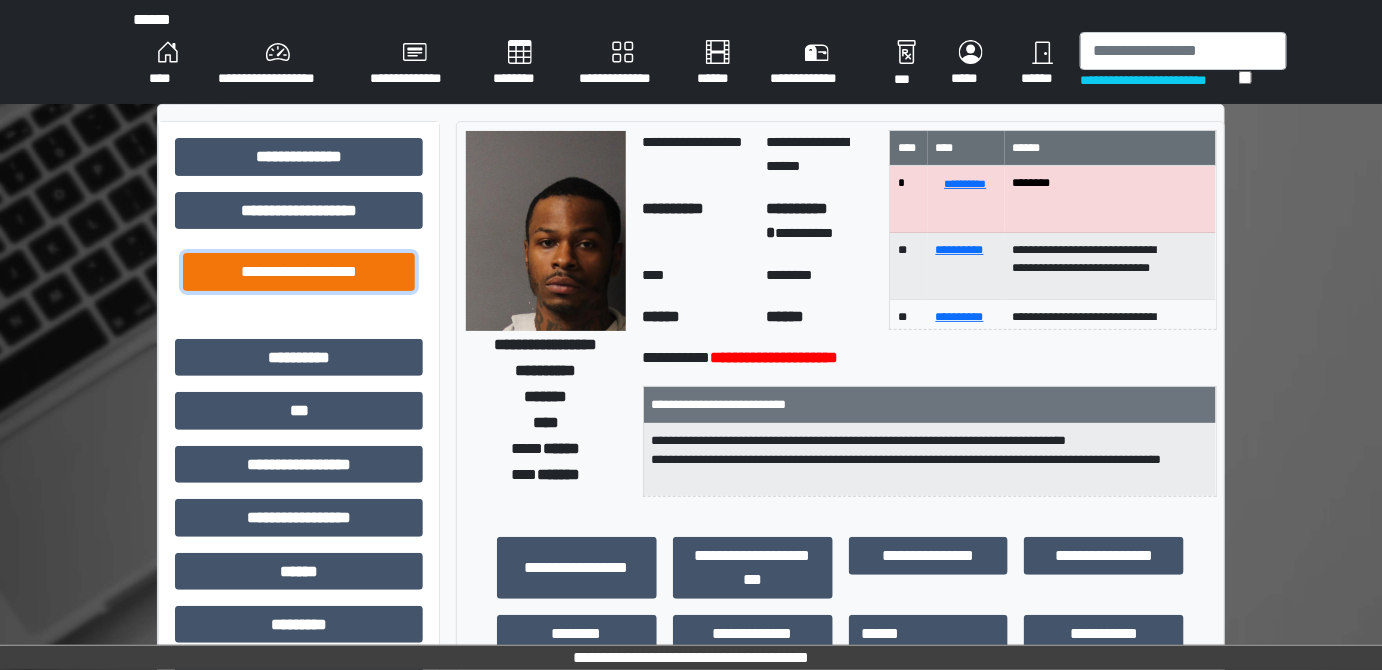 click on "**********" at bounding box center [299, 271] 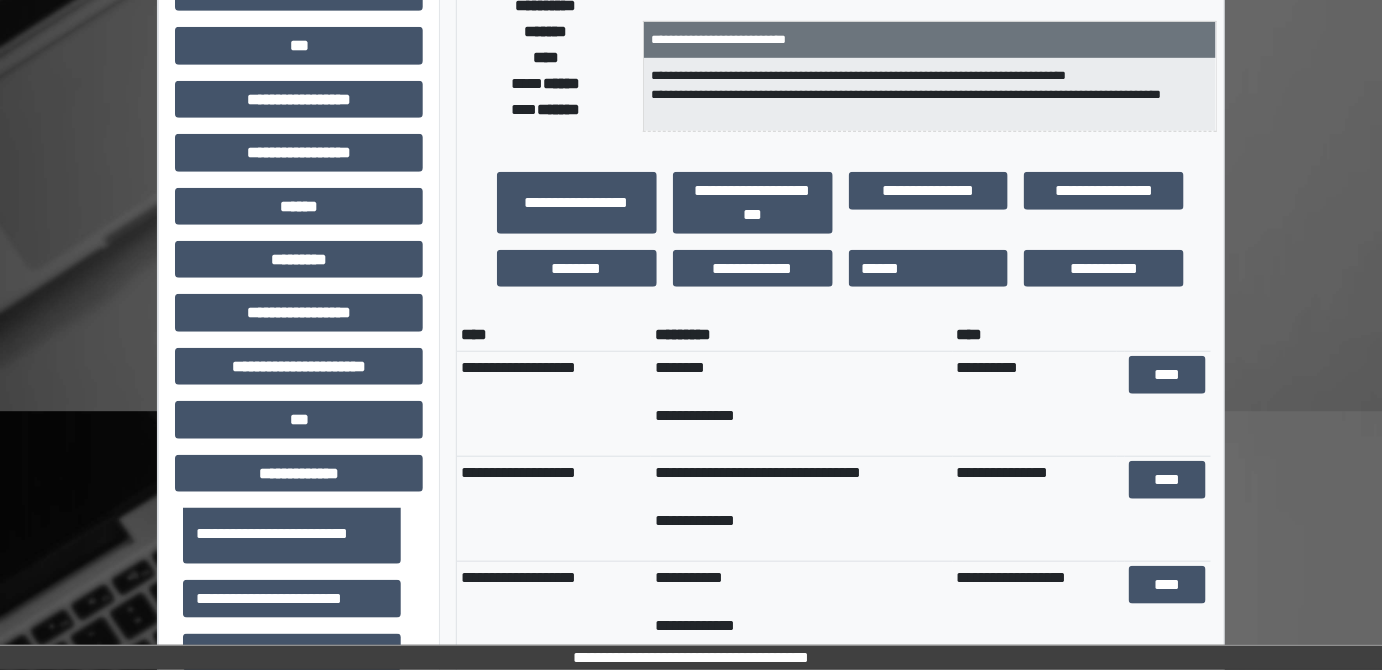 scroll, scrollTop: 454, scrollLeft: 0, axis: vertical 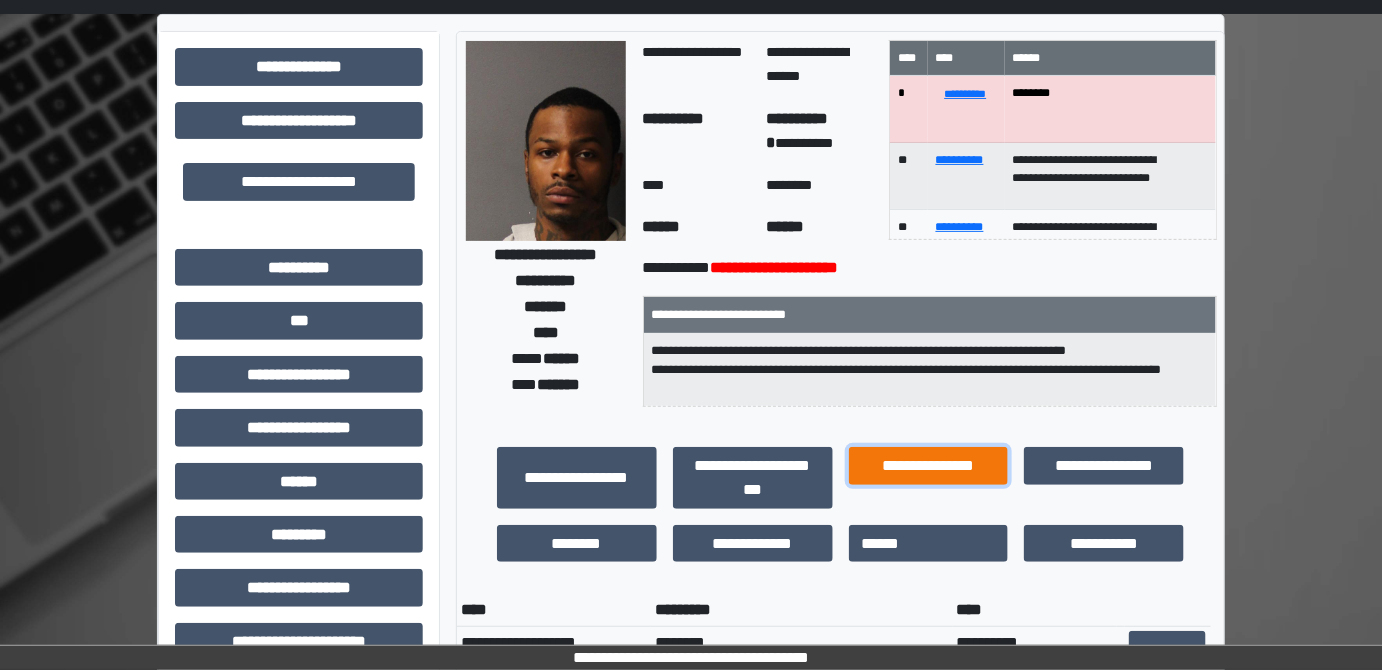 click on "**********" at bounding box center (929, 465) 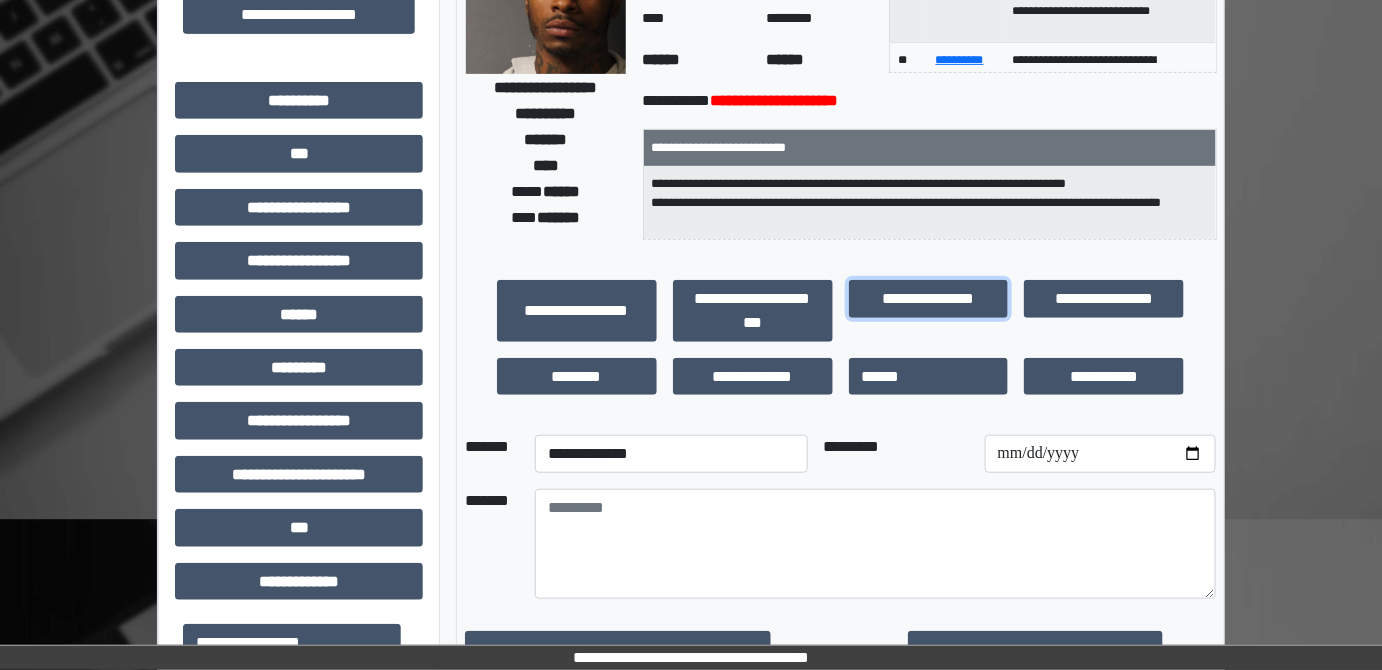 scroll, scrollTop: 363, scrollLeft: 0, axis: vertical 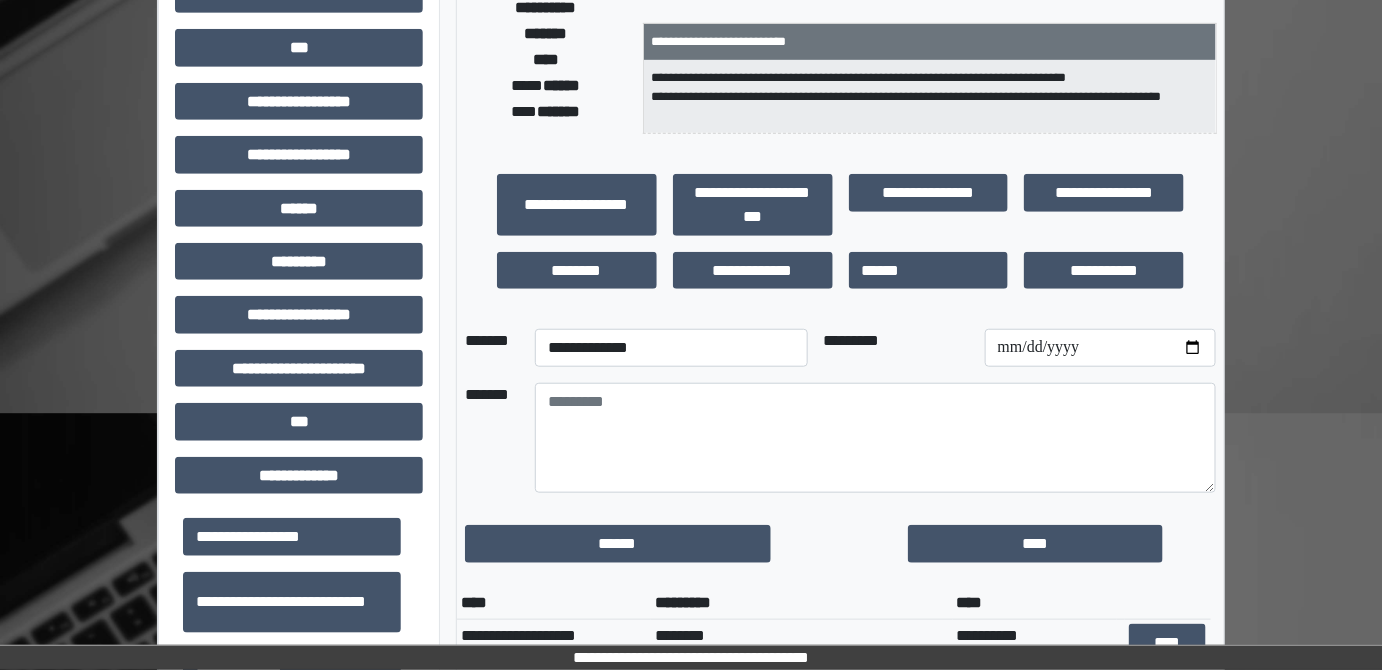 click on "**********" at bounding box center [671, 348] 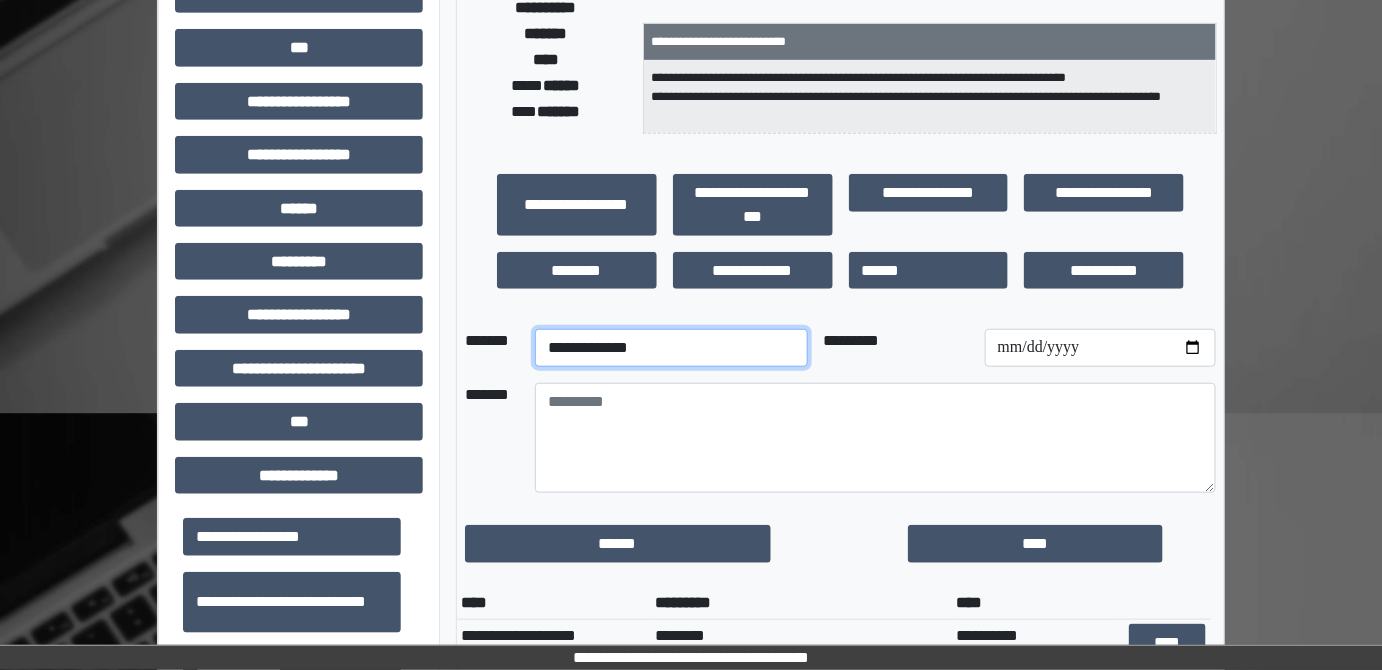 click on "**********" at bounding box center [671, 348] 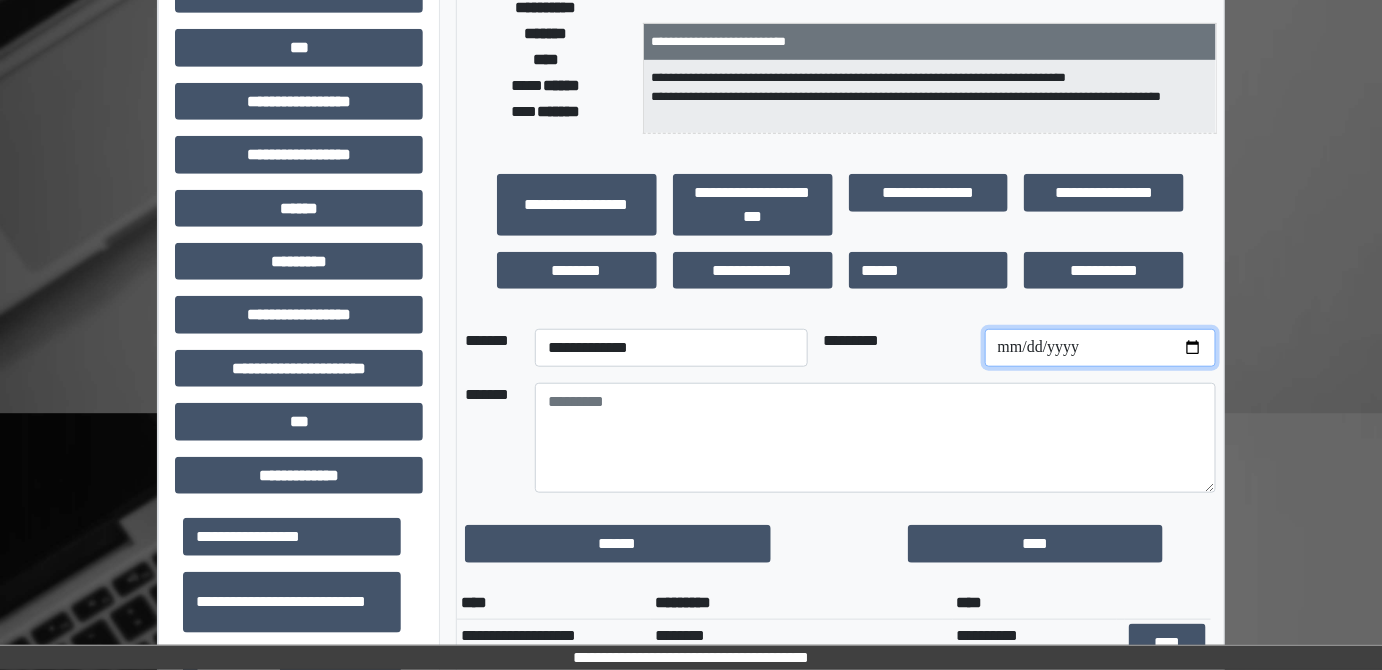 click at bounding box center (1100, 348) 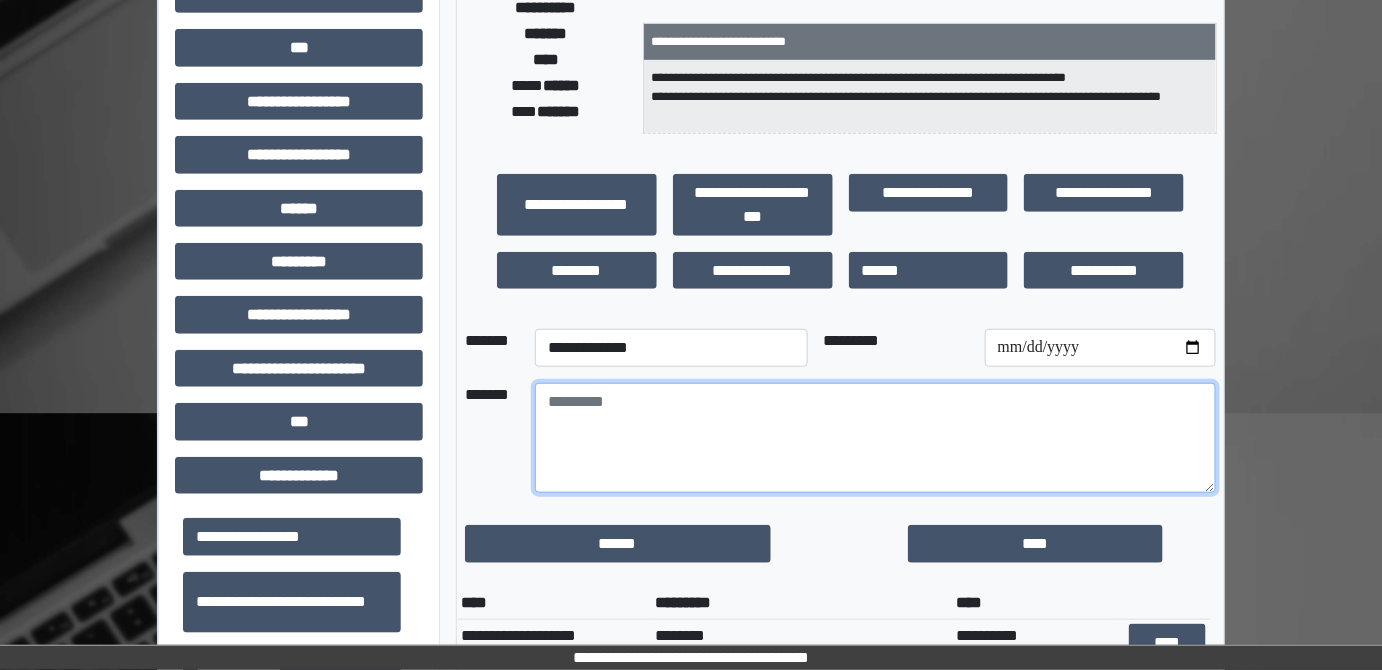 click at bounding box center (875, 438) 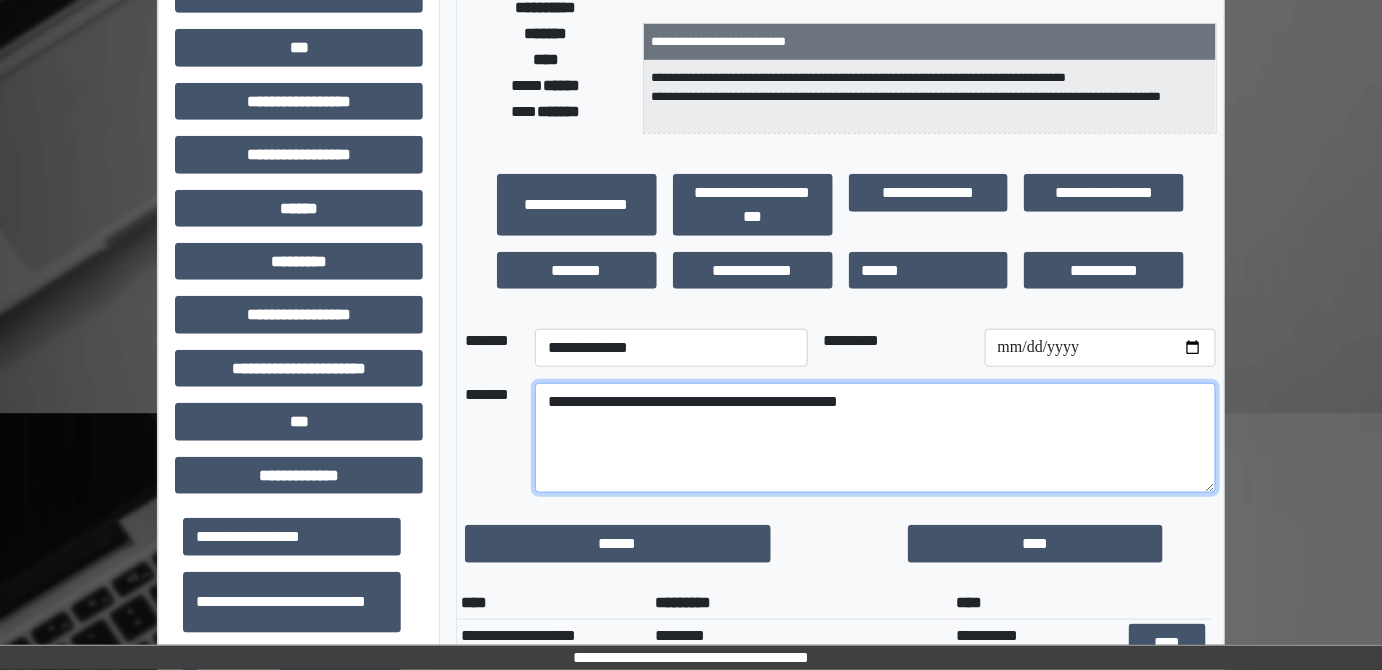 click on "**********" at bounding box center (875, 438) 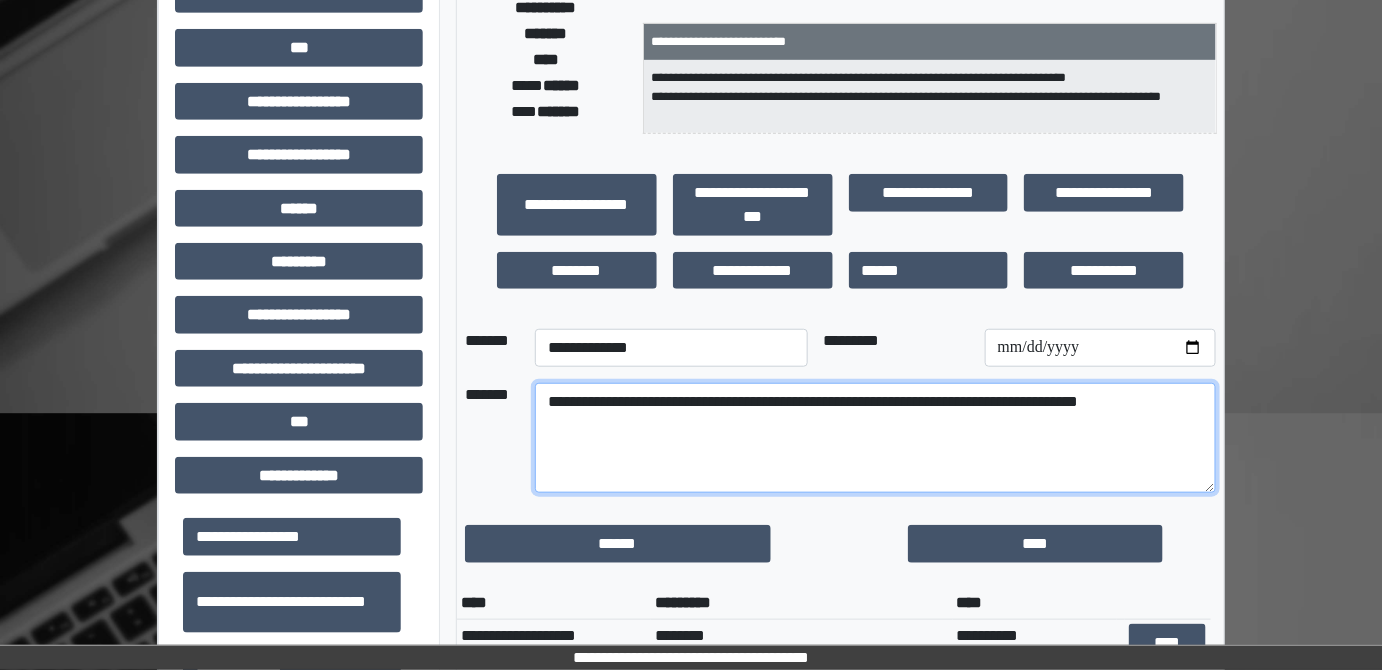 click on "**********" at bounding box center [875, 438] 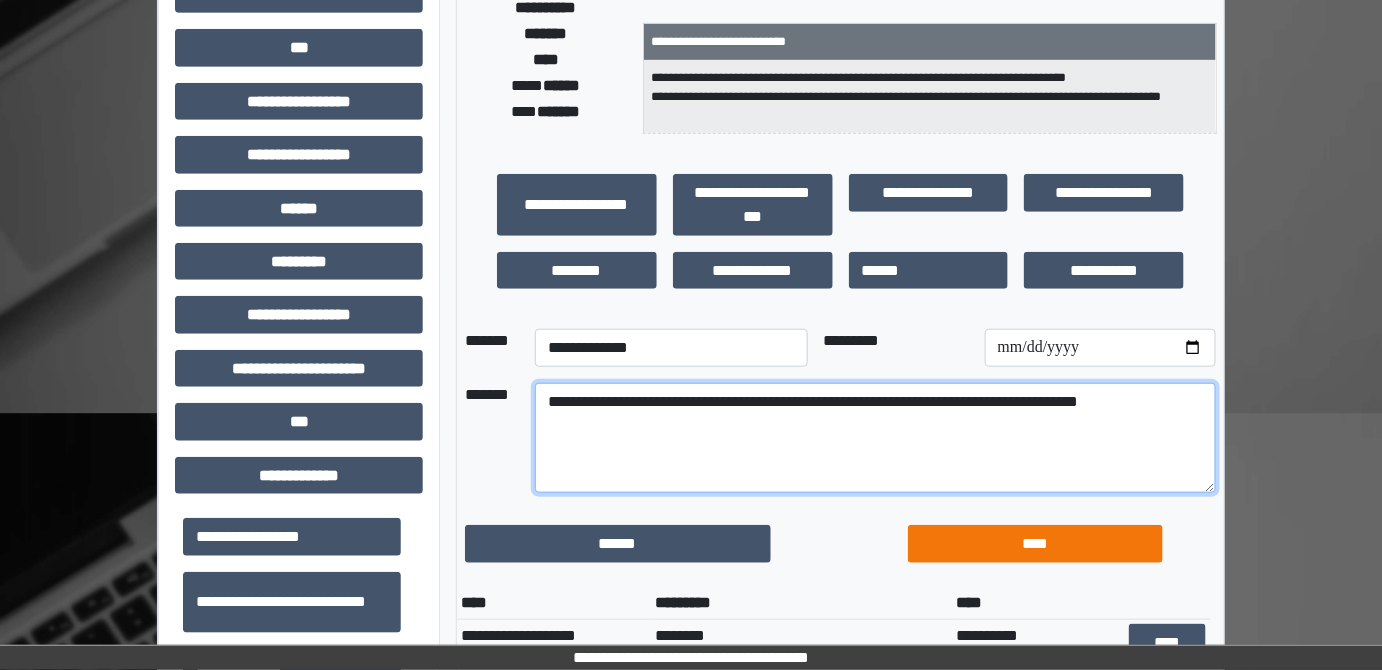 type on "**********" 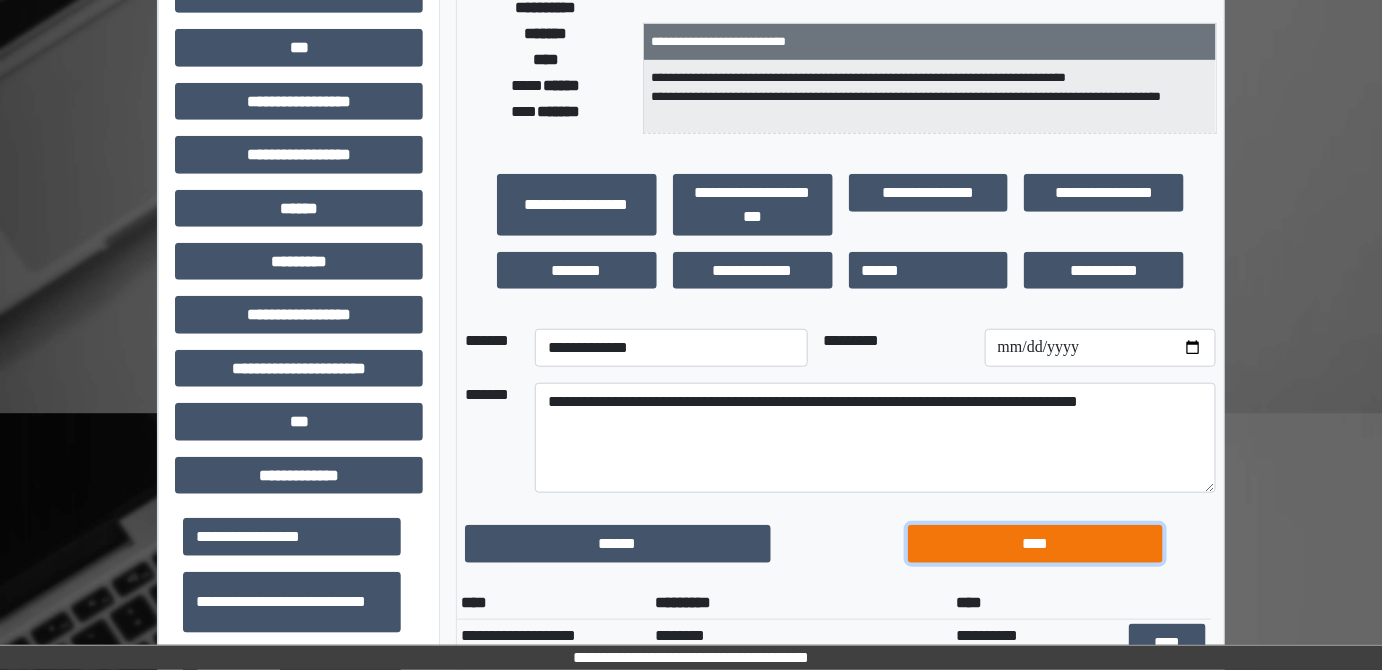 click on "****" at bounding box center [1035, 543] 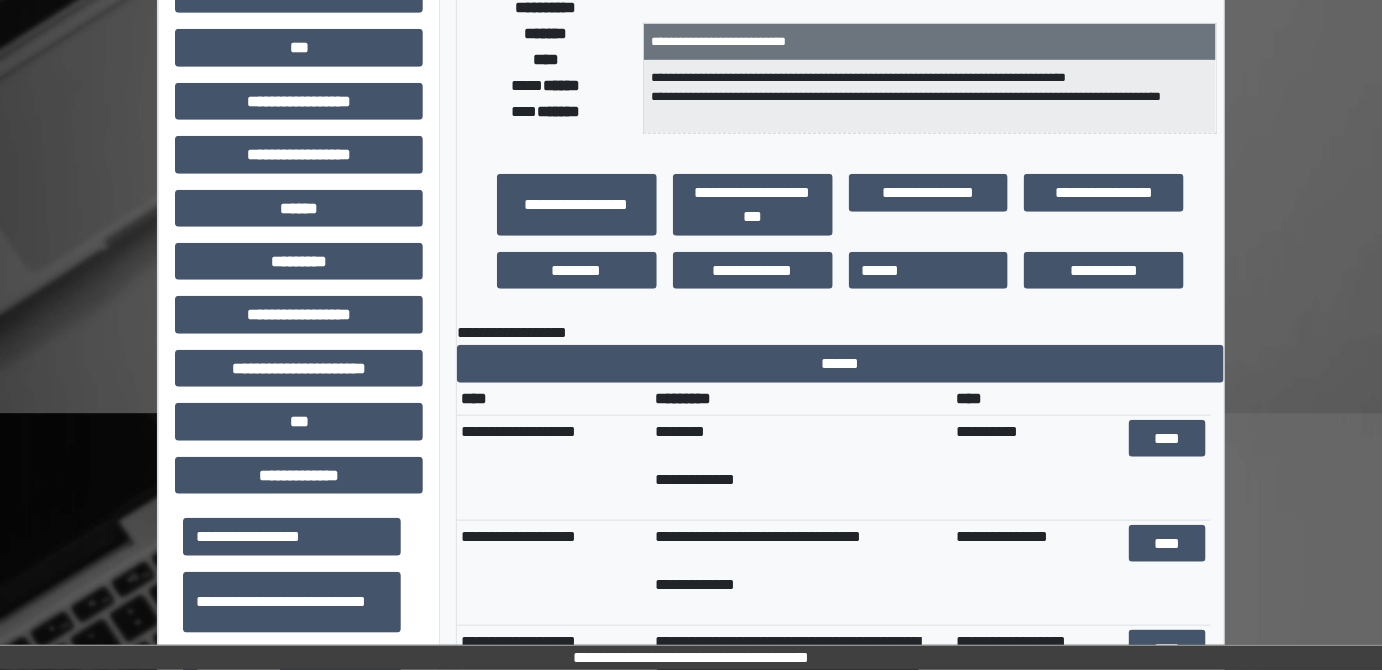 scroll, scrollTop: 727, scrollLeft: 0, axis: vertical 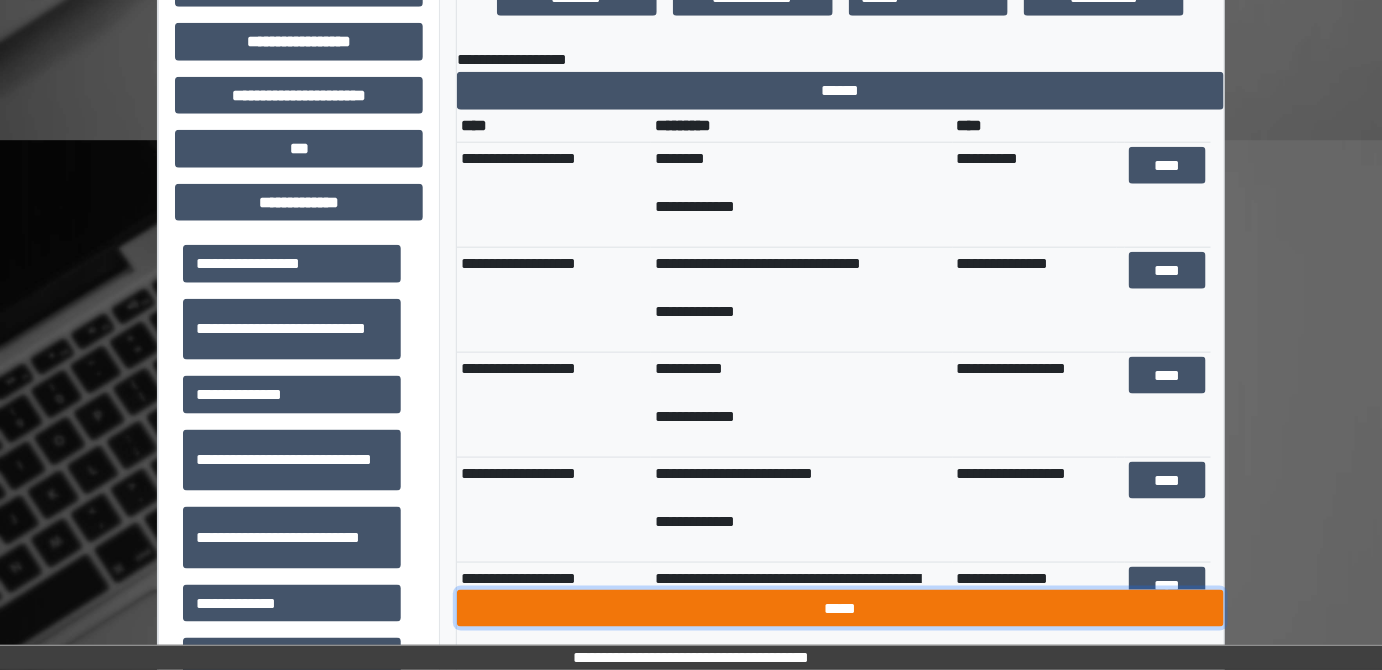 click on "*****" at bounding box center [841, 608] 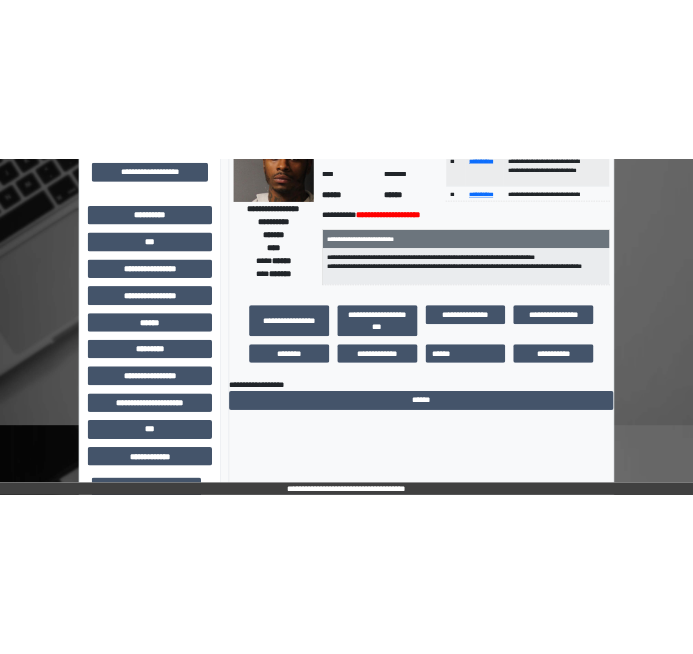 scroll, scrollTop: 0, scrollLeft: 0, axis: both 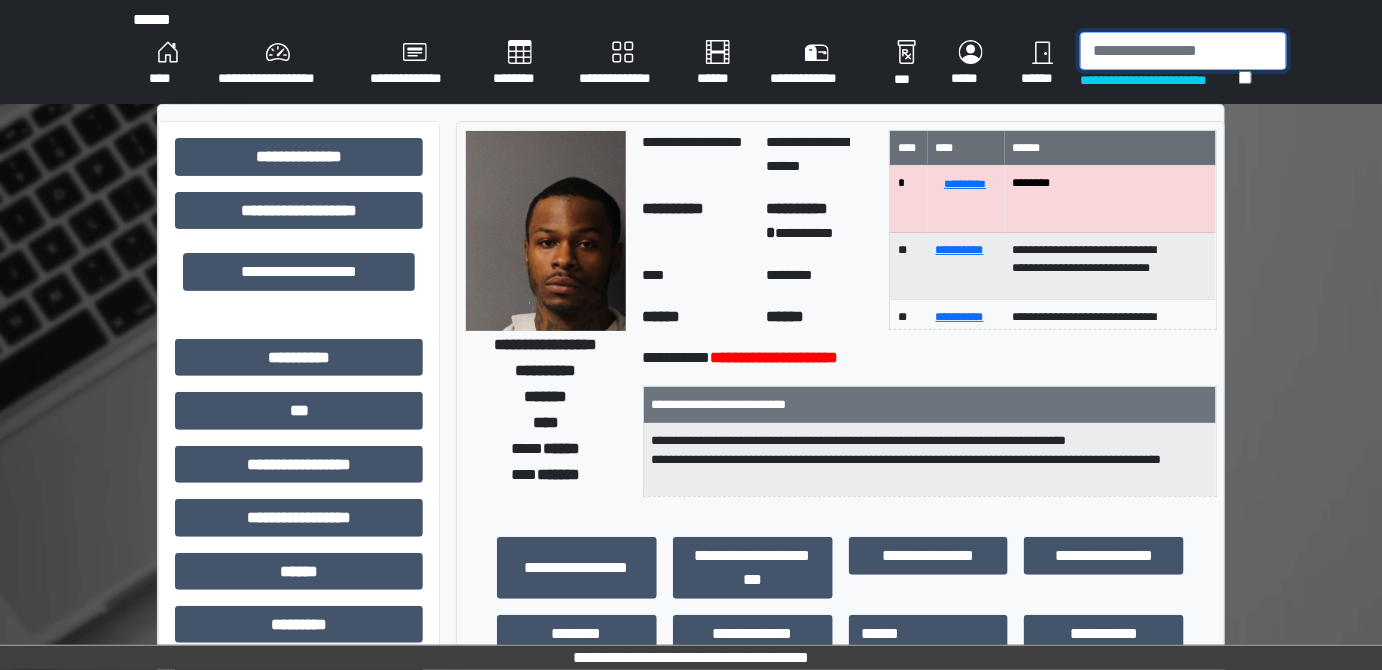 click at bounding box center [1183, 51] 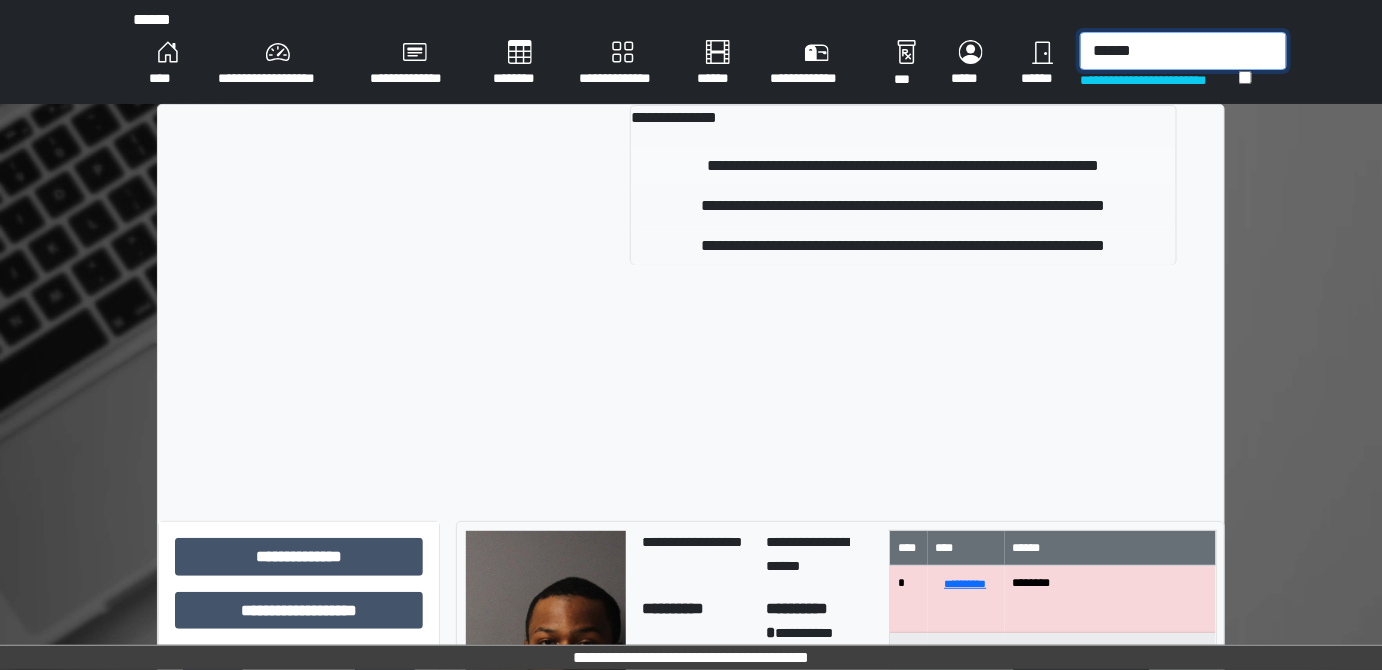 type on "******" 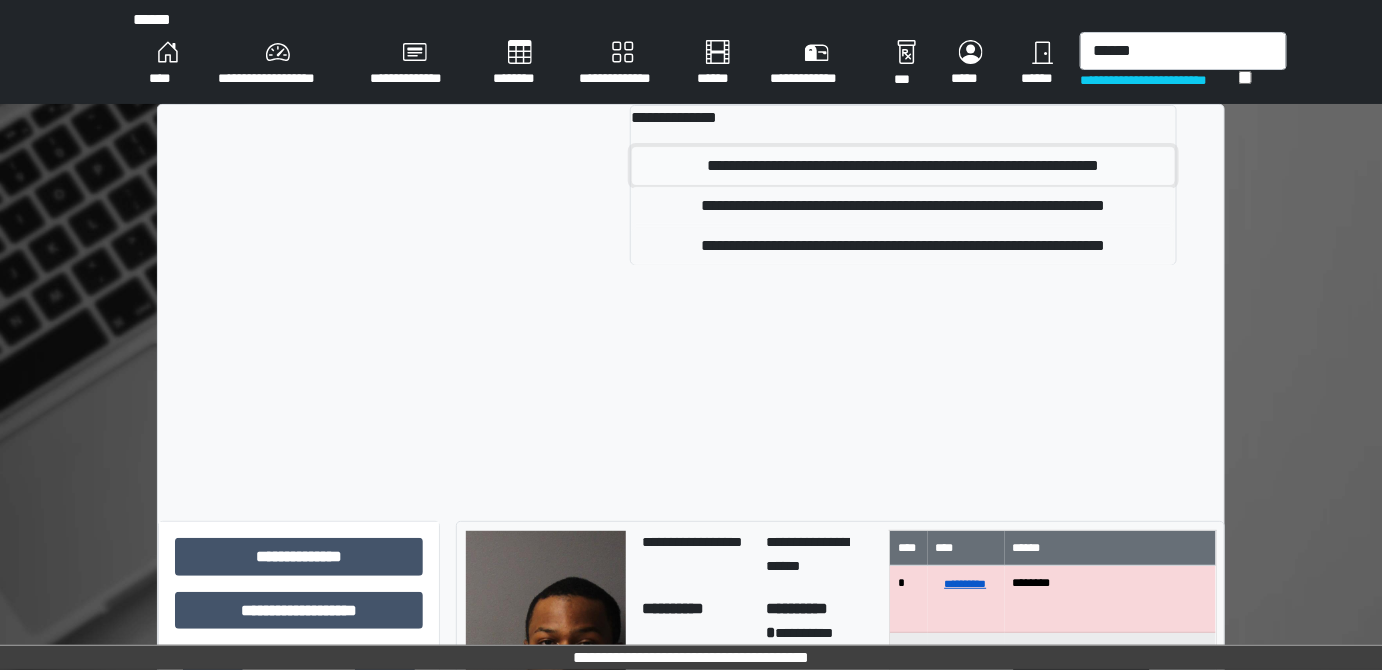 click on "**********" at bounding box center (903, 166) 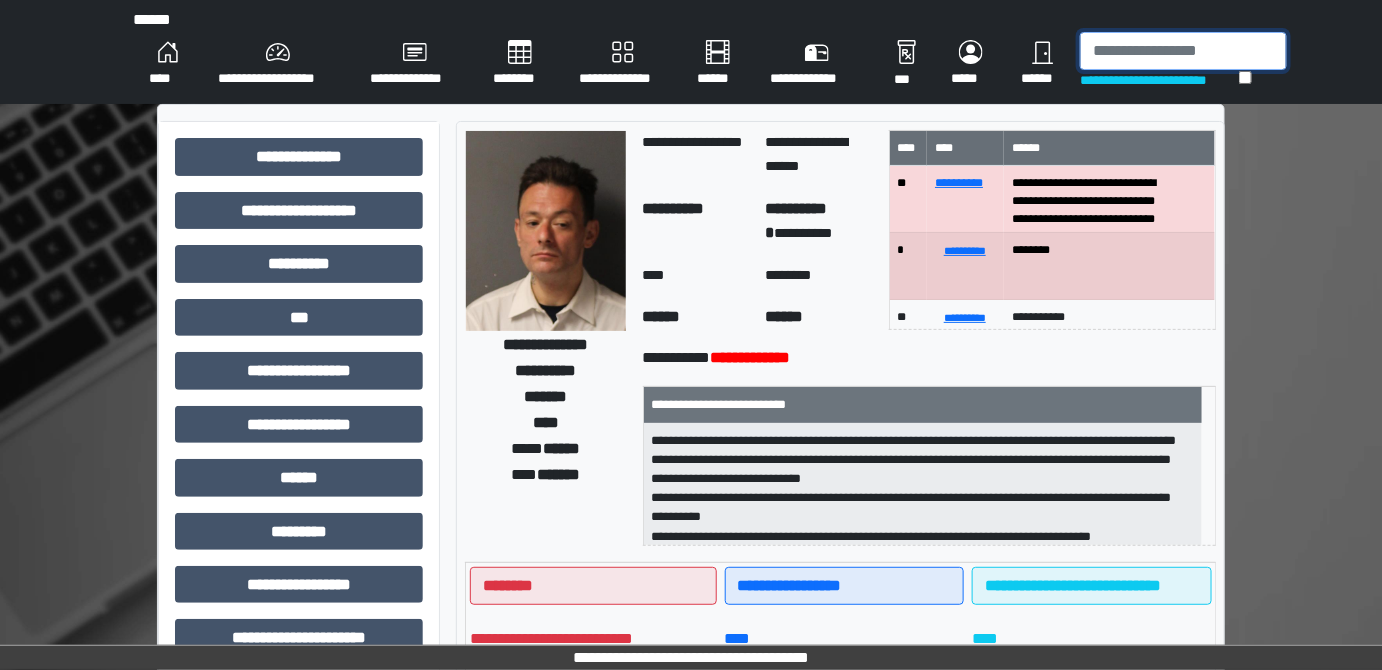click at bounding box center (1183, 51) 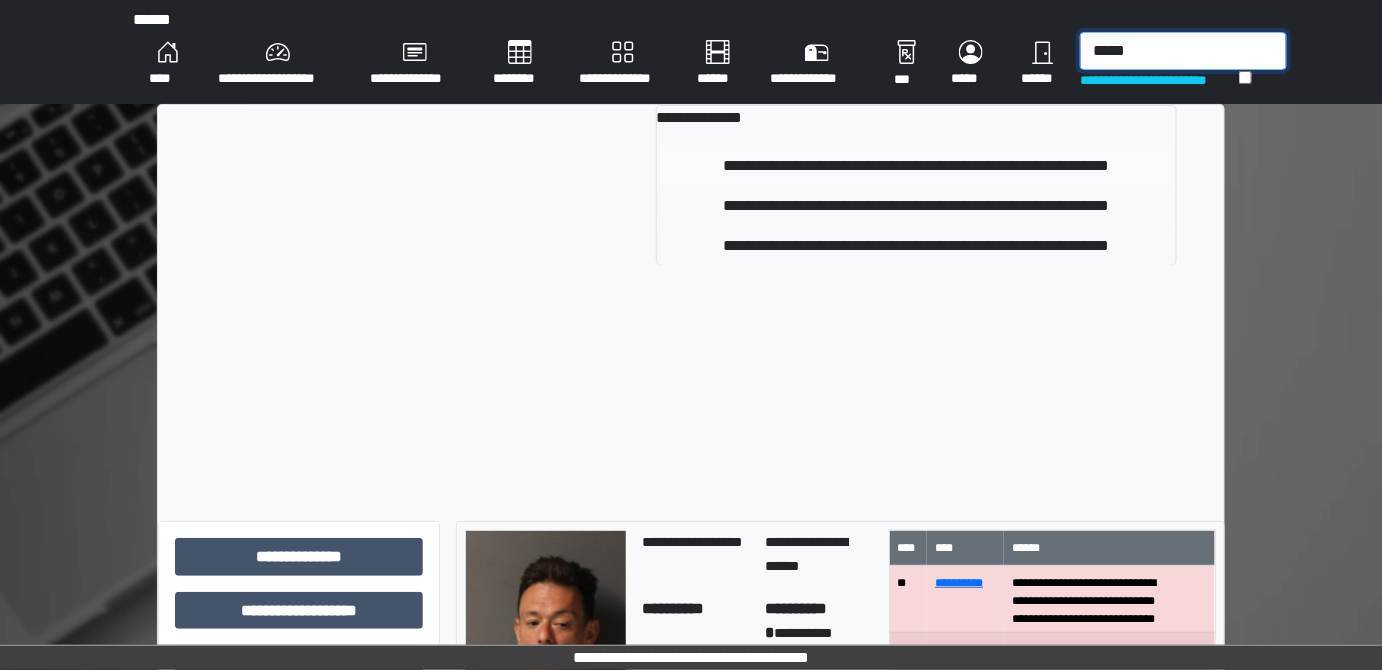 type on "*****" 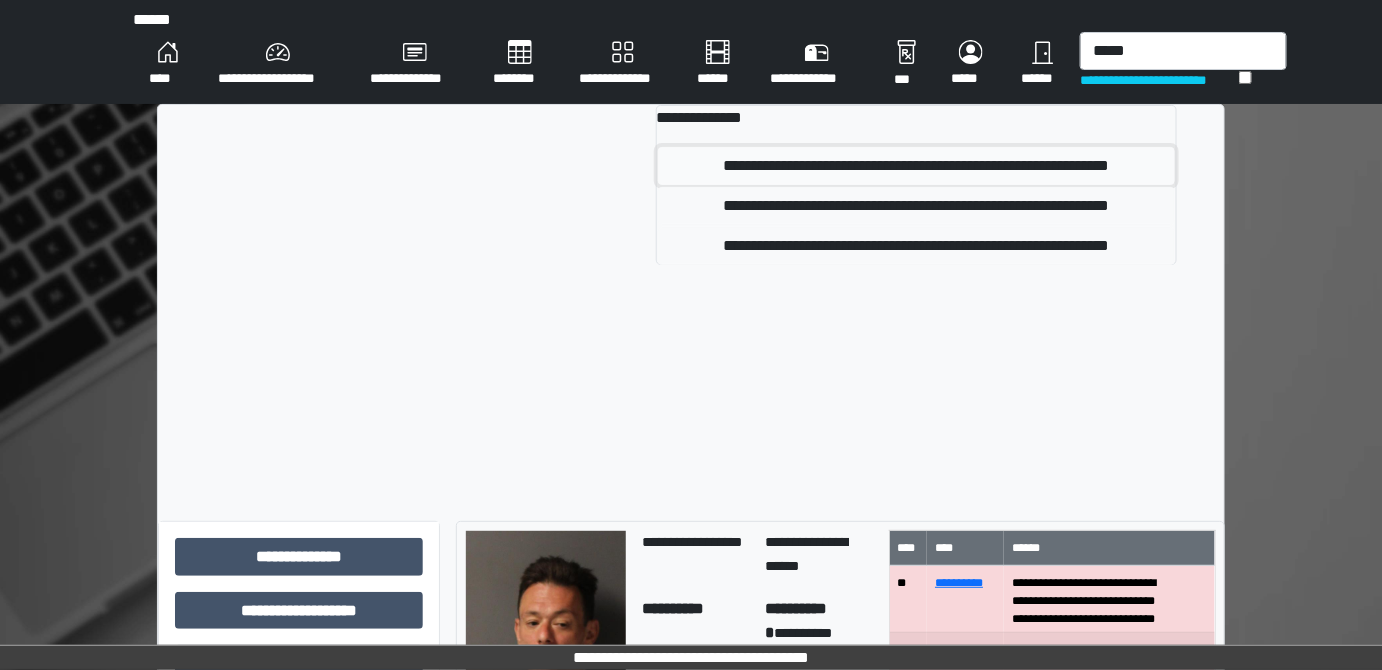 click on "**********" at bounding box center (916, 166) 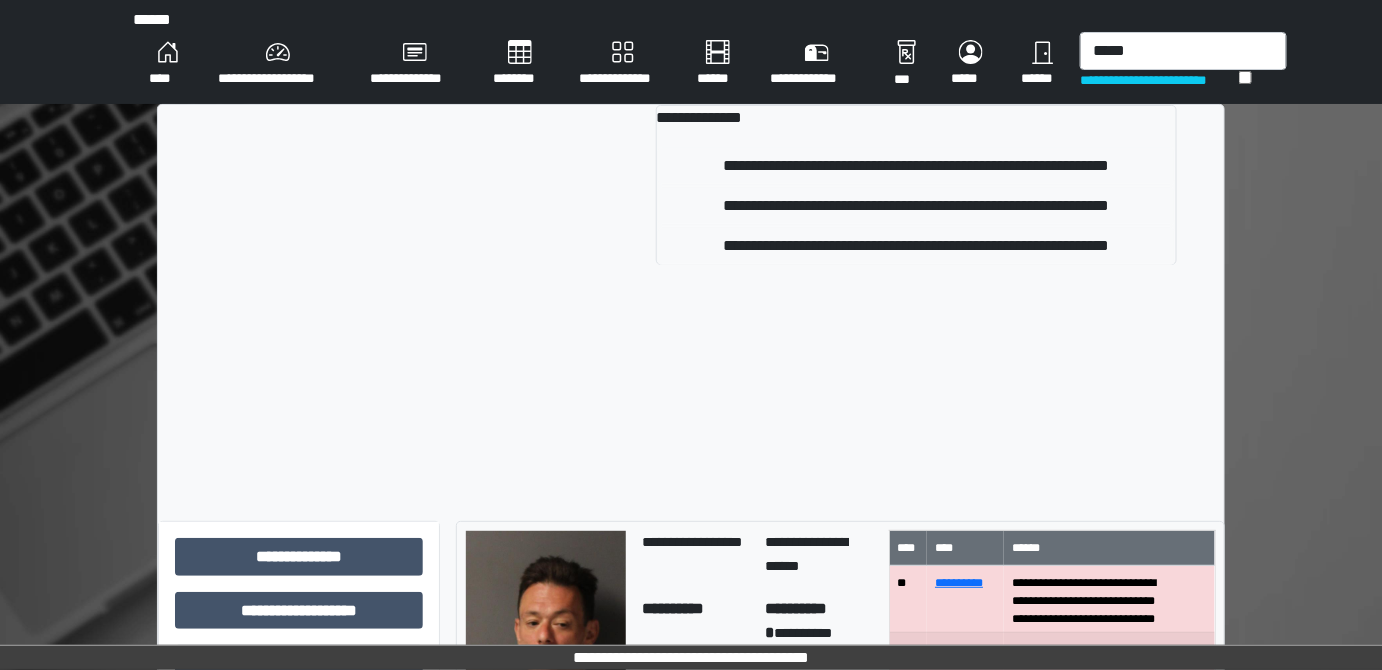 type 